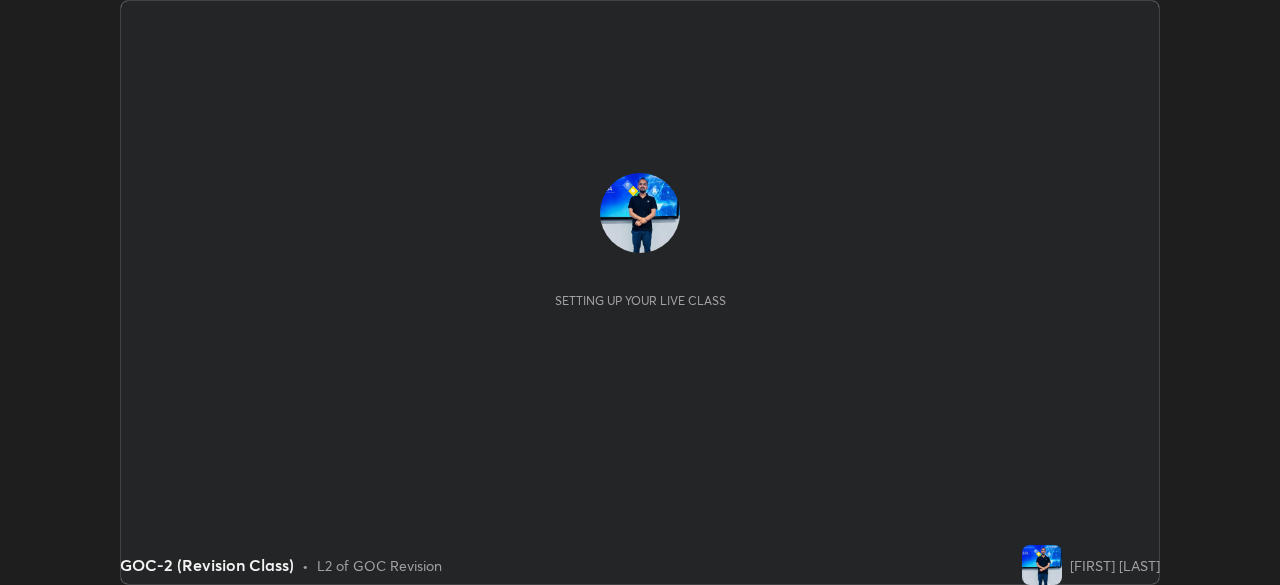 scroll, scrollTop: 0, scrollLeft: 0, axis: both 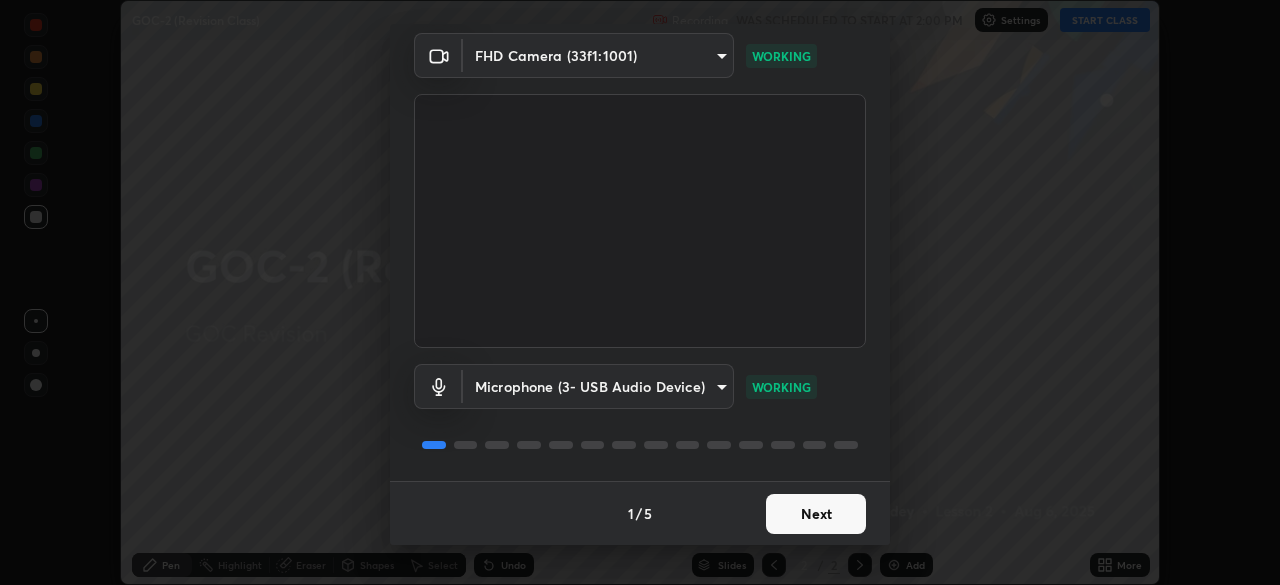 click on "Next" at bounding box center (816, 514) 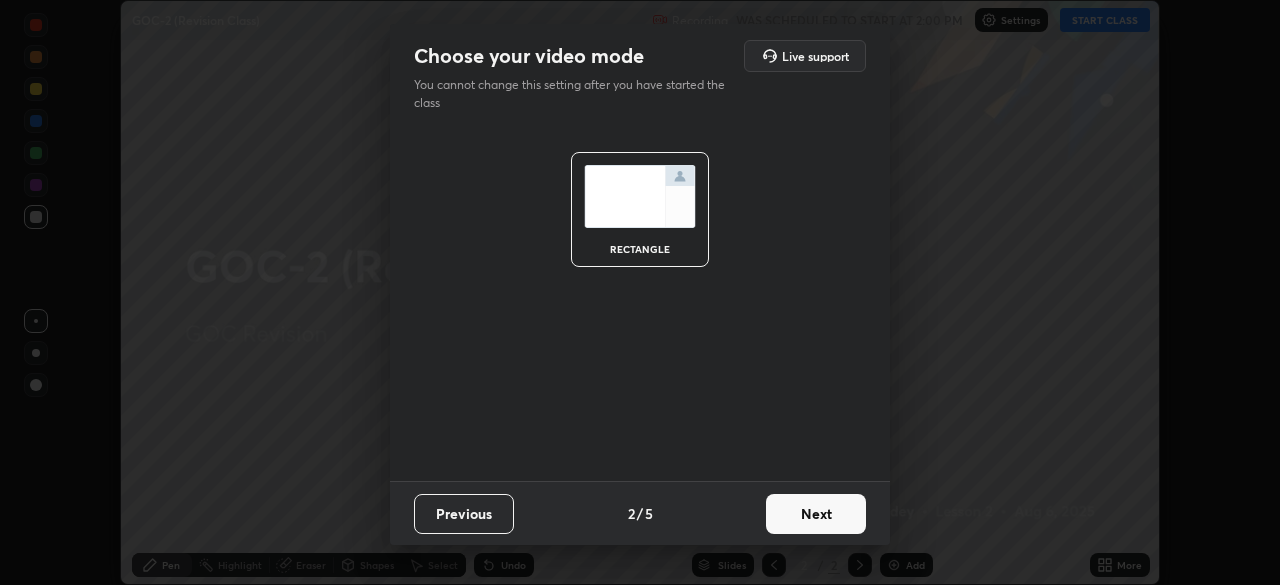 scroll, scrollTop: 0, scrollLeft: 0, axis: both 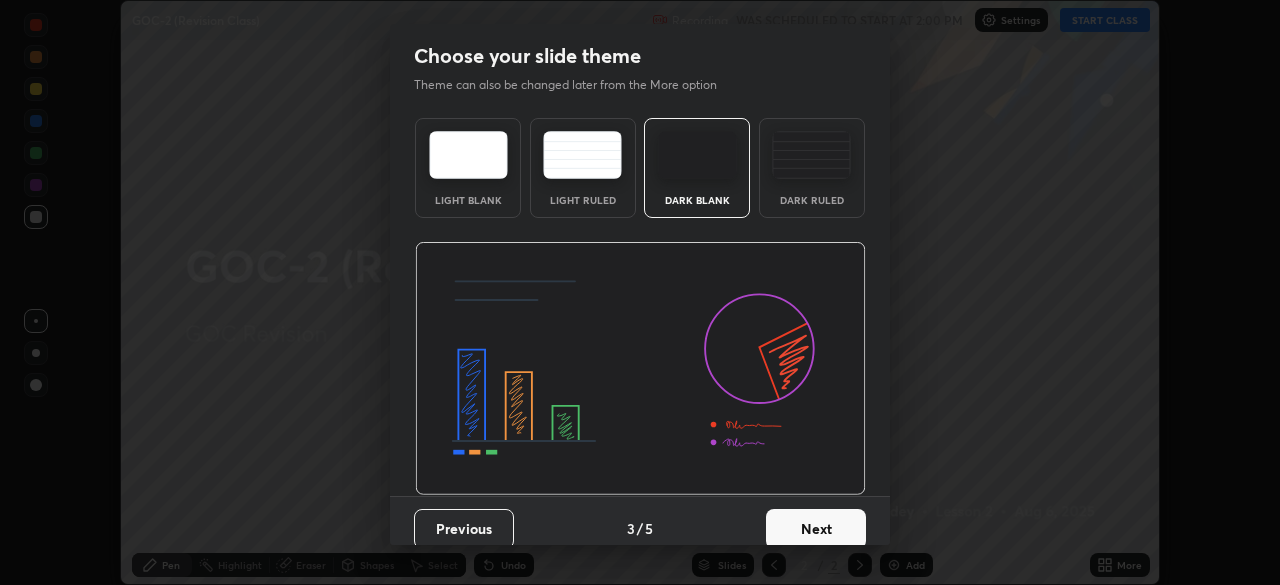 click at bounding box center (811, 155) 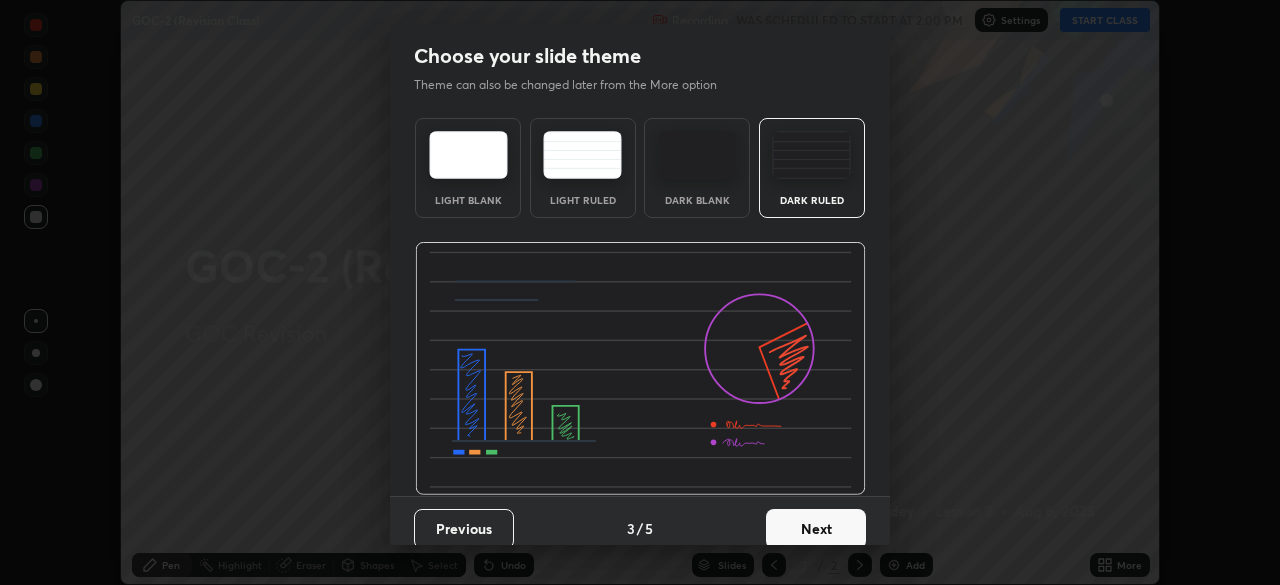 click on "Next" at bounding box center (816, 529) 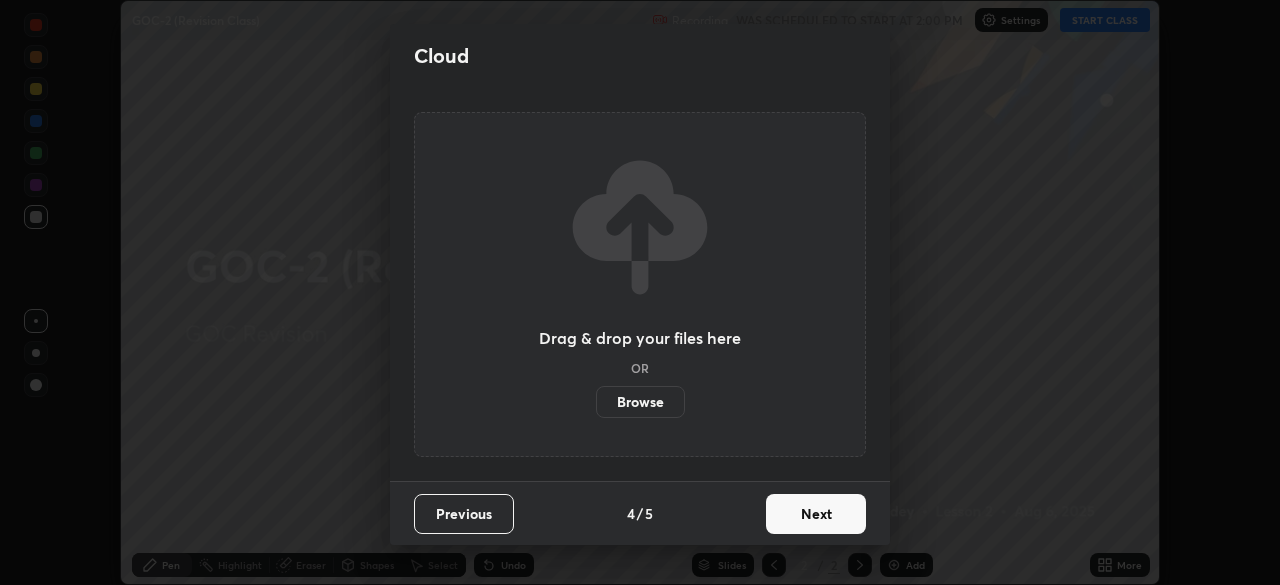 click on "Browse" at bounding box center (640, 402) 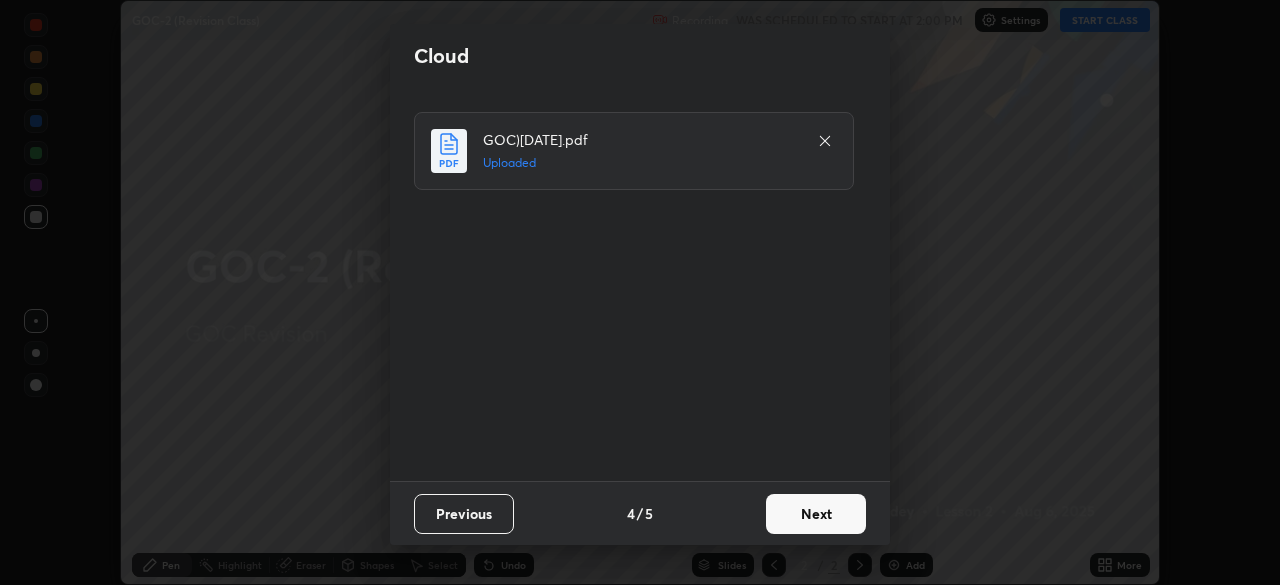 click on "Next" at bounding box center [816, 514] 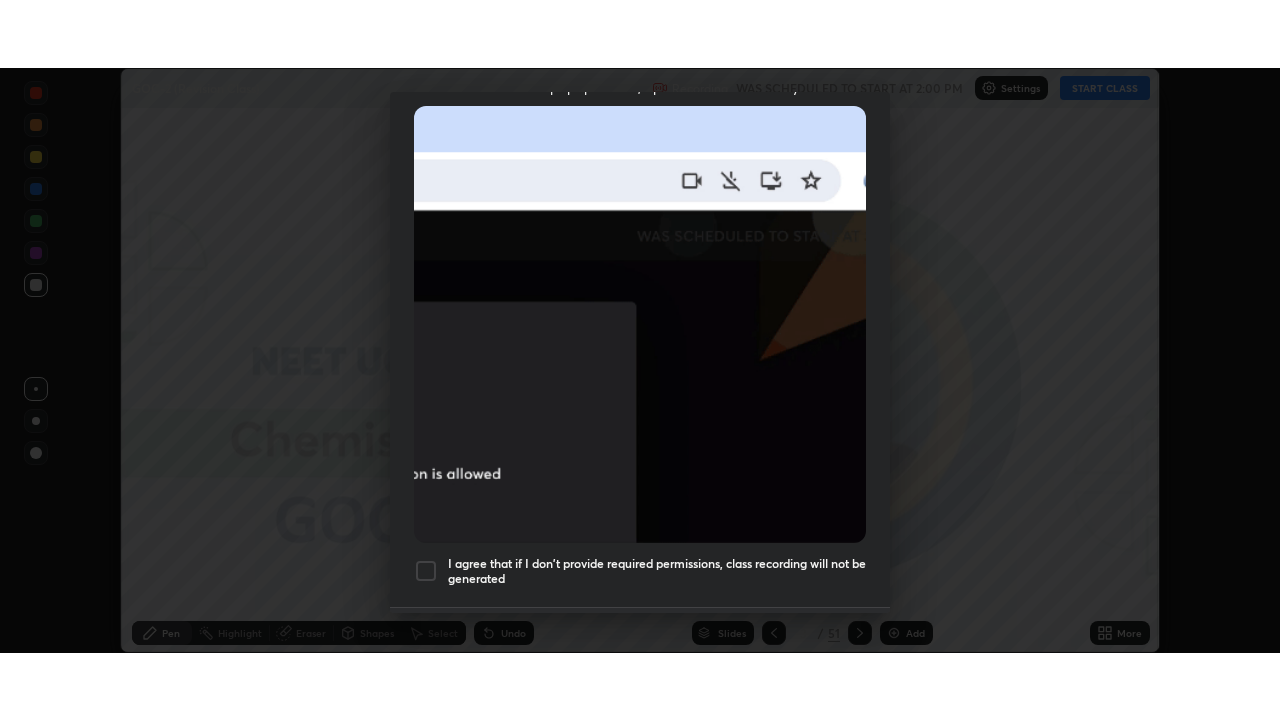 scroll, scrollTop: 479, scrollLeft: 0, axis: vertical 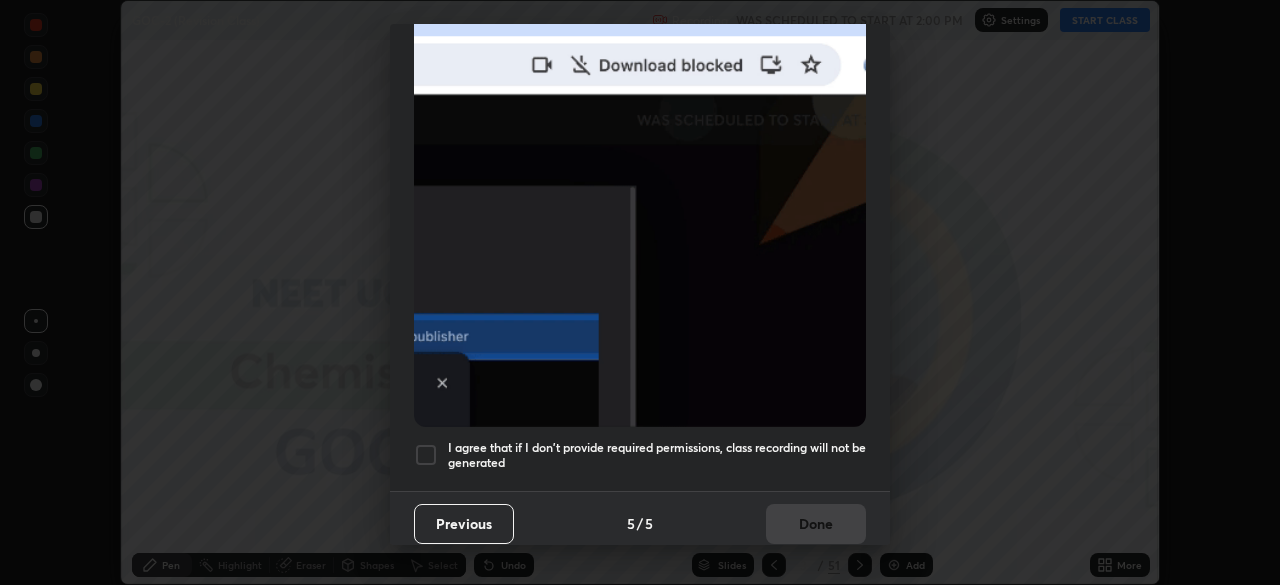 click at bounding box center [426, 455] 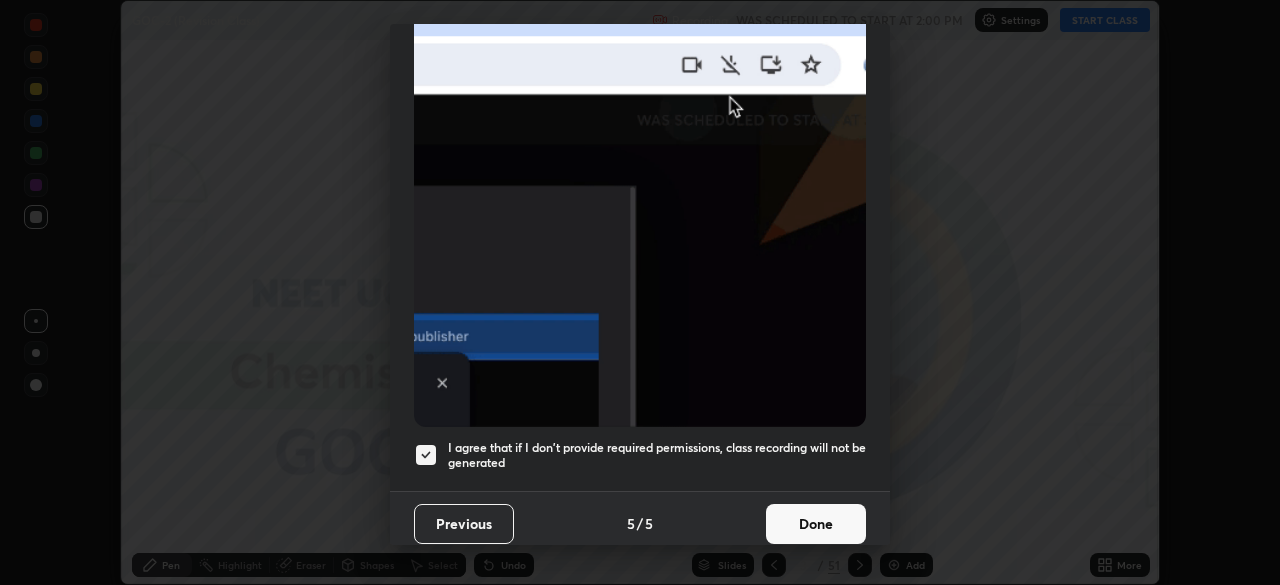 click on "Done" at bounding box center [816, 524] 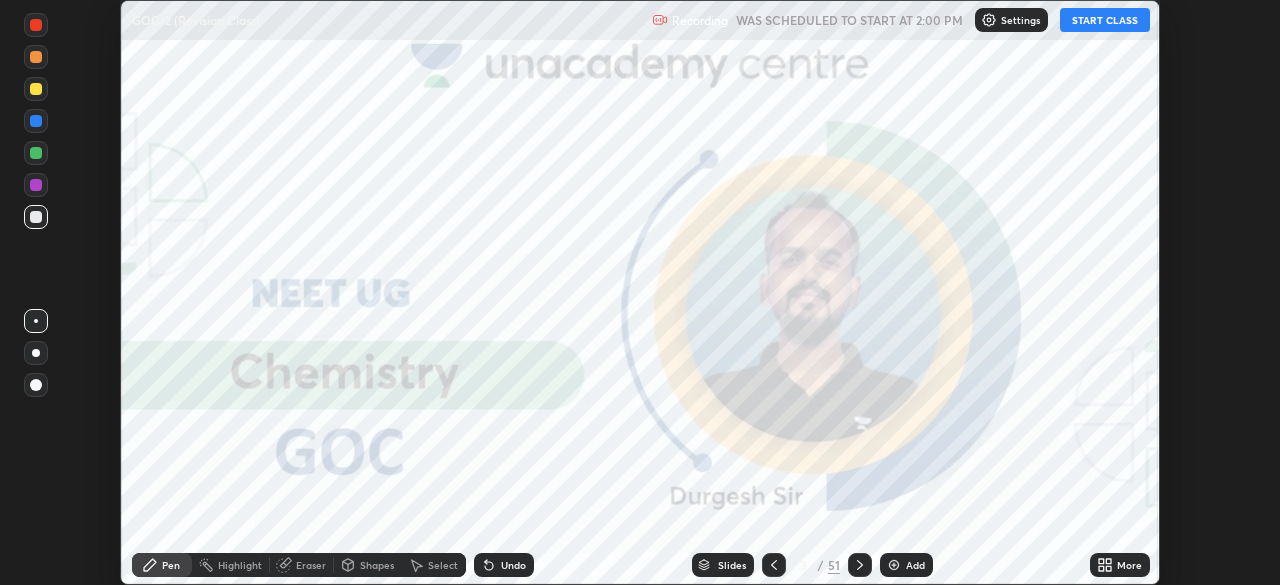 click on "START CLASS" at bounding box center (1105, 20) 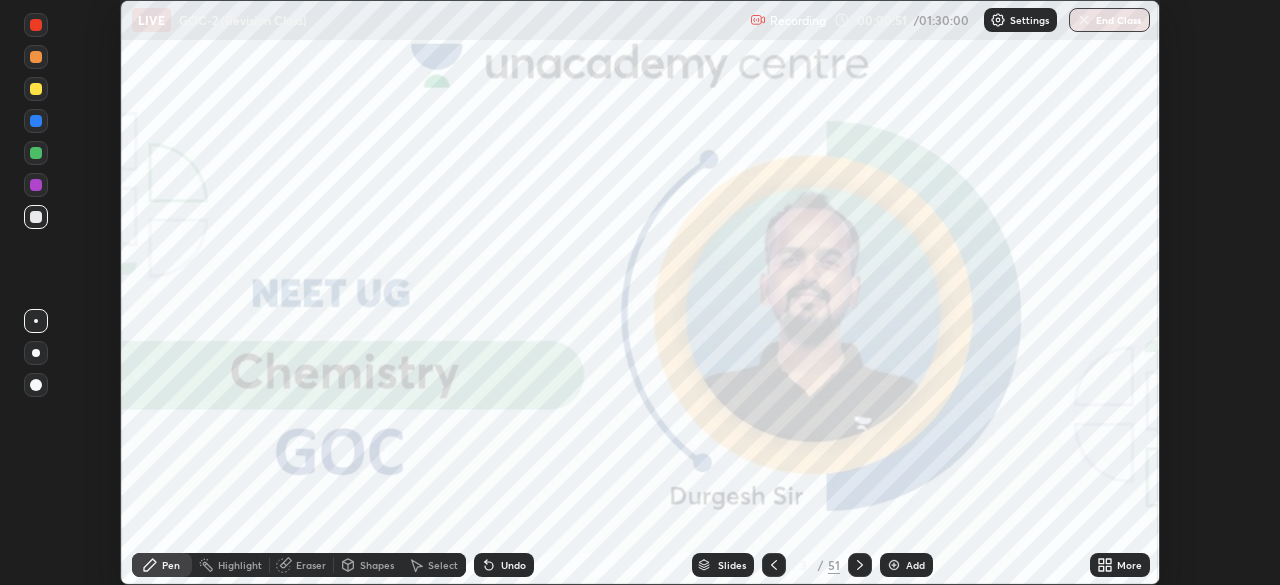 click 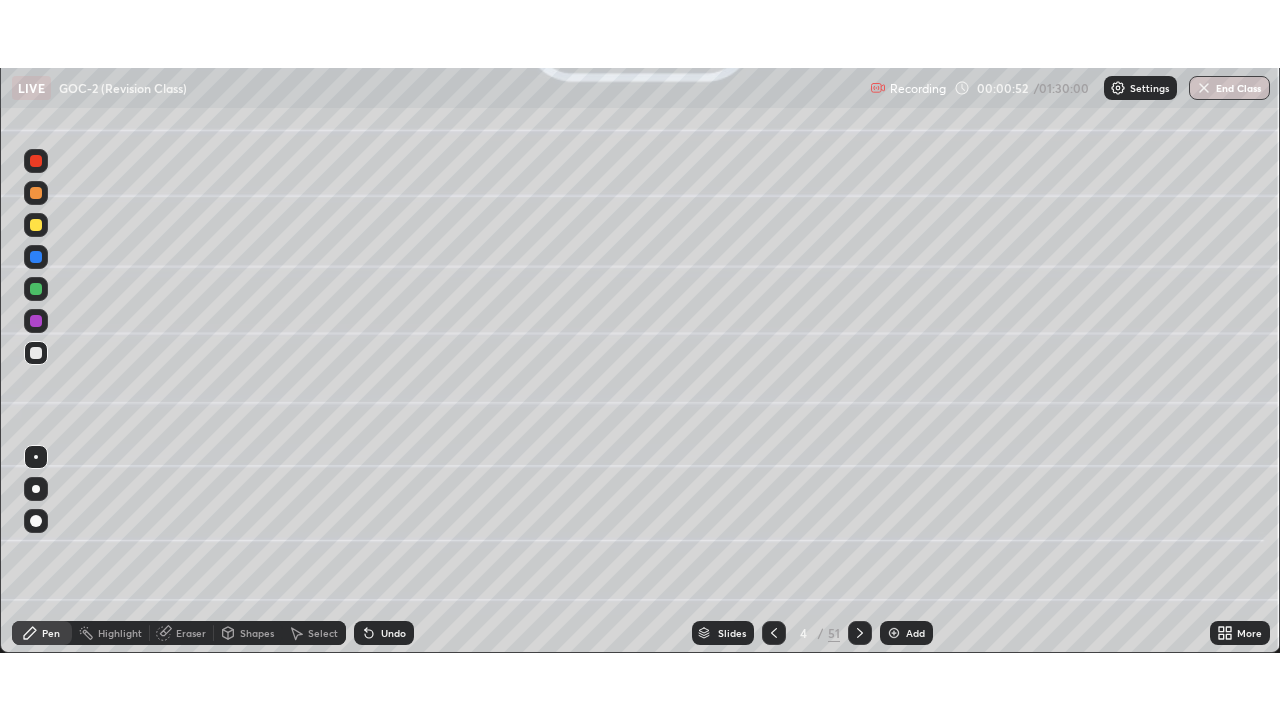 scroll, scrollTop: 99280, scrollLeft: 98720, axis: both 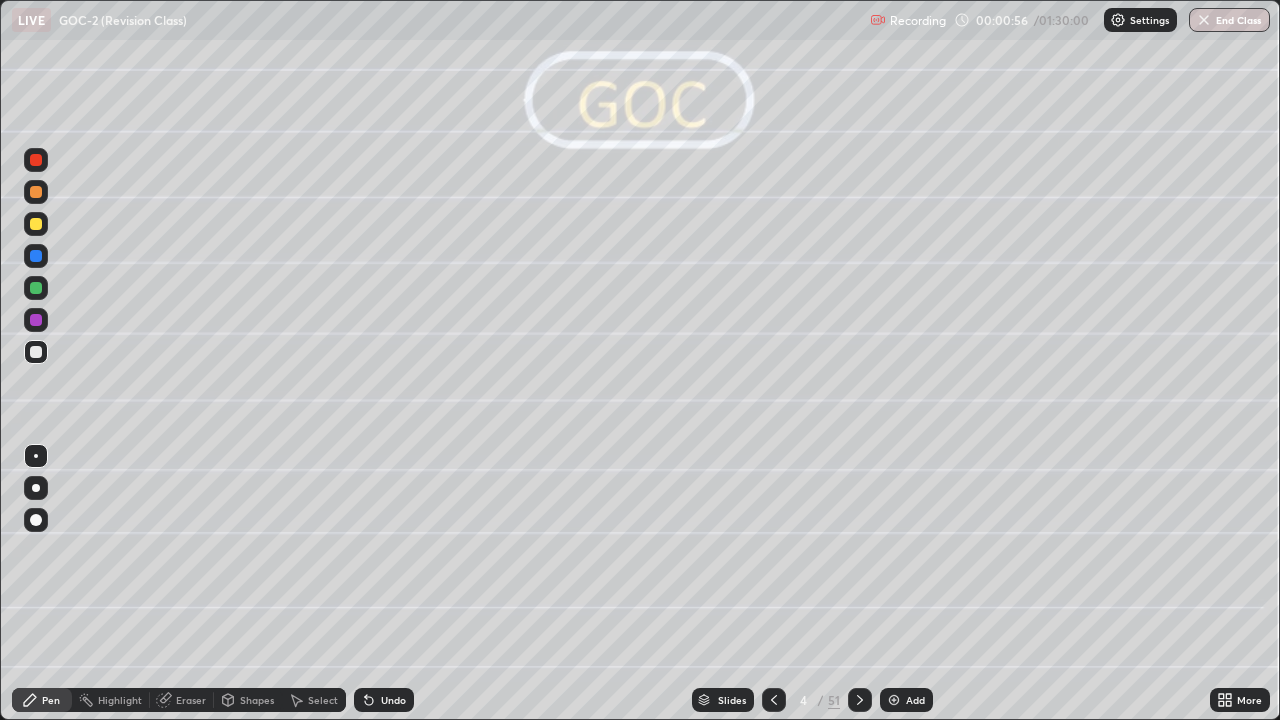 click at bounding box center (36, 456) 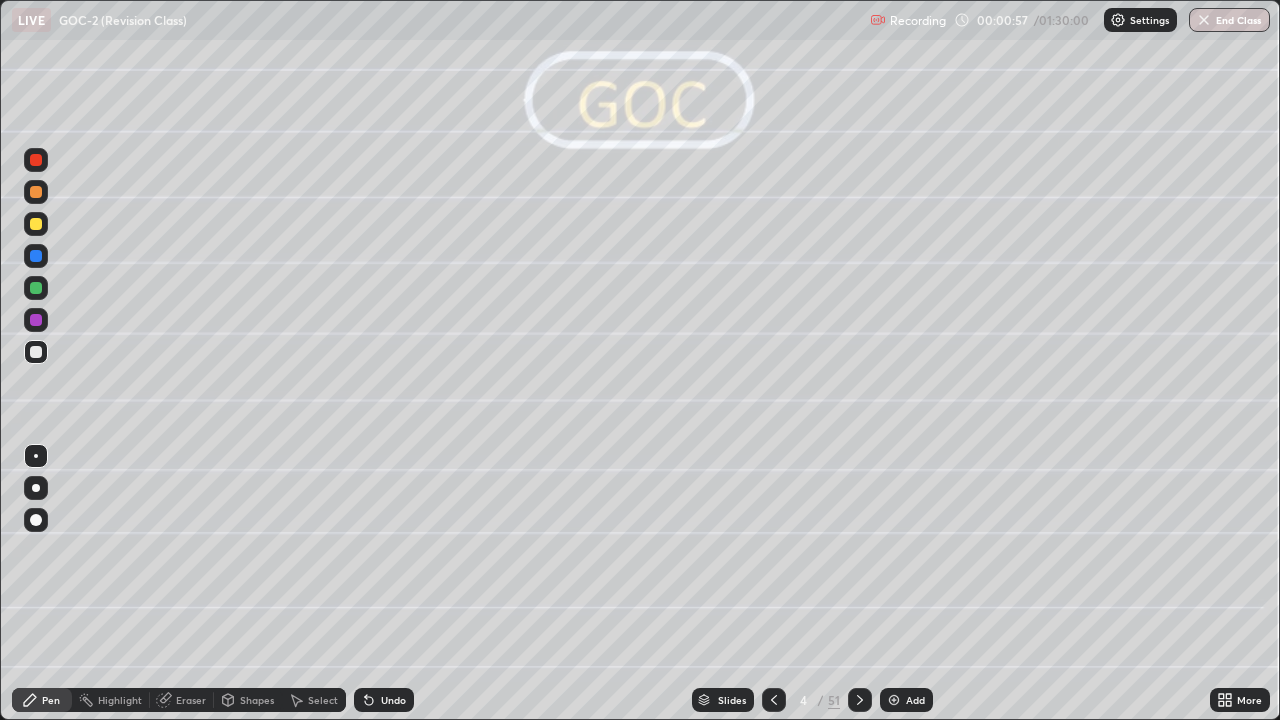 click at bounding box center [36, 320] 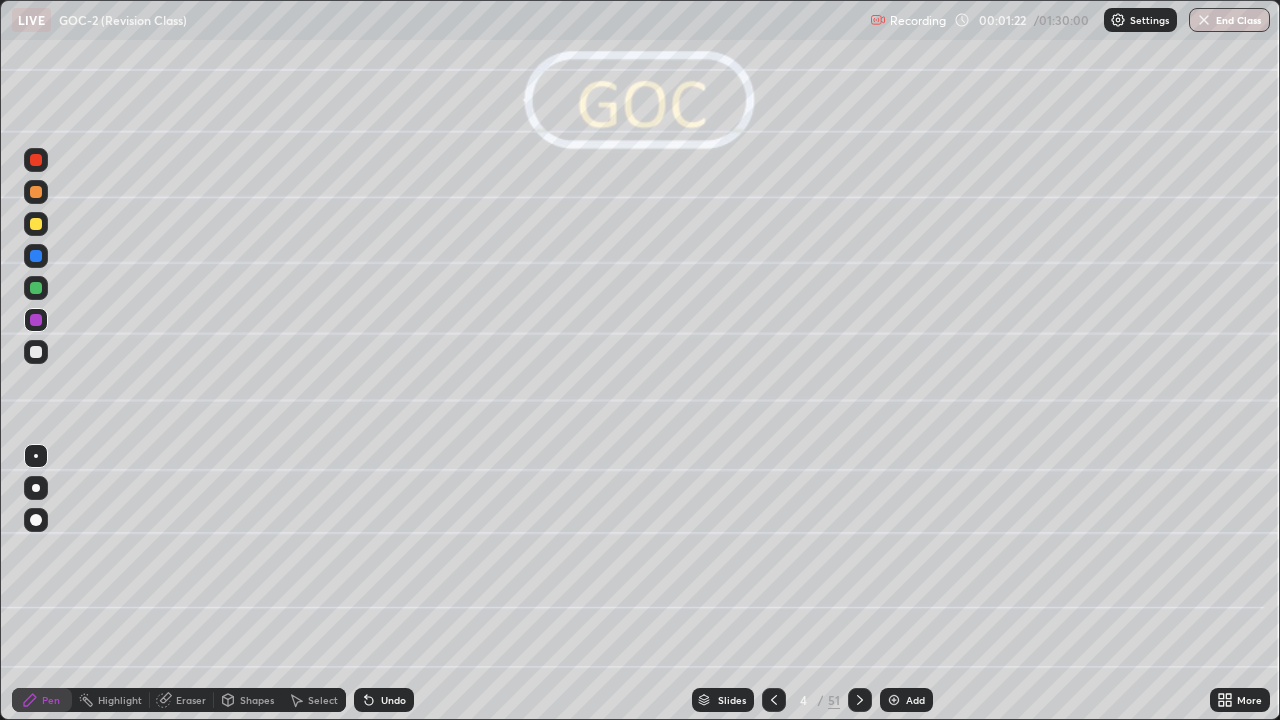 click on "Shapes" at bounding box center (257, 700) 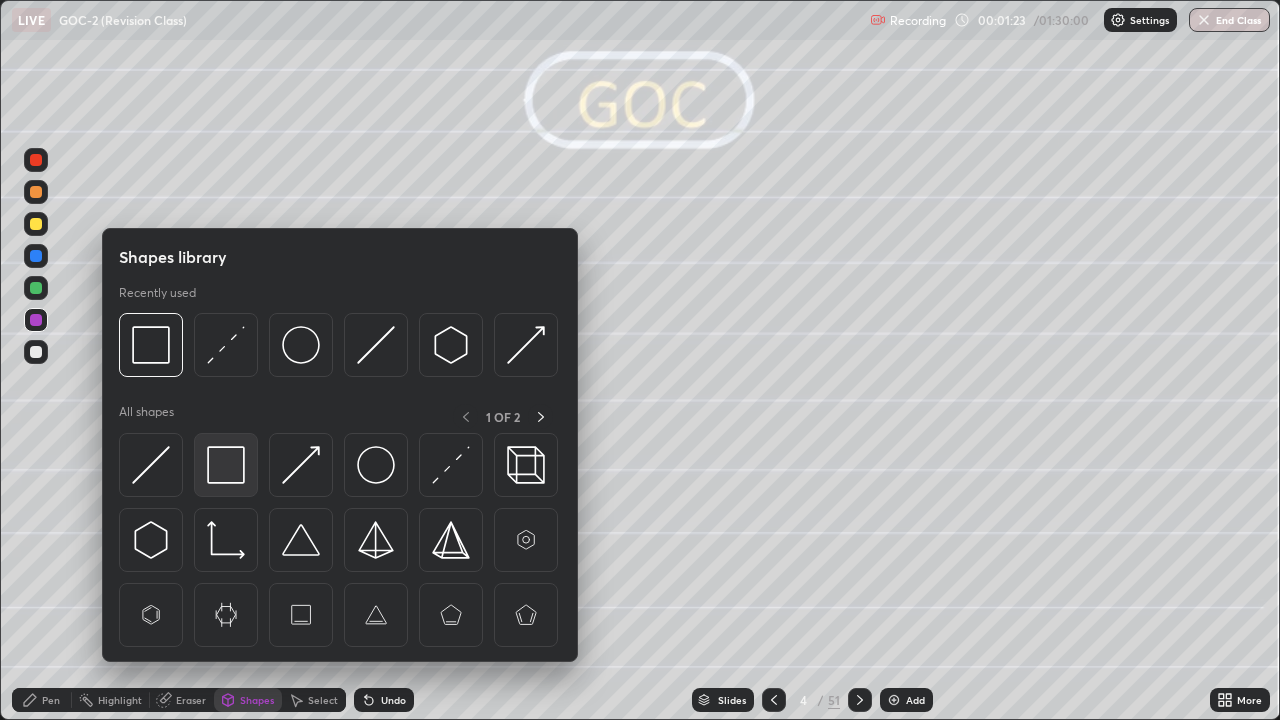 click at bounding box center (226, 465) 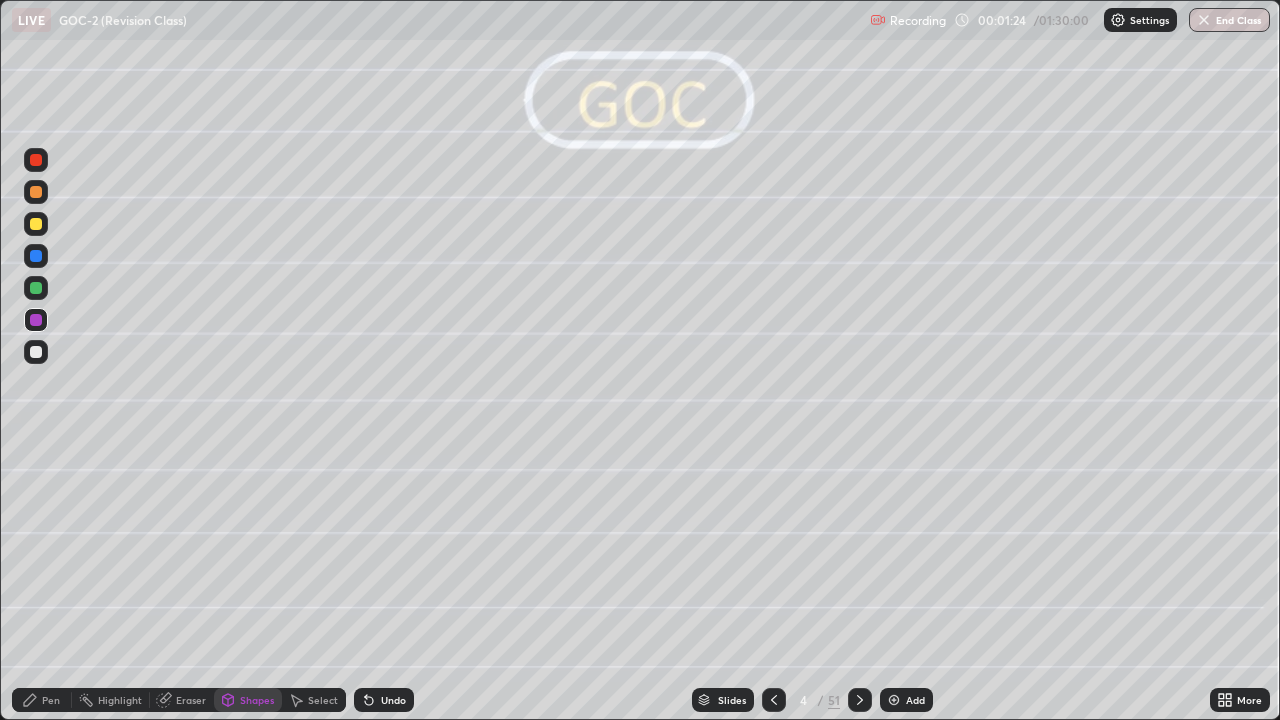 click at bounding box center [36, 288] 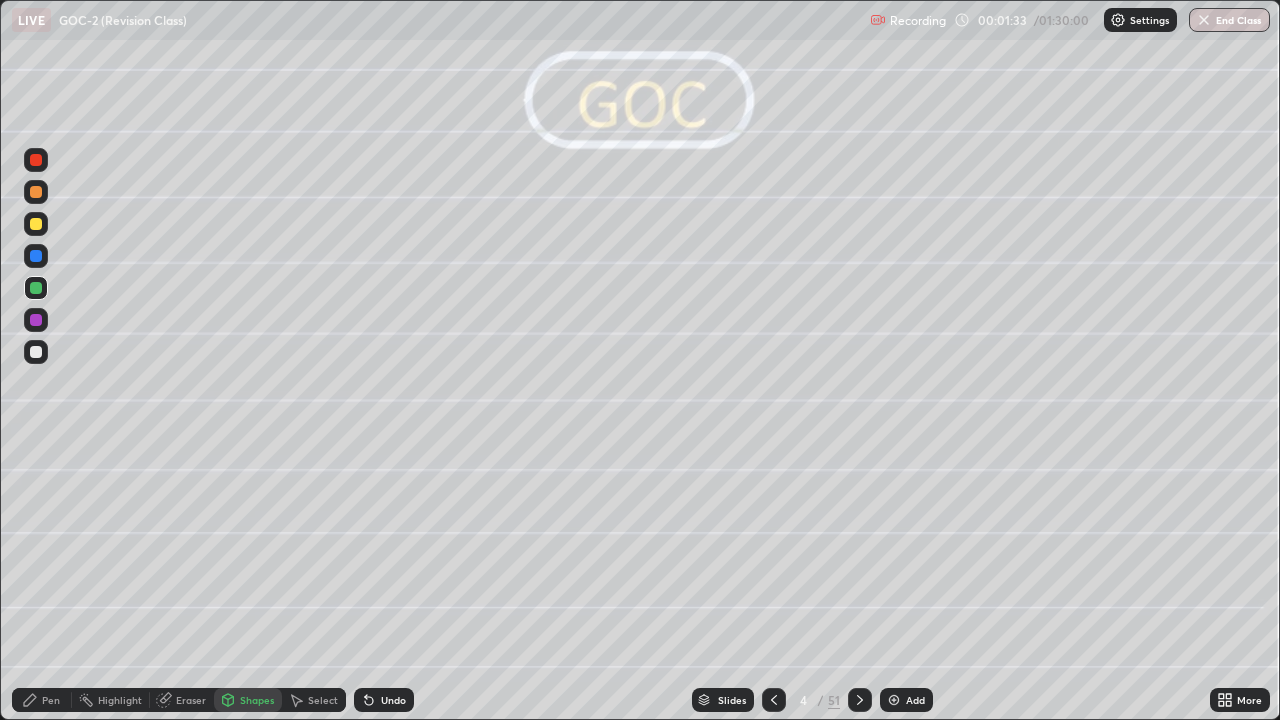click at bounding box center (36, 224) 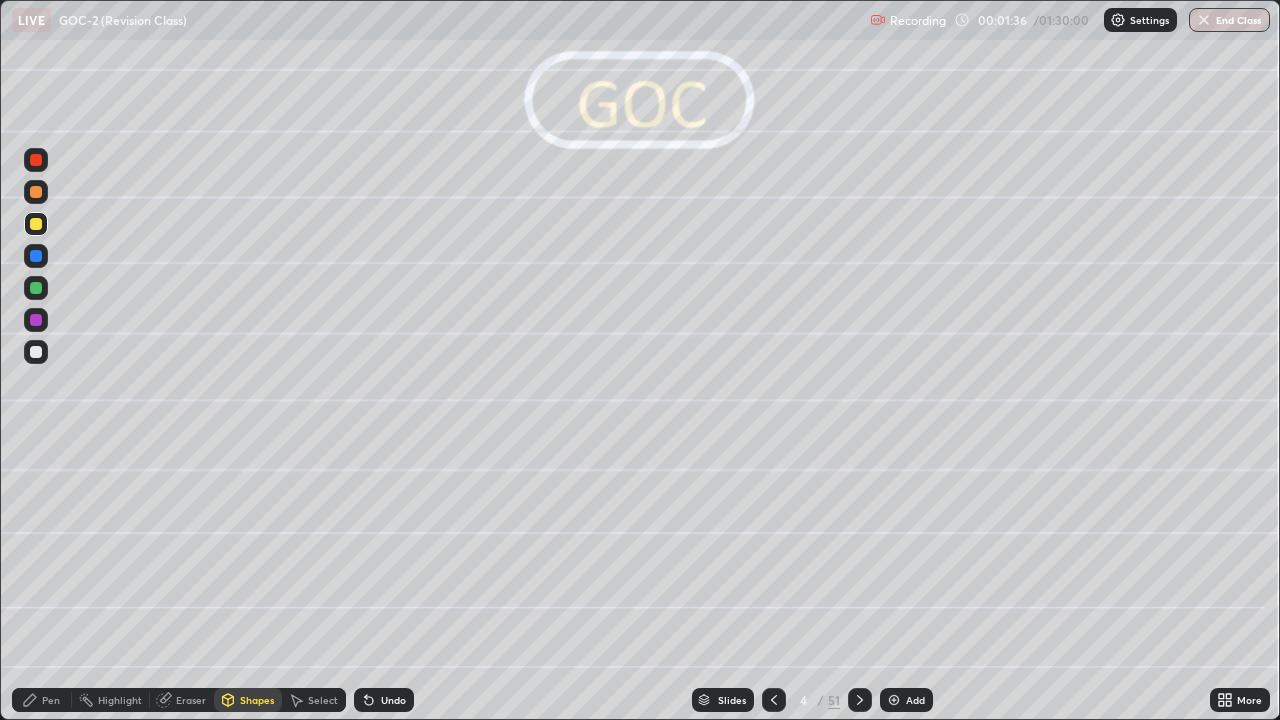 click on "Pen" at bounding box center (42, 700) 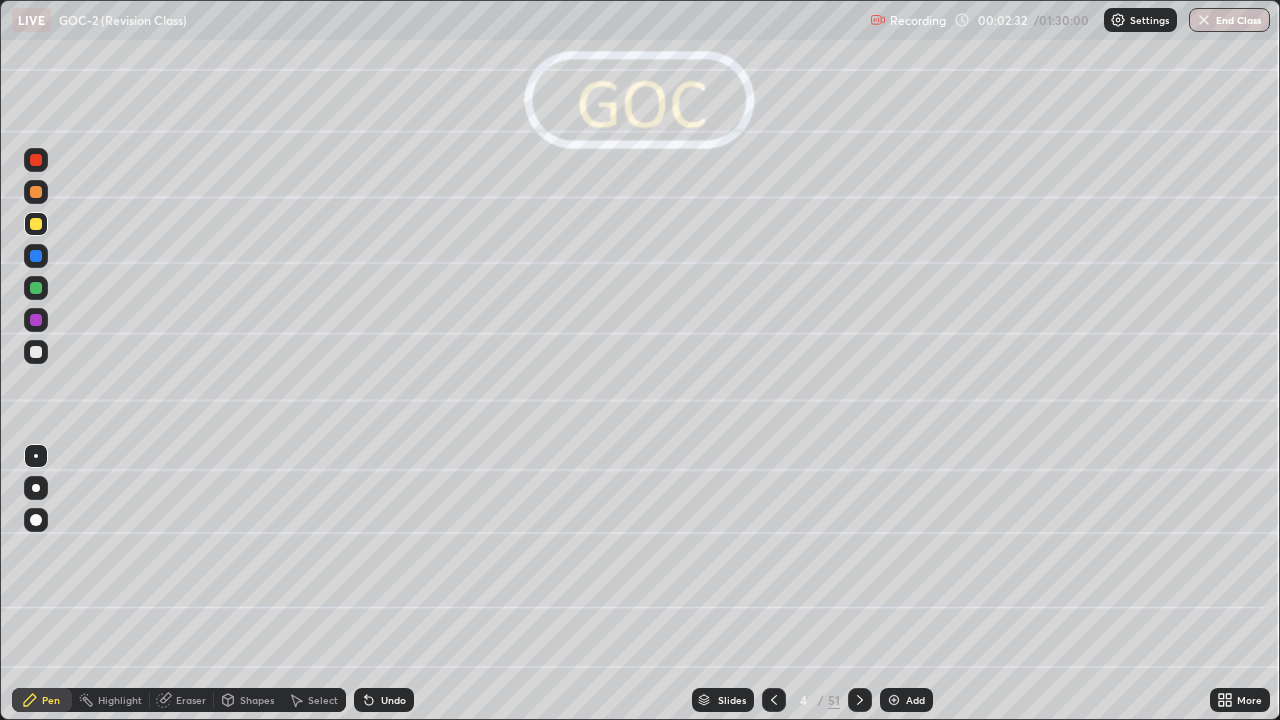 click at bounding box center [36, 288] 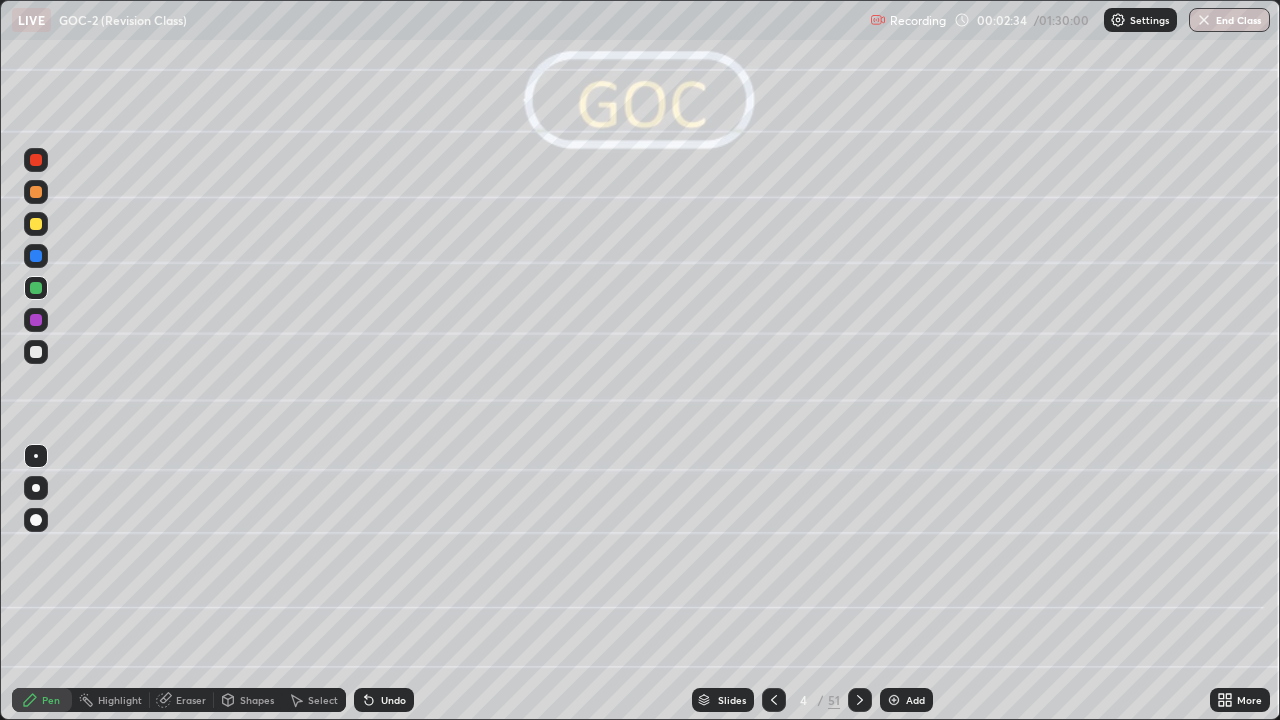click on "Shapes" at bounding box center [248, 700] 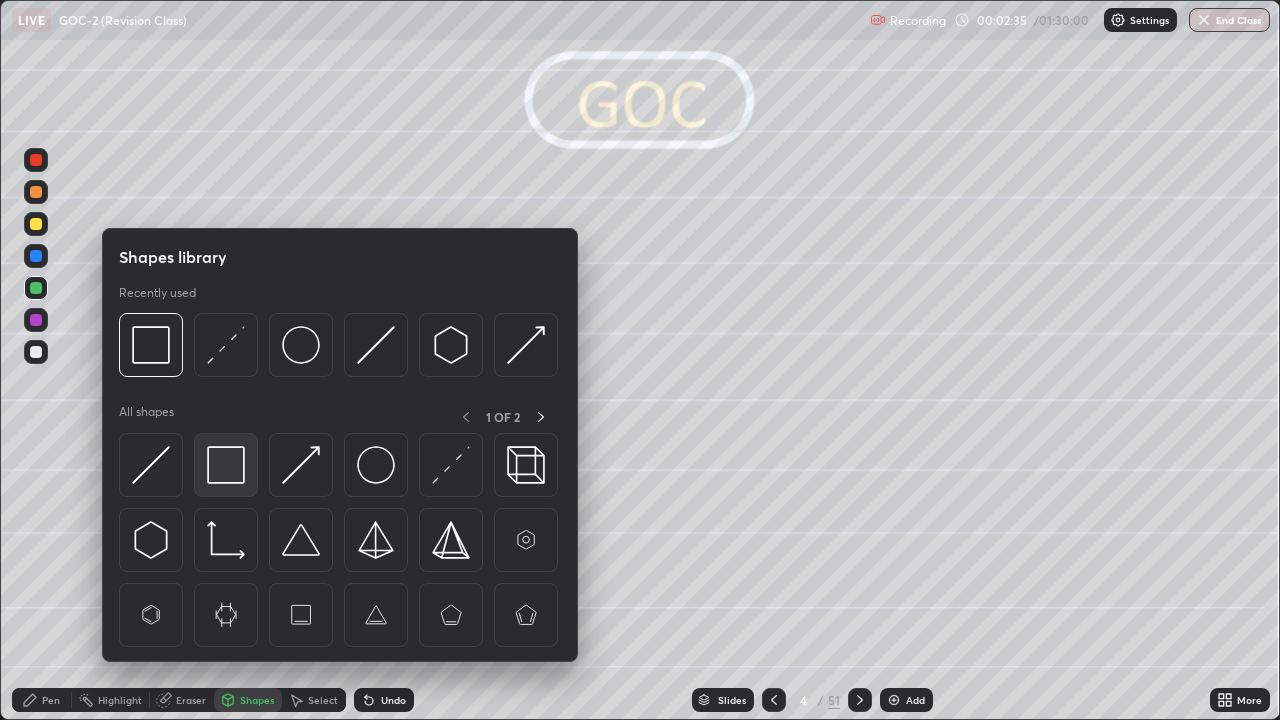 click at bounding box center (226, 465) 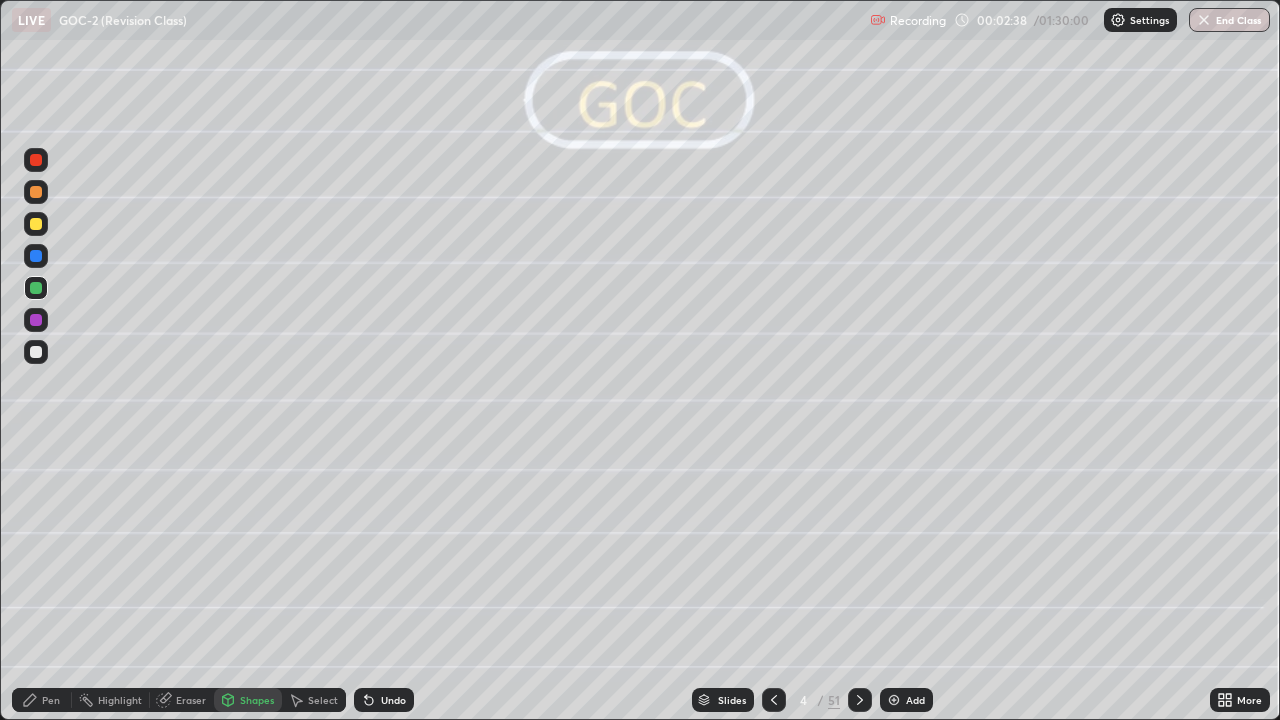 click 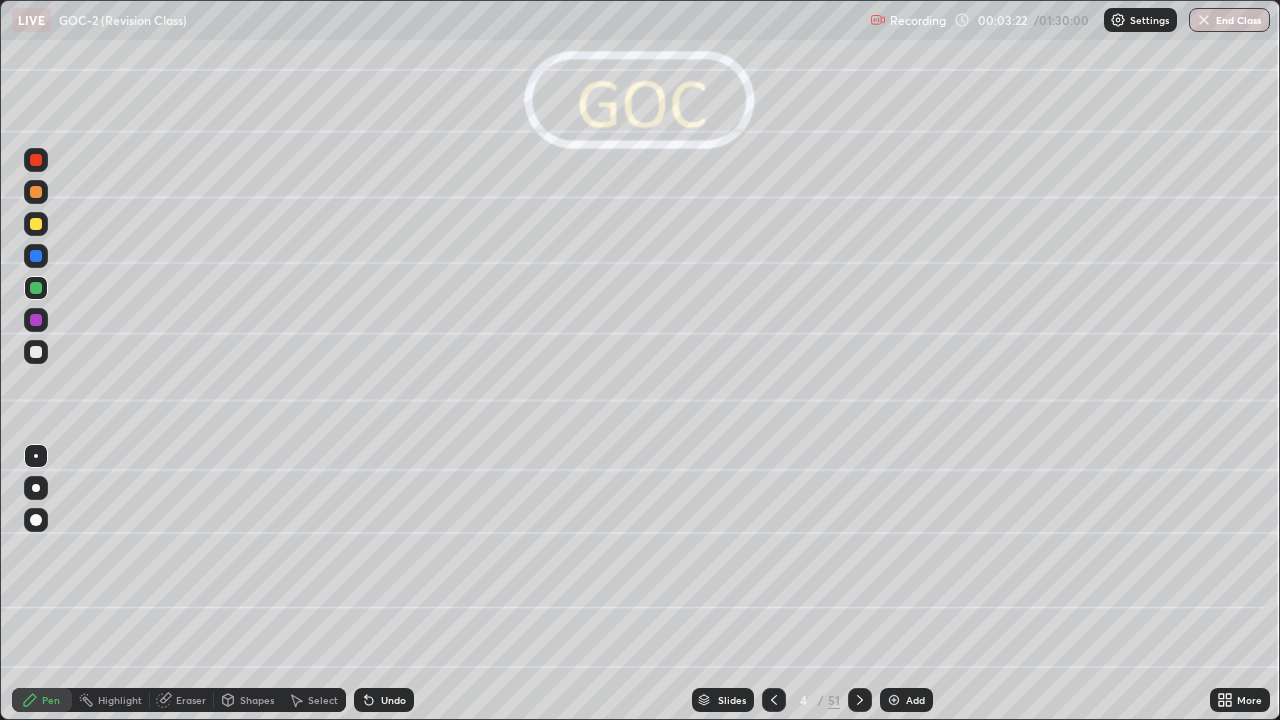 click at bounding box center [36, 320] 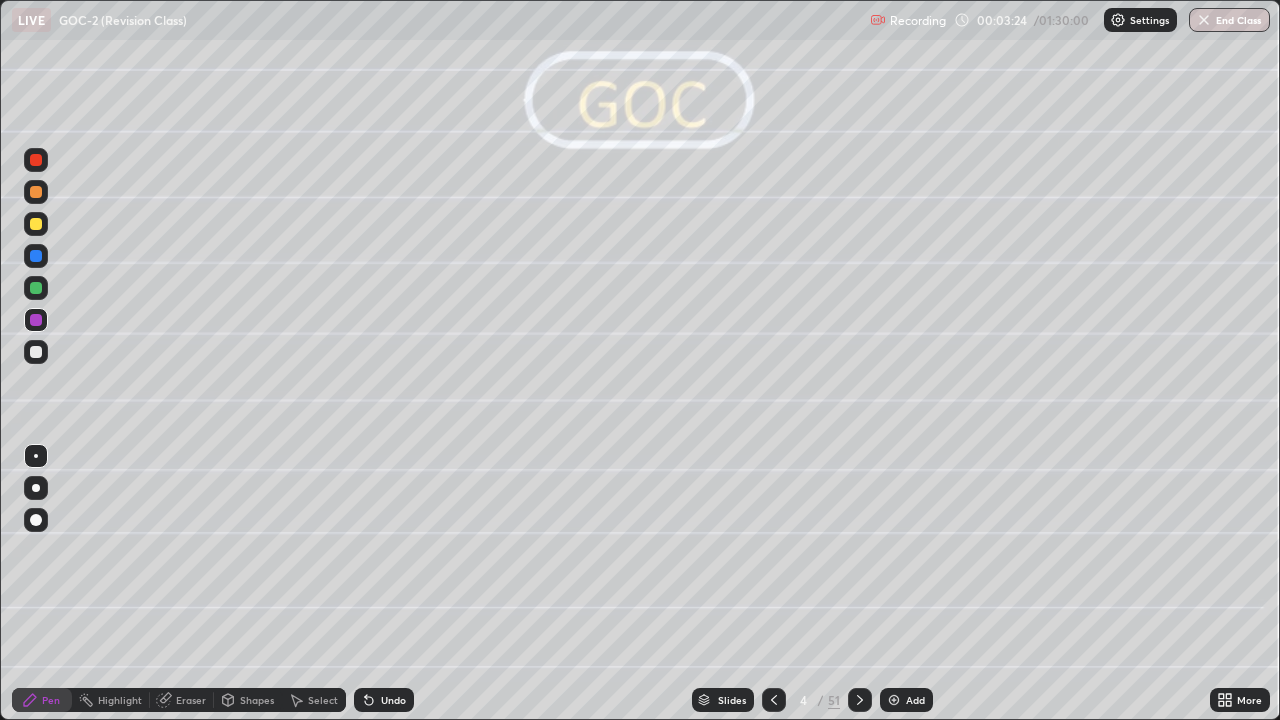click on "Shapes" at bounding box center [257, 700] 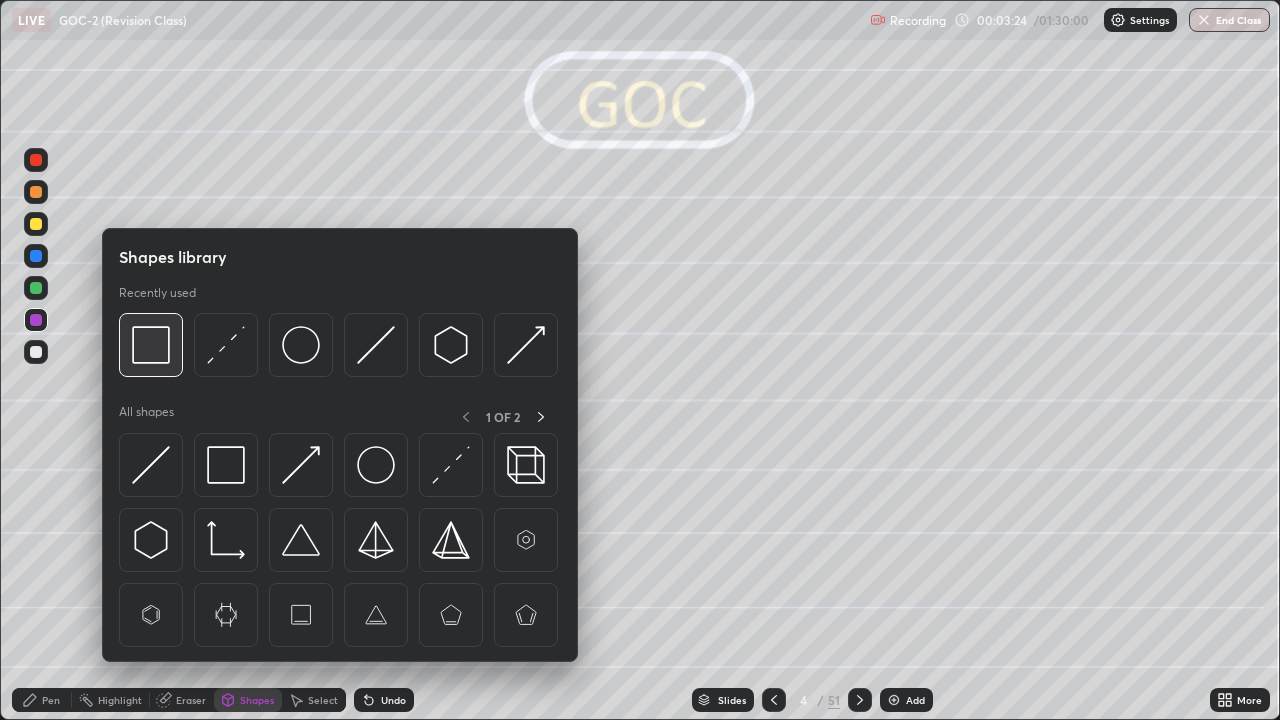 click at bounding box center [151, 345] 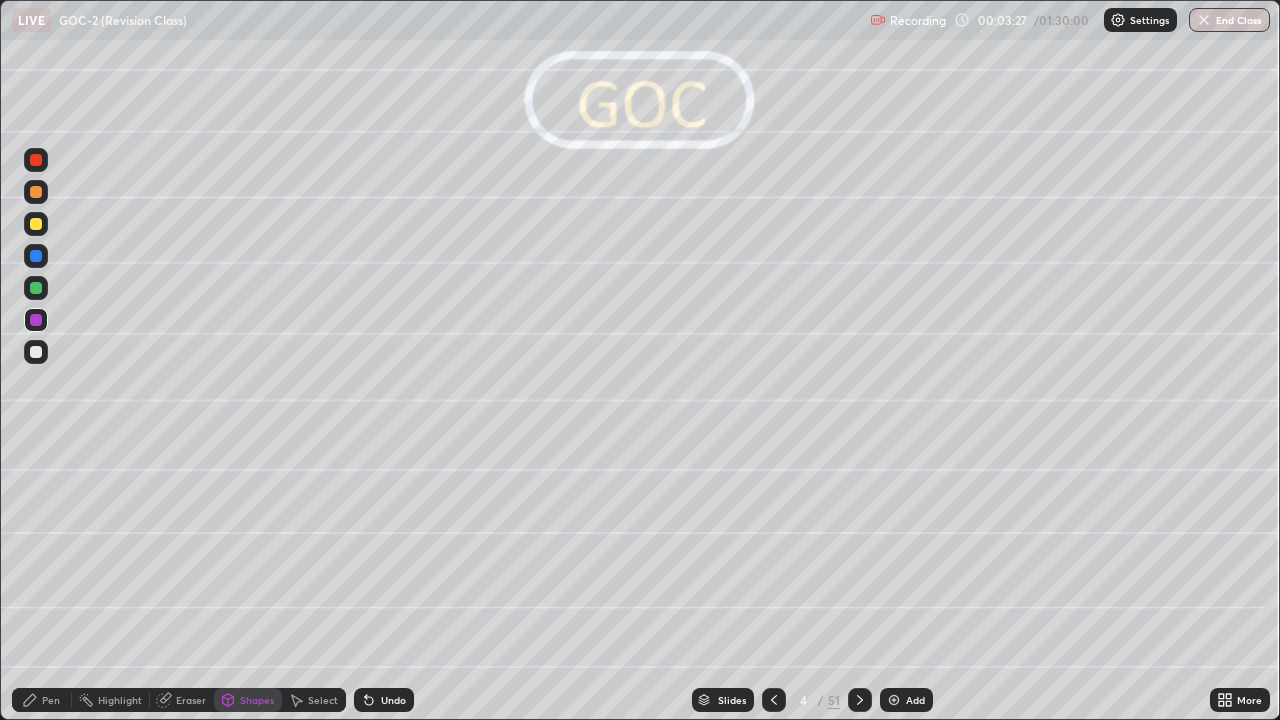 click on "Pen" at bounding box center [42, 700] 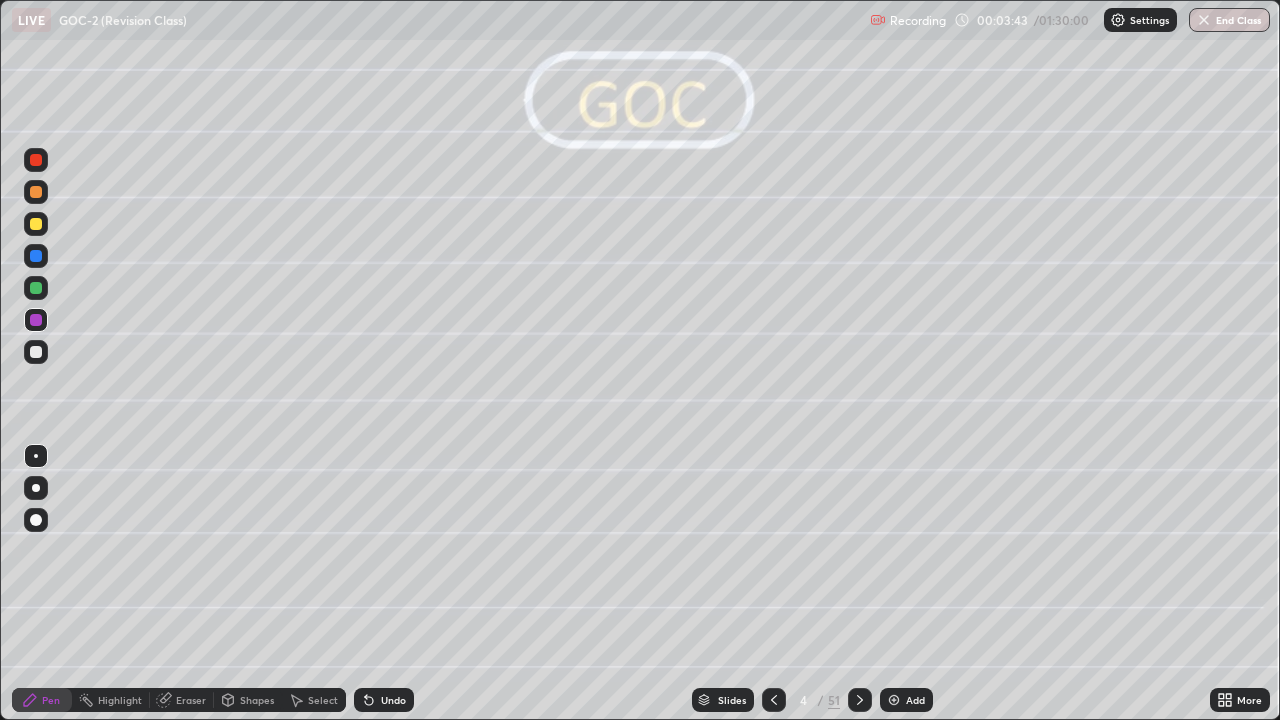 click 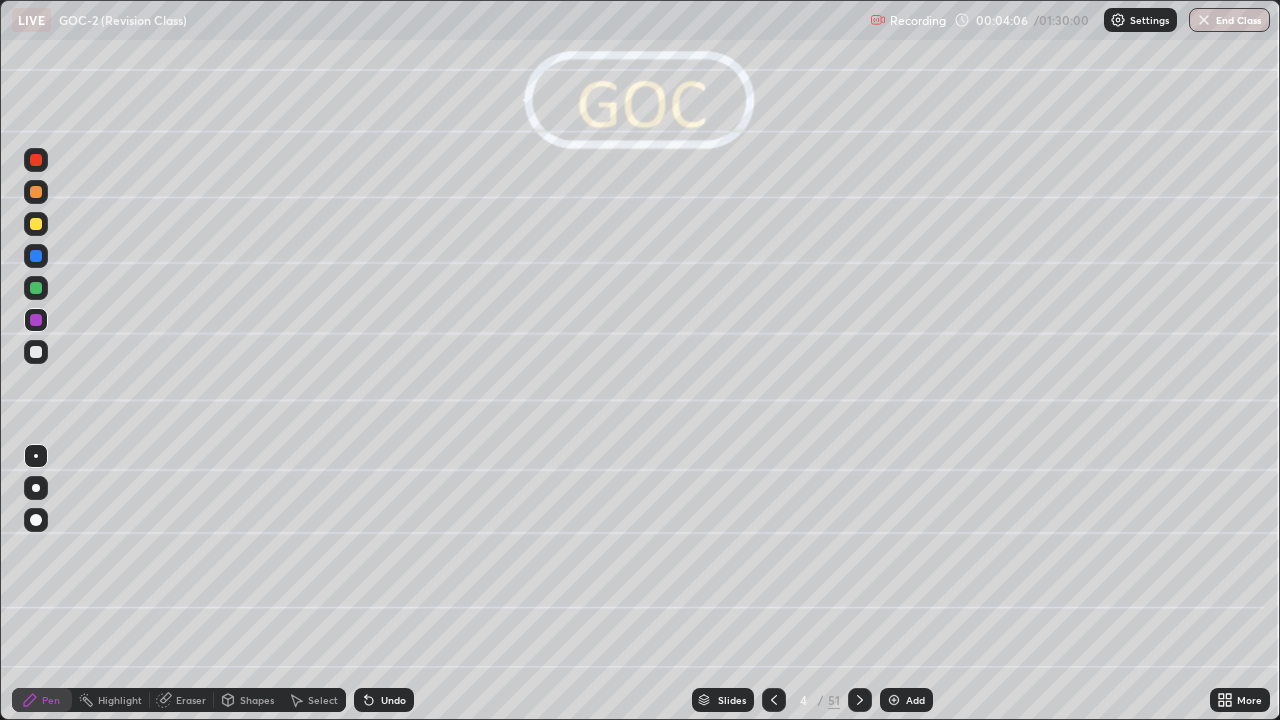 click at bounding box center (36, 192) 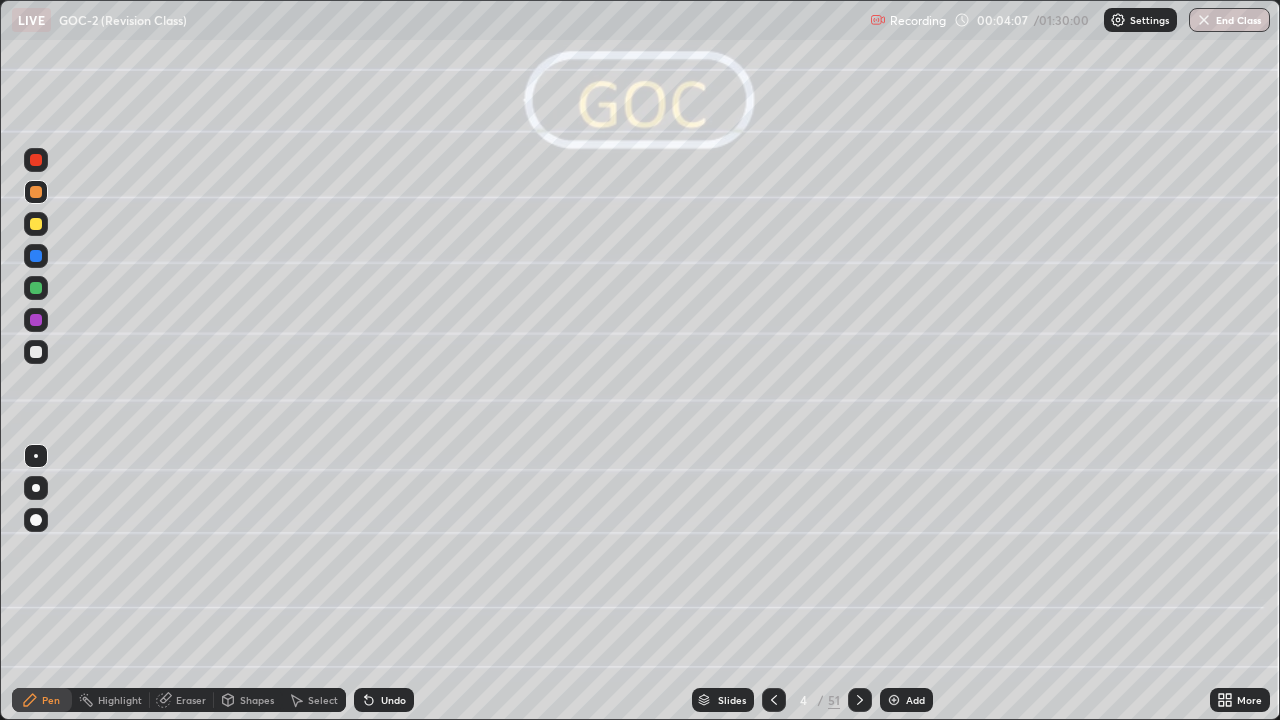 click 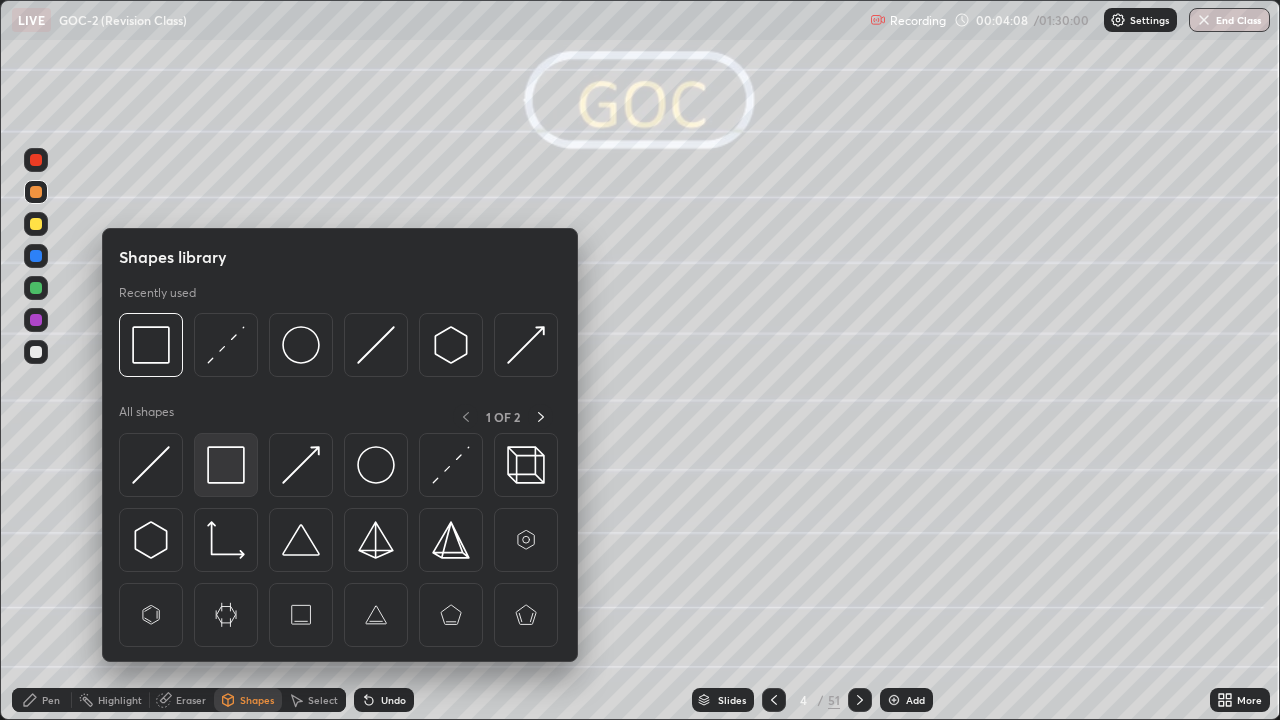 click at bounding box center [226, 465] 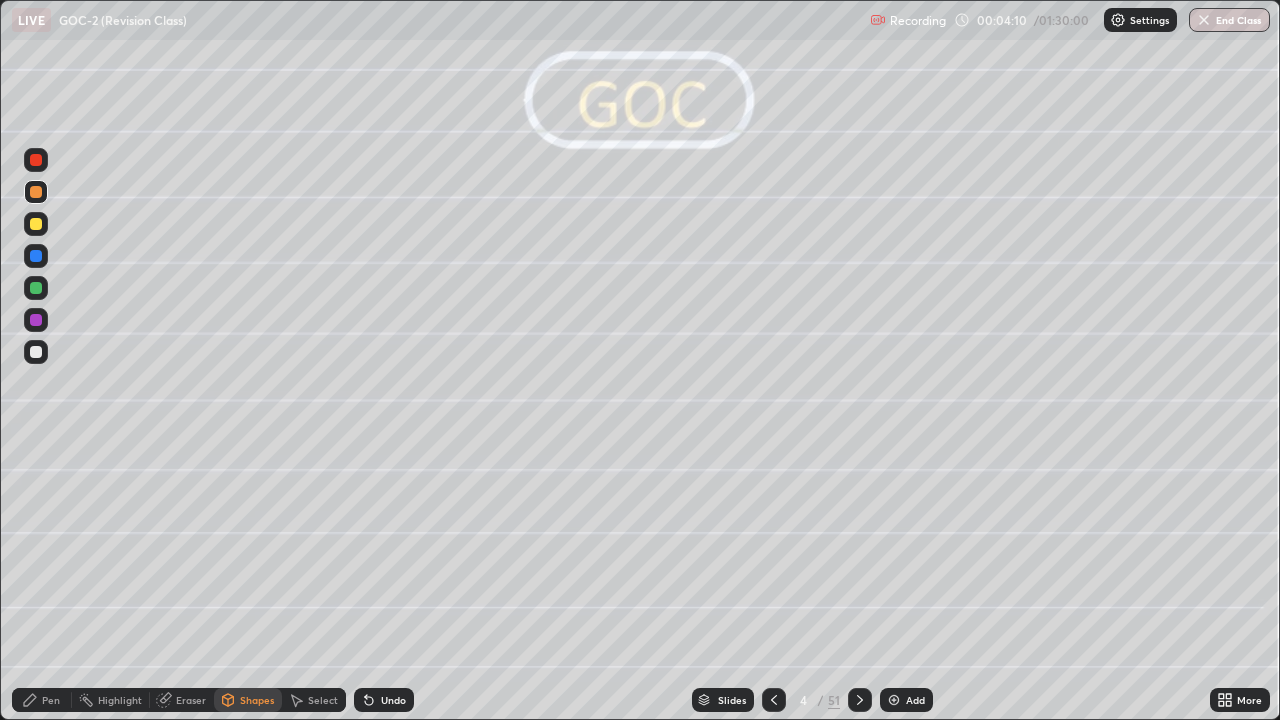click 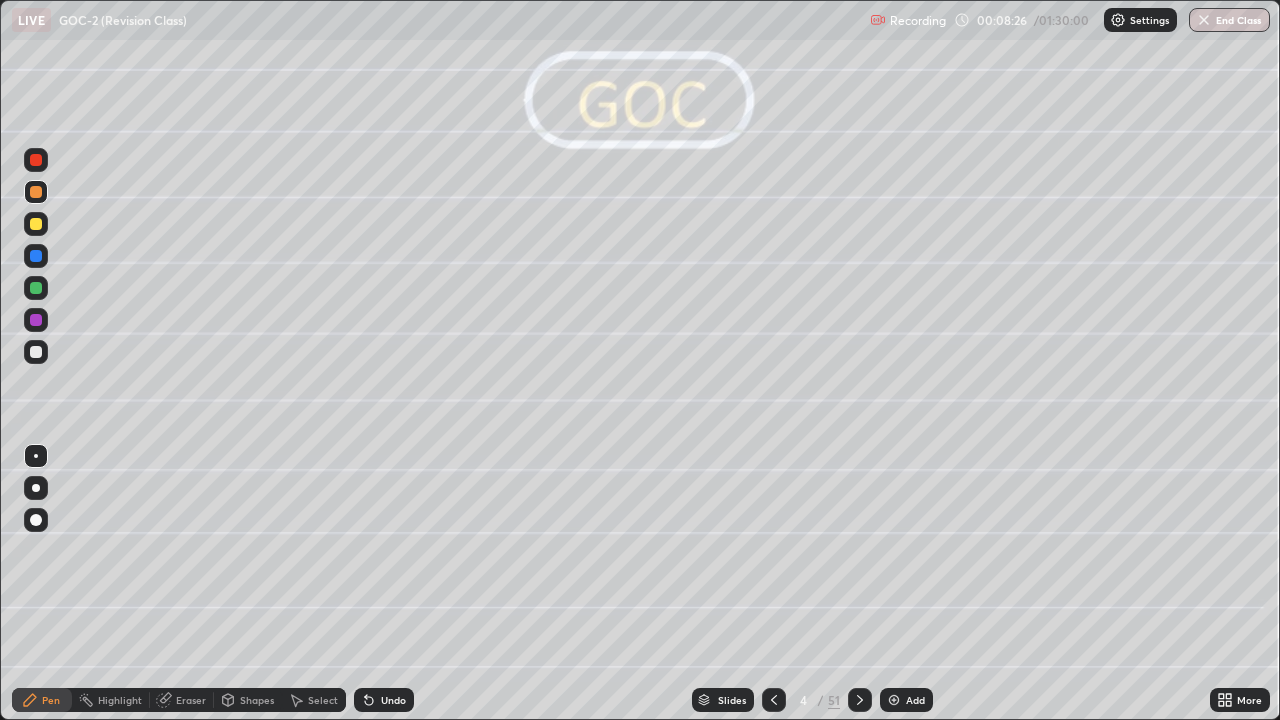 click at bounding box center (36, 320) 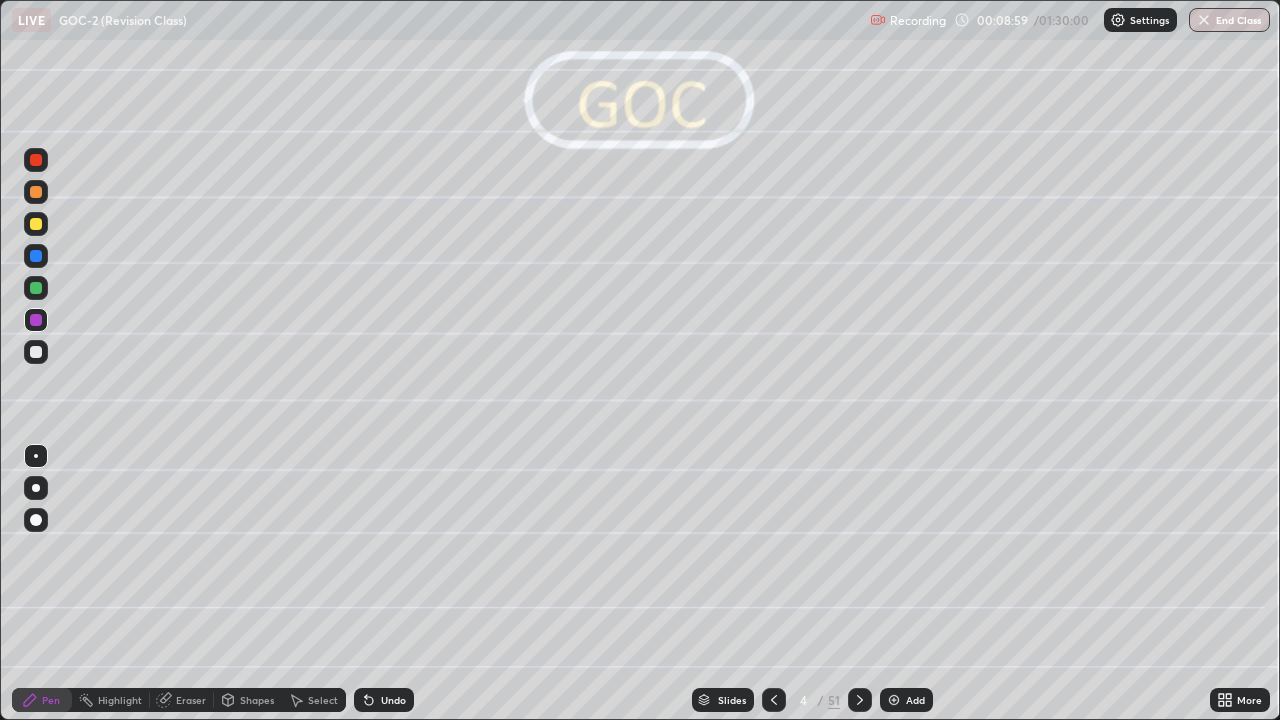 click at bounding box center [36, 192] 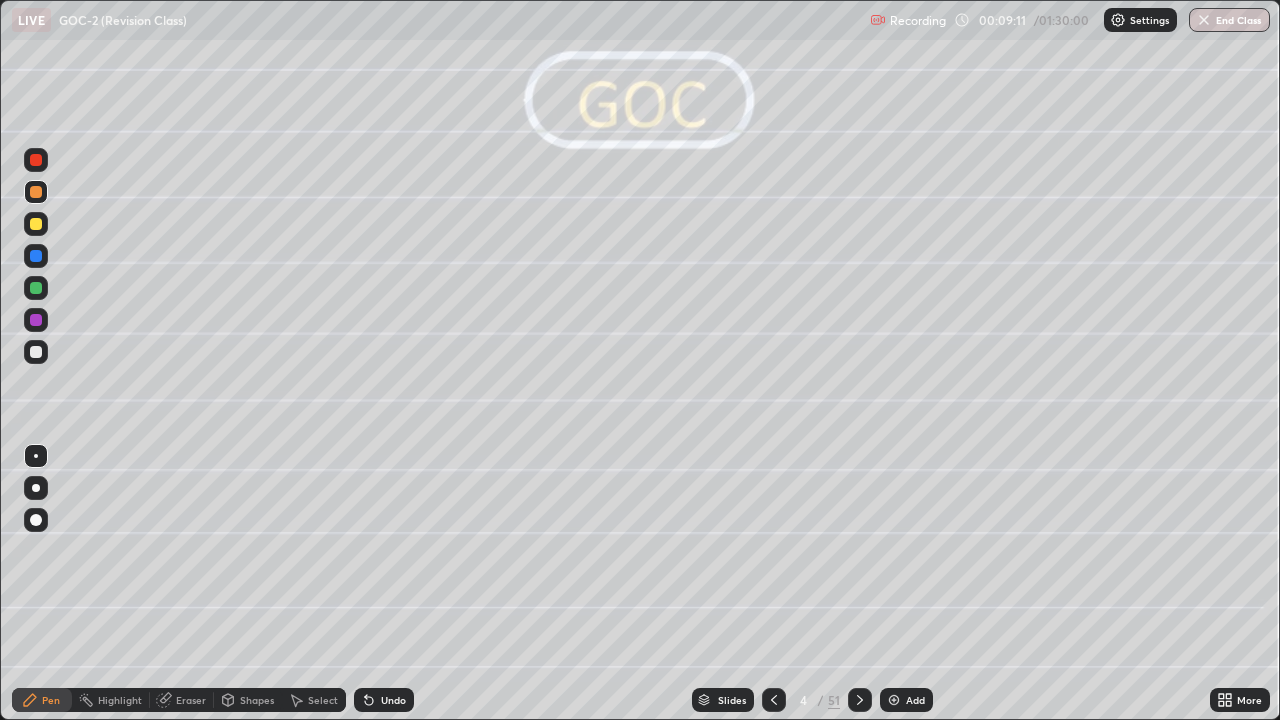 click on "Shapes" at bounding box center [248, 700] 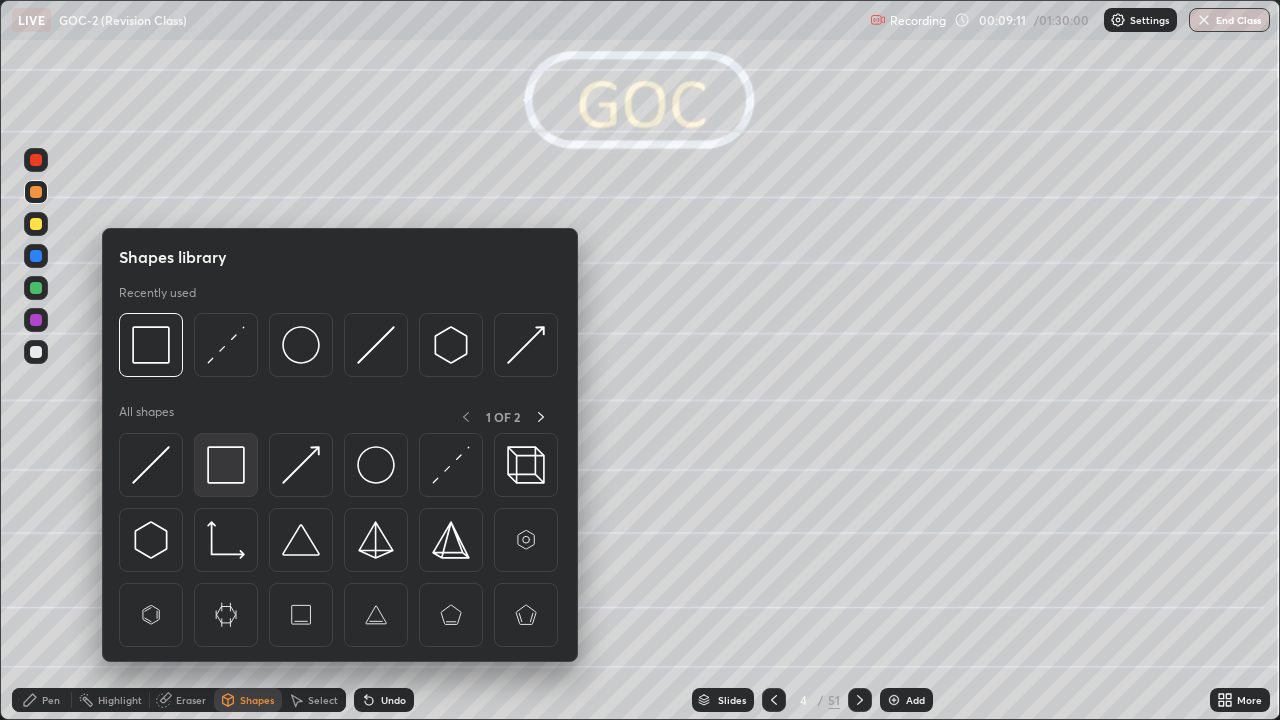 click at bounding box center [226, 465] 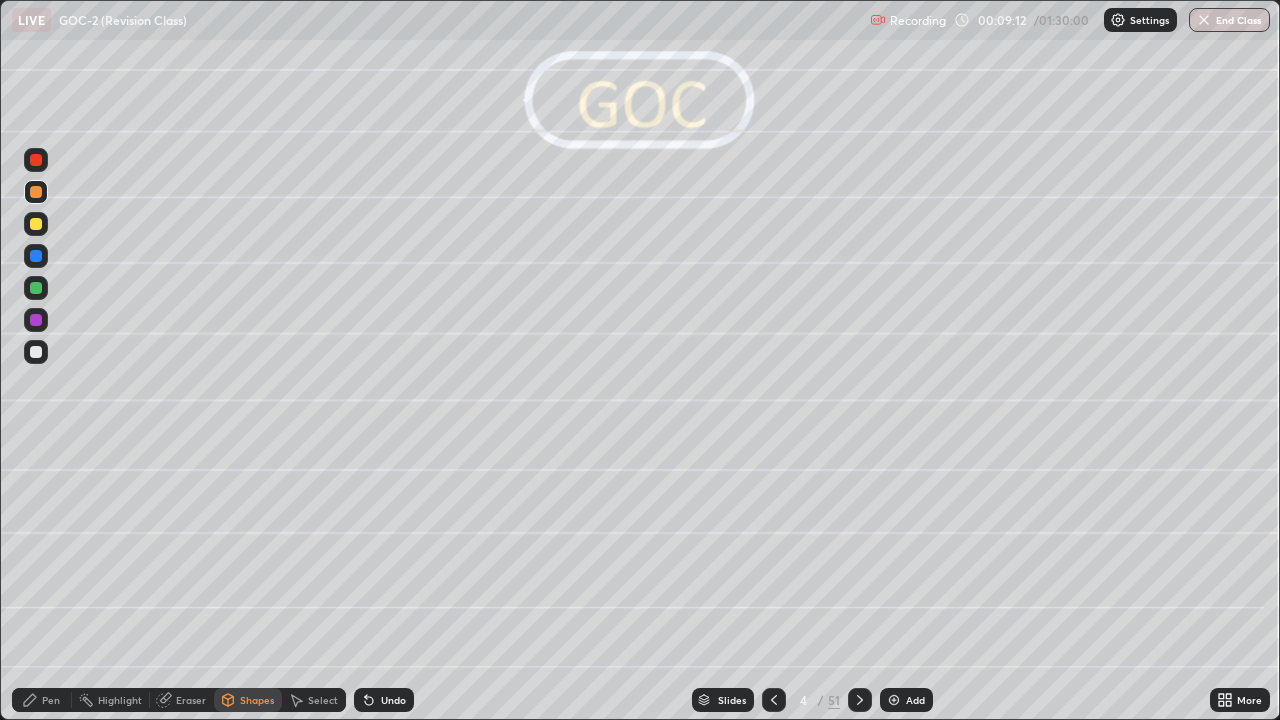 click at bounding box center [36, 320] 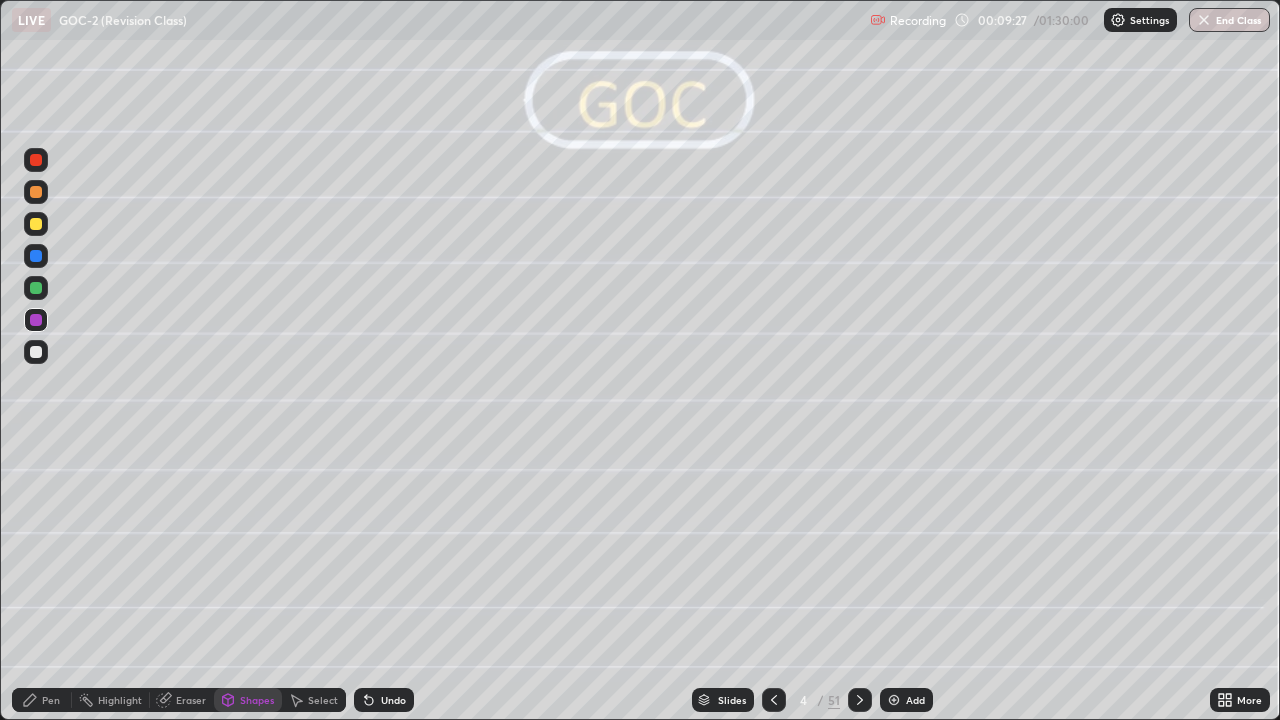 click at bounding box center (36, 160) 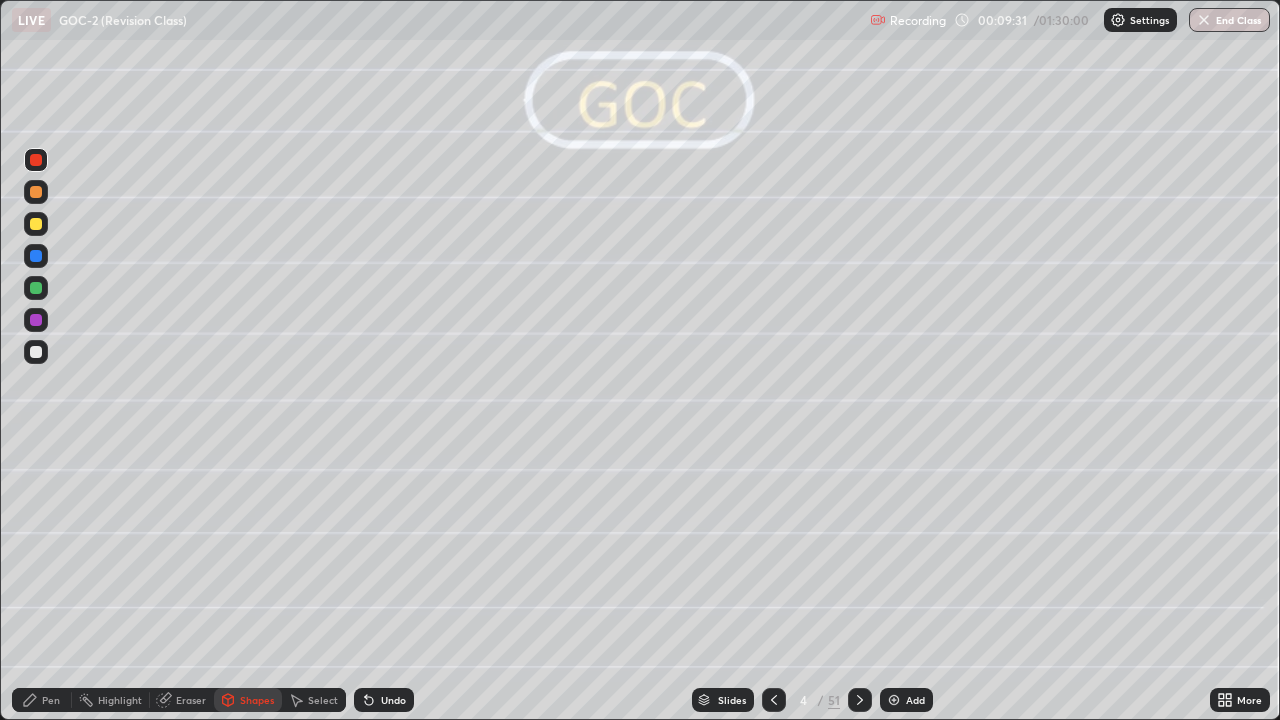 click on "Undo" at bounding box center (393, 700) 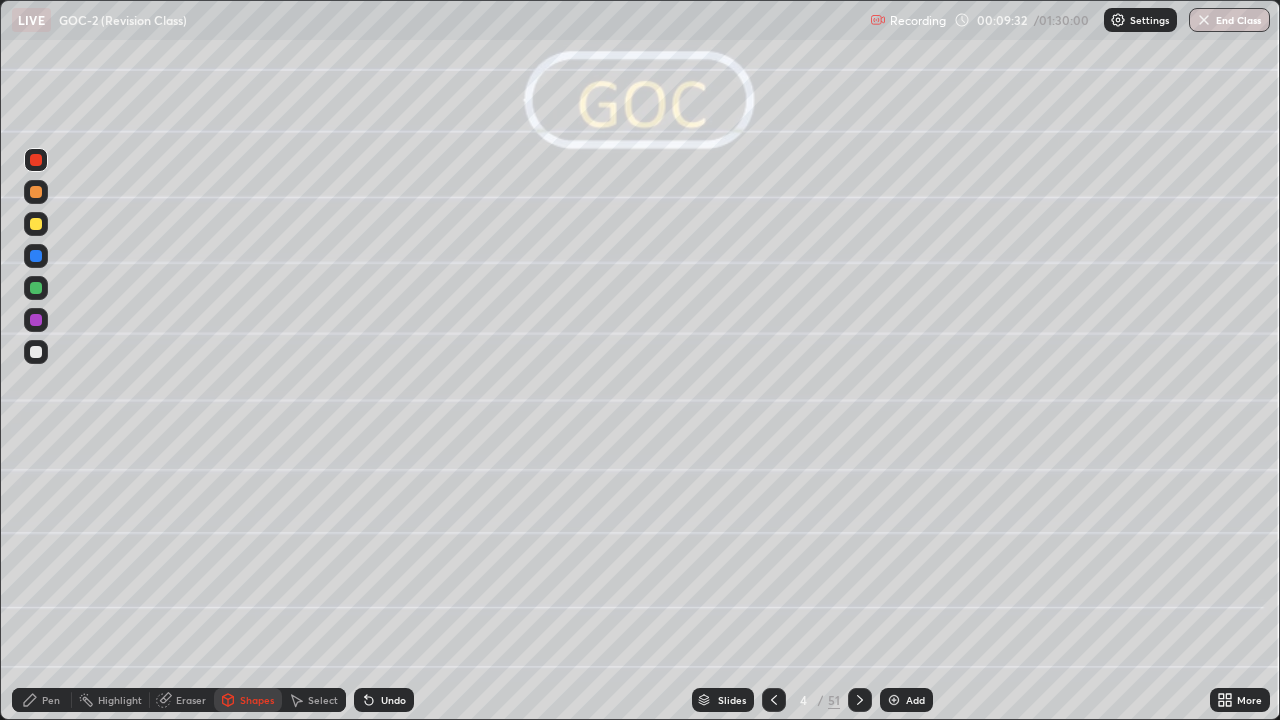 click on "Eraser" at bounding box center (191, 700) 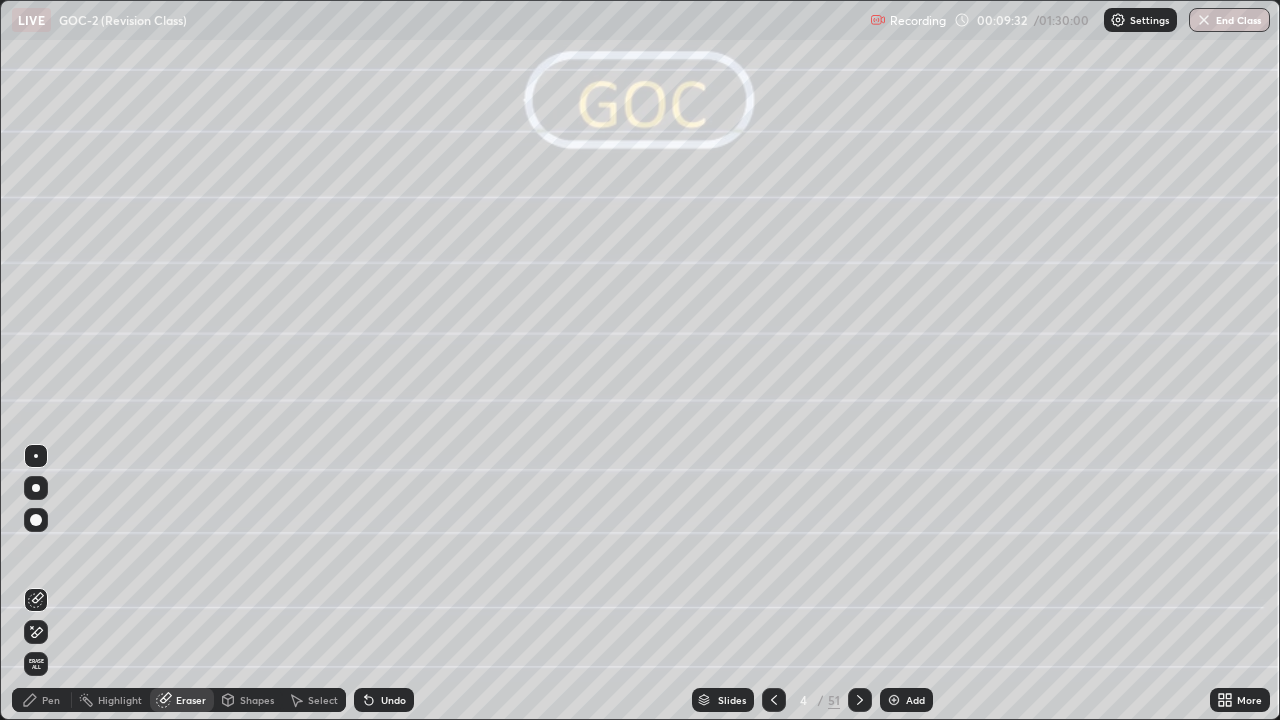click on "Shapes" at bounding box center [257, 700] 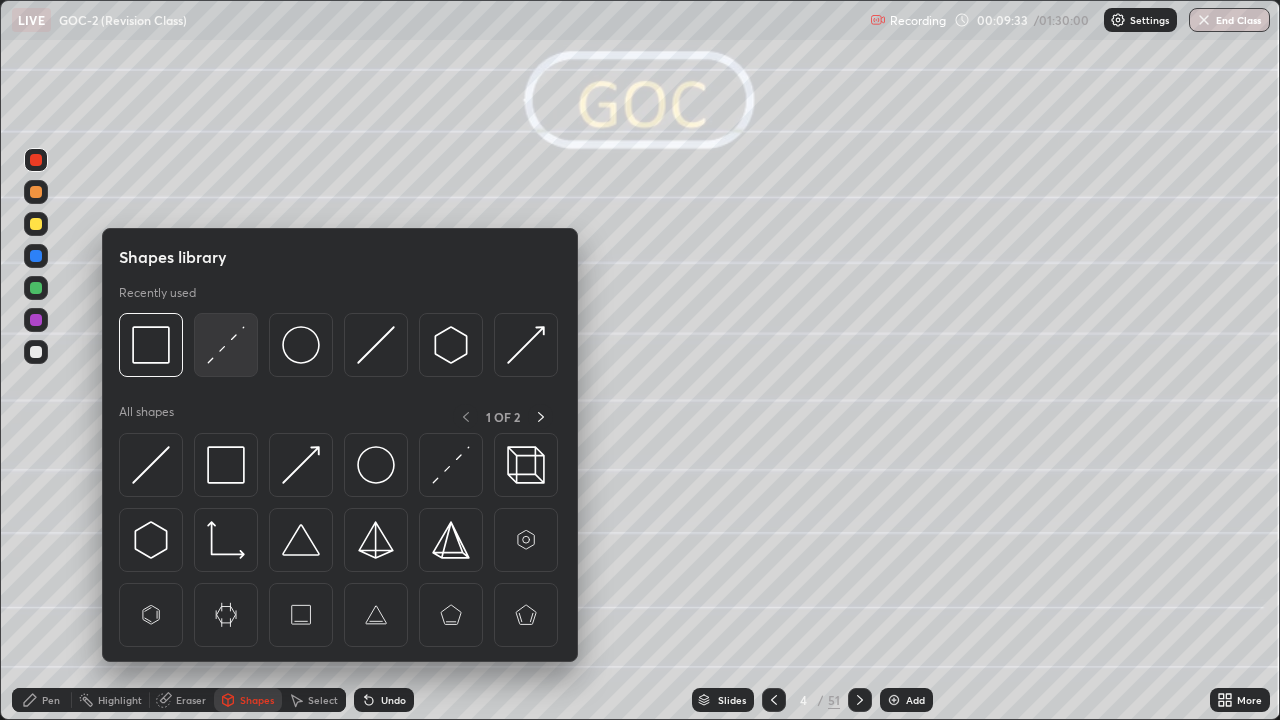 click at bounding box center (226, 345) 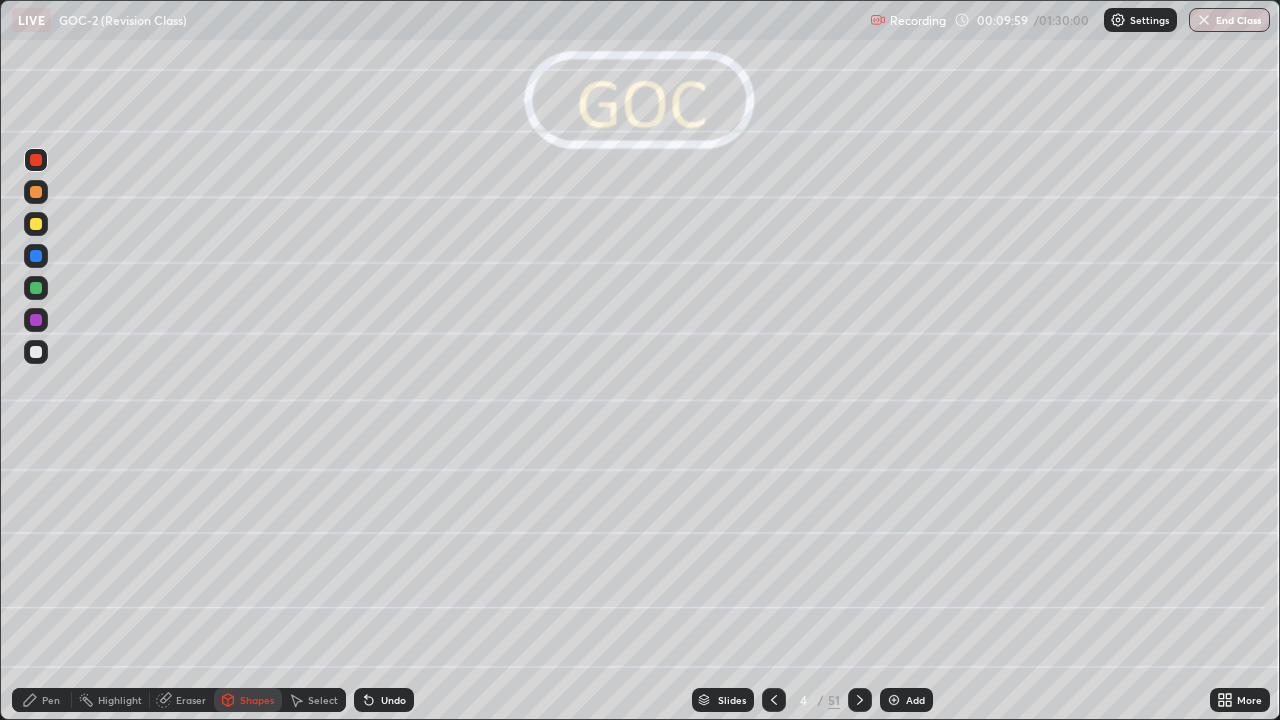 click 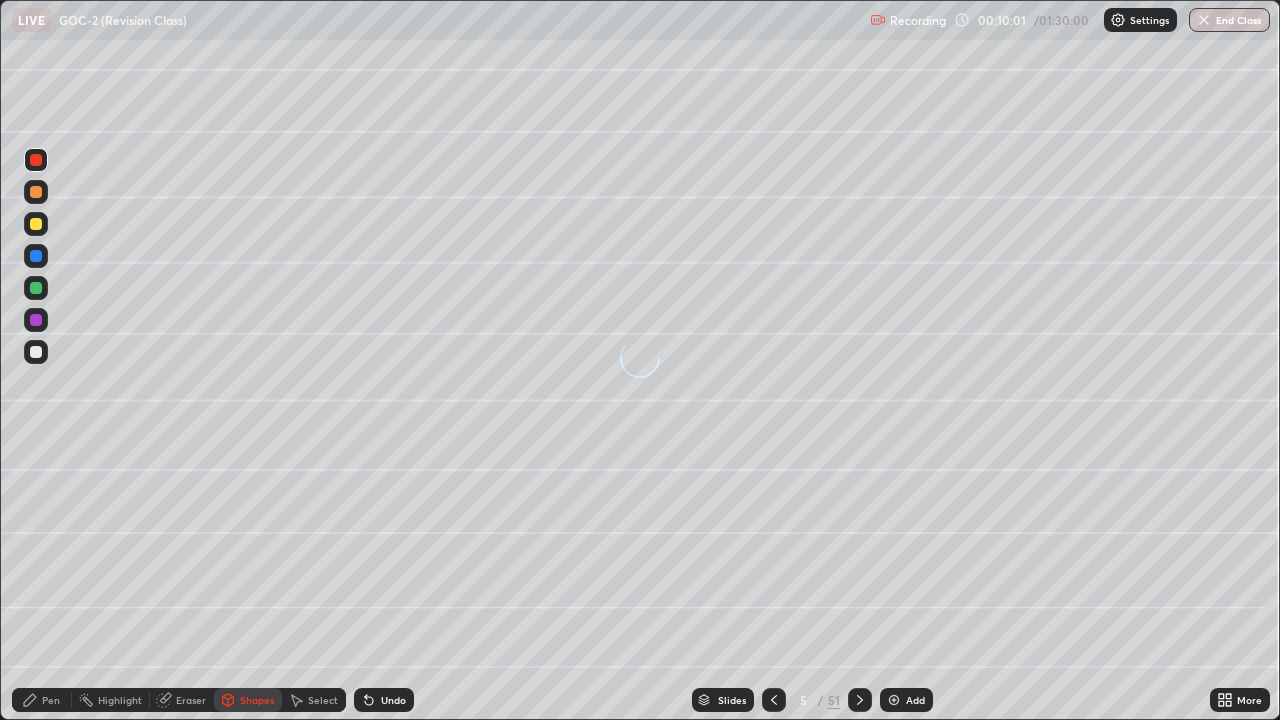 click on "Pen" at bounding box center [42, 700] 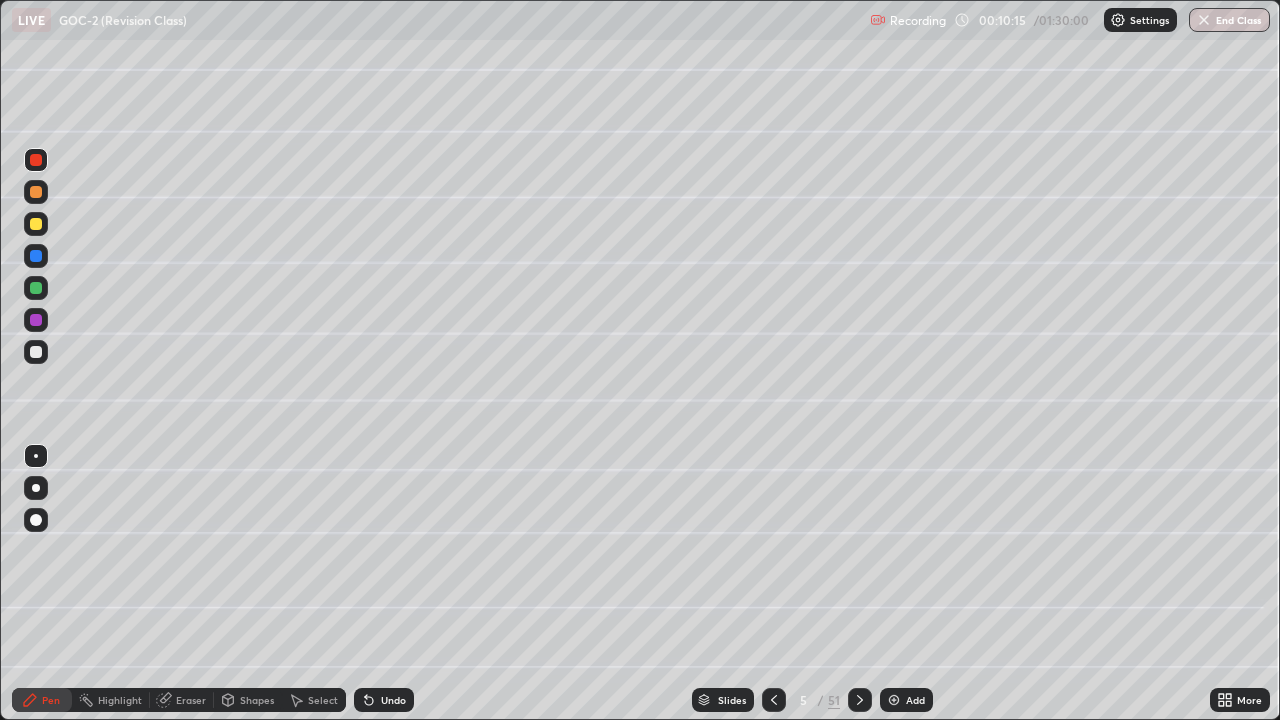 click on "Shapes" at bounding box center (257, 700) 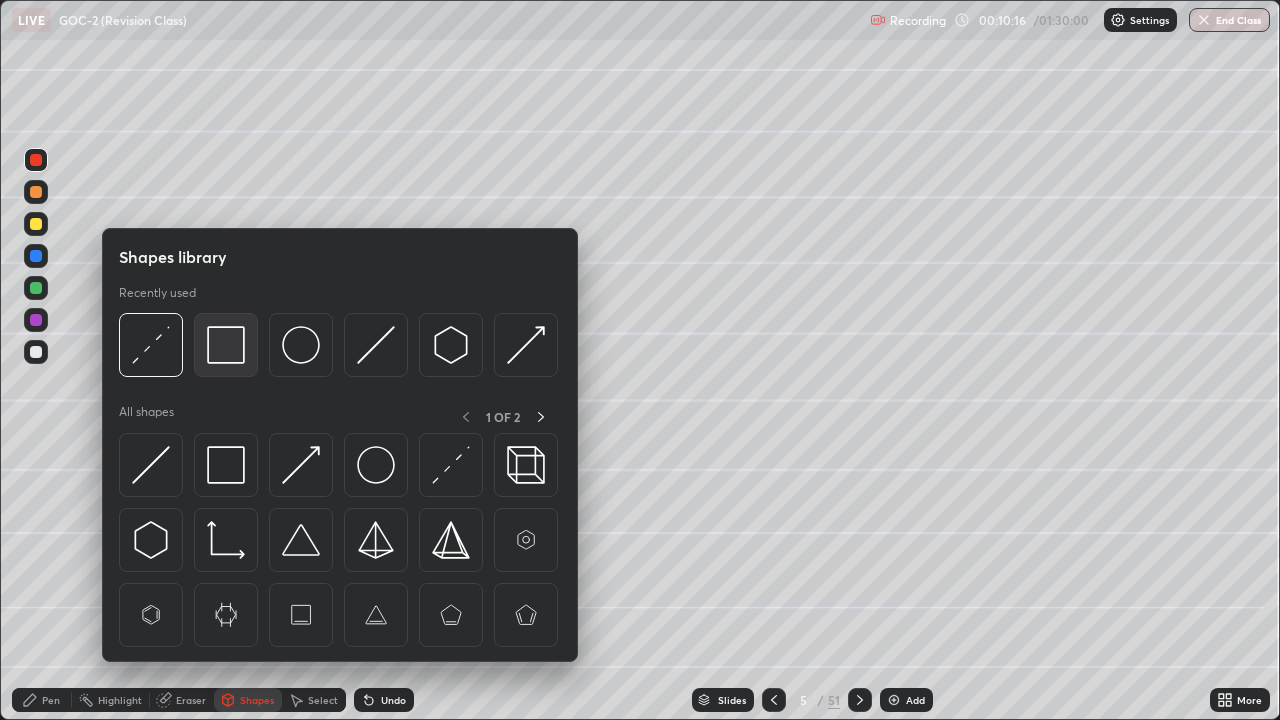 click at bounding box center [226, 345] 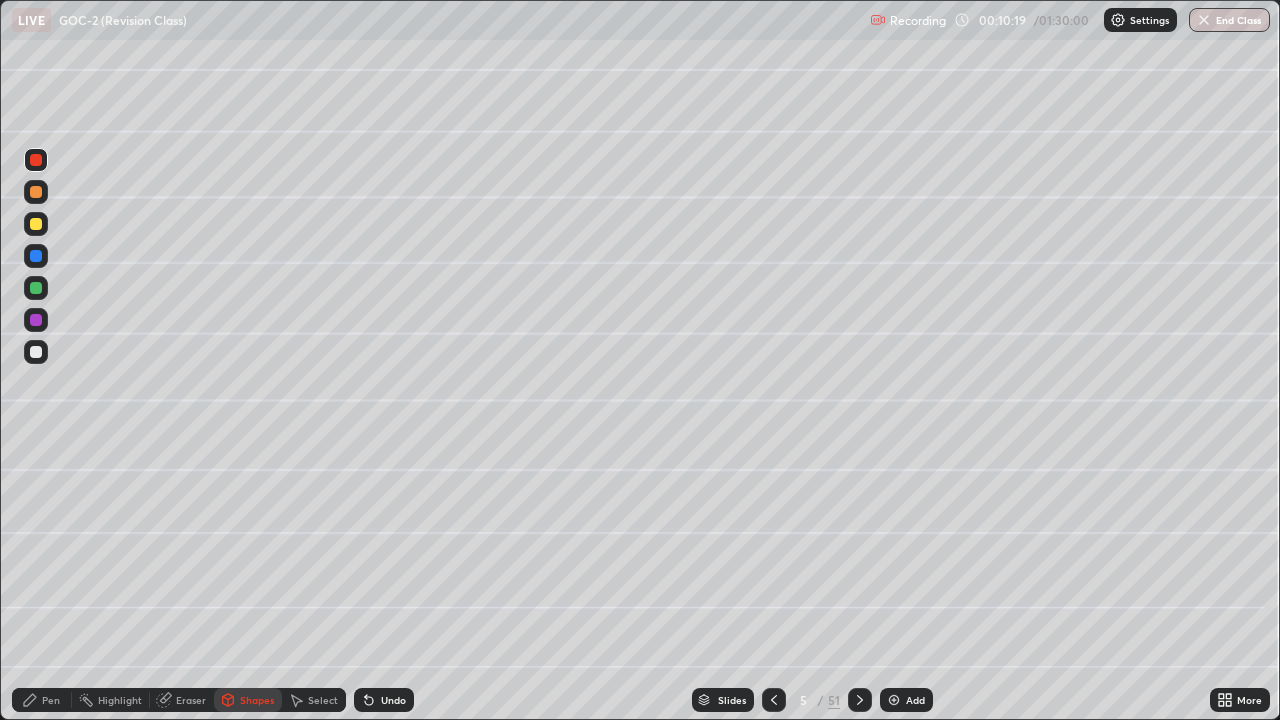 click on "Shapes" at bounding box center (248, 700) 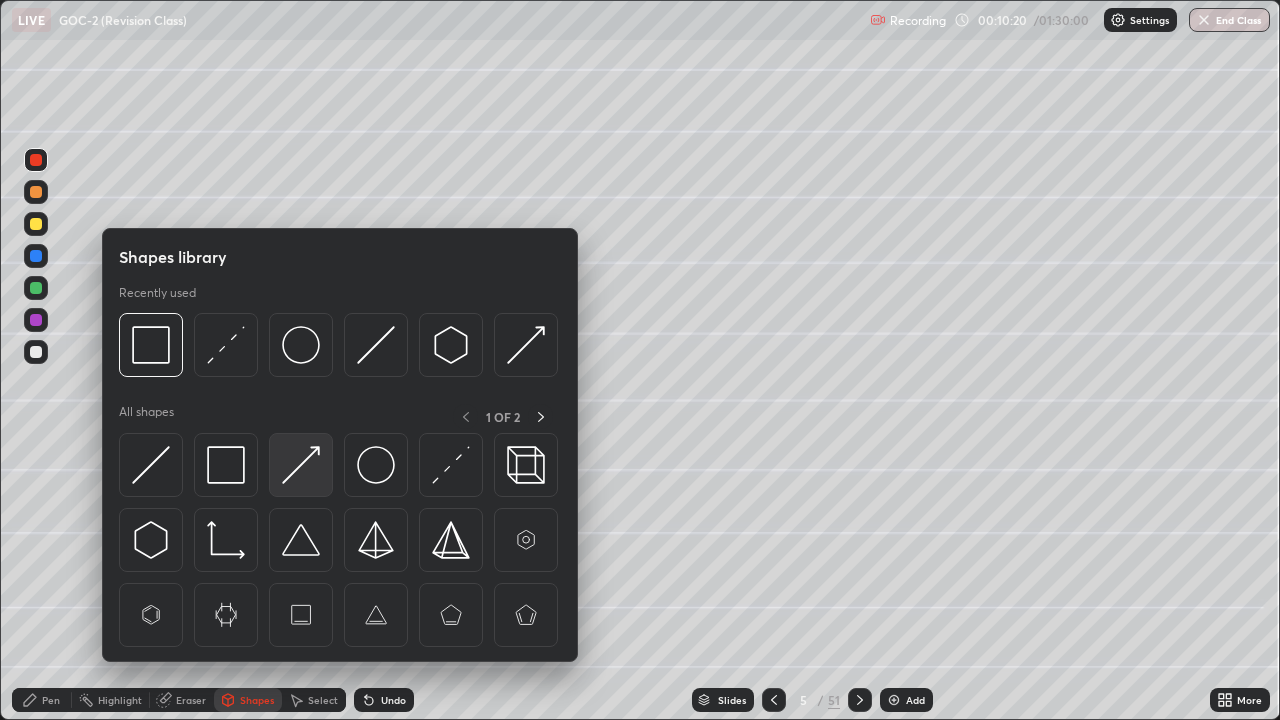 click at bounding box center (301, 465) 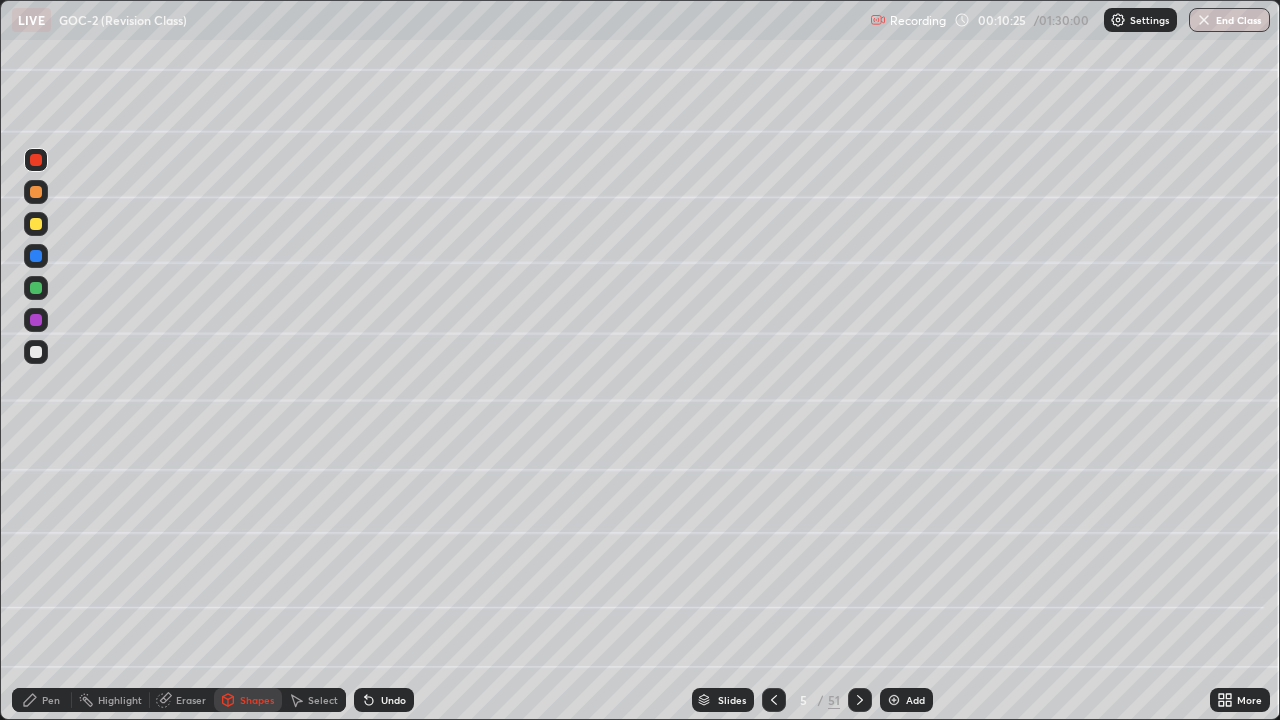 click on "Pen" at bounding box center [42, 700] 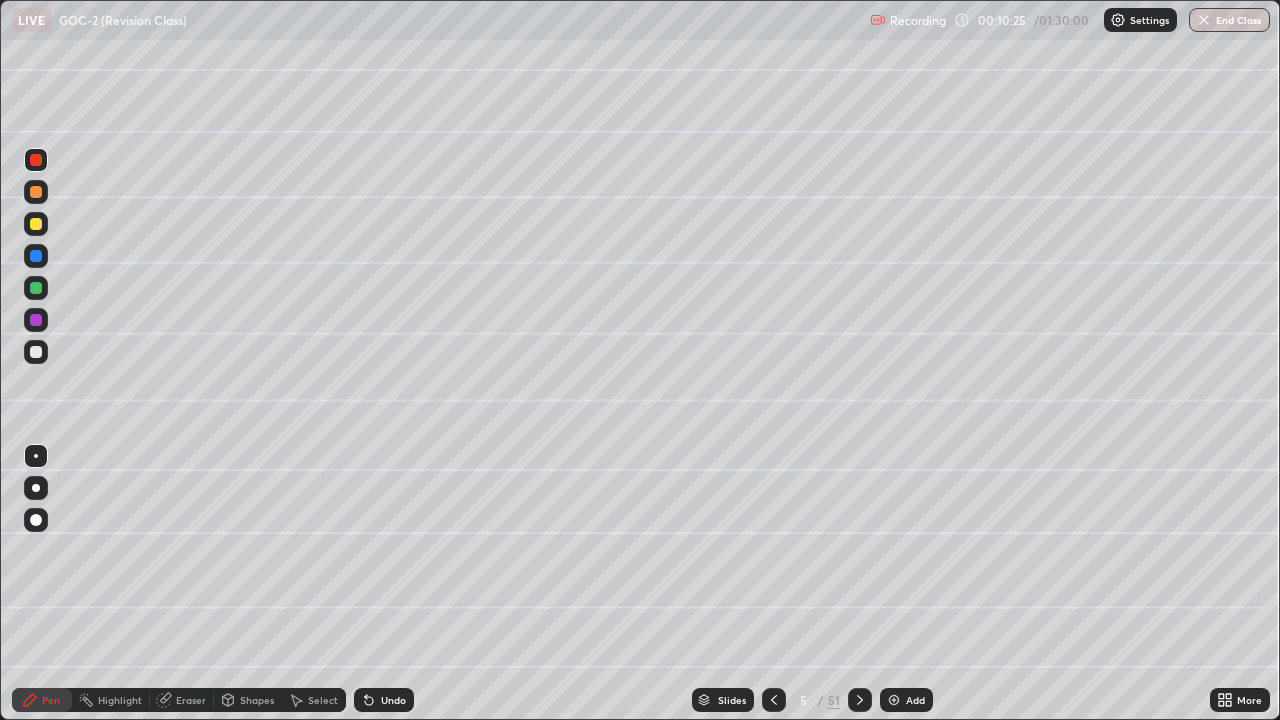 click at bounding box center (36, 288) 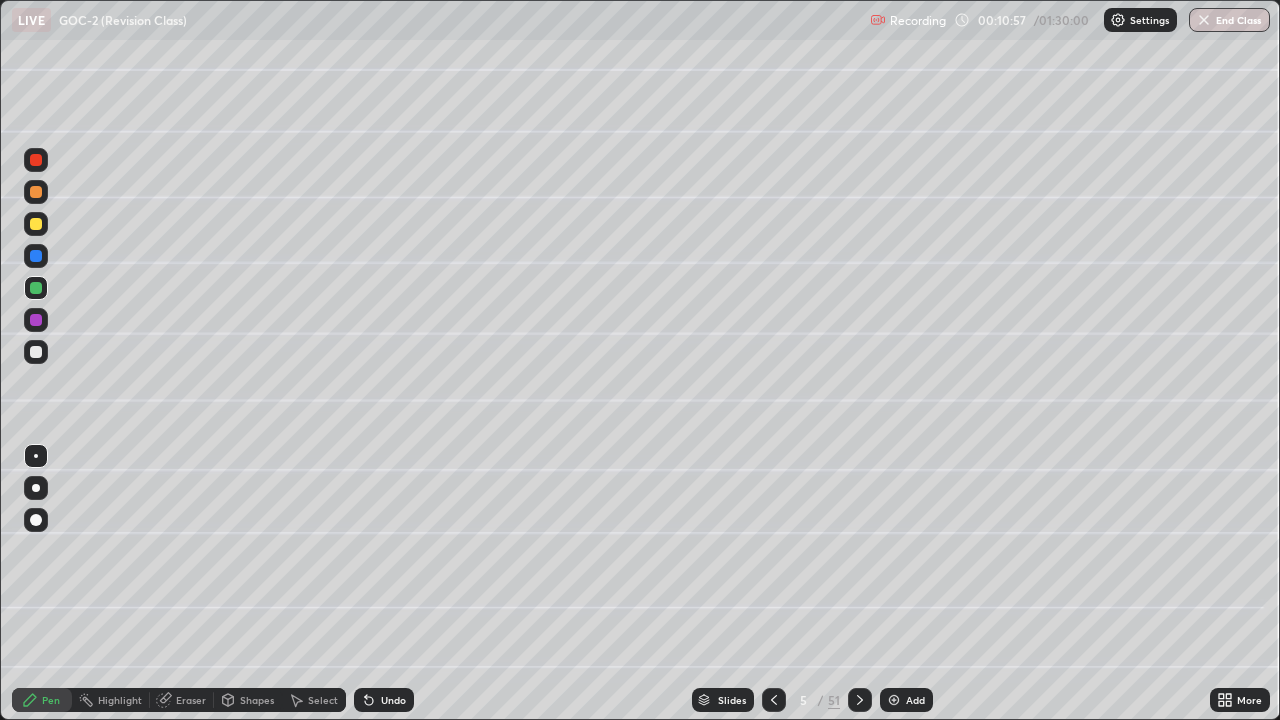 click at bounding box center [36, 224] 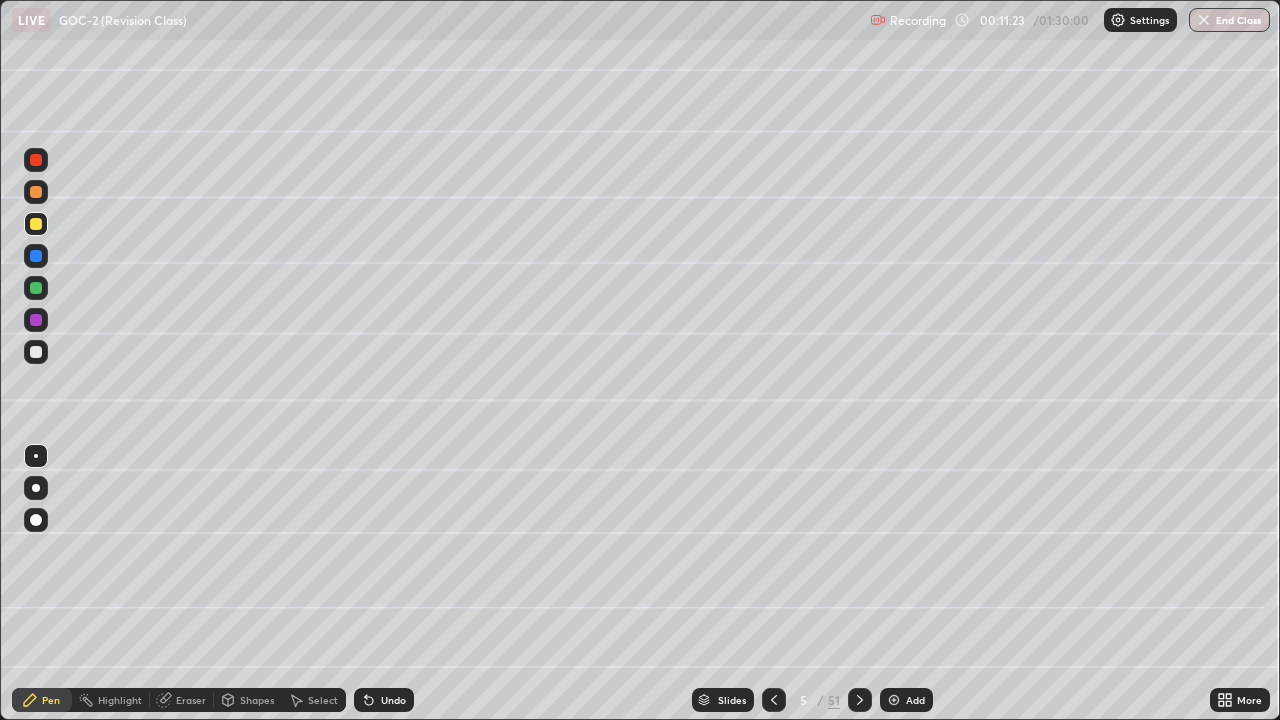 click on "Shapes" at bounding box center [257, 700] 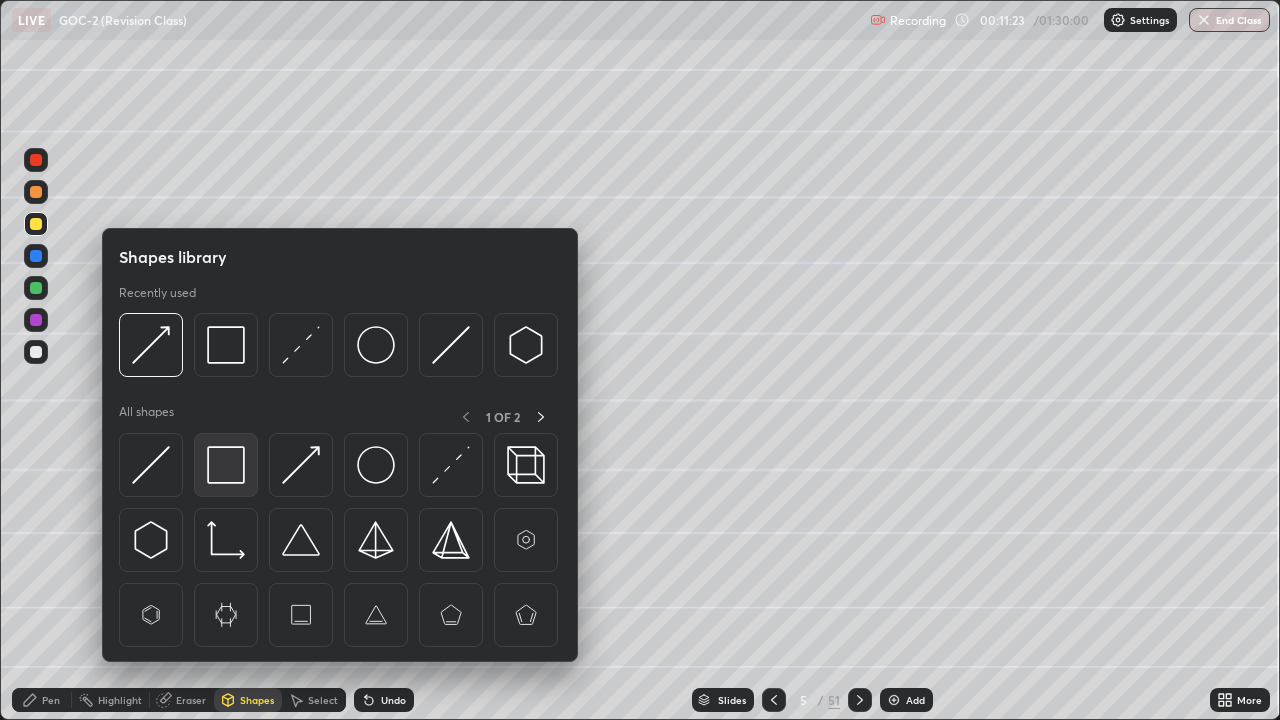 click at bounding box center [226, 465] 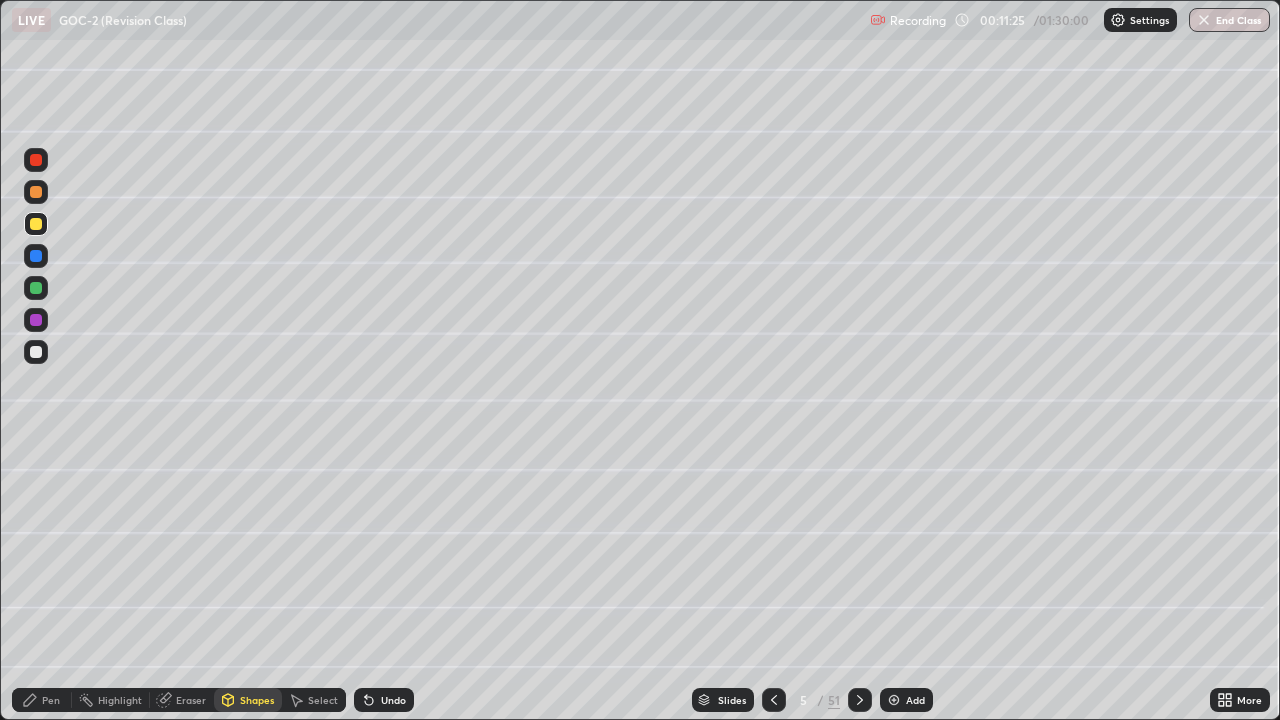 click at bounding box center [36, 224] 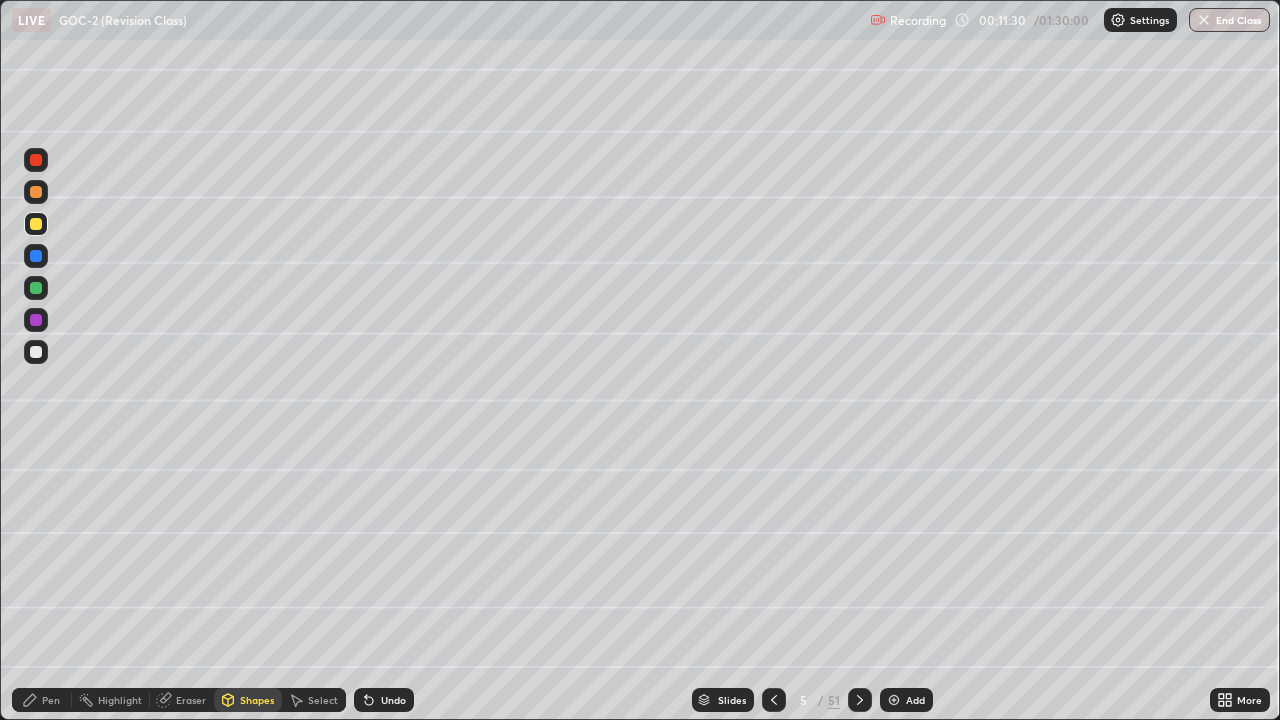 click at bounding box center (36, 320) 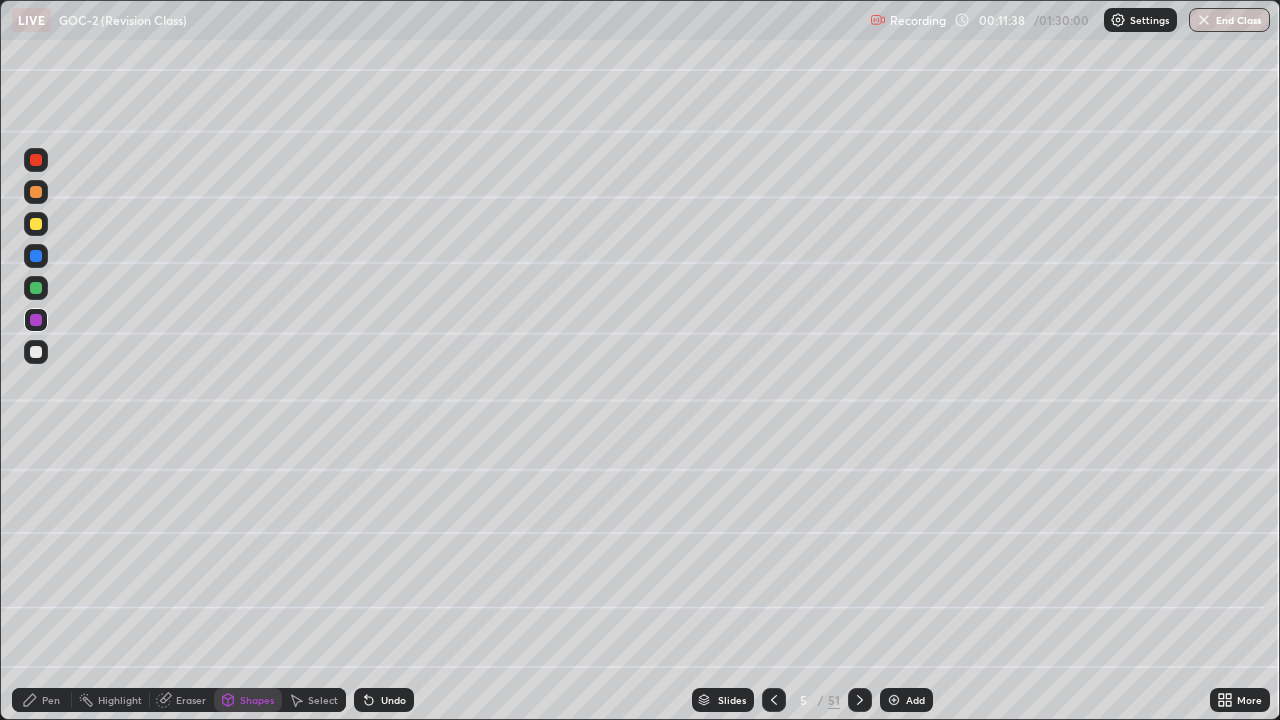 click on "Undo" at bounding box center [384, 700] 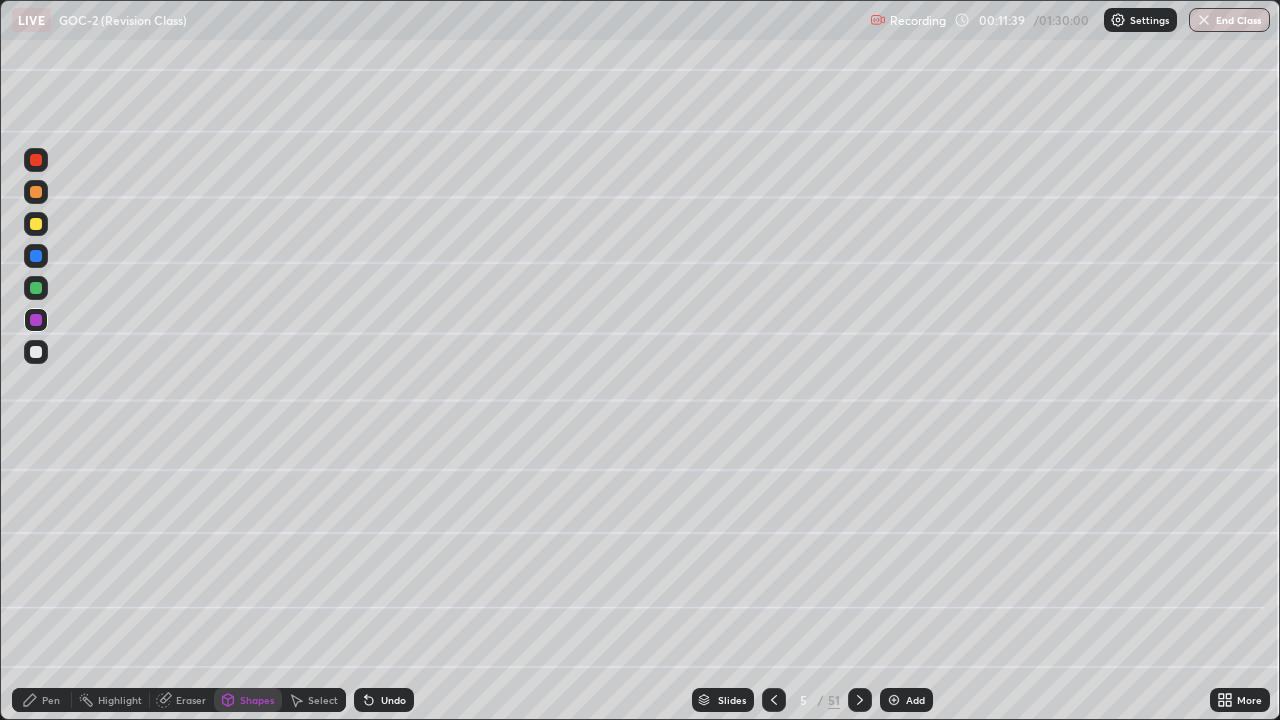click on "Shapes" at bounding box center [248, 700] 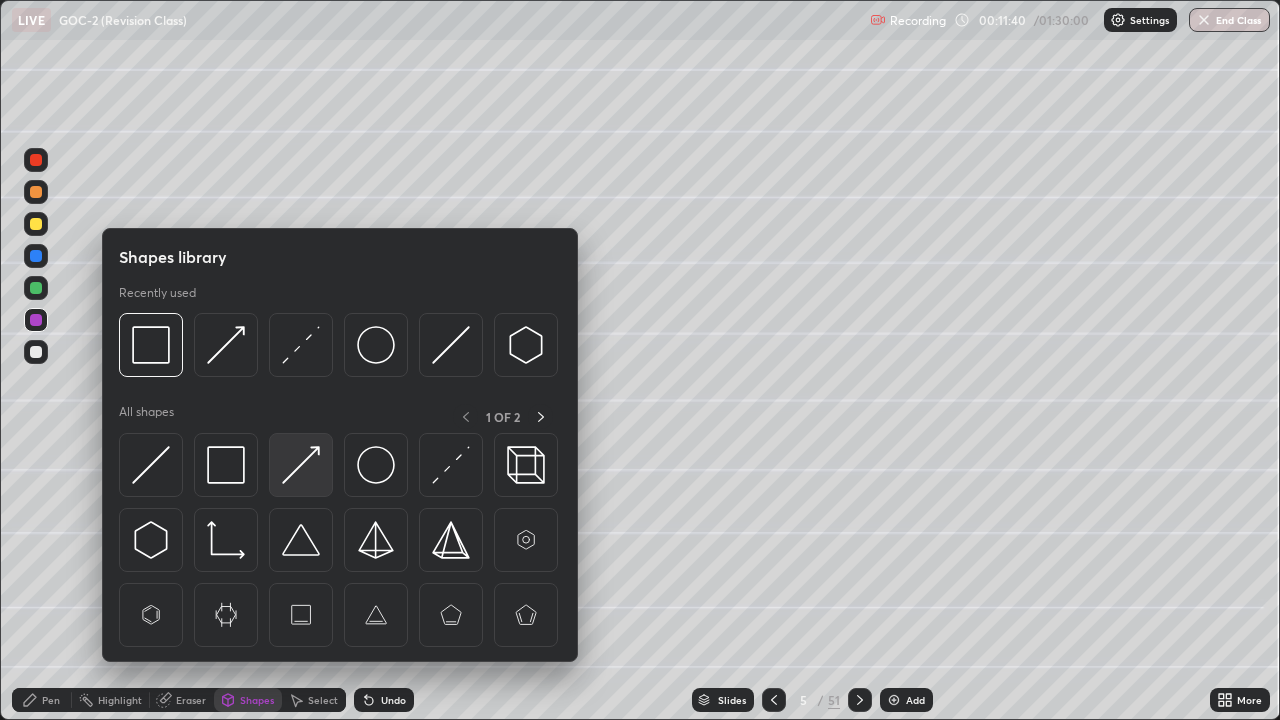click at bounding box center (301, 465) 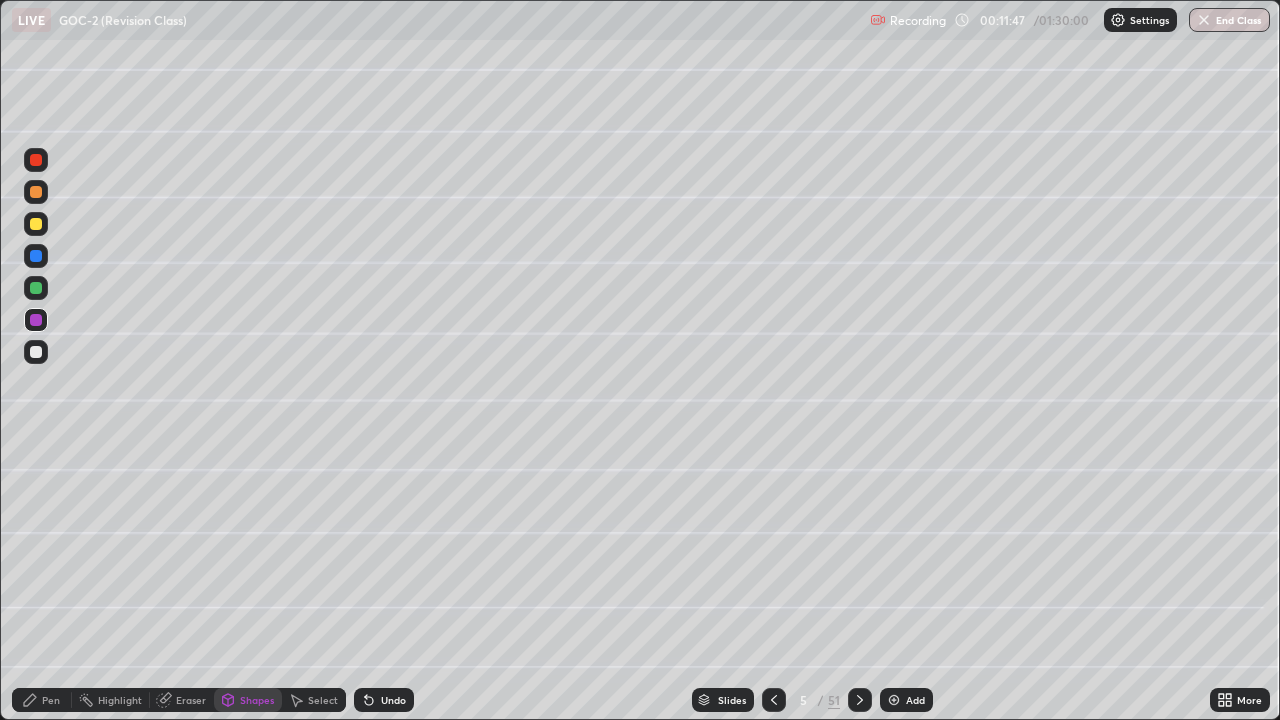 click at bounding box center [36, 288] 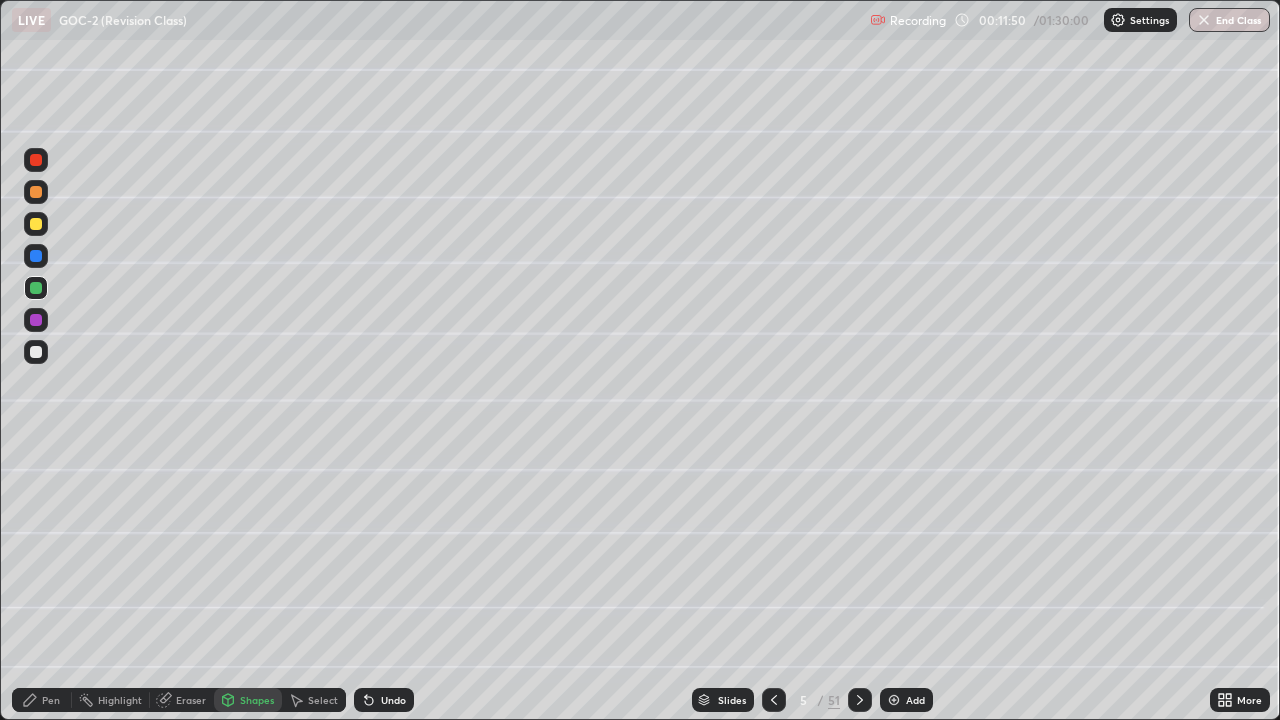 click on "Undo" at bounding box center [393, 700] 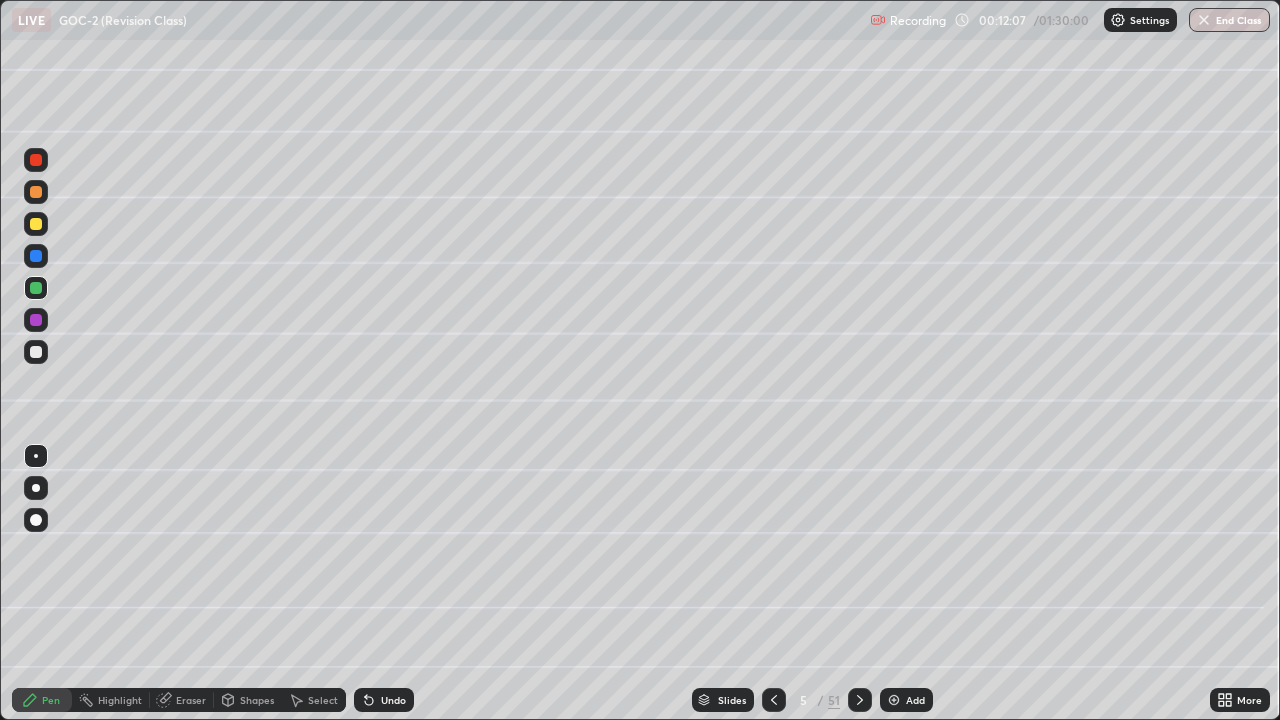 click on "Shapes" at bounding box center [257, 700] 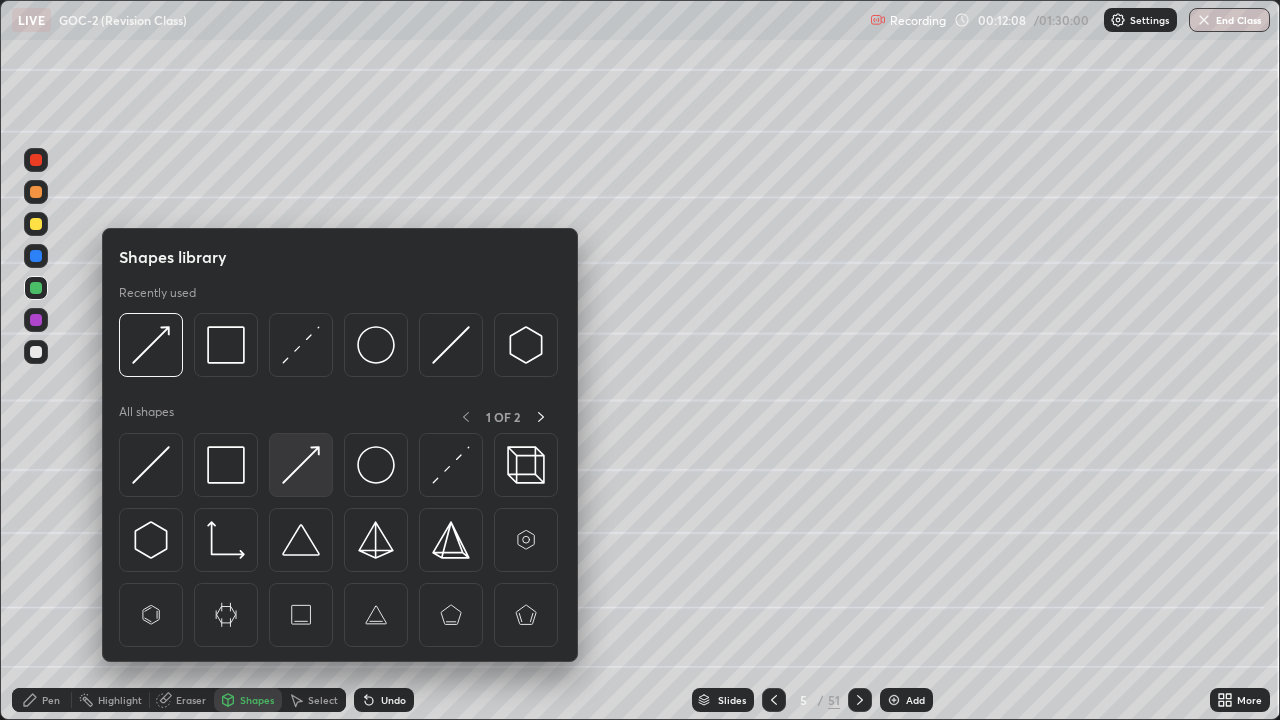 click at bounding box center [301, 465] 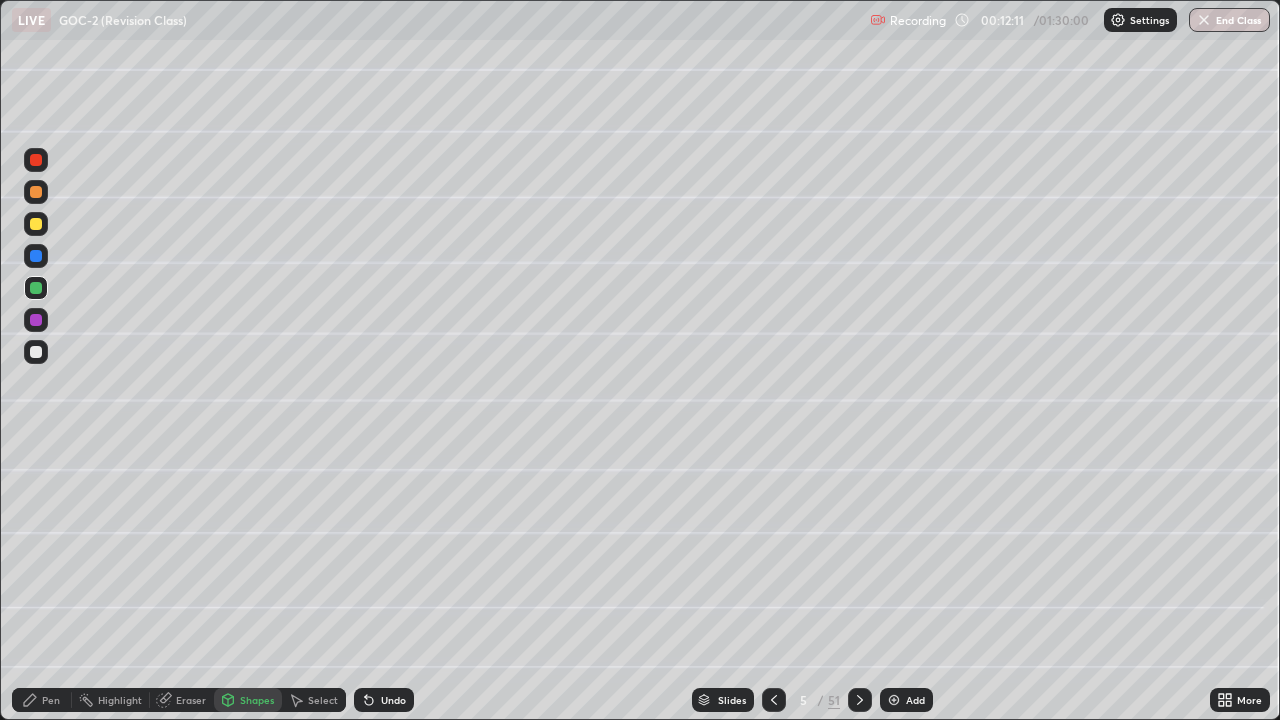 click on "Pen" at bounding box center (42, 700) 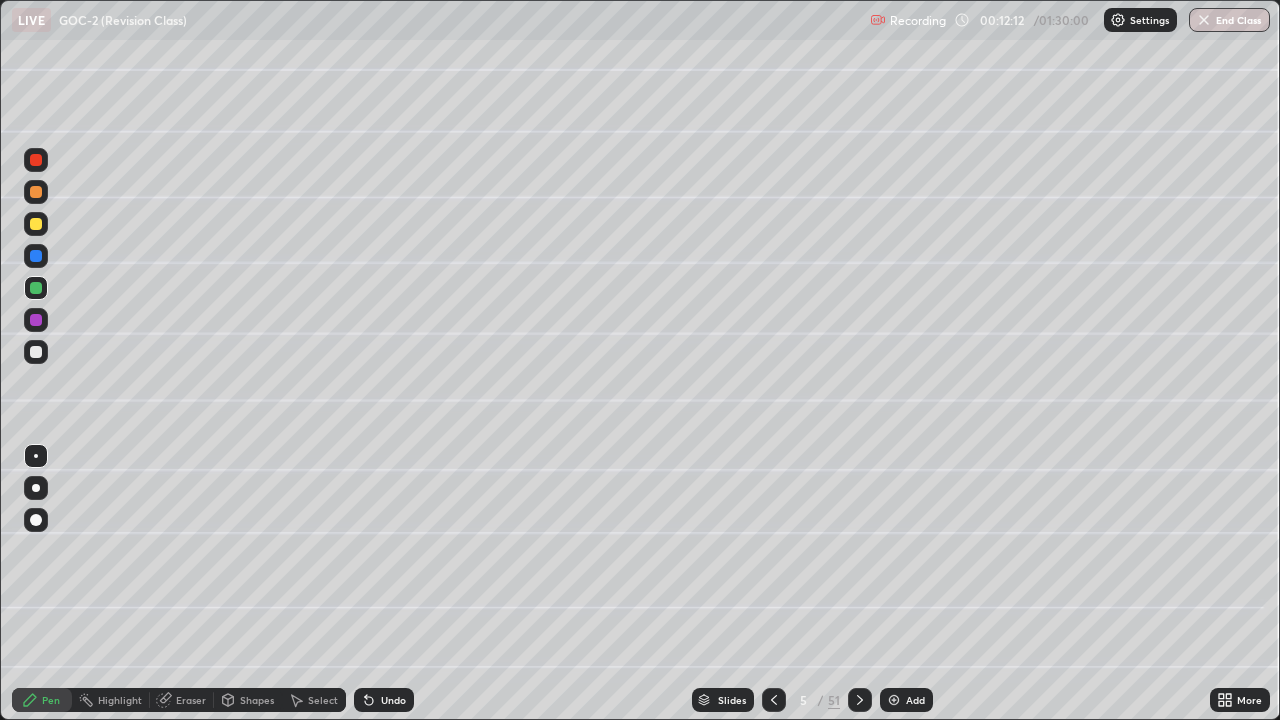 click at bounding box center [36, 352] 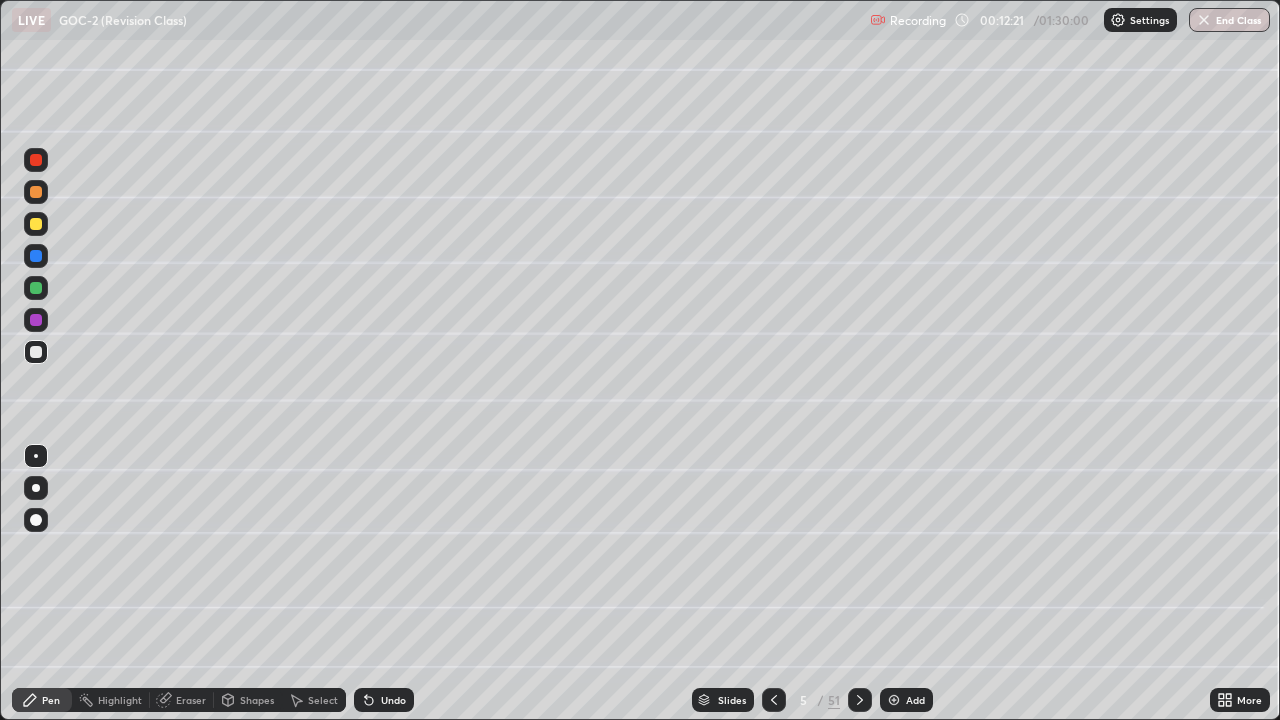 click at bounding box center (36, 320) 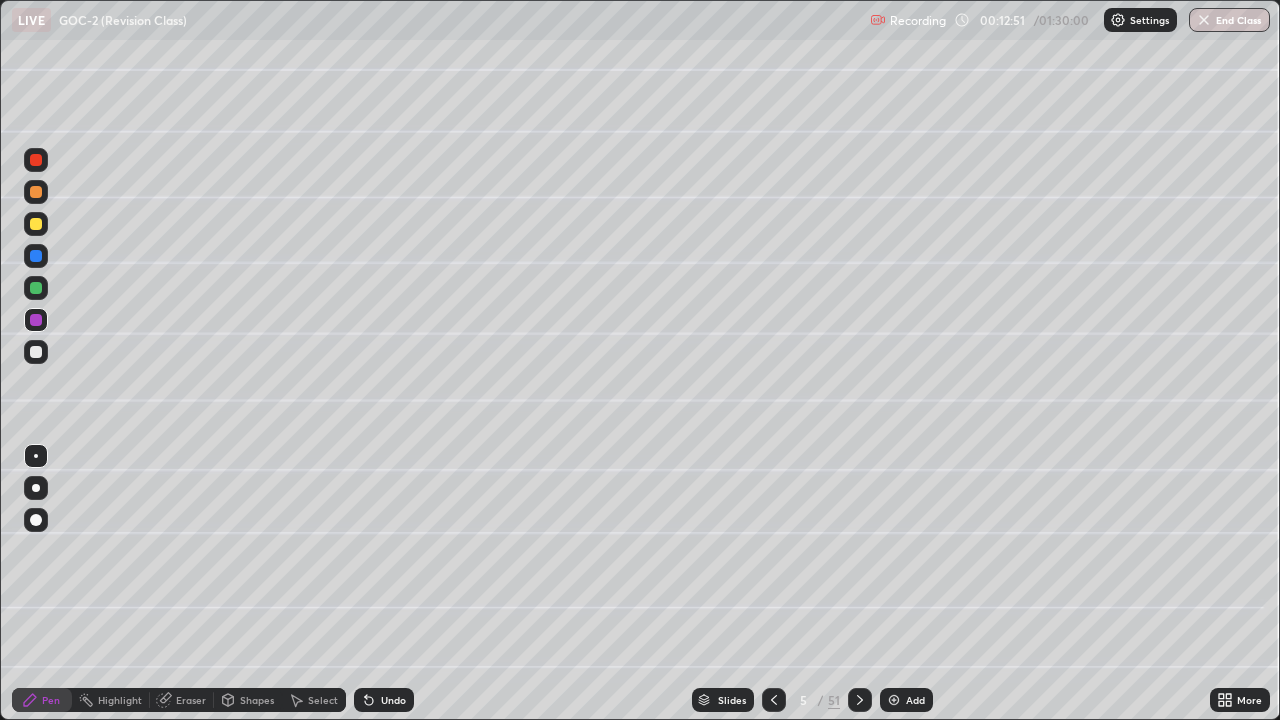 click 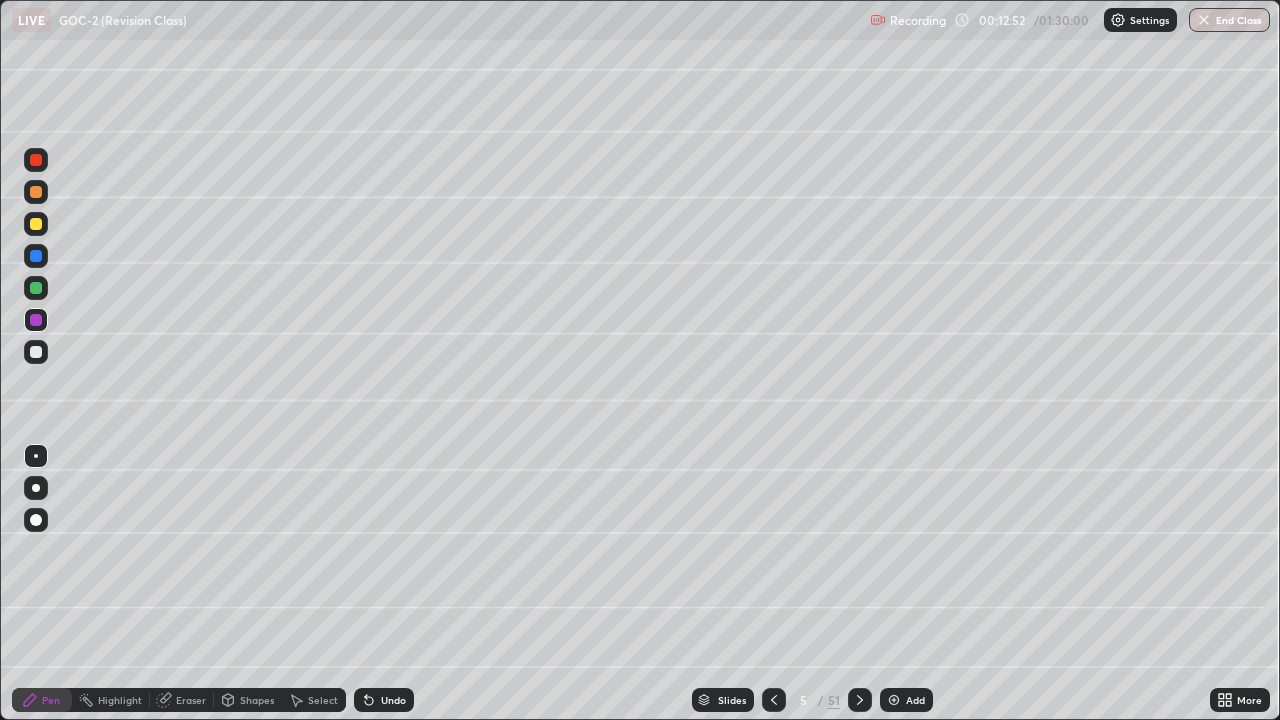 click on "Undo" at bounding box center (384, 700) 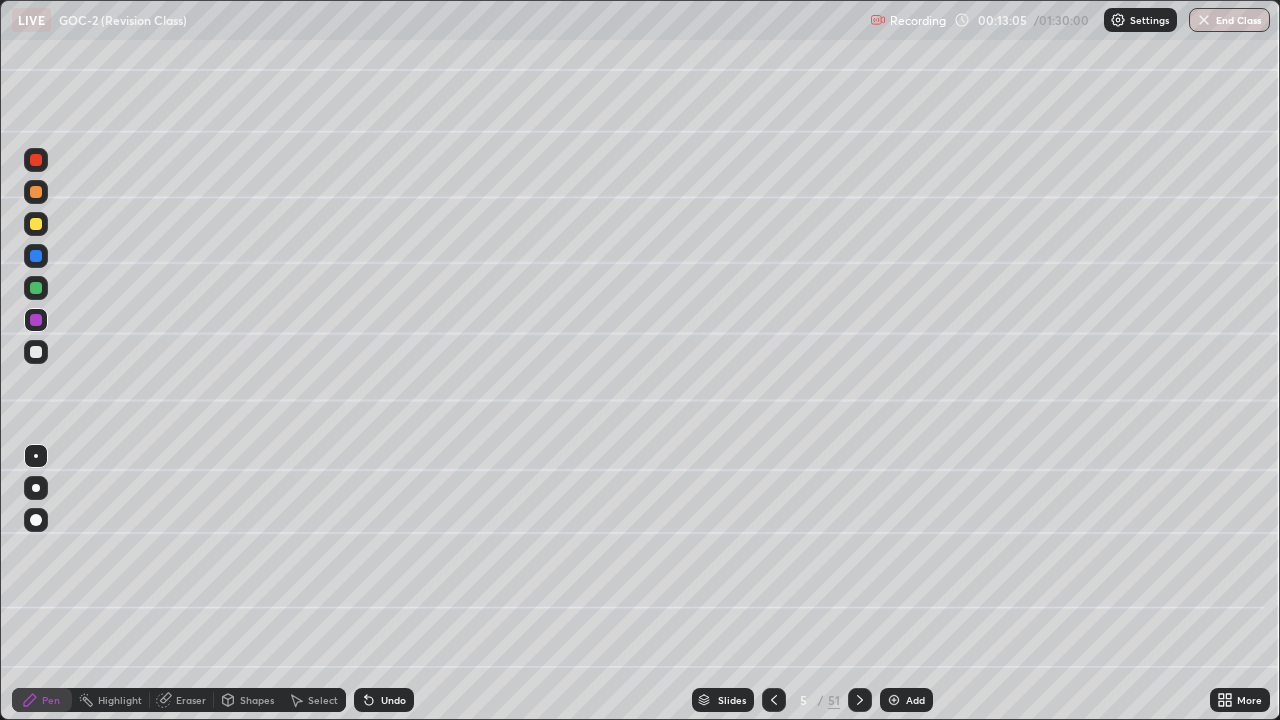 click at bounding box center [36, 352] 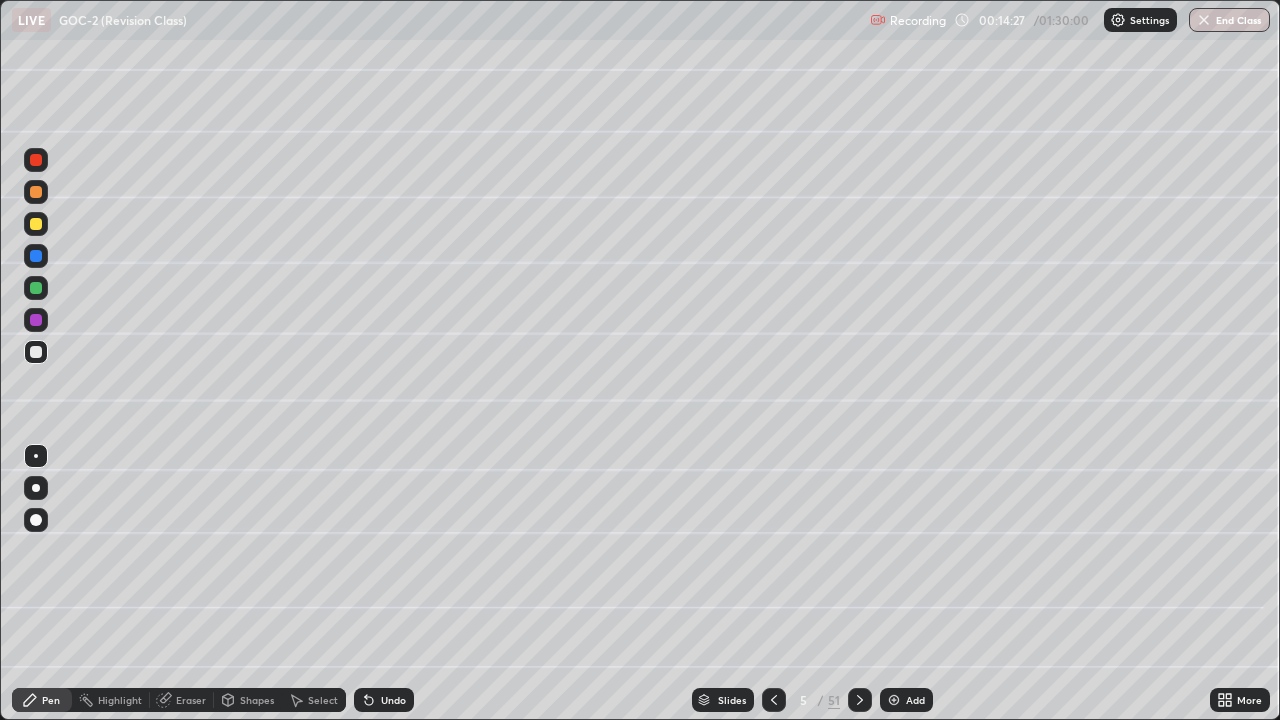 click on "Shapes" at bounding box center (257, 700) 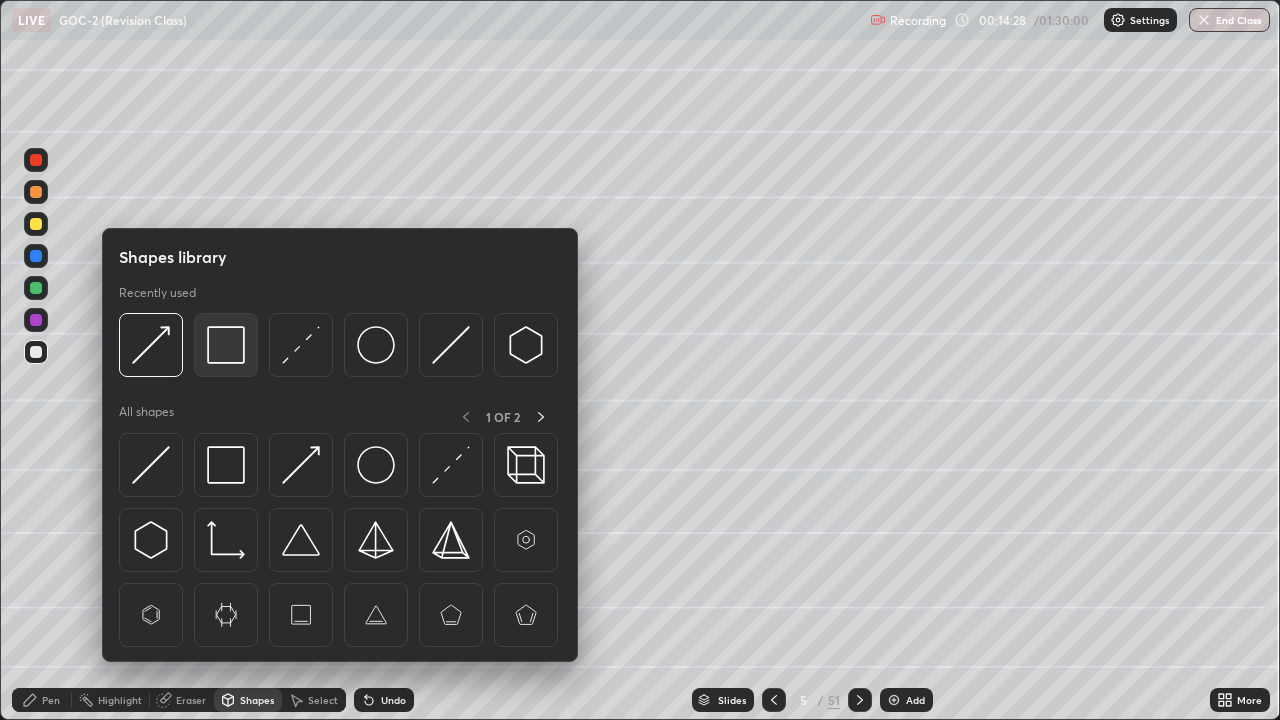 click at bounding box center [226, 345] 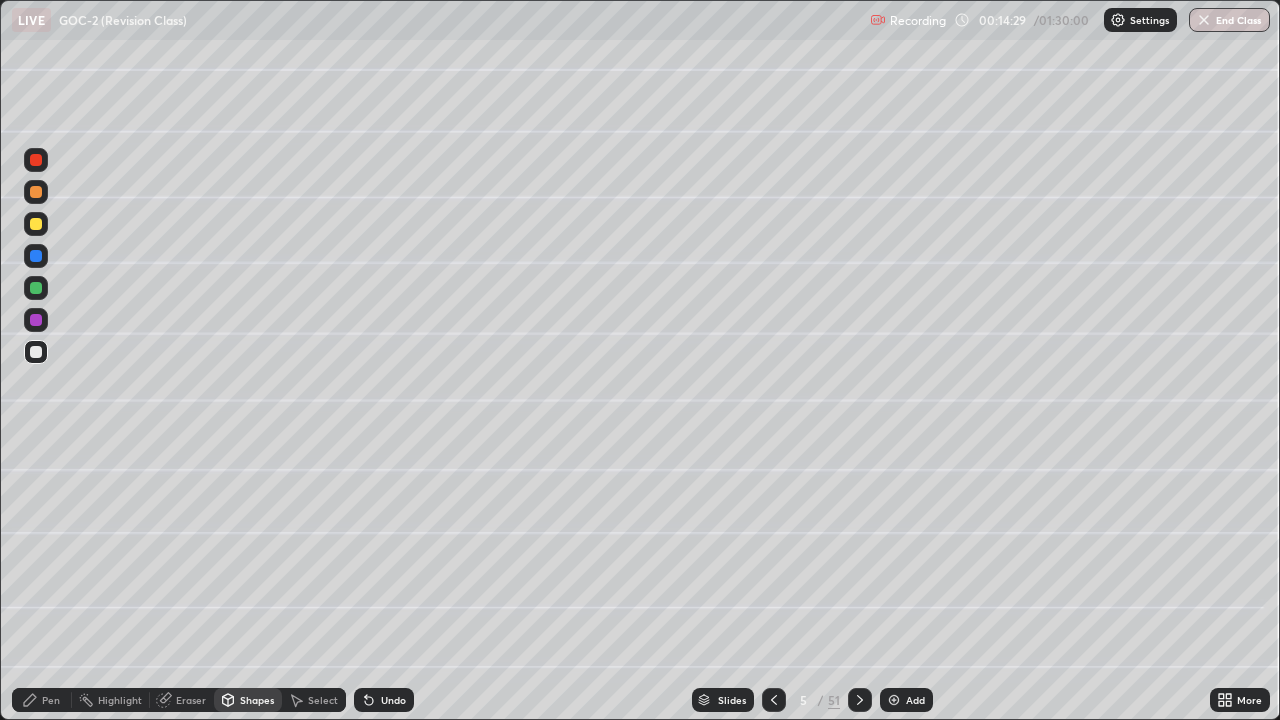 click at bounding box center (36, 288) 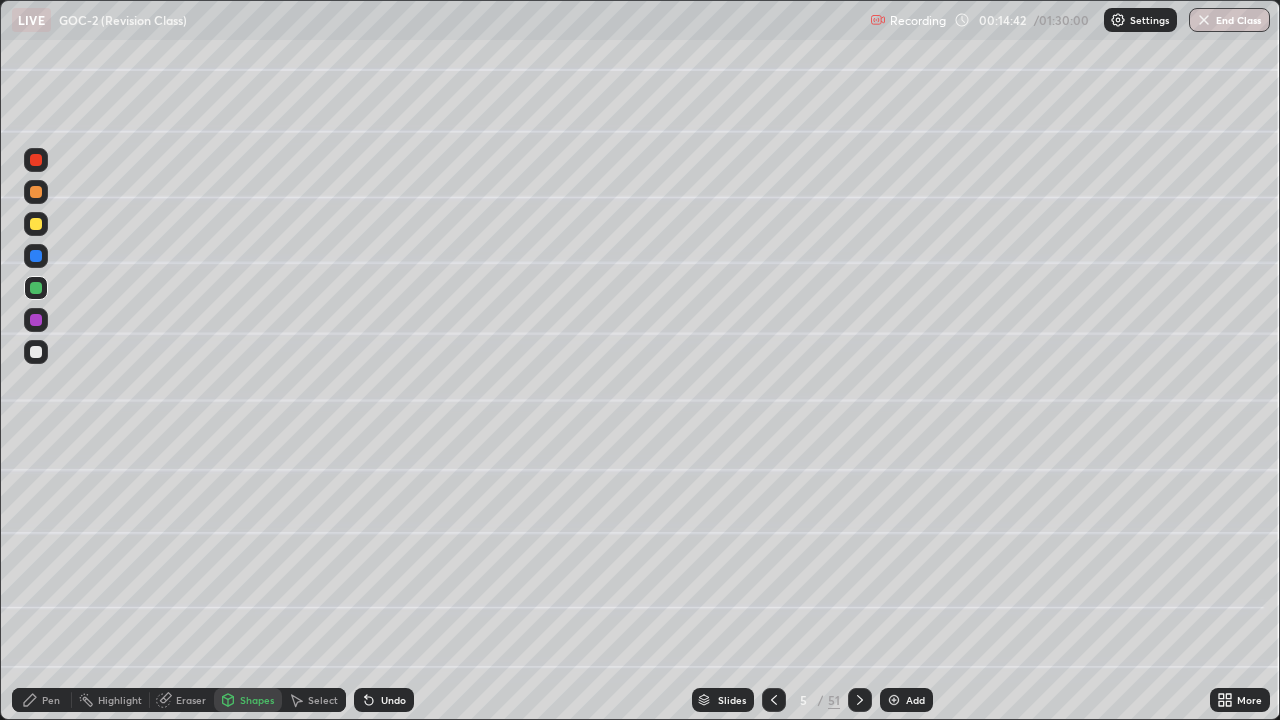 click at bounding box center (36, 256) 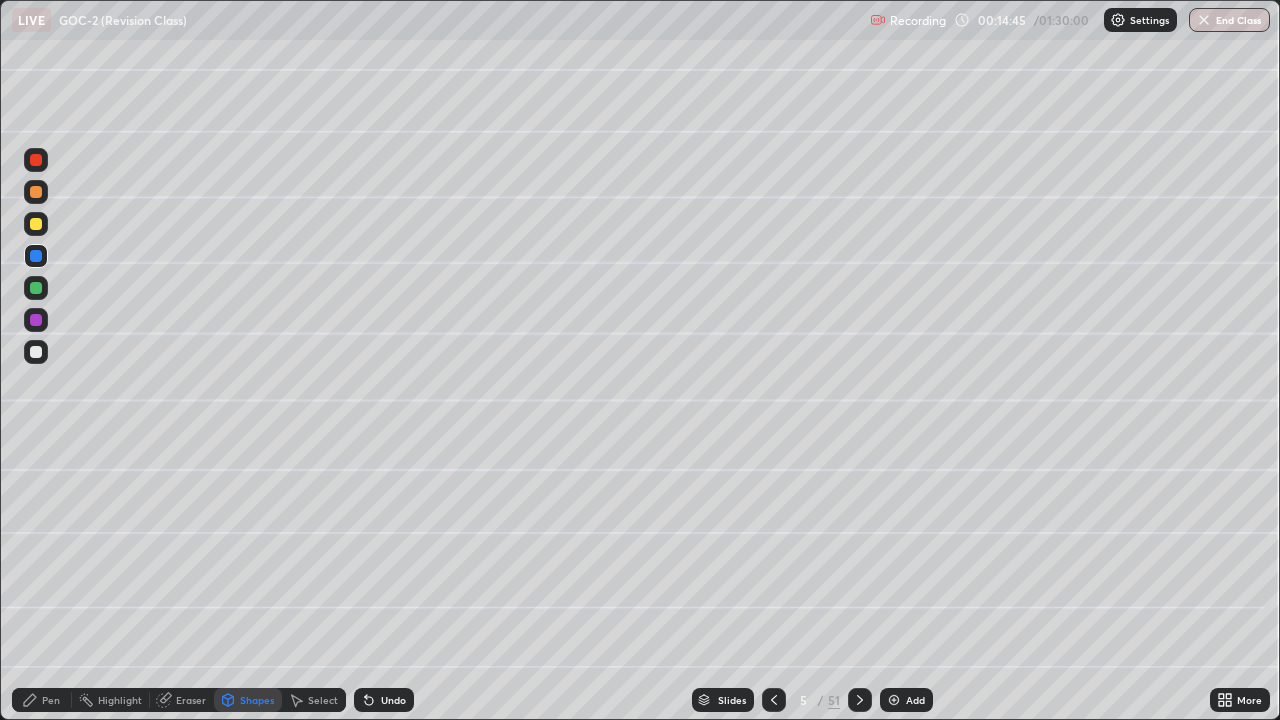 click on "Undo" at bounding box center (393, 700) 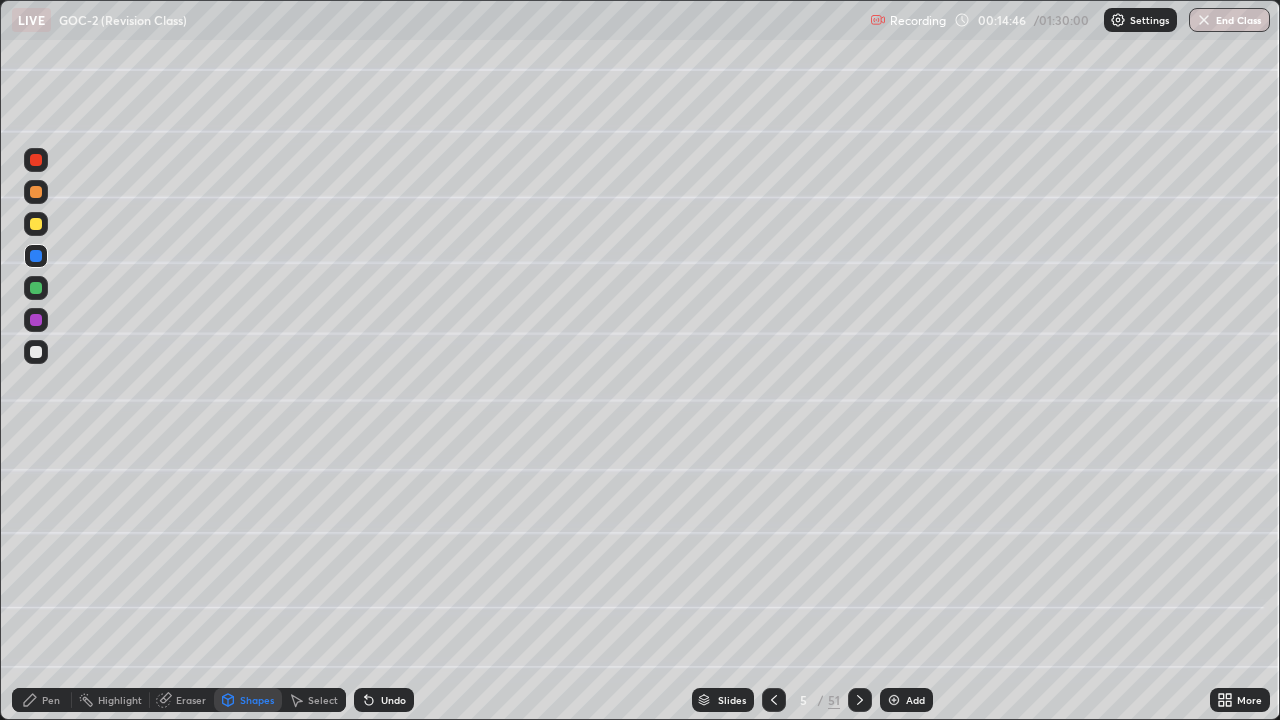 click on "Undo" at bounding box center [393, 700] 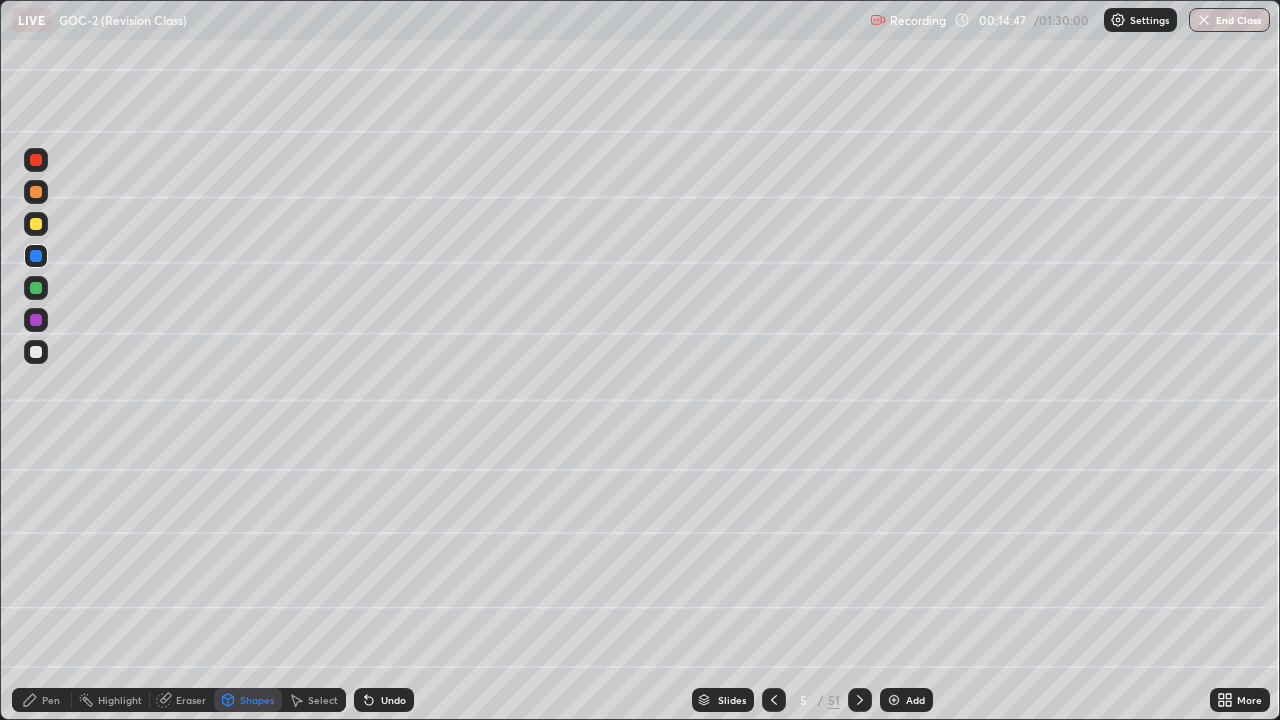 click on "Pen" at bounding box center (51, 700) 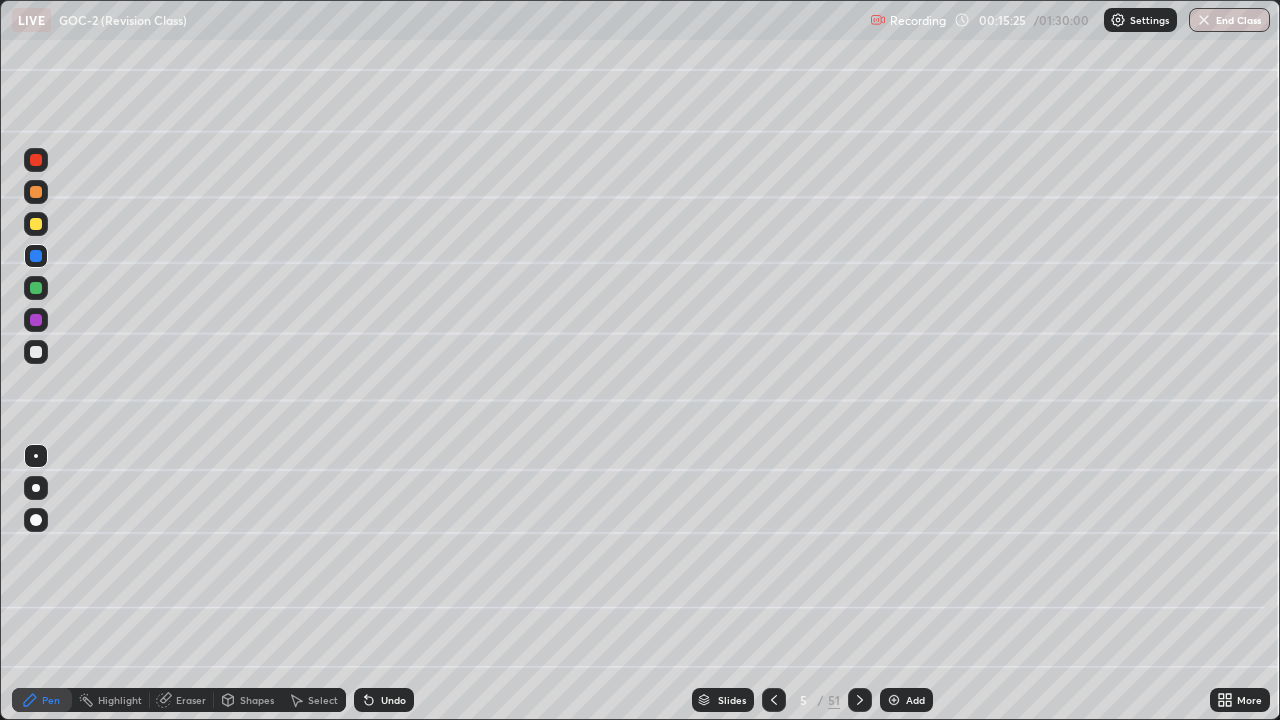 click at bounding box center [36, 320] 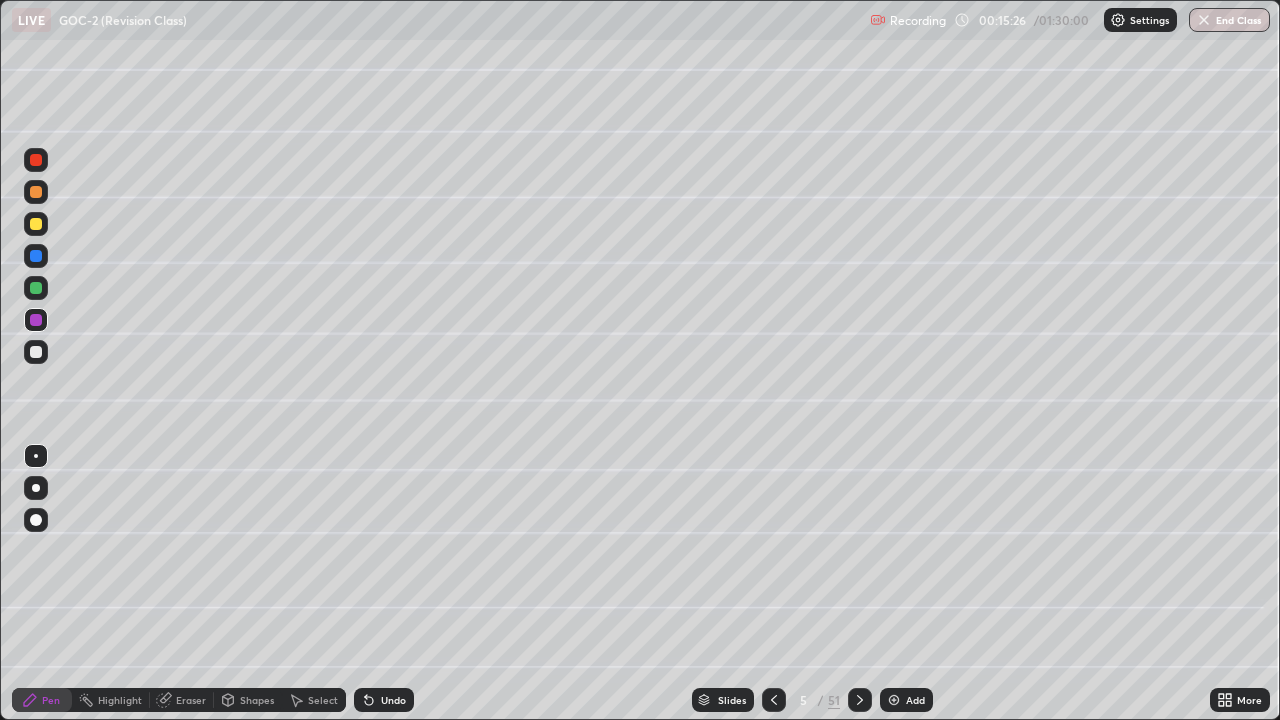 click on "Shapes" at bounding box center [257, 700] 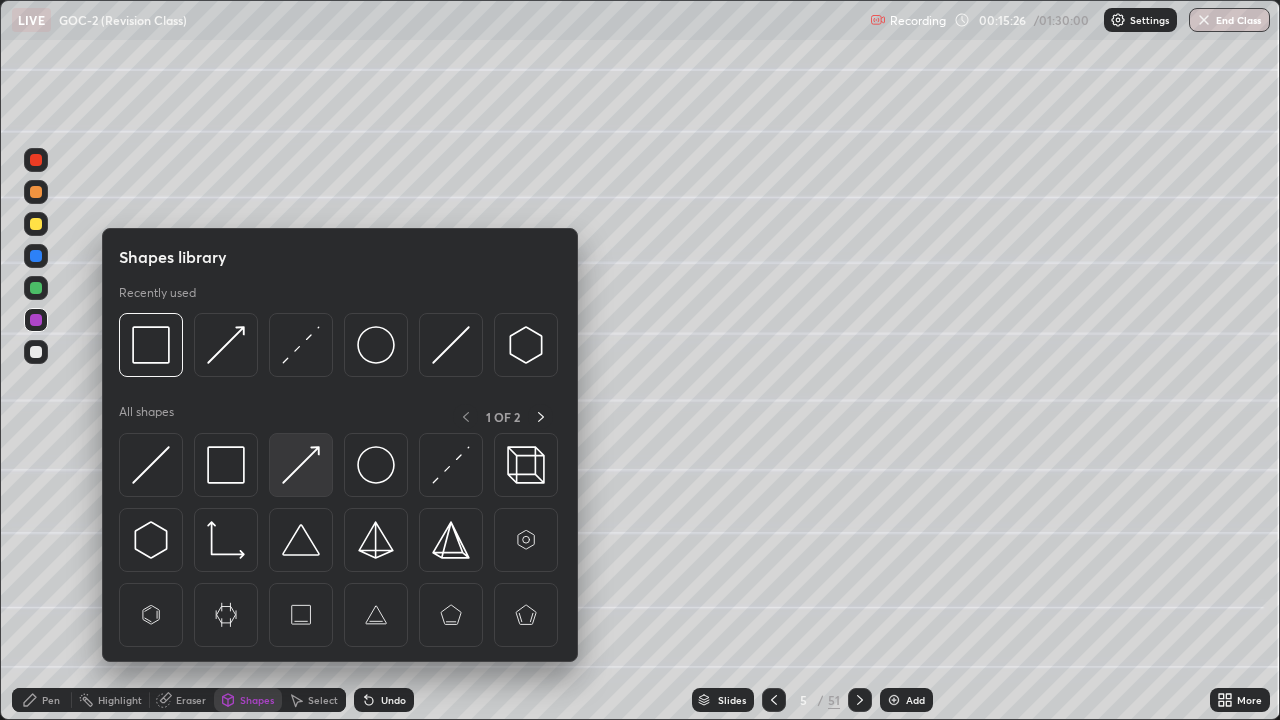 click at bounding box center [301, 465] 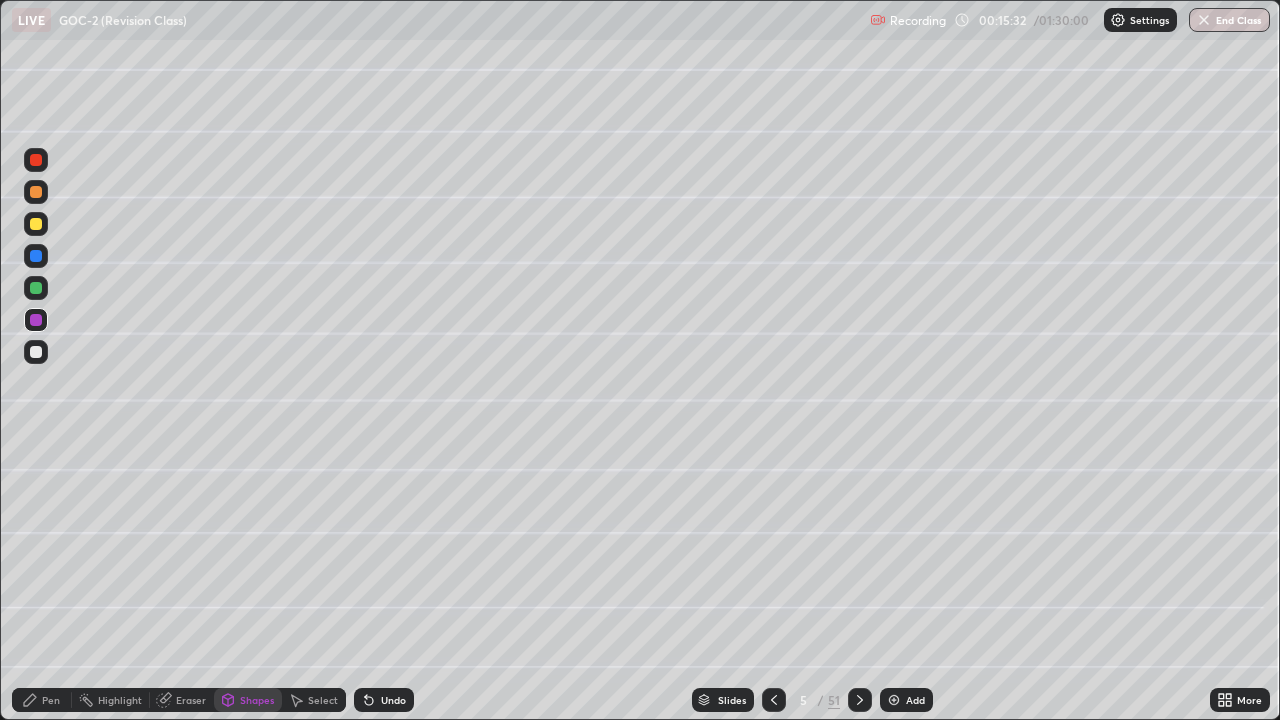 click at bounding box center [36, 224] 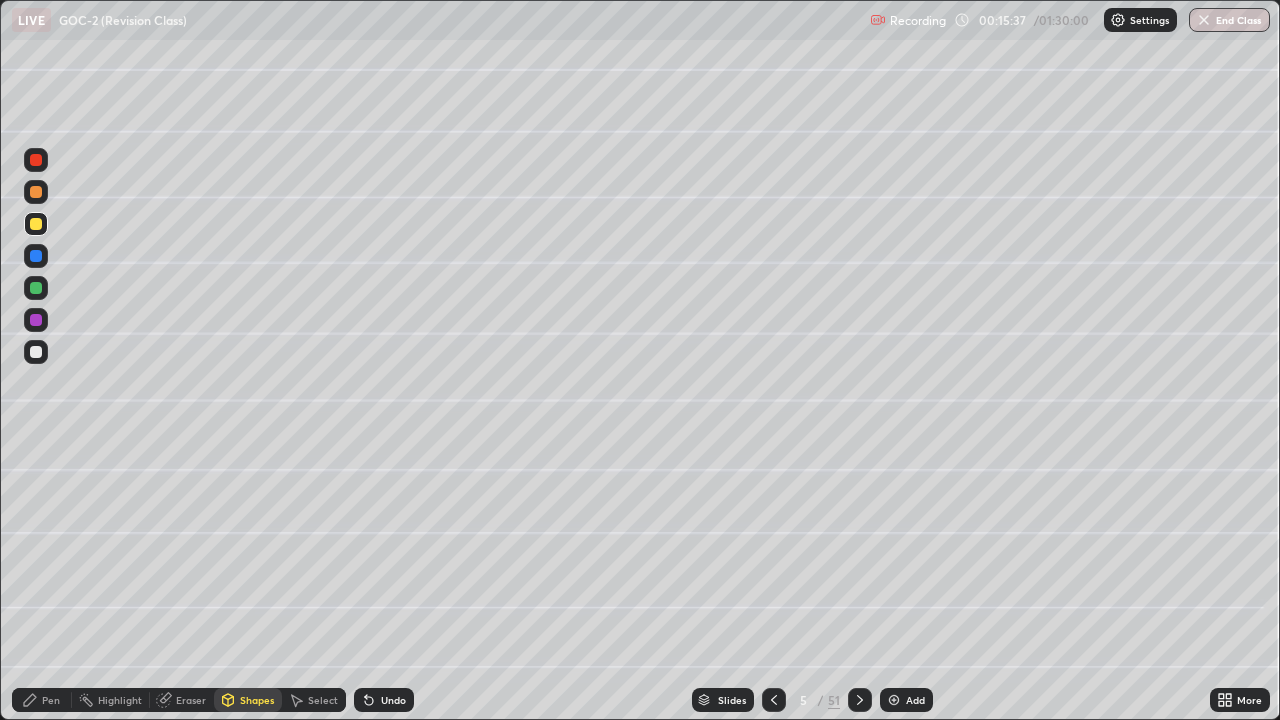 click 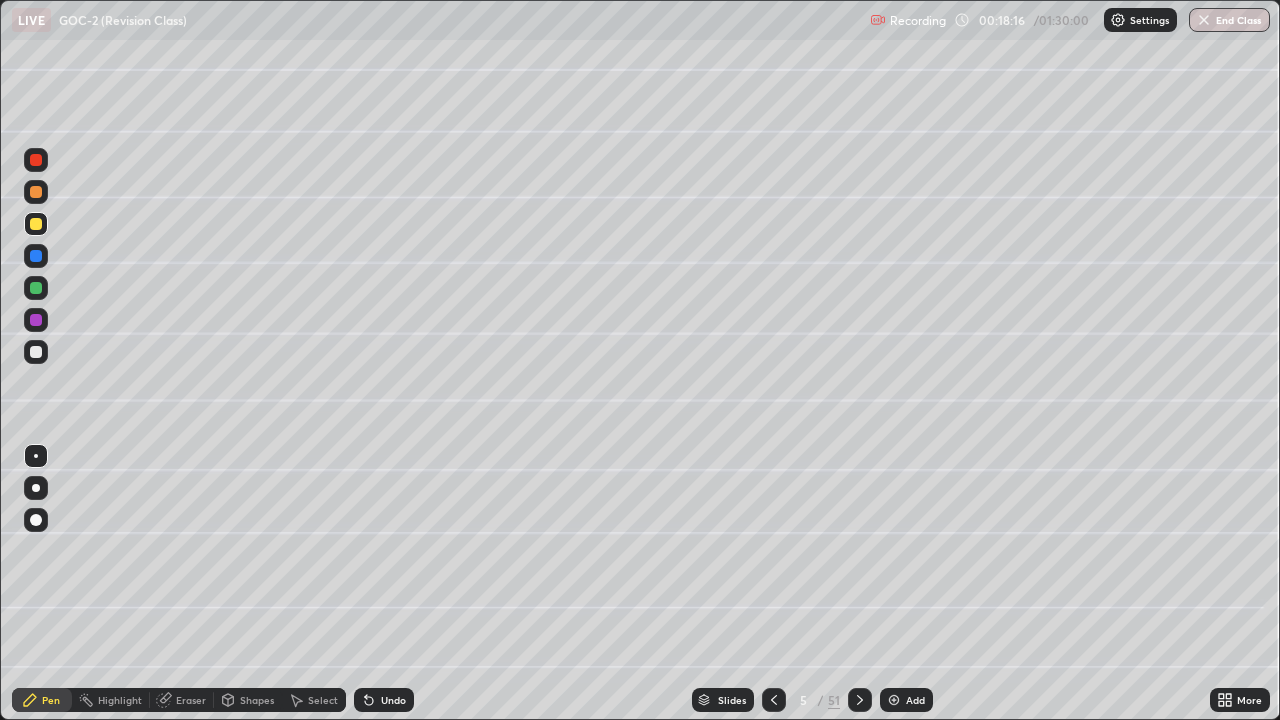 click at bounding box center (894, 700) 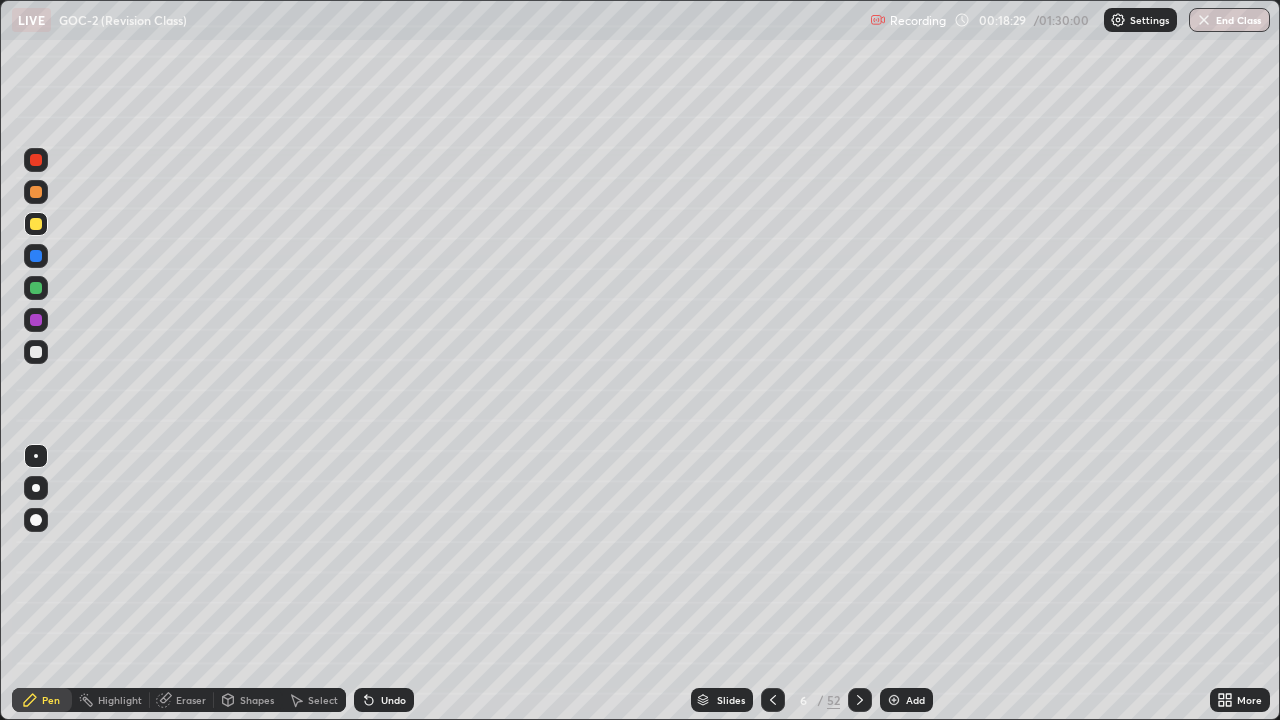 click on "Shapes" at bounding box center (257, 700) 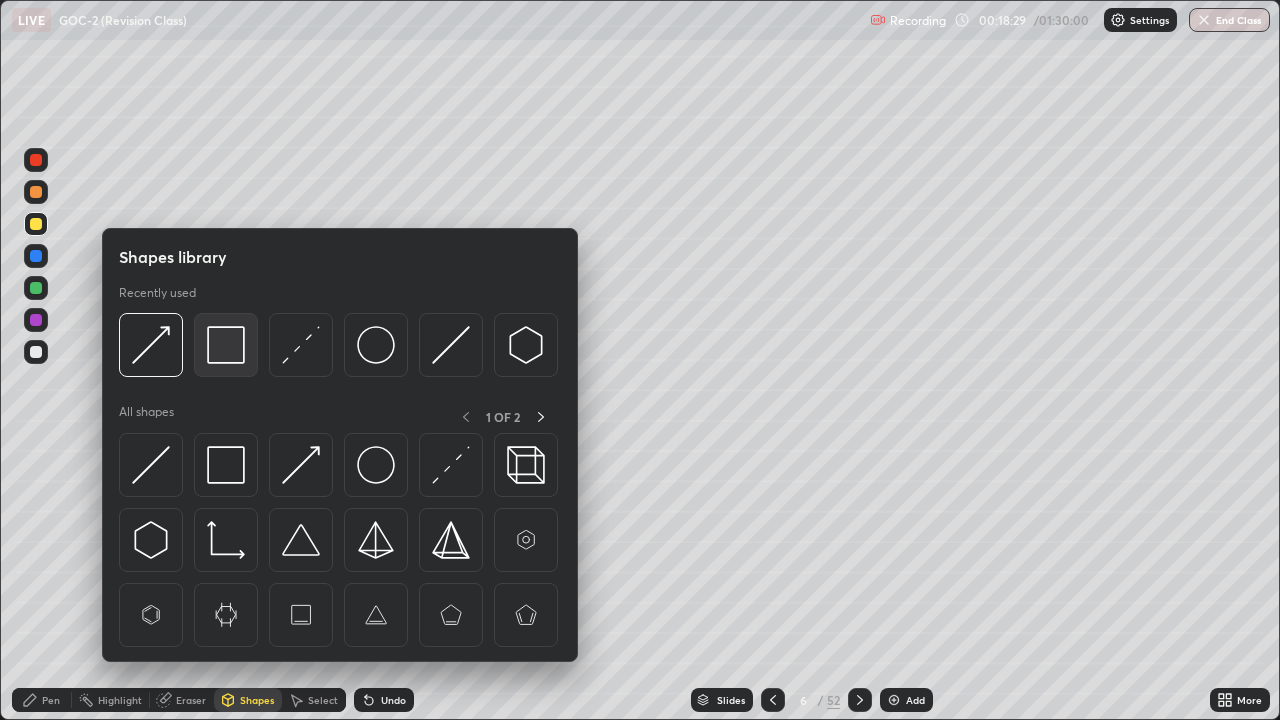 click at bounding box center (226, 345) 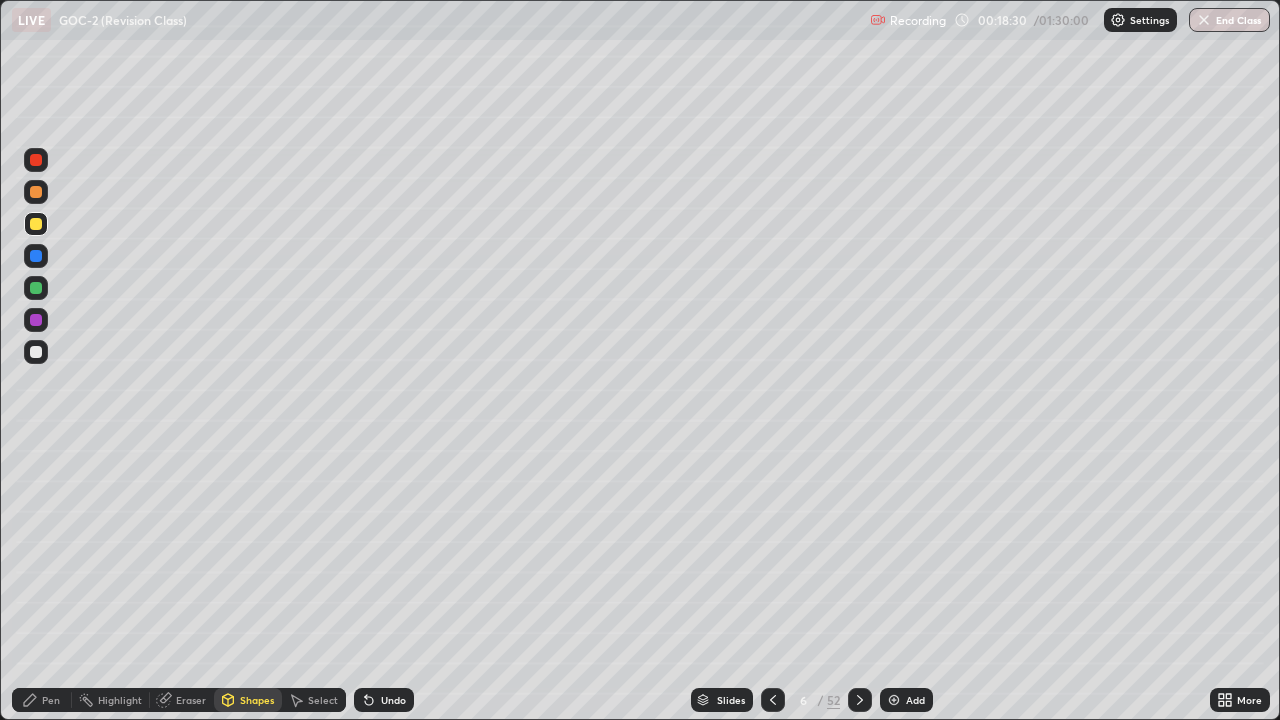 click at bounding box center (36, 320) 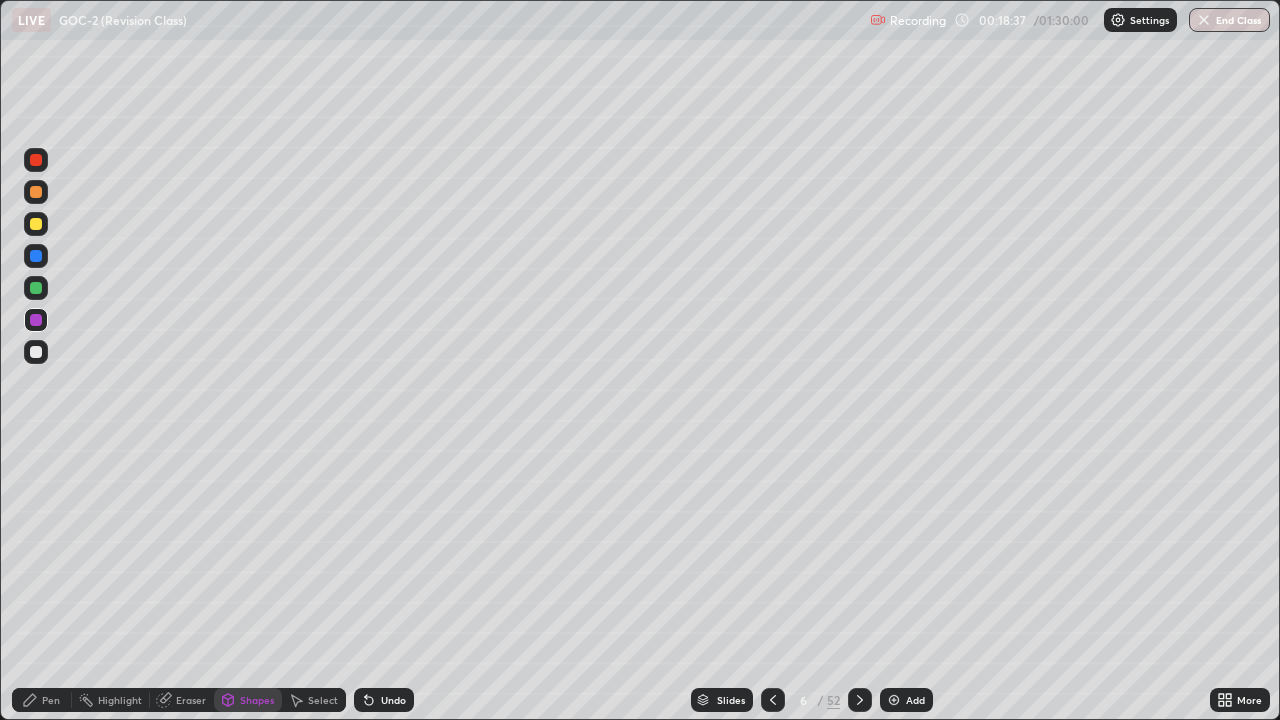 click on "Shapes" at bounding box center (257, 700) 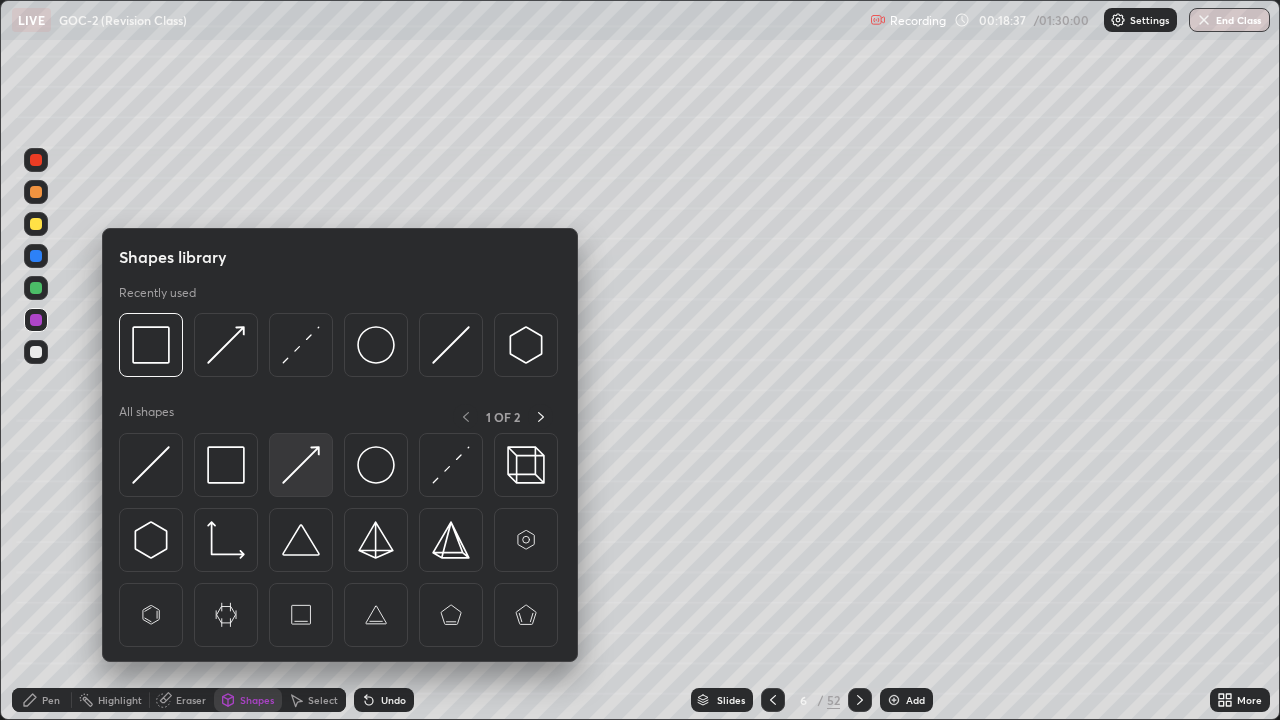 click at bounding box center (301, 465) 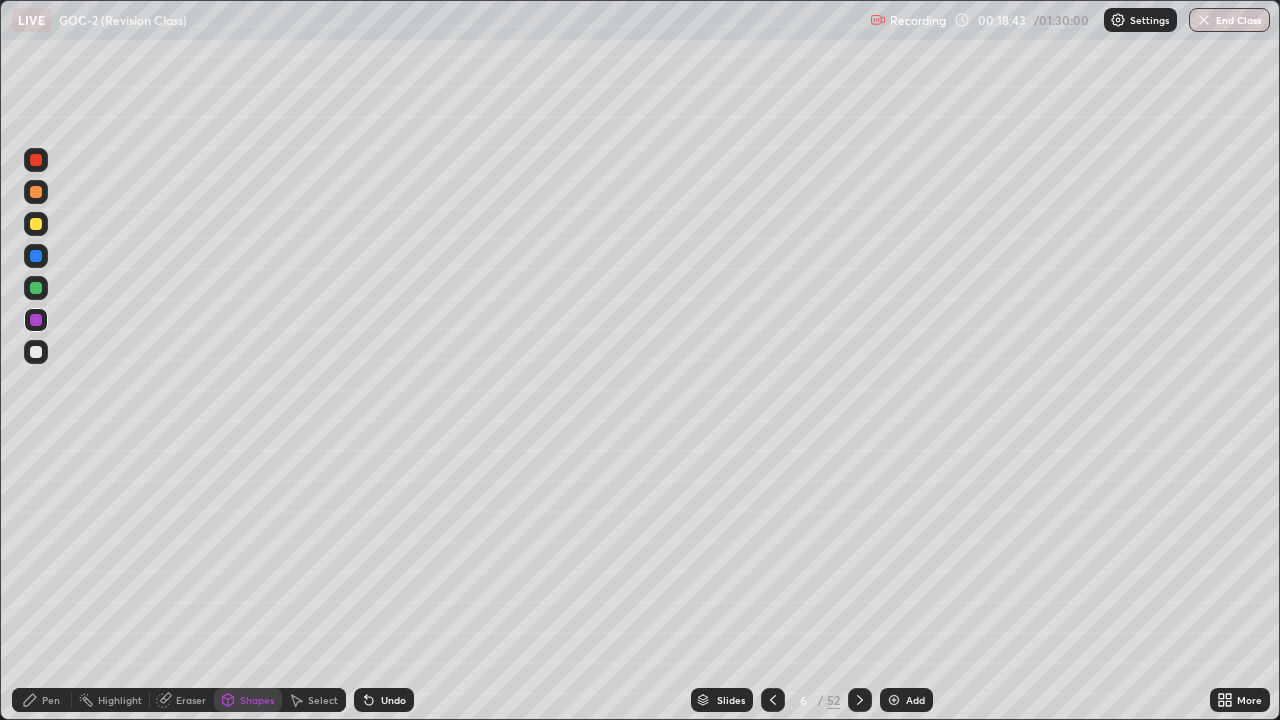 click on "Pen" at bounding box center [51, 700] 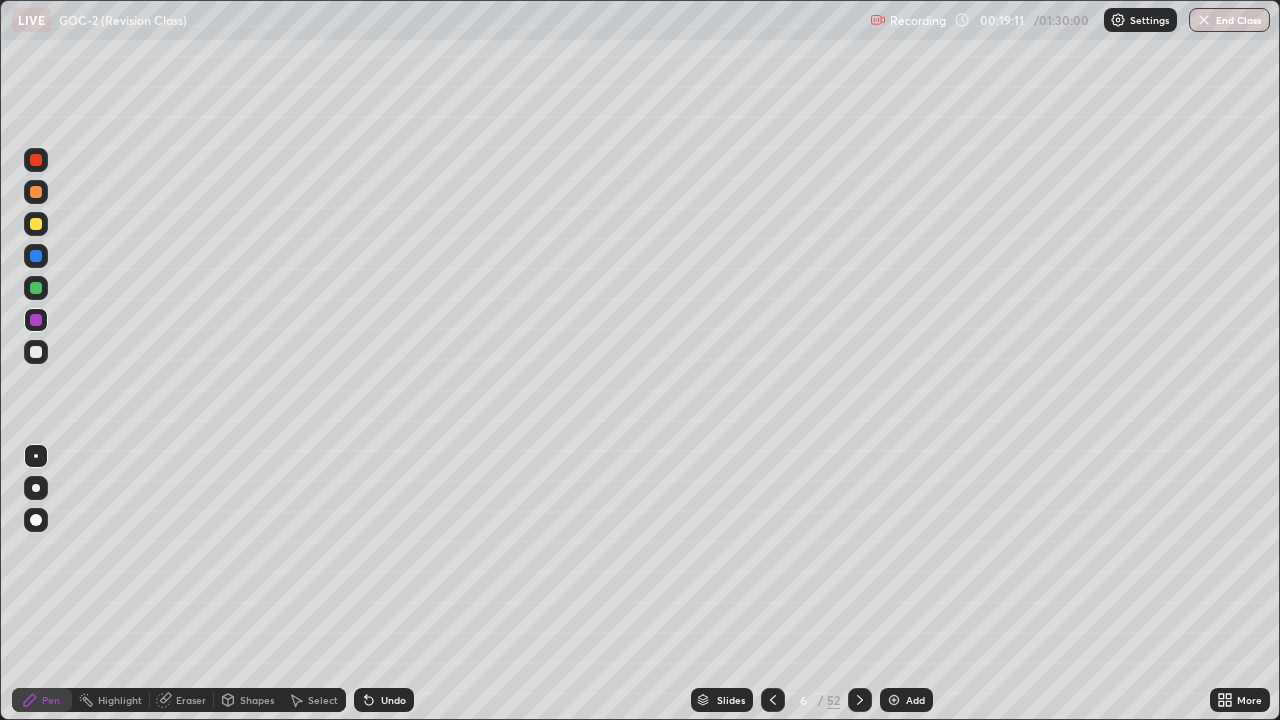 click at bounding box center [36, 288] 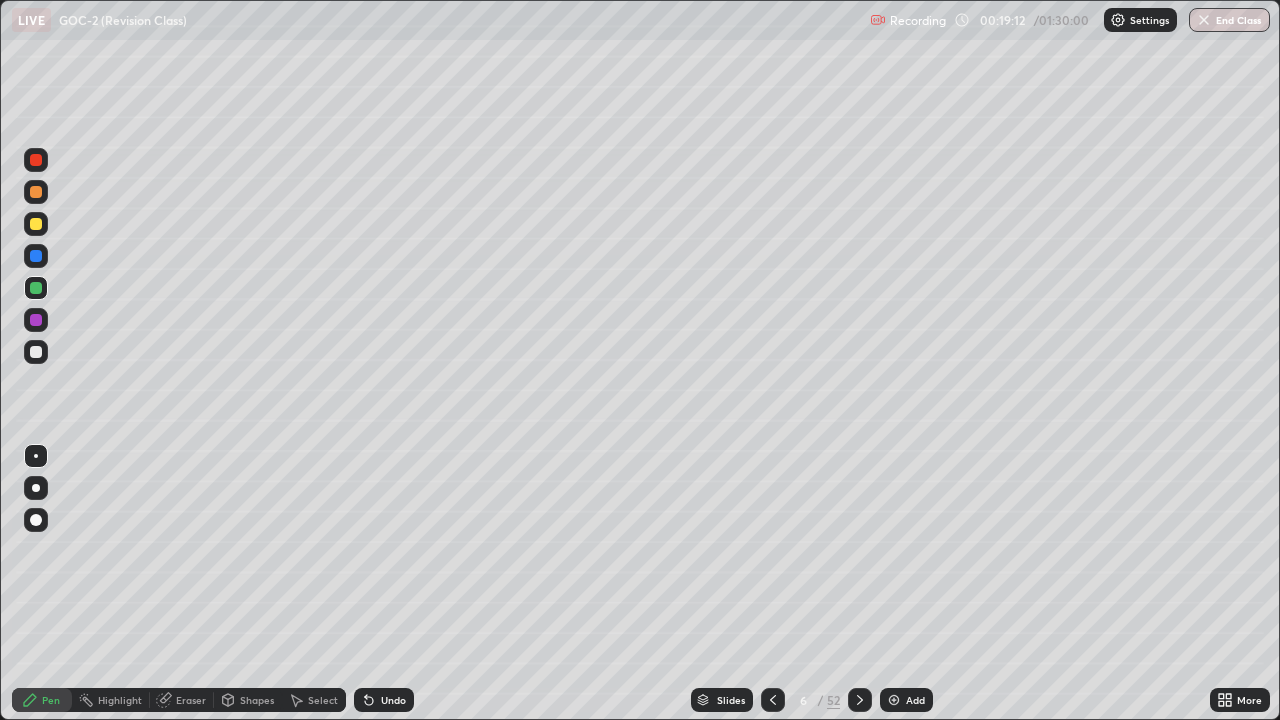 click on "Shapes" at bounding box center [257, 700] 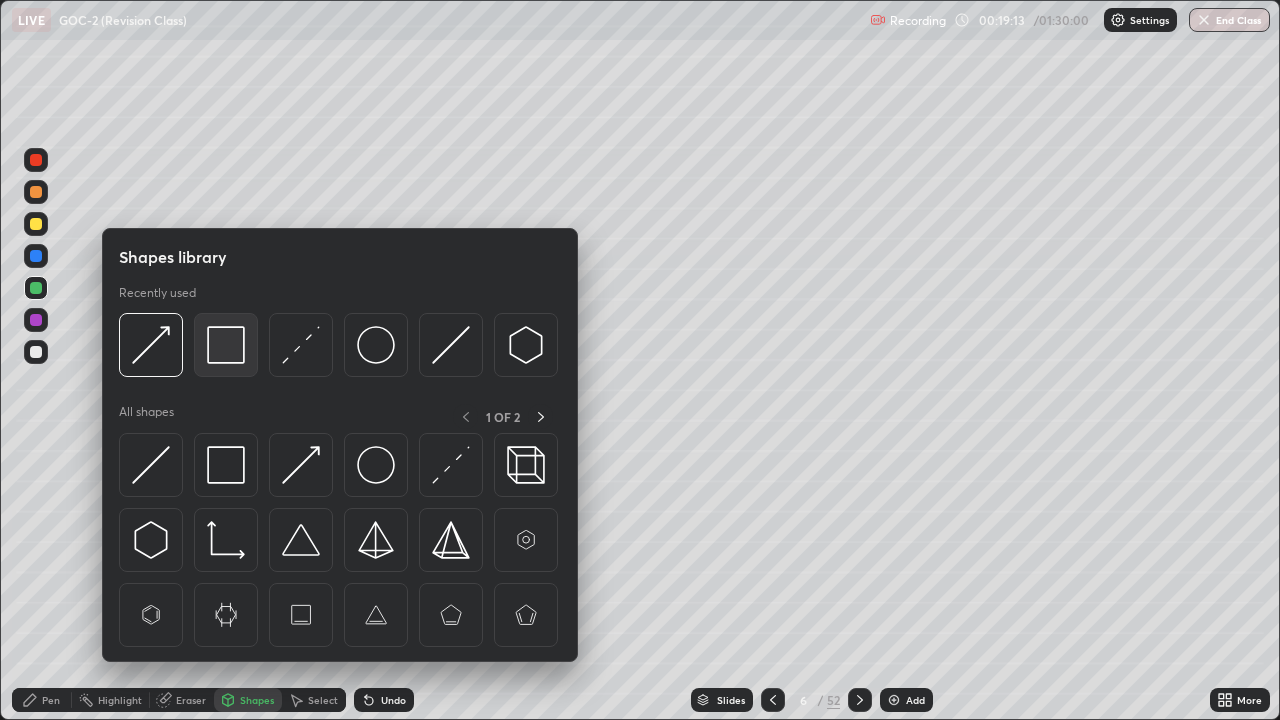 click at bounding box center [226, 345] 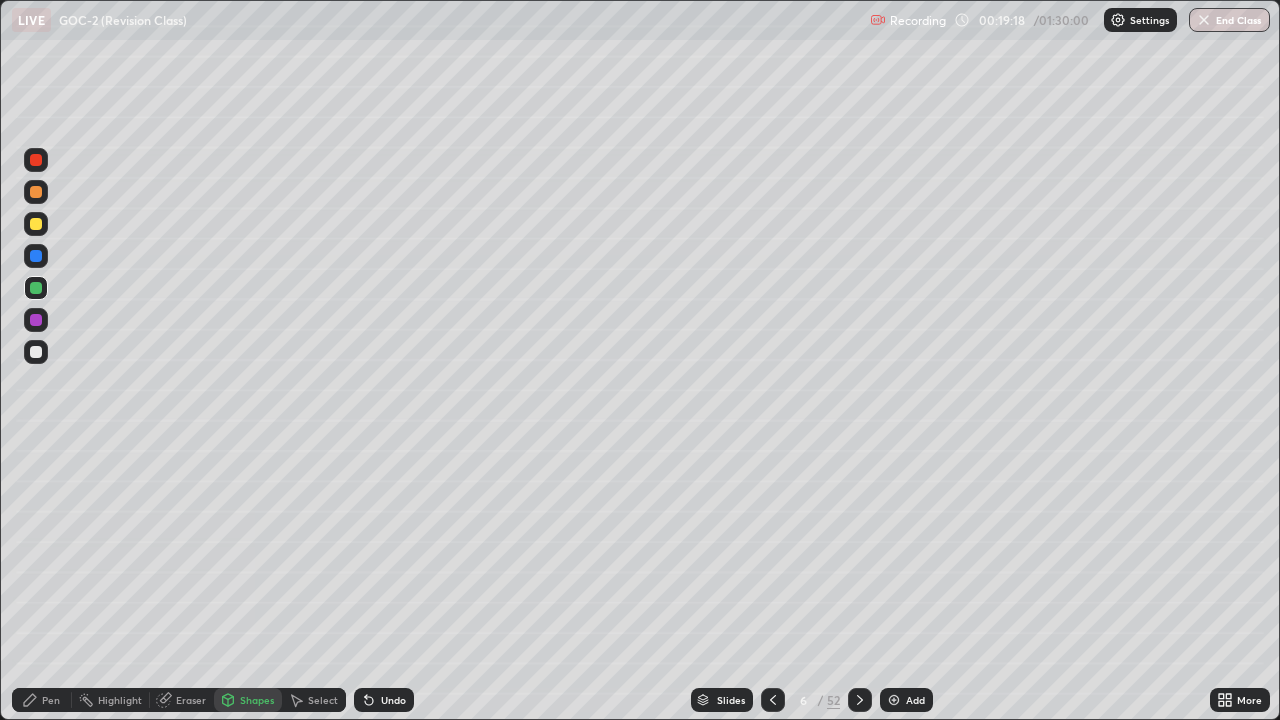 click on "Pen" at bounding box center (51, 700) 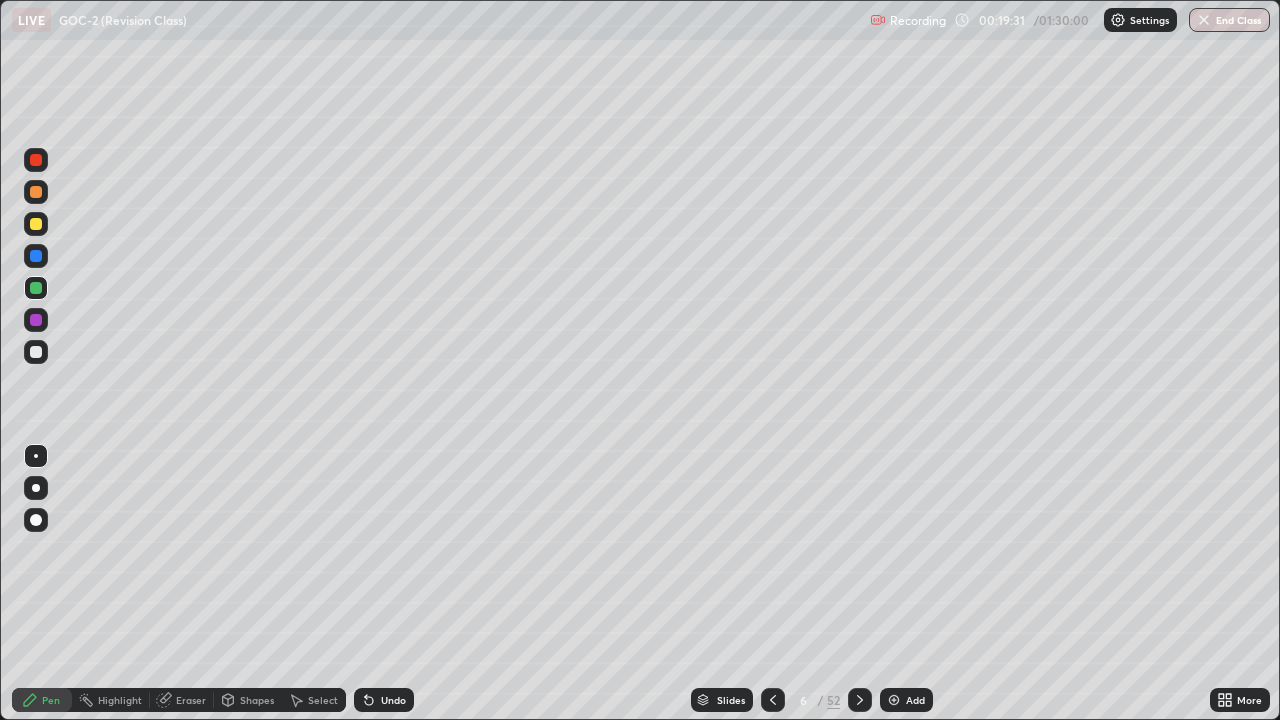 click on "Undo" at bounding box center (393, 700) 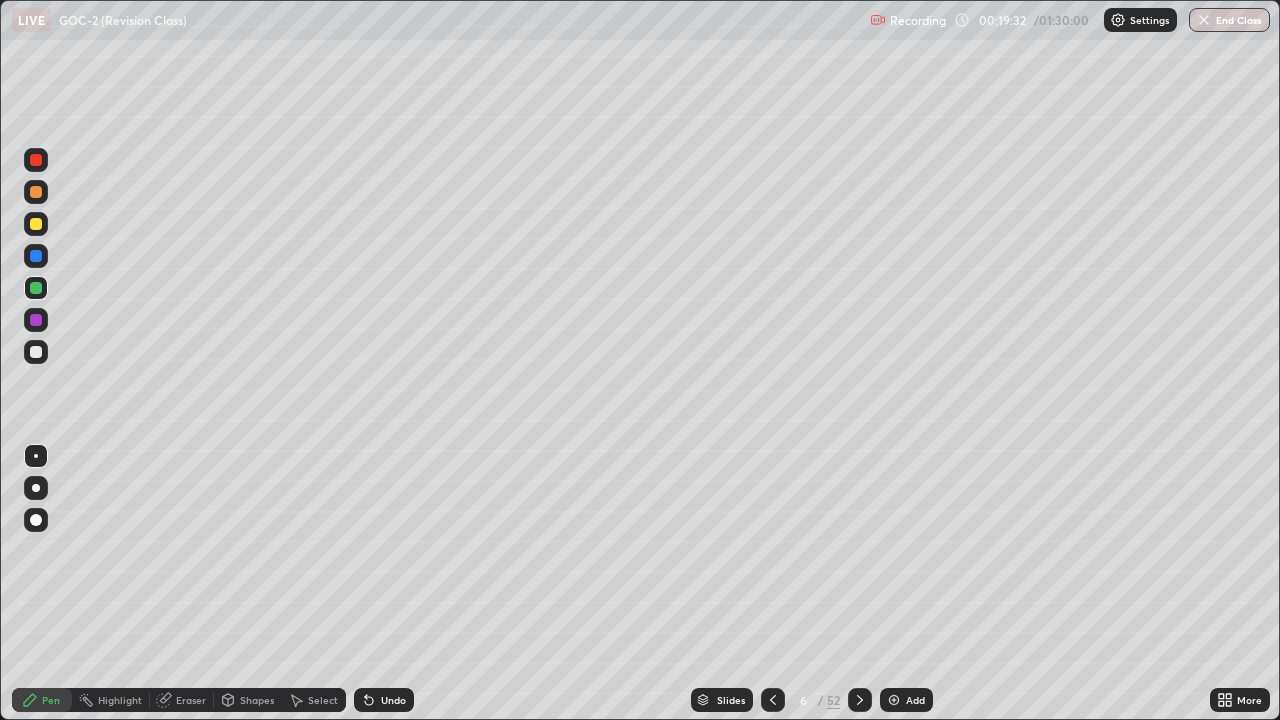 click on "Undo" at bounding box center [384, 700] 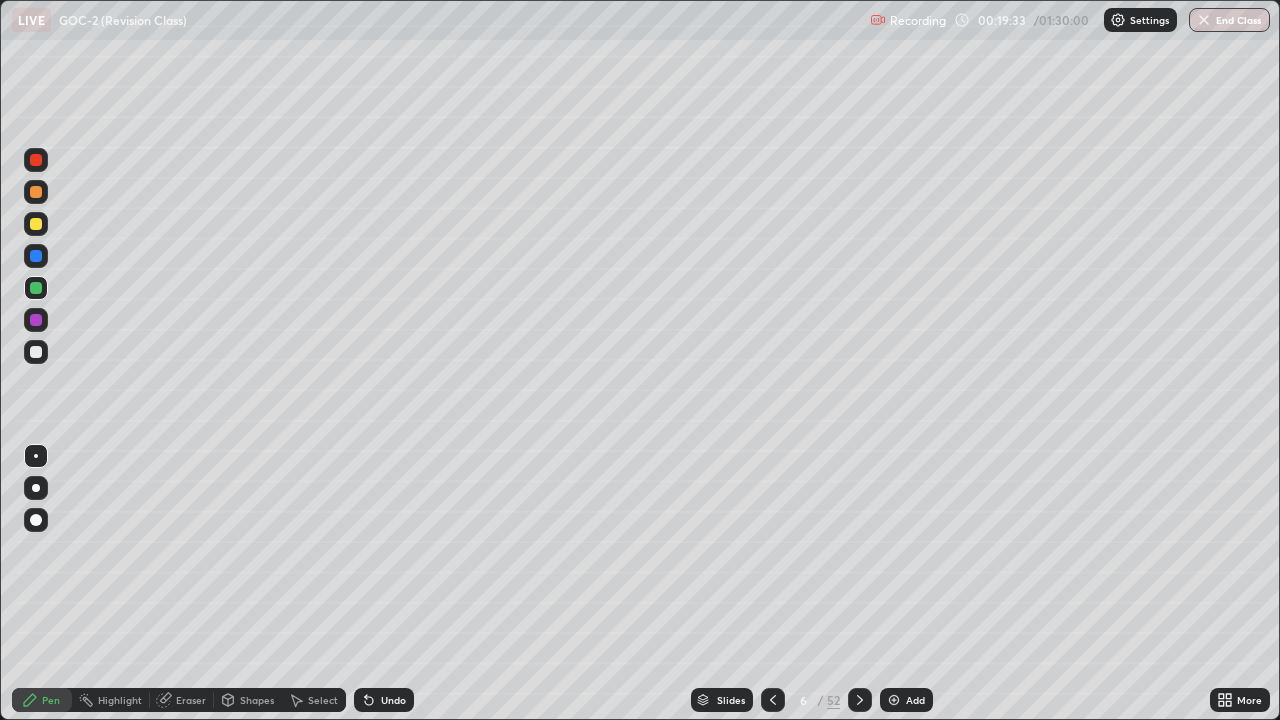 click on "Undo" at bounding box center (384, 700) 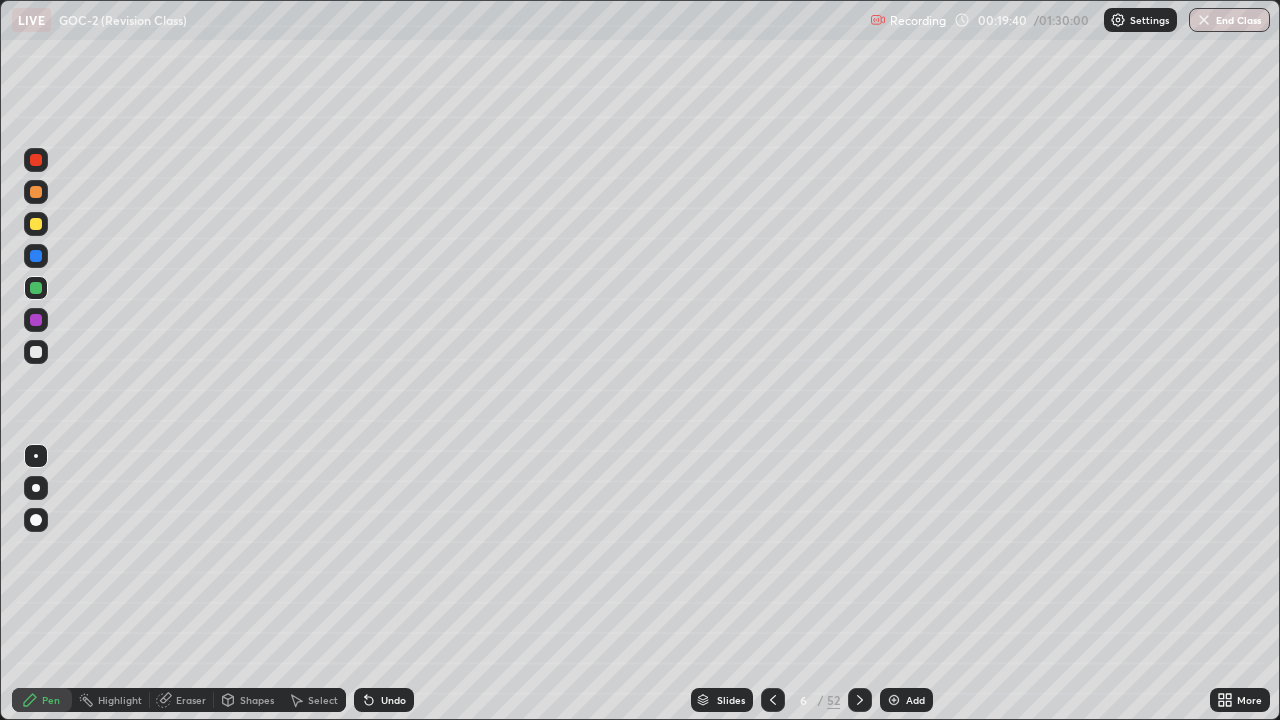 click on "Undo" at bounding box center (393, 700) 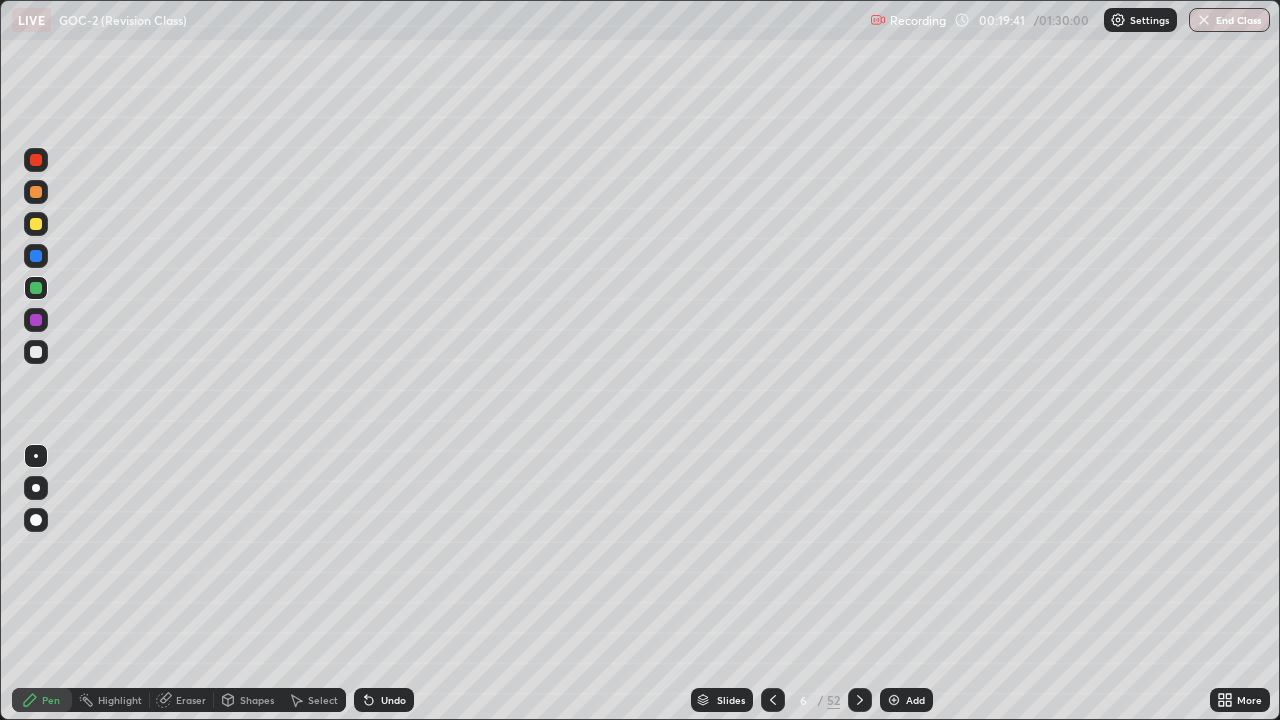 click on "Undo" at bounding box center (384, 700) 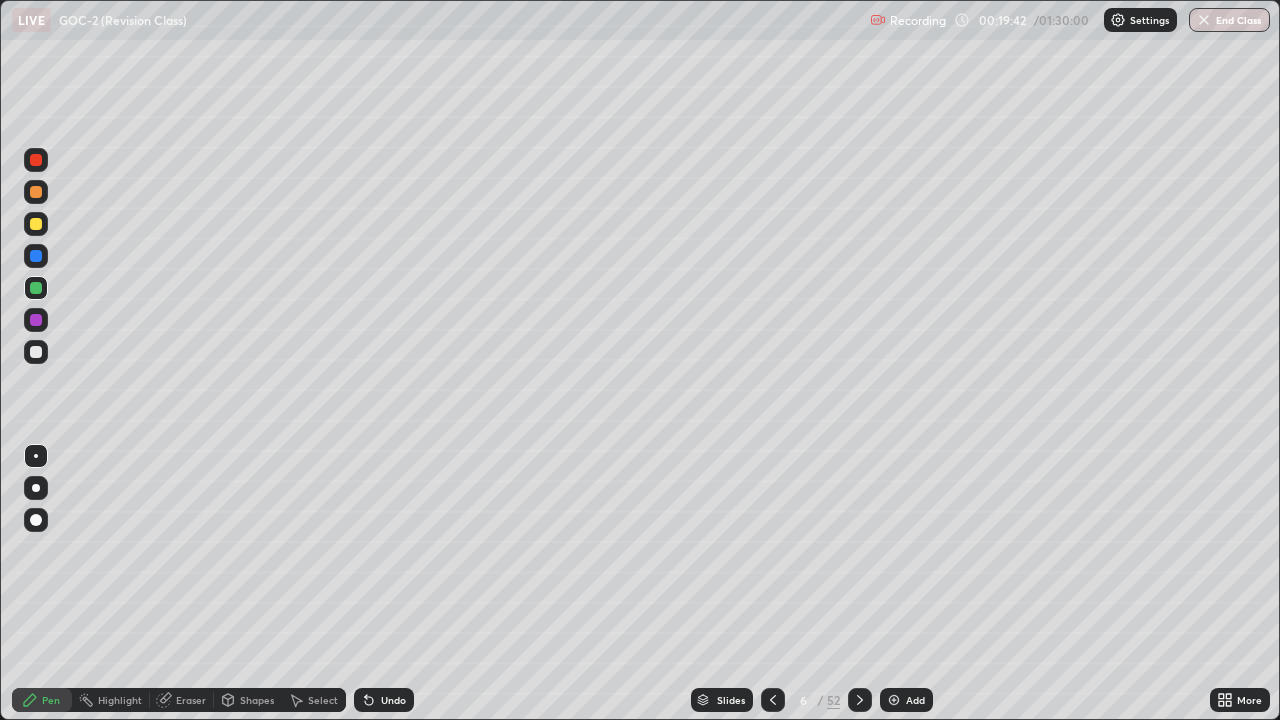 click on "Undo" at bounding box center [393, 700] 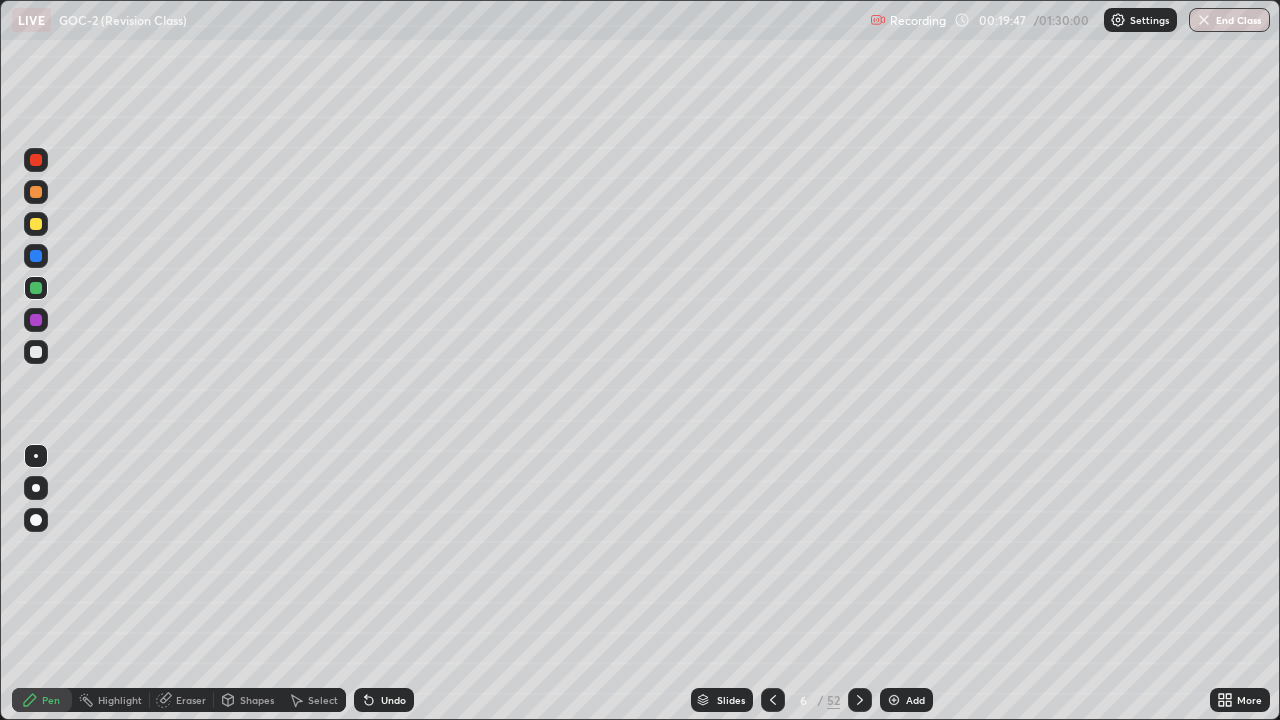 click on "Undo" at bounding box center [393, 700] 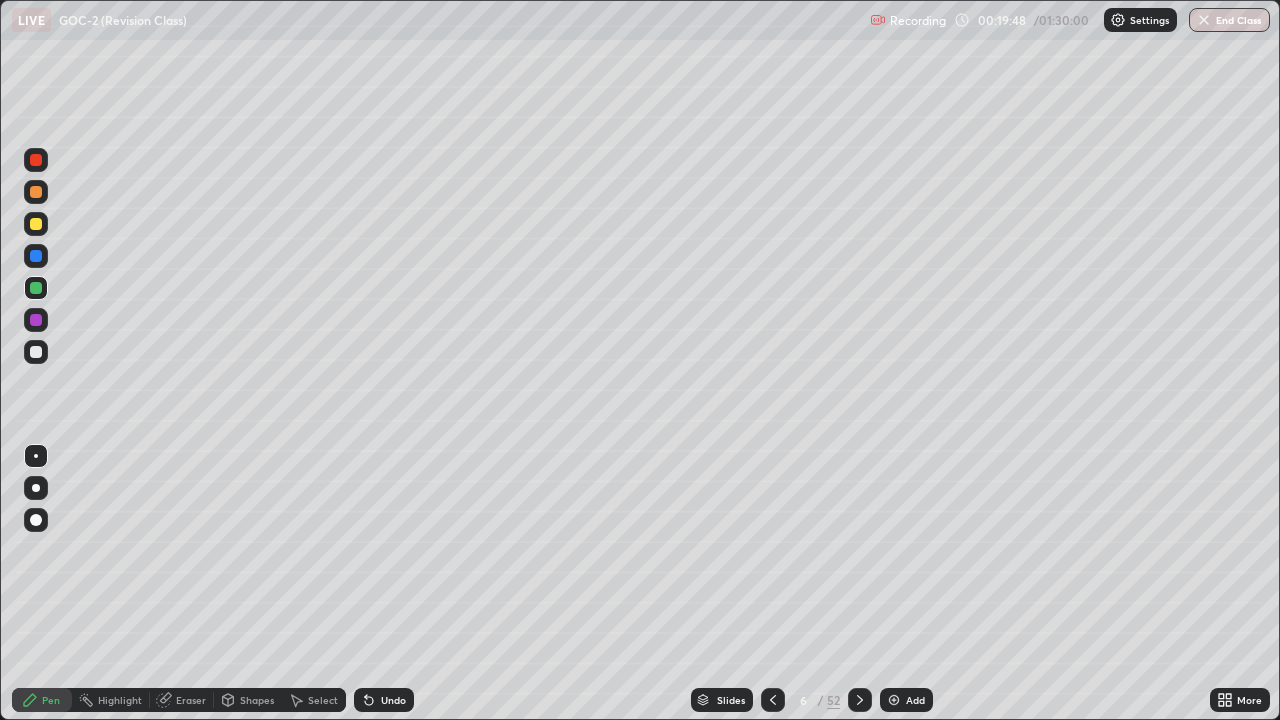 click on "Undo" at bounding box center (384, 700) 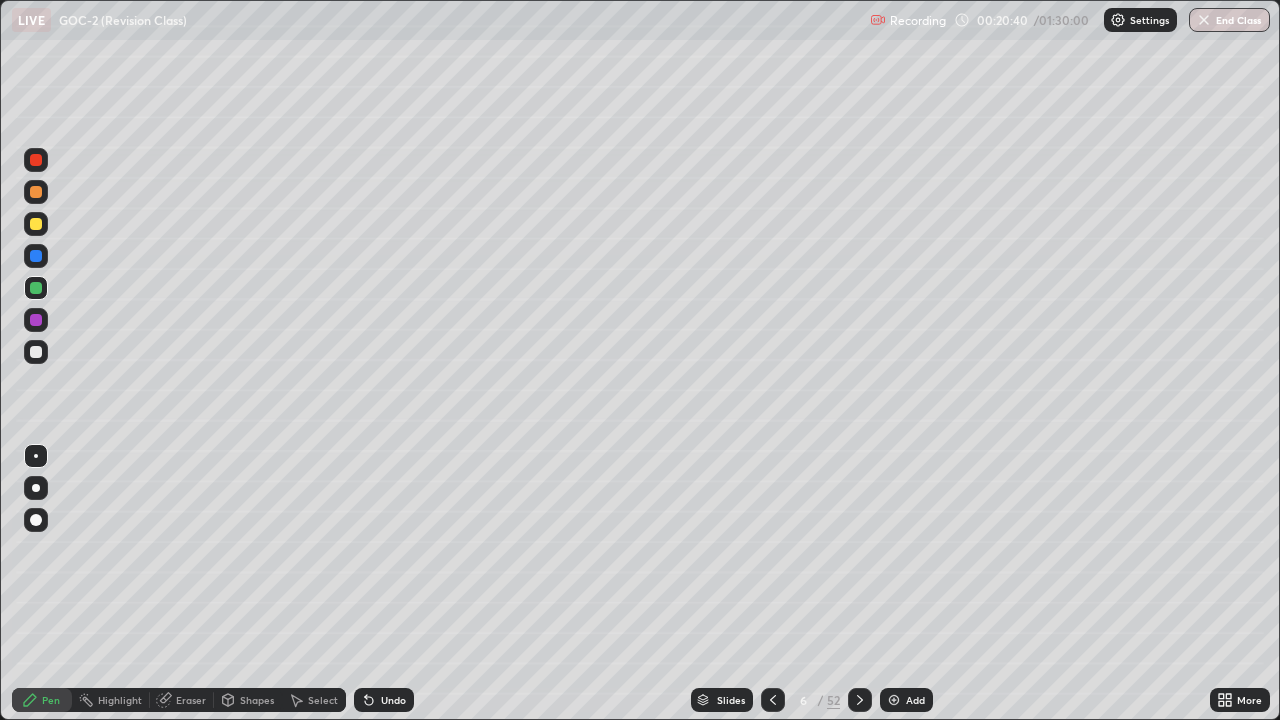 click on "Undo" at bounding box center [393, 700] 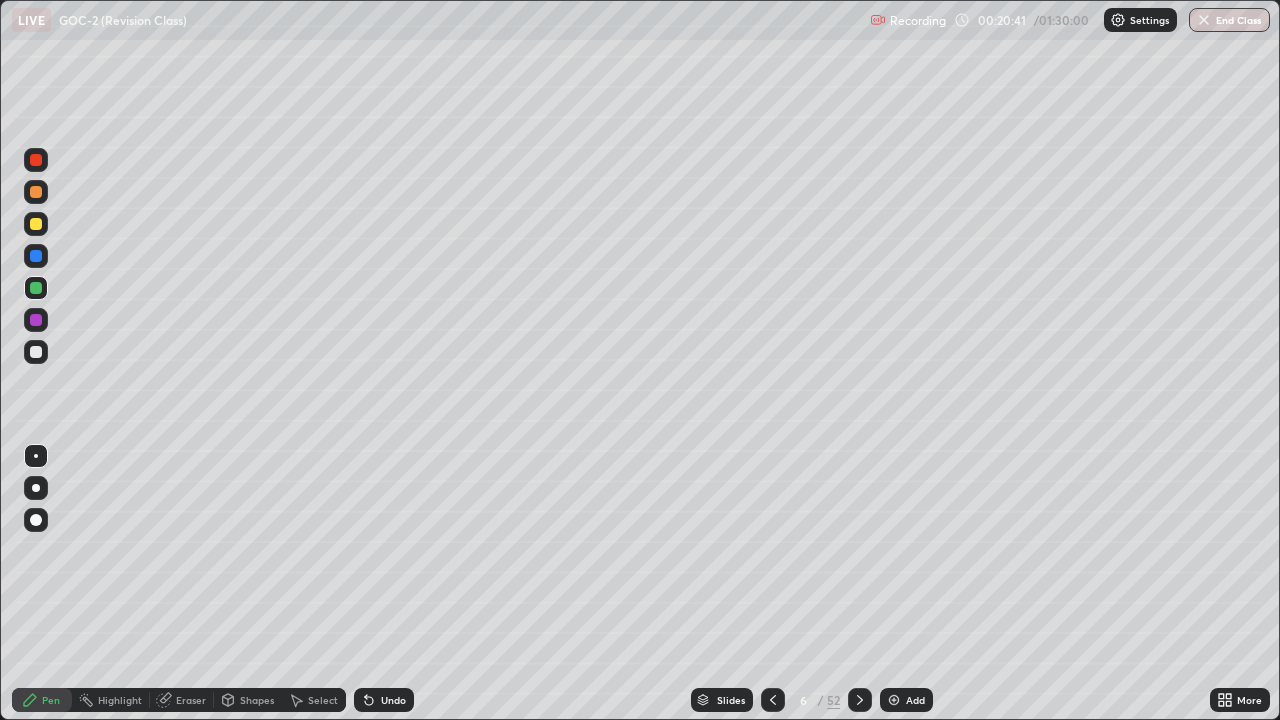 click on "Undo" at bounding box center (393, 700) 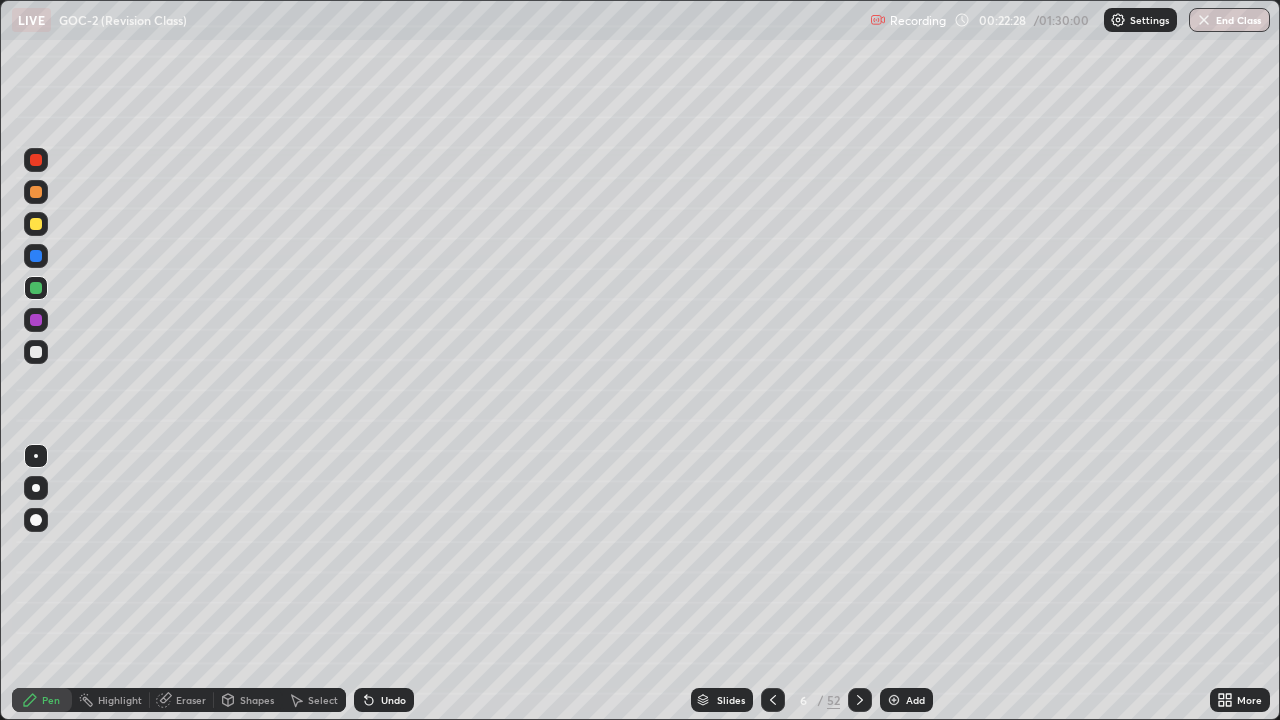 click at bounding box center [36, 192] 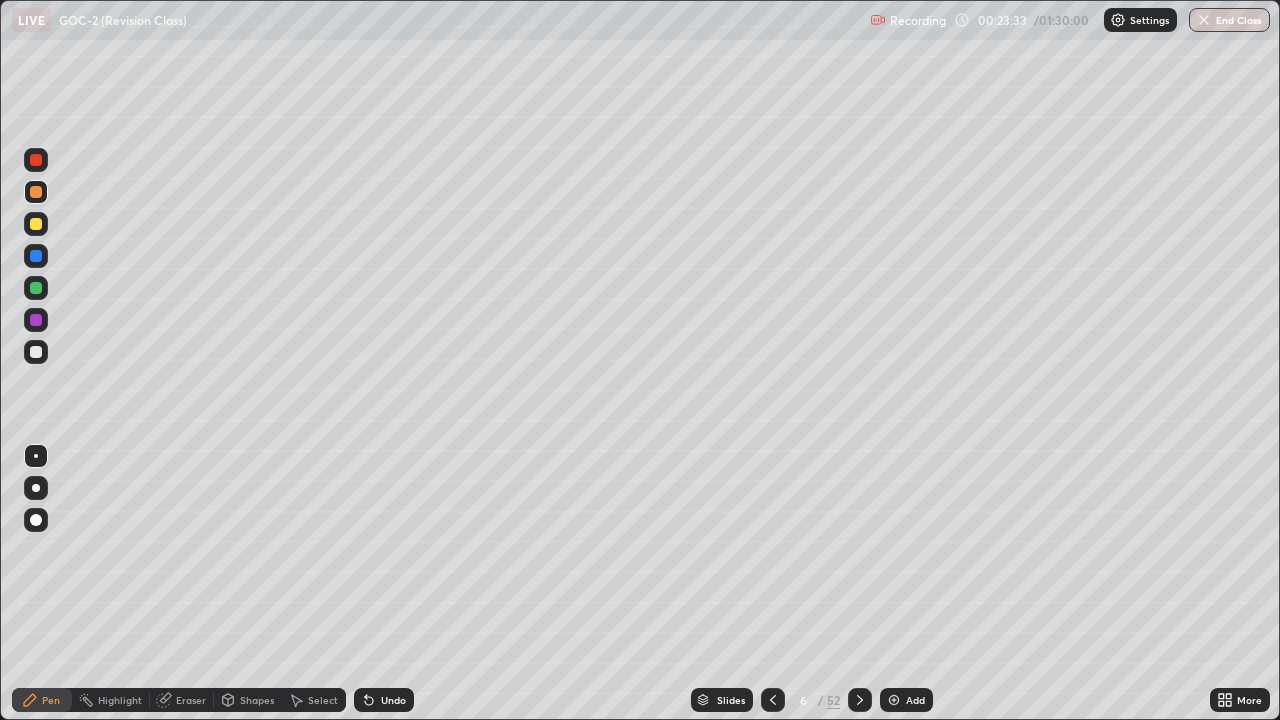 click at bounding box center (894, 700) 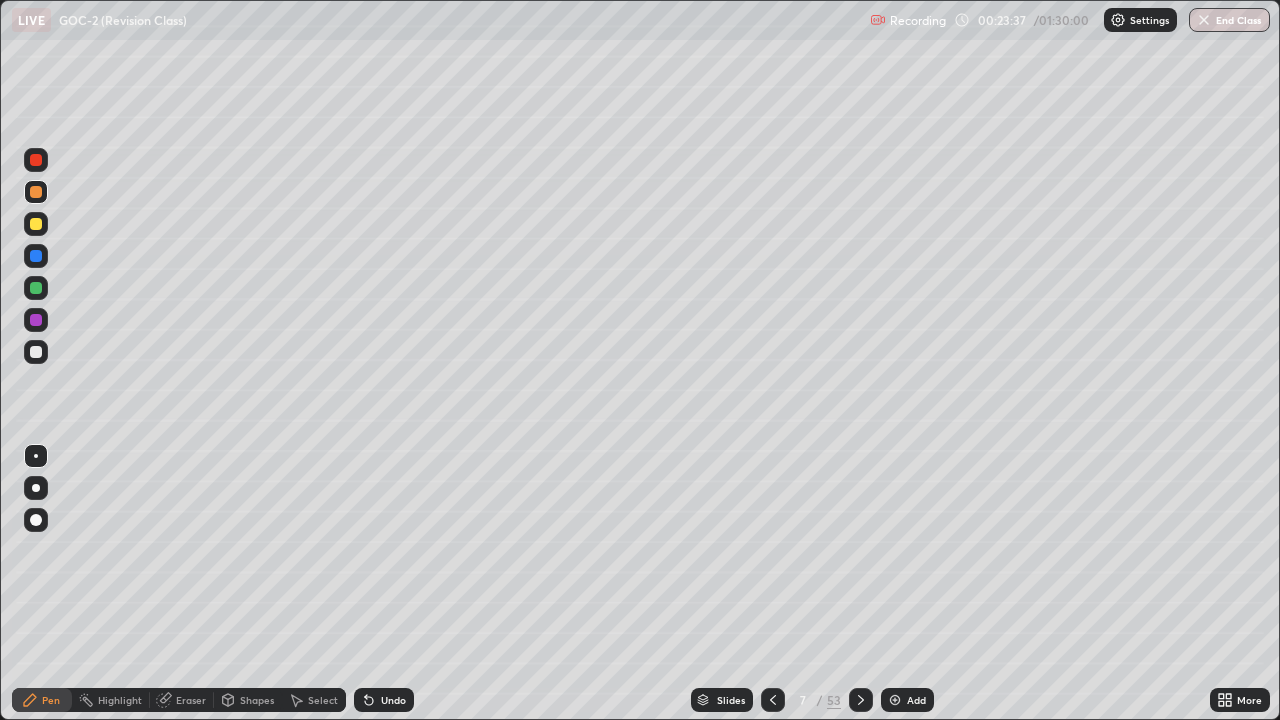 click 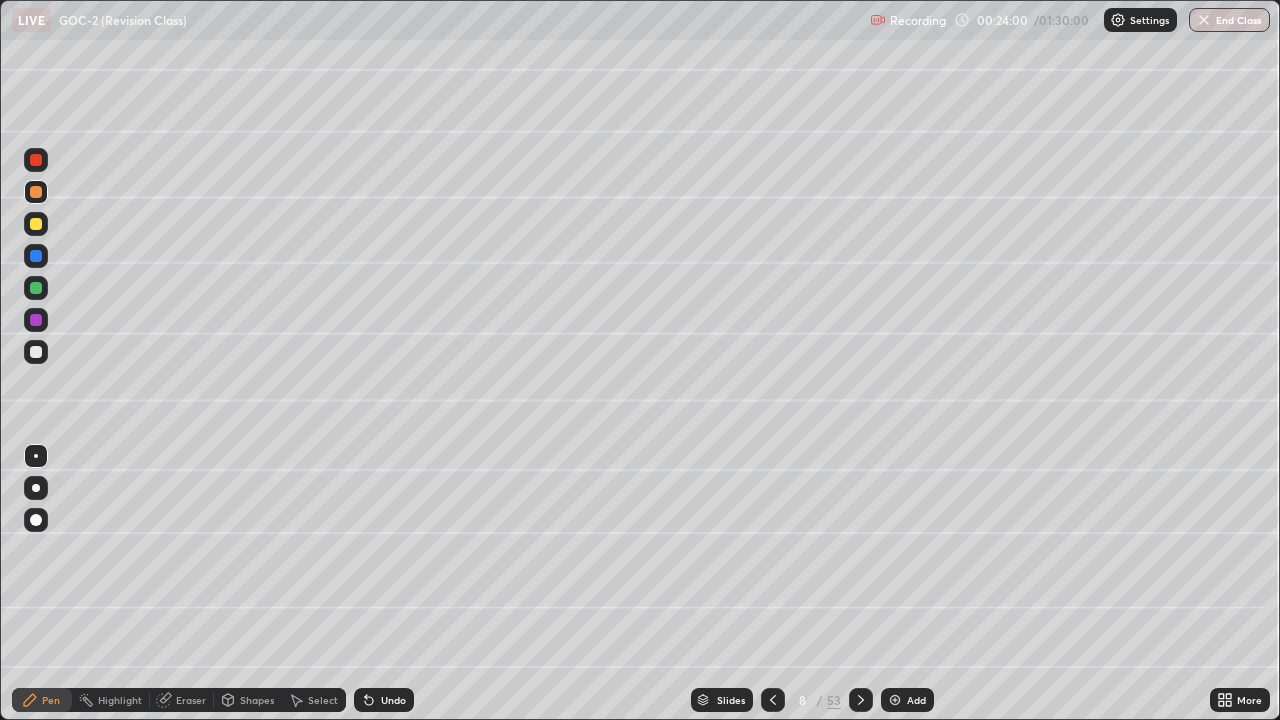click on "Shapes" at bounding box center (257, 700) 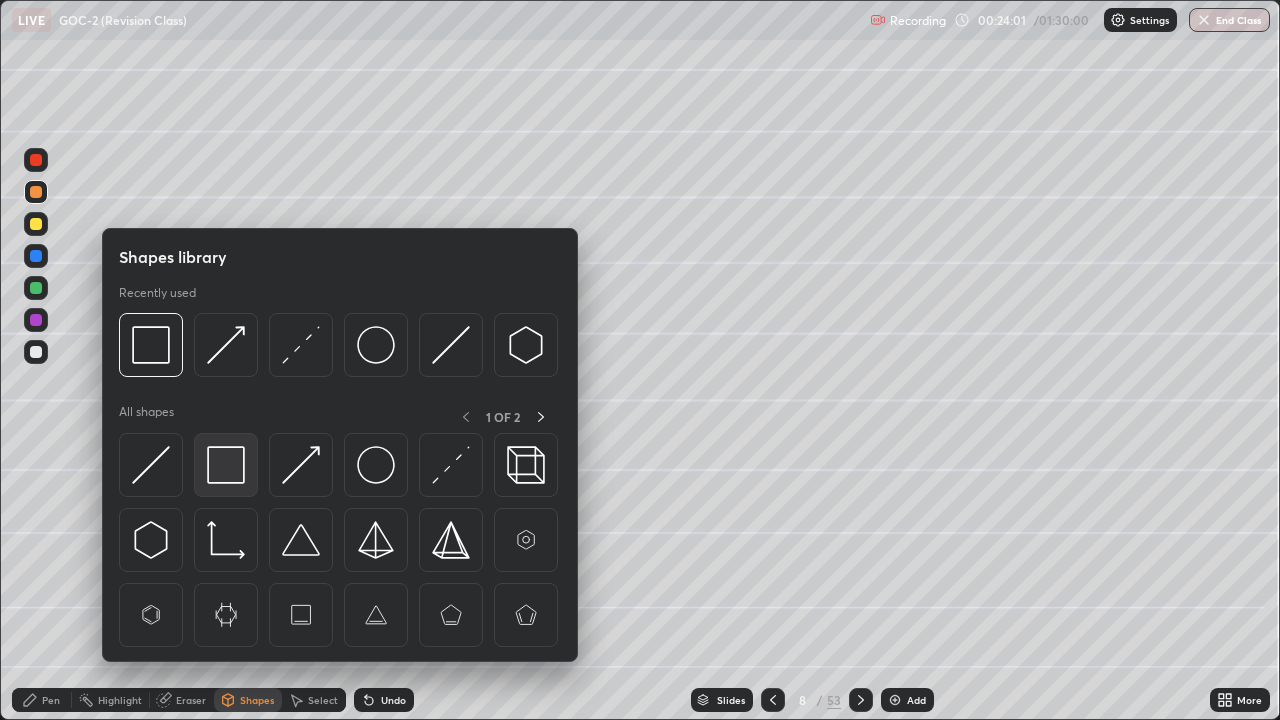click at bounding box center [226, 465] 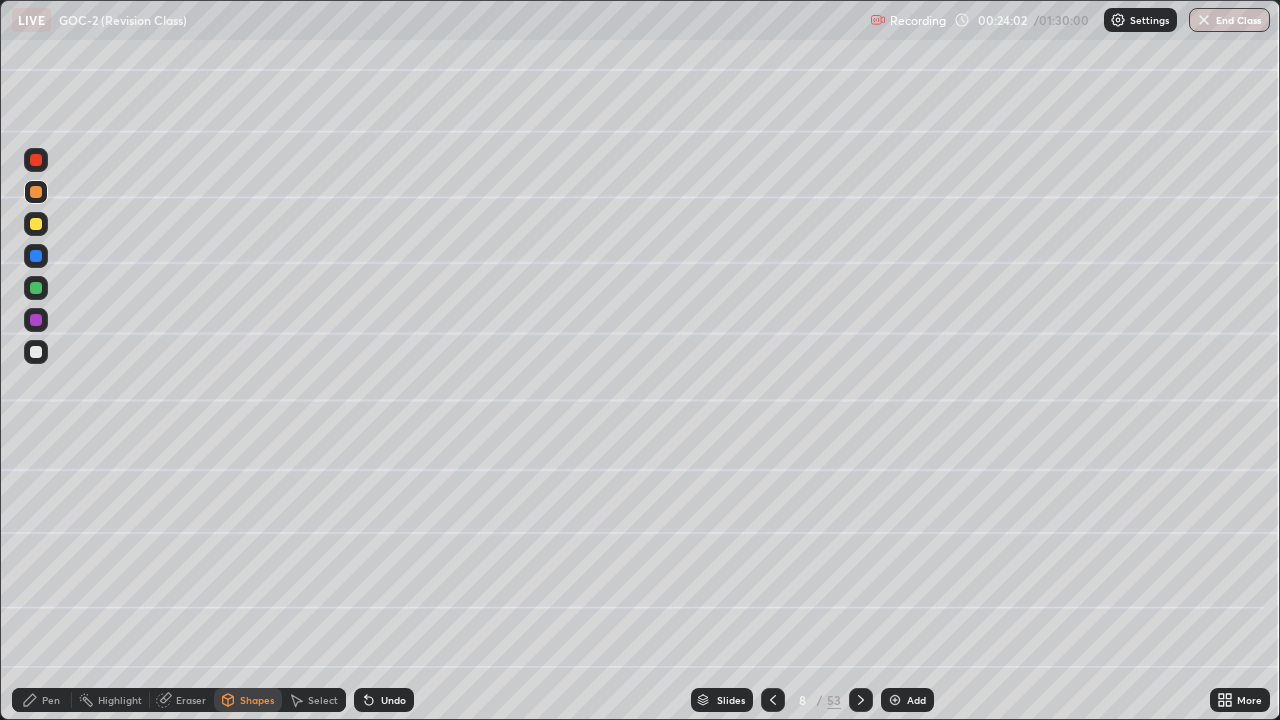 click at bounding box center [36, 320] 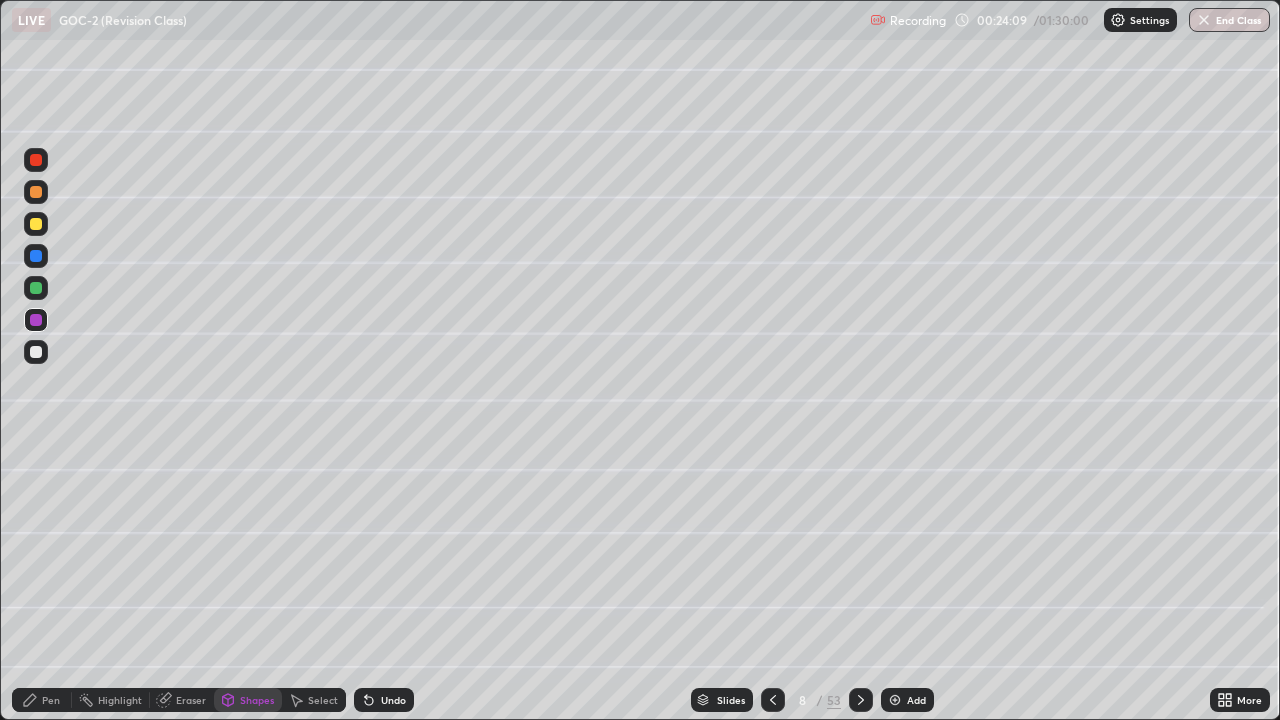 click 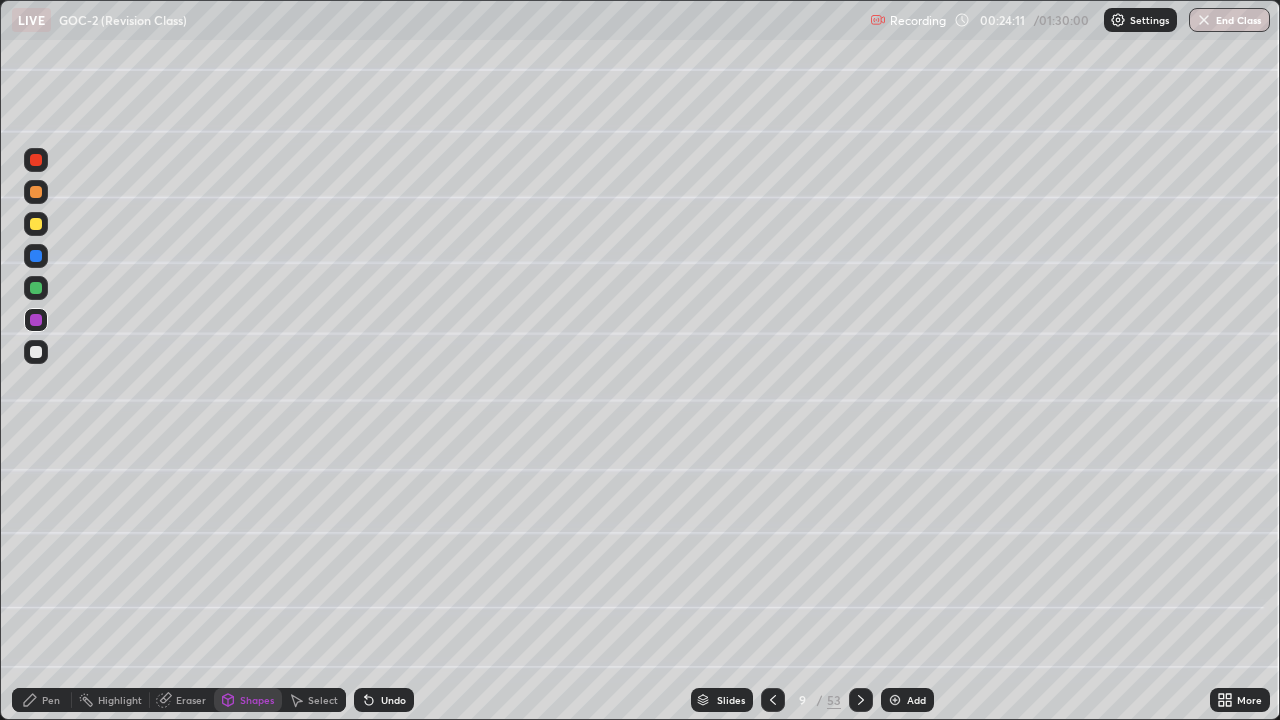click 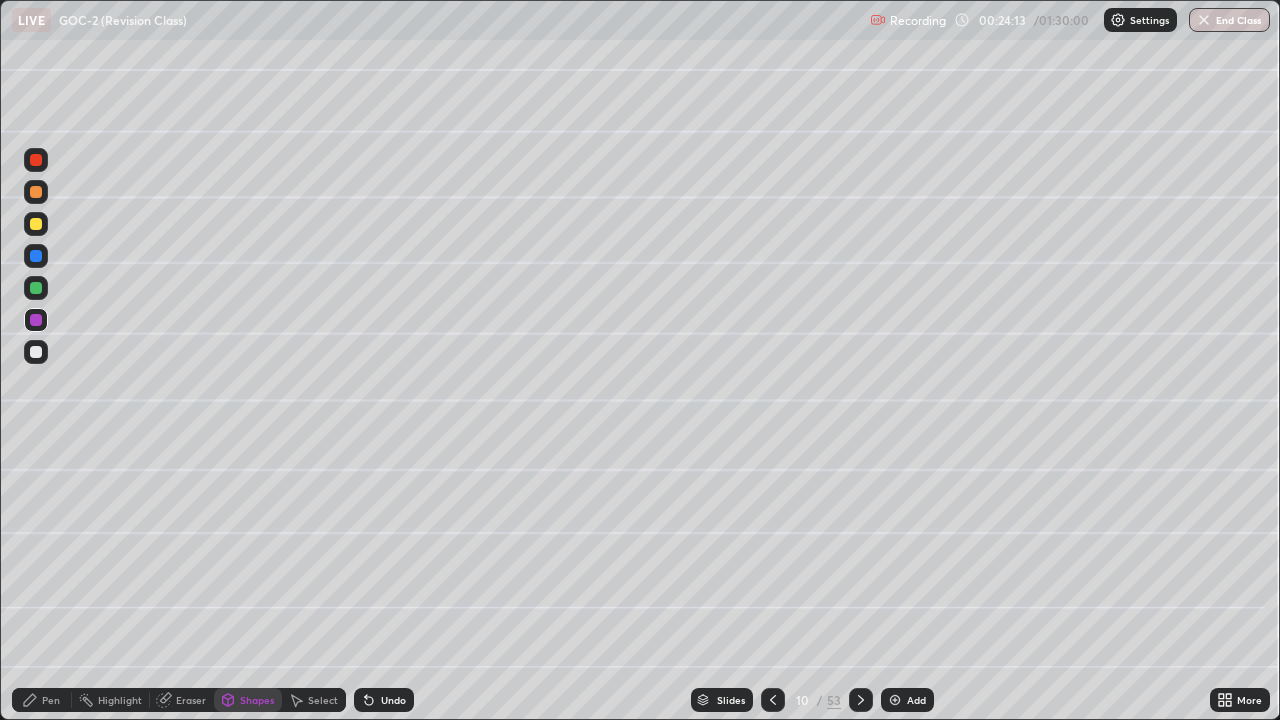 click 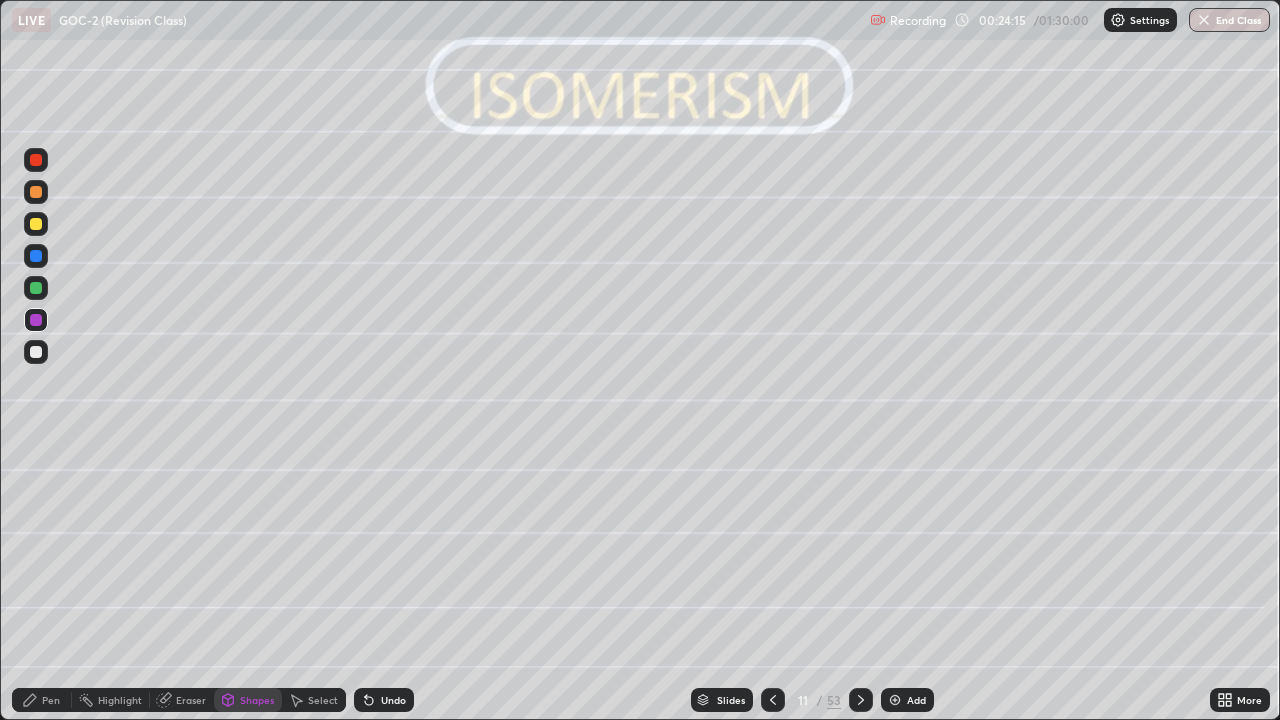 click at bounding box center [861, 700] 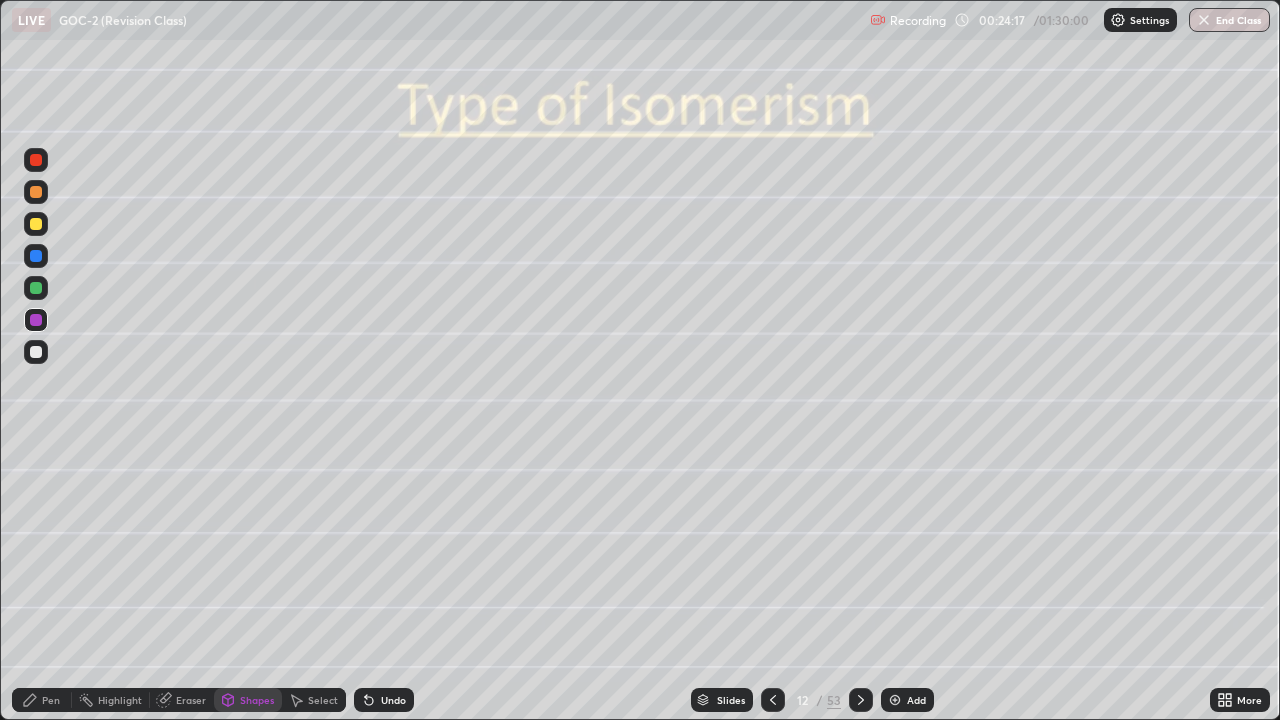 click at bounding box center (861, 700) 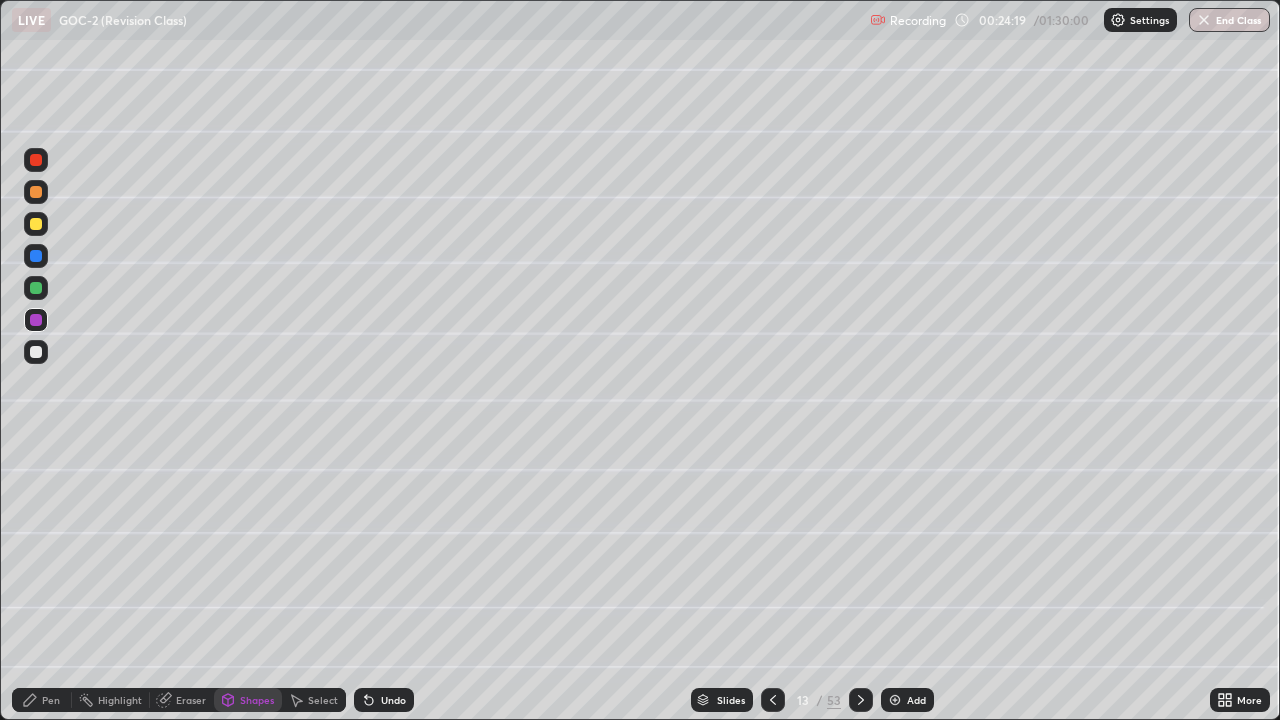 click at bounding box center [861, 700] 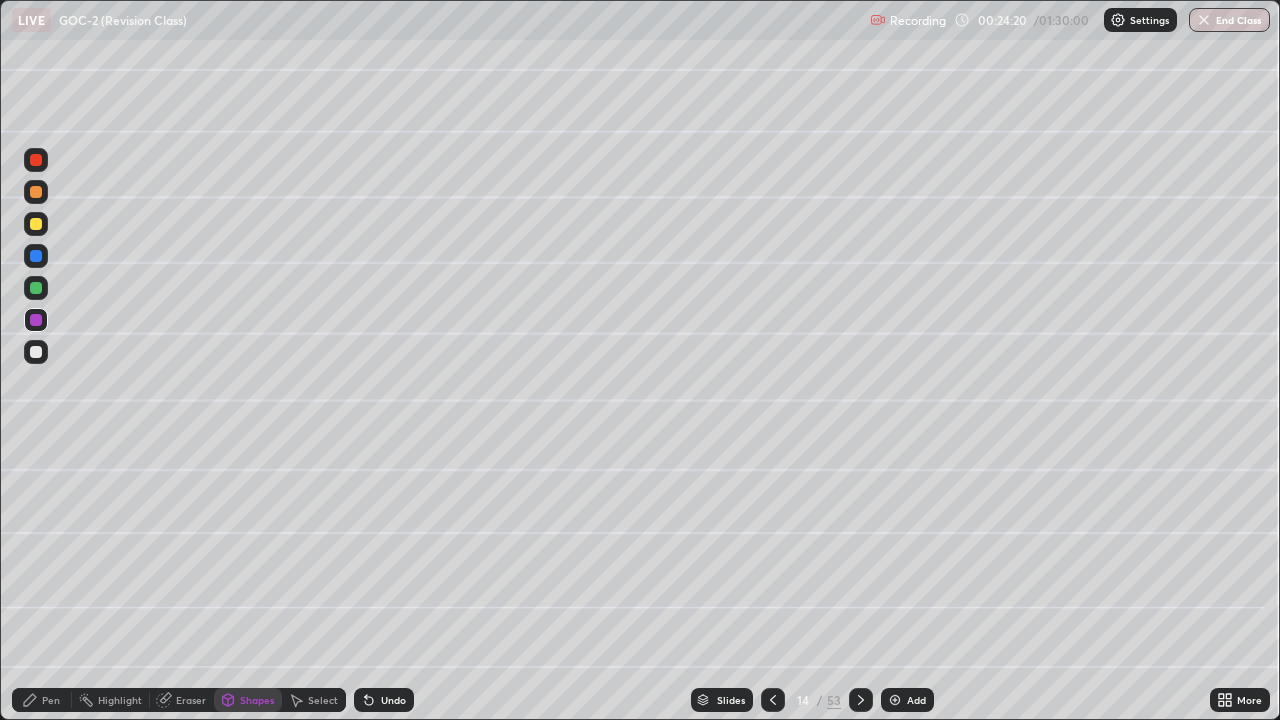 click 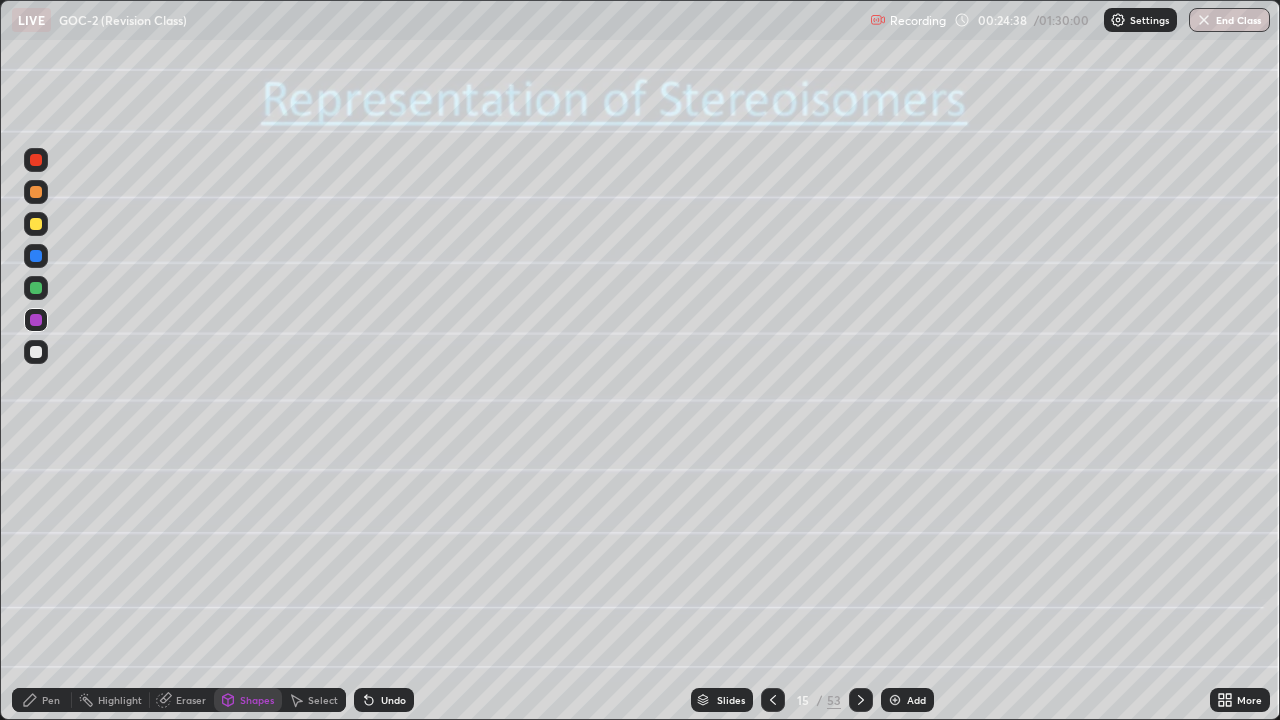 click on "Undo" at bounding box center (393, 700) 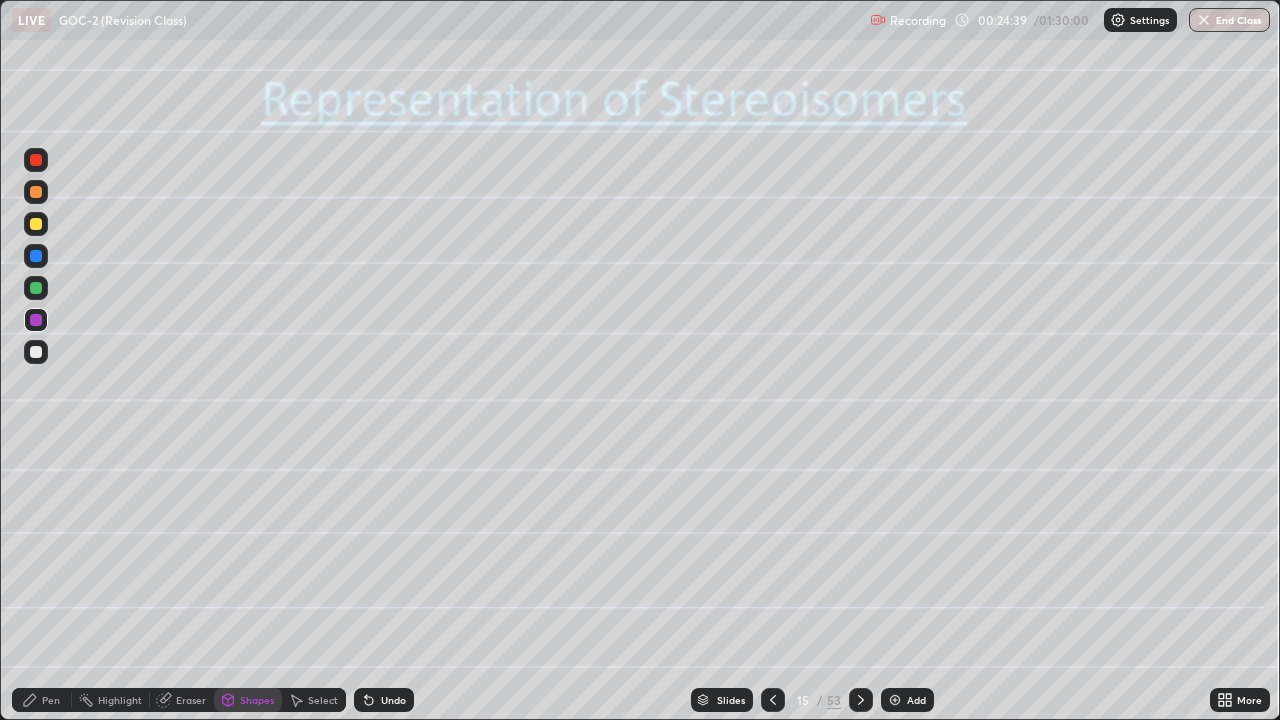 click on "Pen" at bounding box center [51, 700] 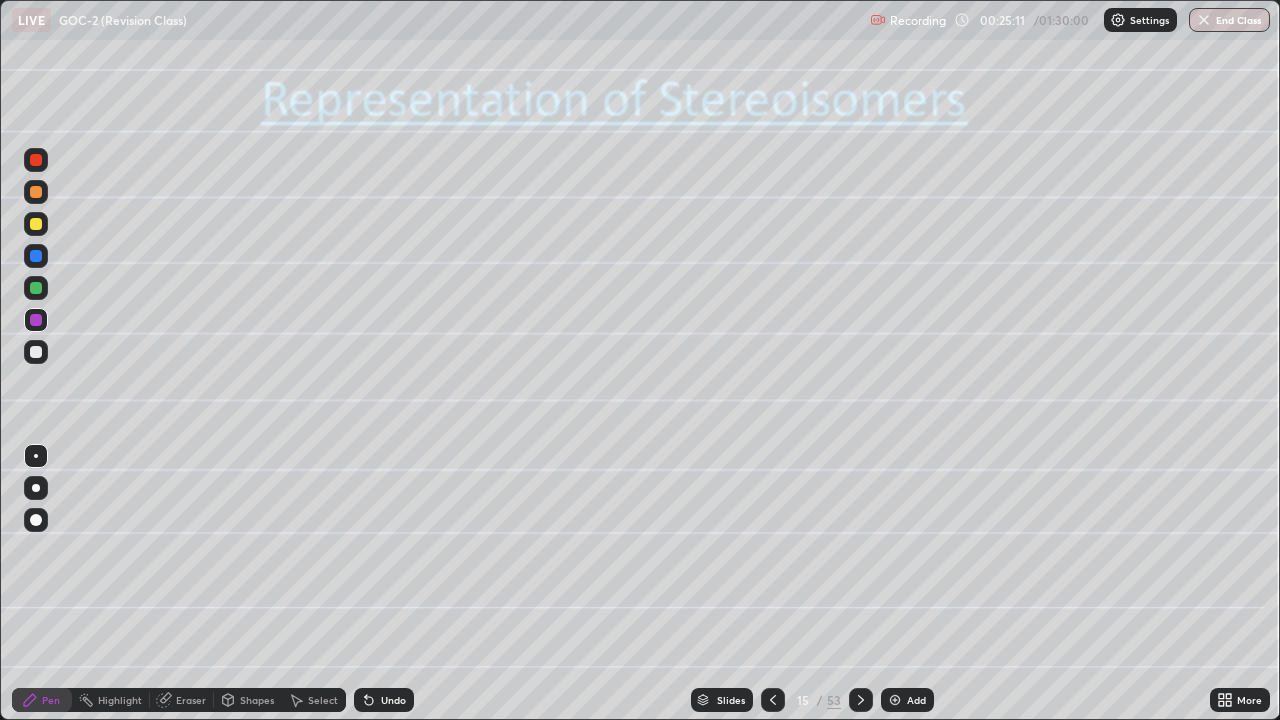 click on "Shapes" at bounding box center [248, 700] 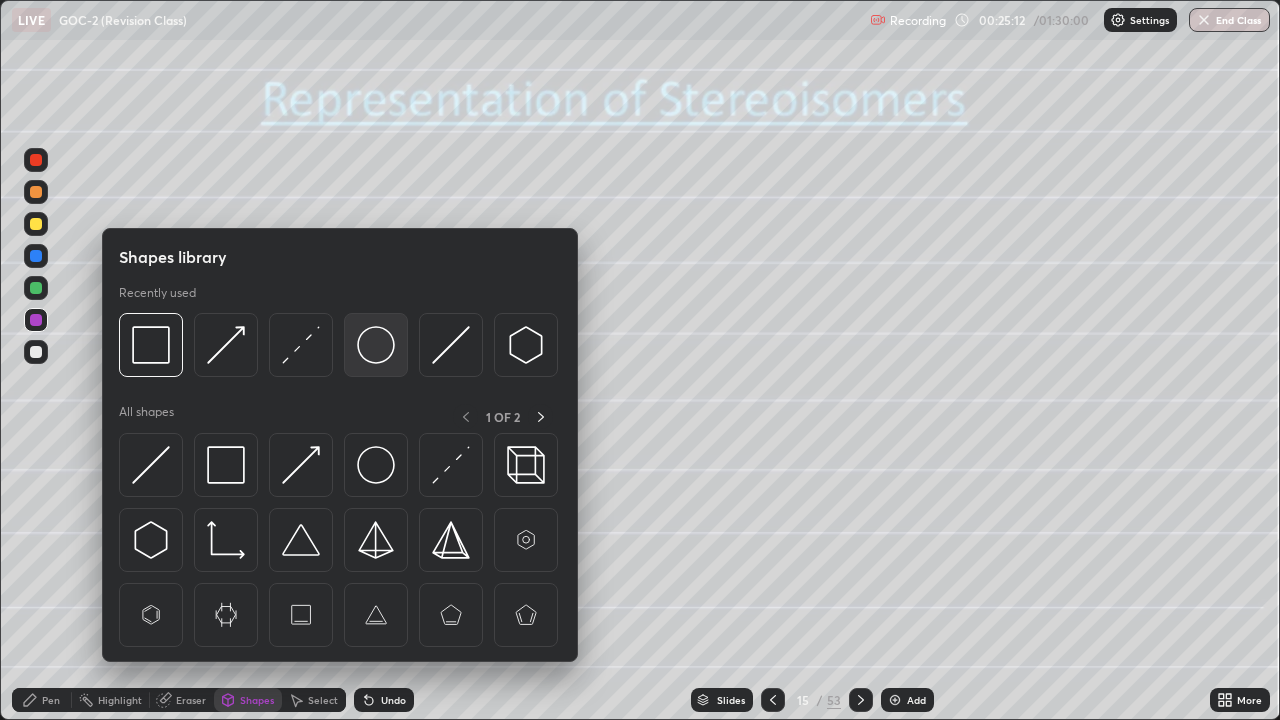 click at bounding box center (376, 345) 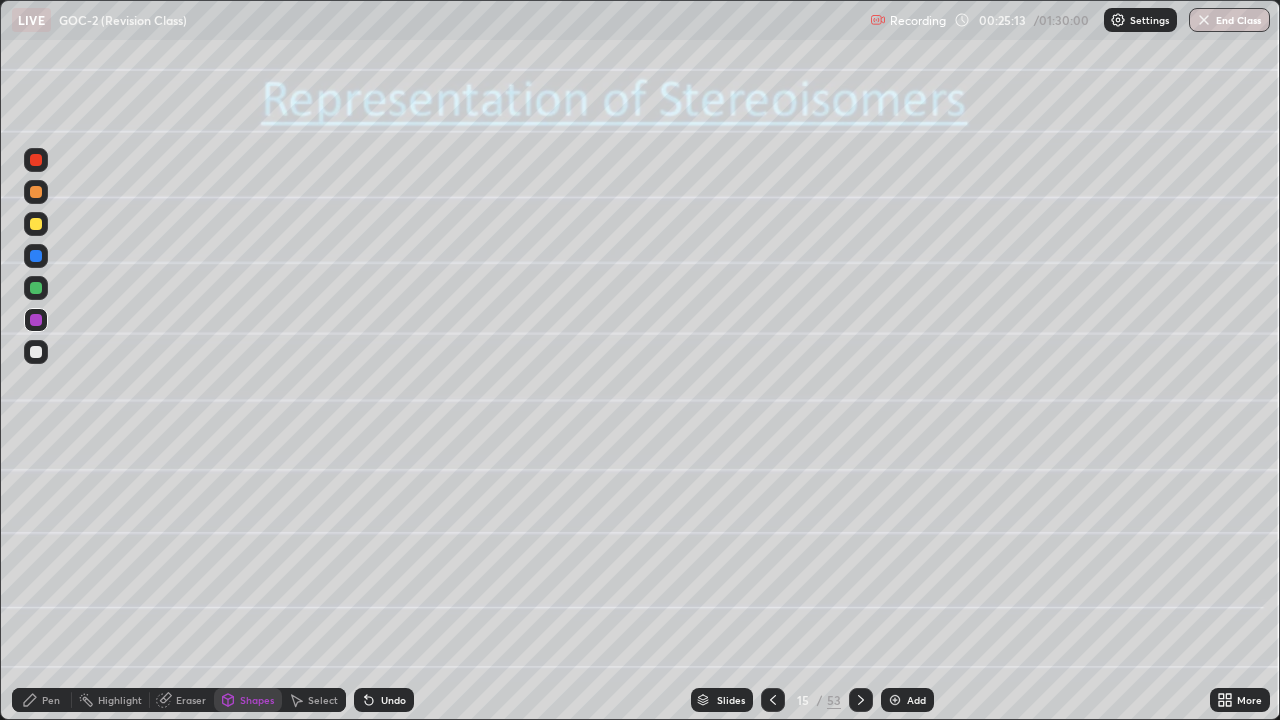 click at bounding box center [36, 288] 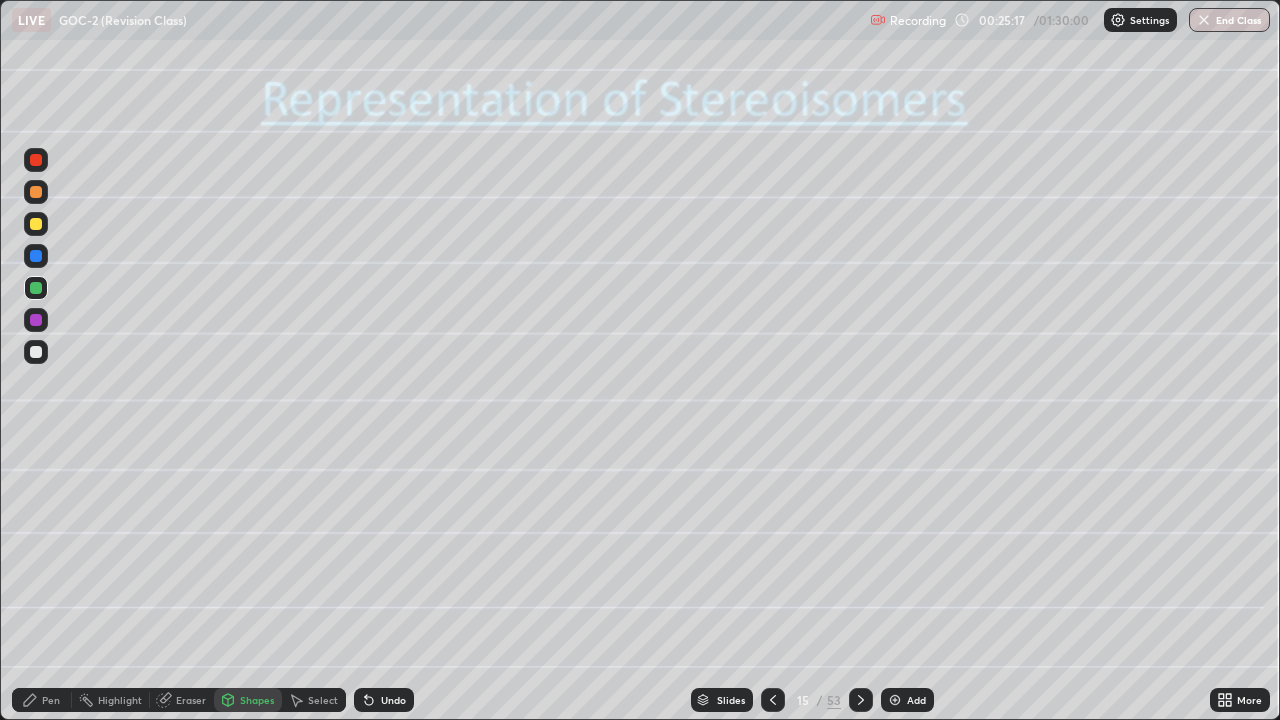 click 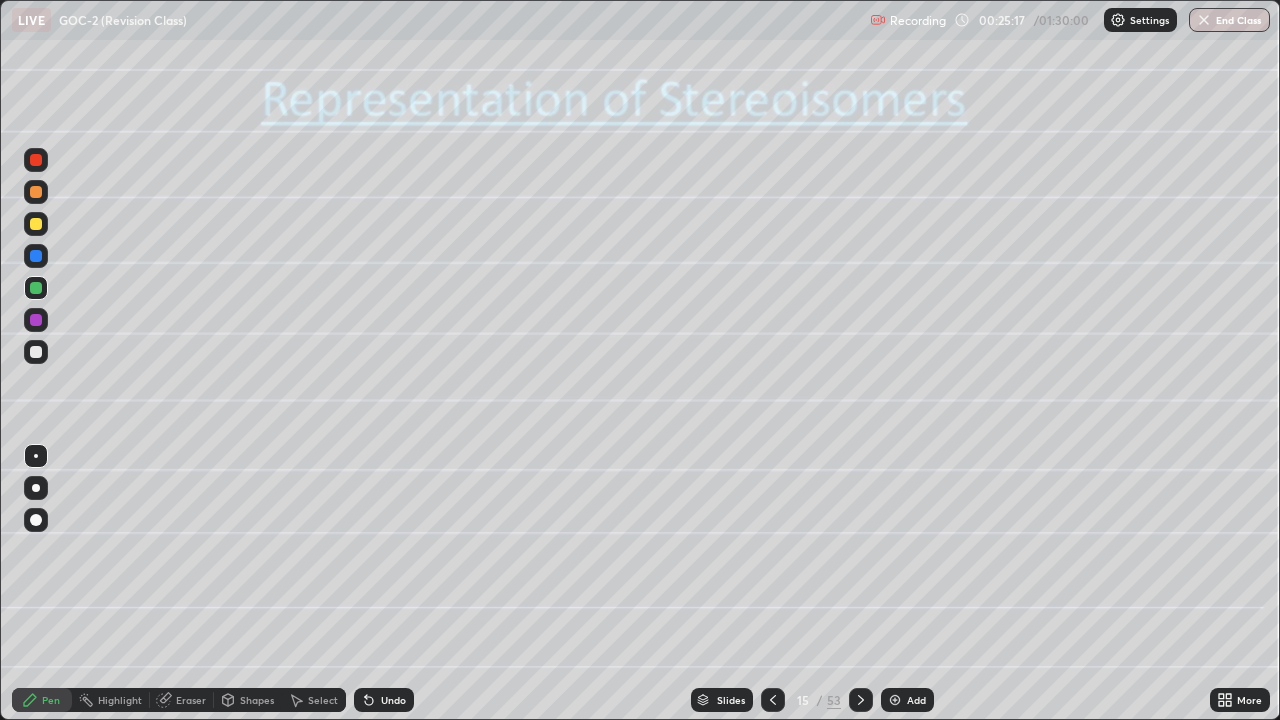 click at bounding box center (36, 352) 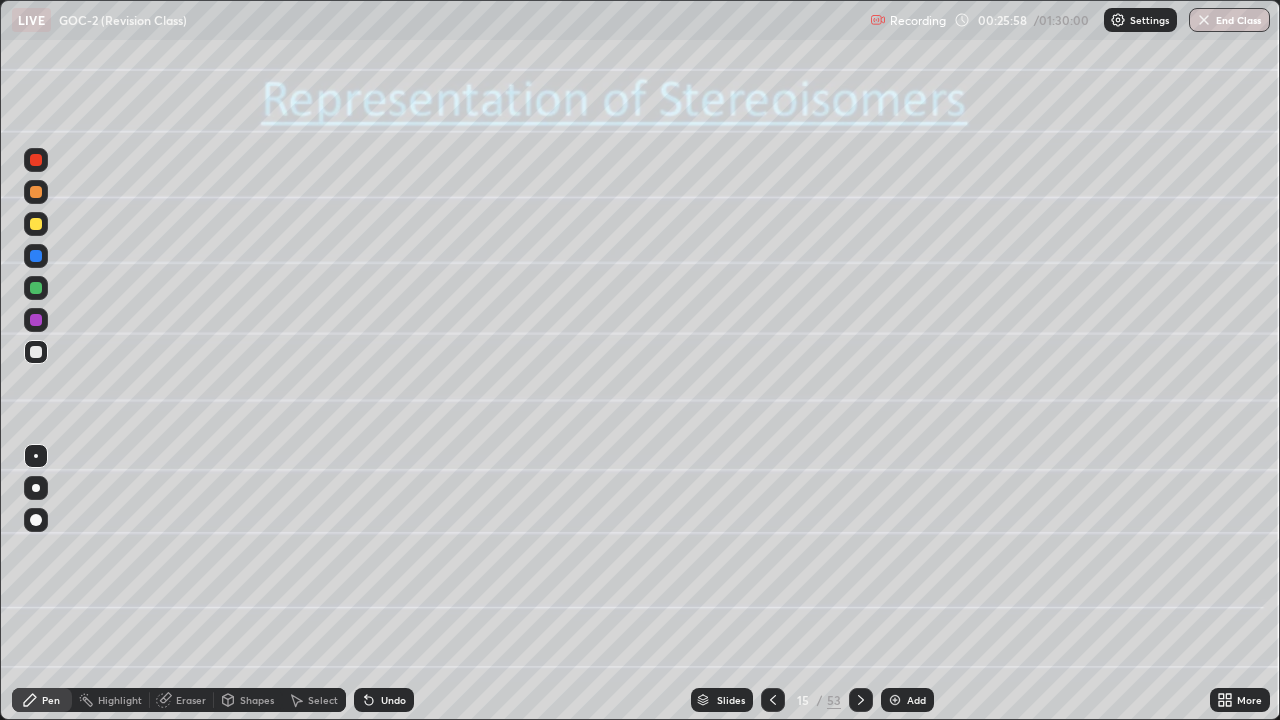 click on "Shapes" at bounding box center [257, 700] 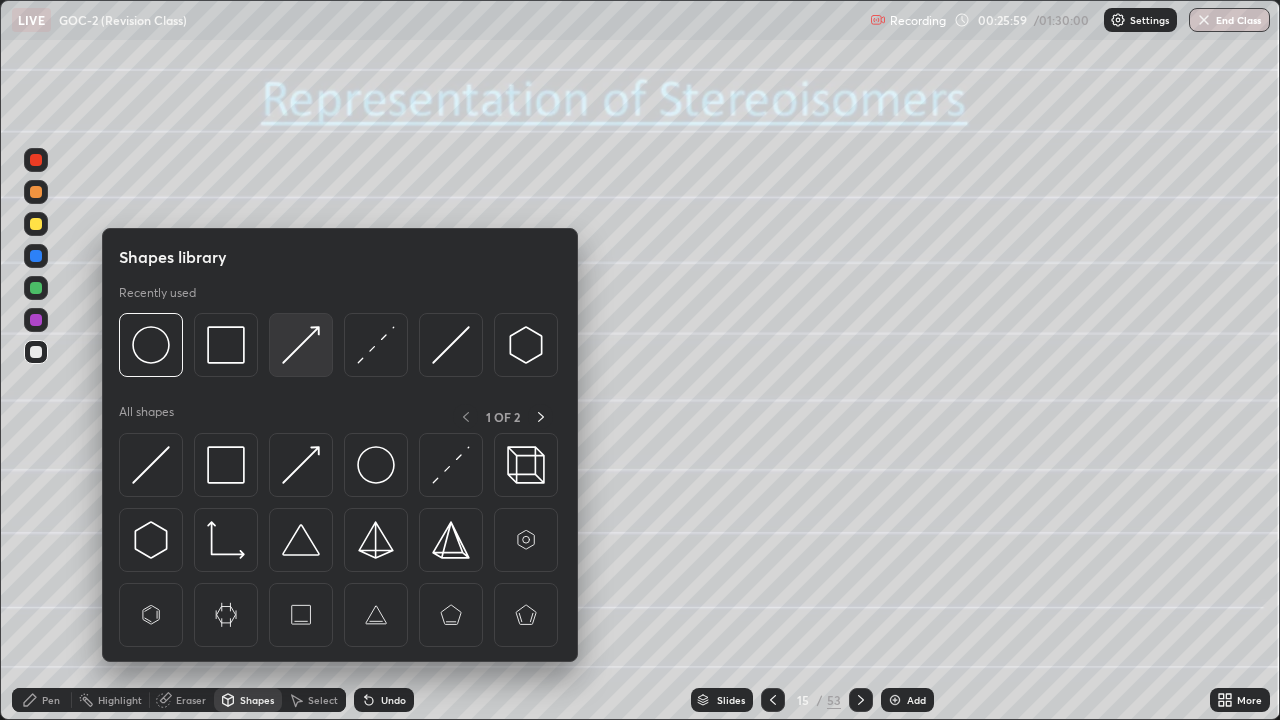 click at bounding box center (301, 345) 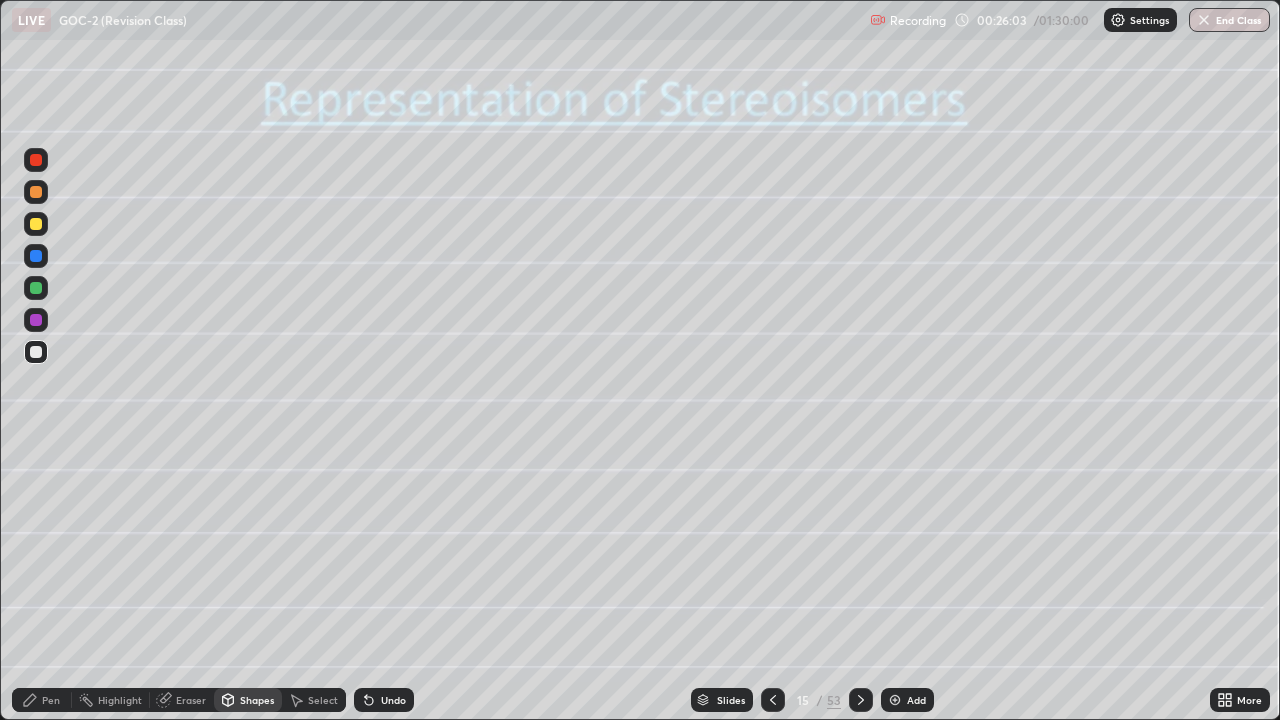 click on "Pen" at bounding box center [51, 700] 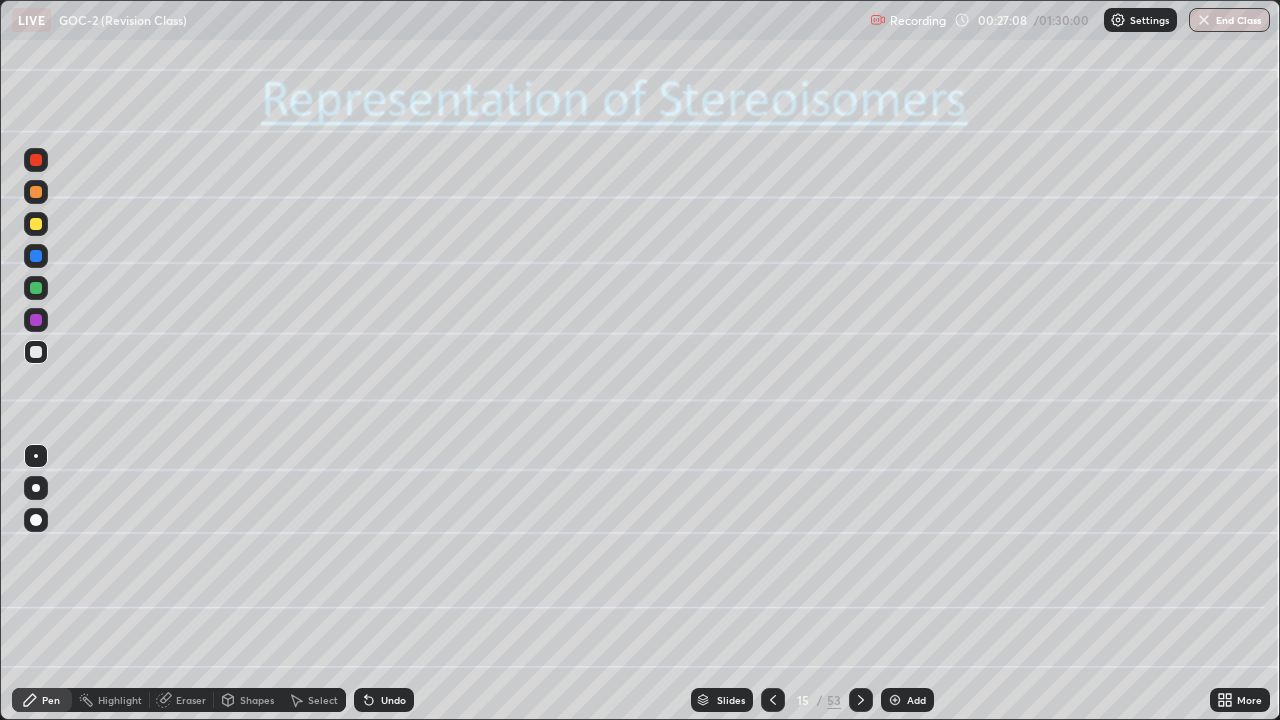 click on "Shapes" at bounding box center (257, 700) 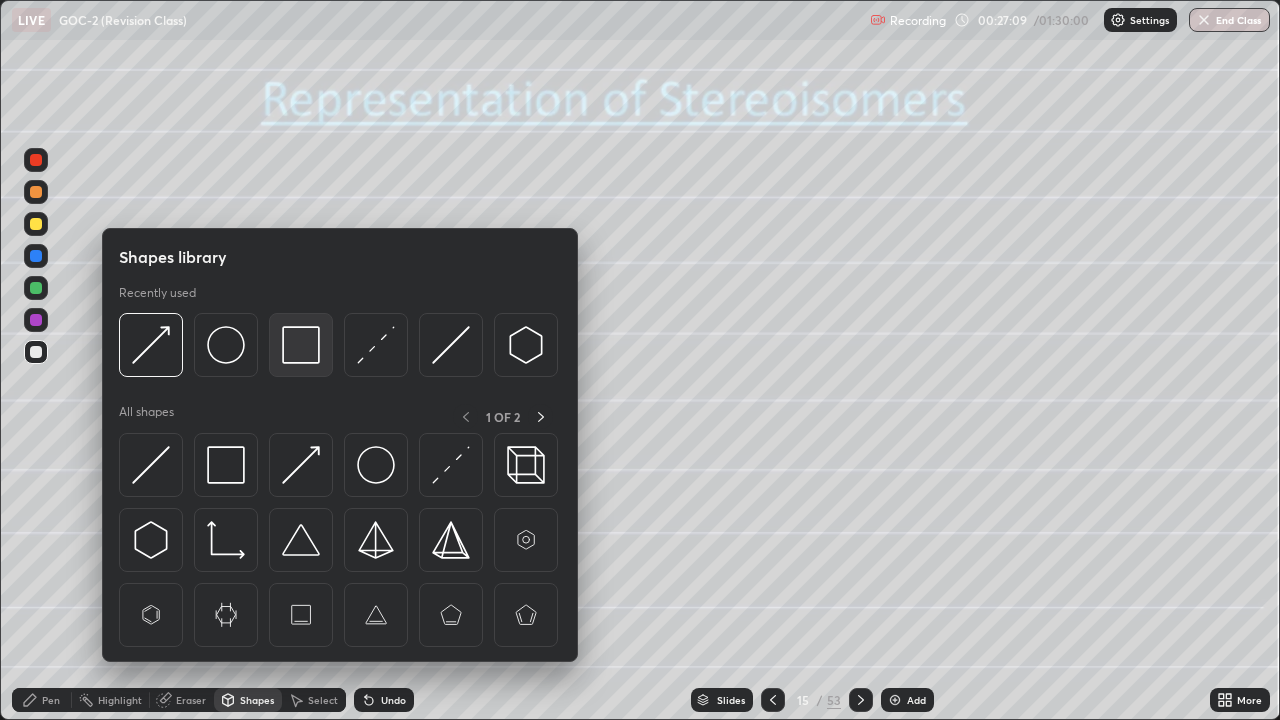 click at bounding box center (301, 345) 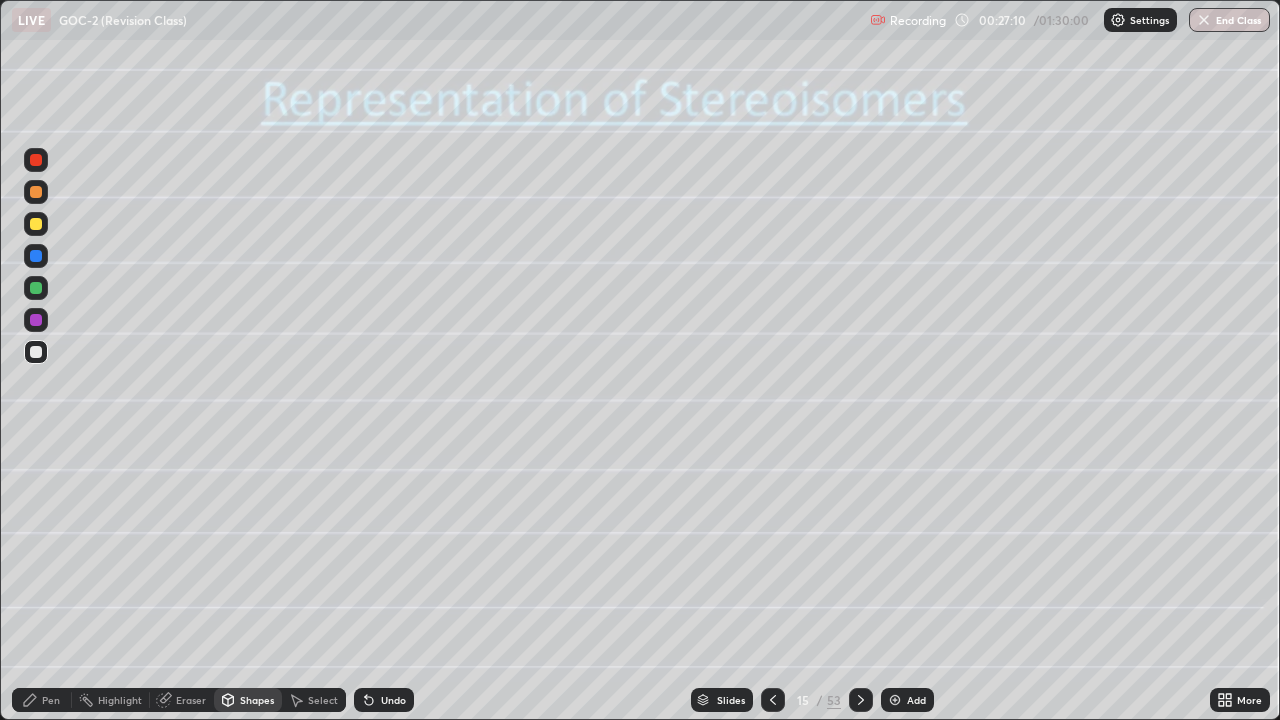click at bounding box center (36, 288) 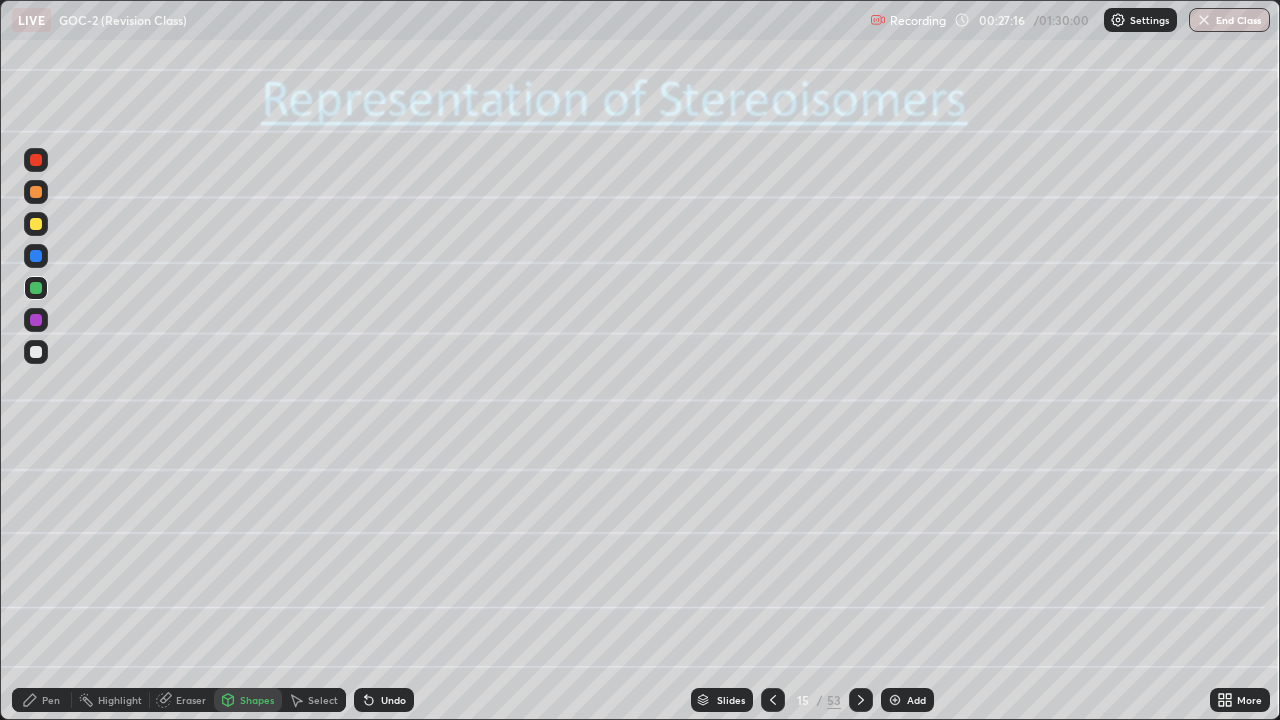click on "Pen" at bounding box center (42, 700) 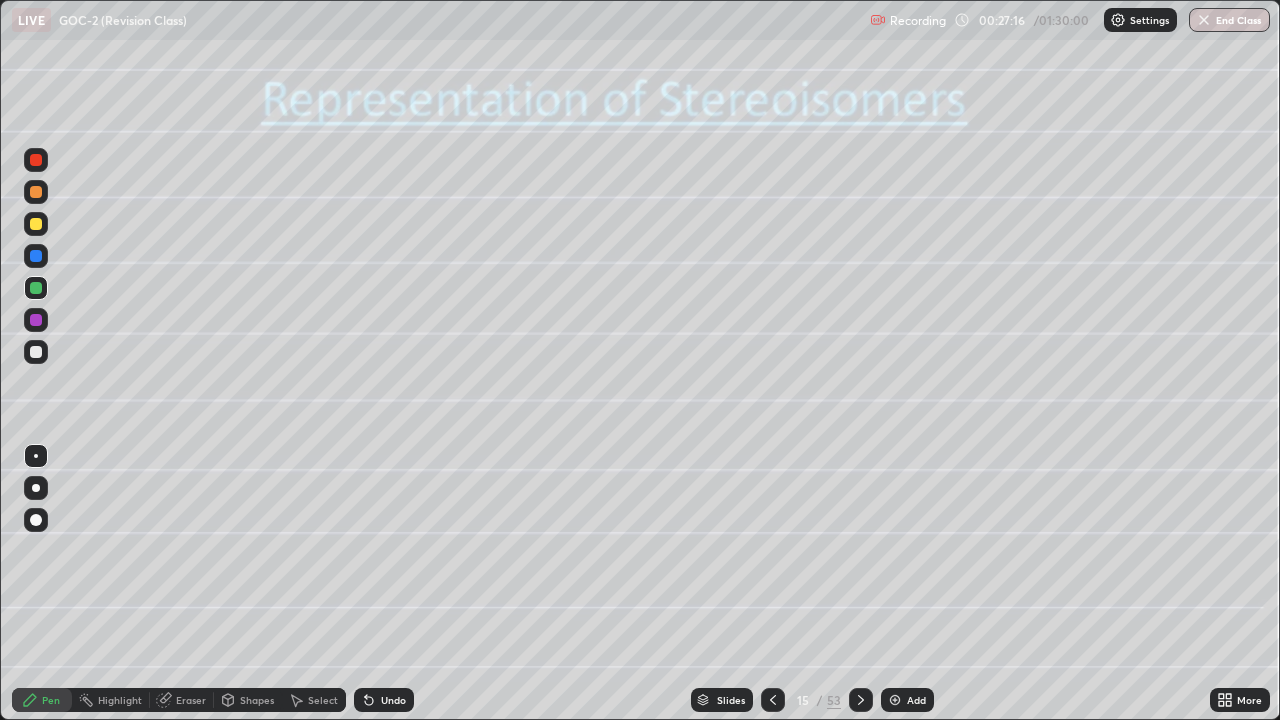click at bounding box center (36, 320) 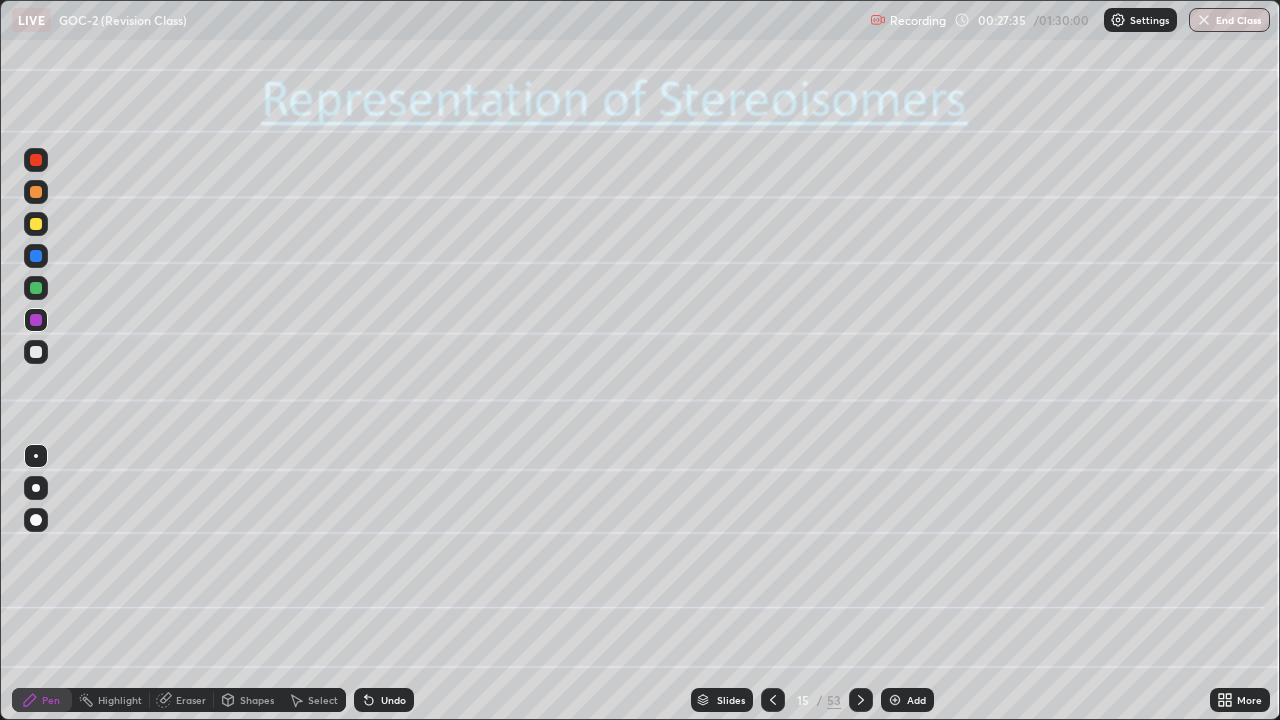 click at bounding box center (36, 224) 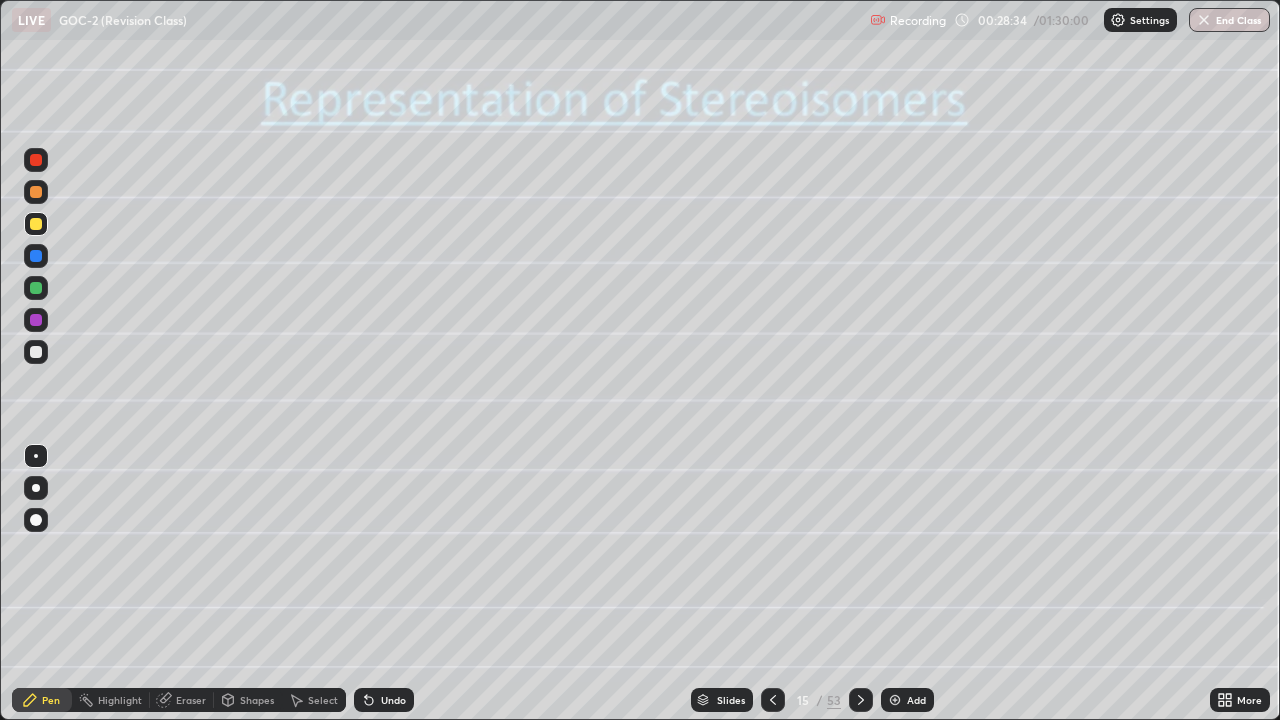 click at bounding box center (36, 160) 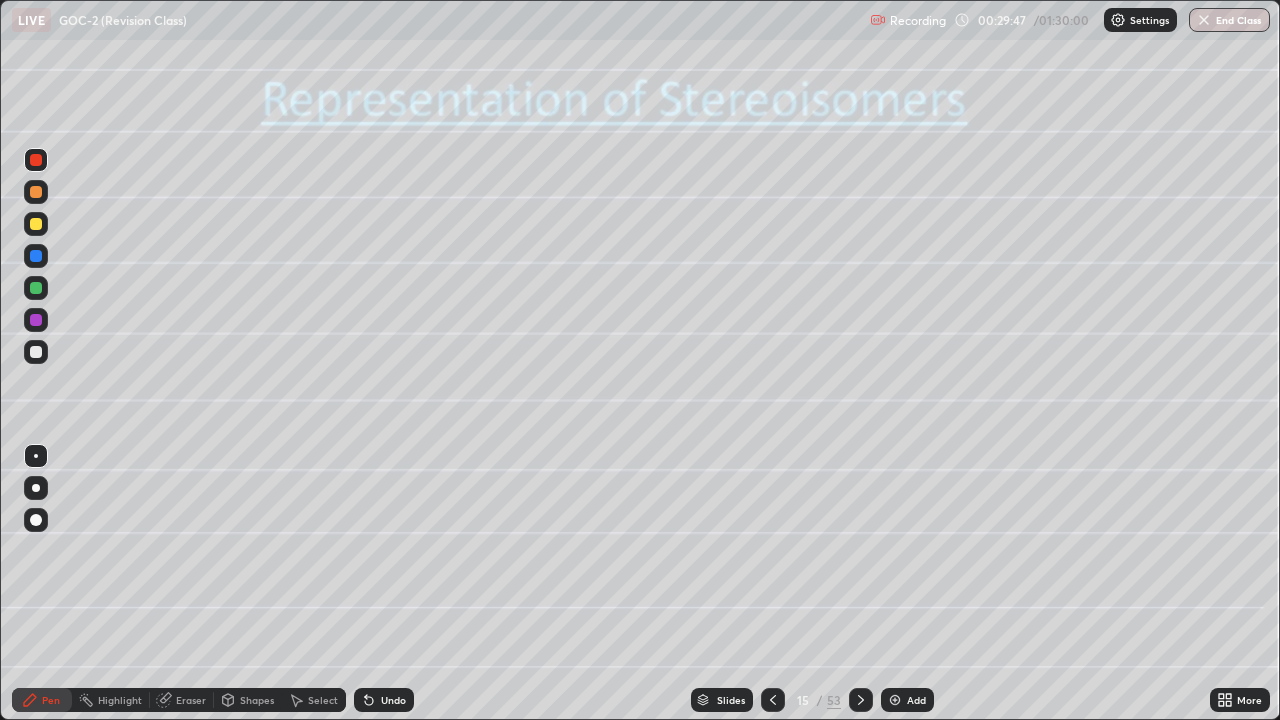 click at bounding box center [36, 224] 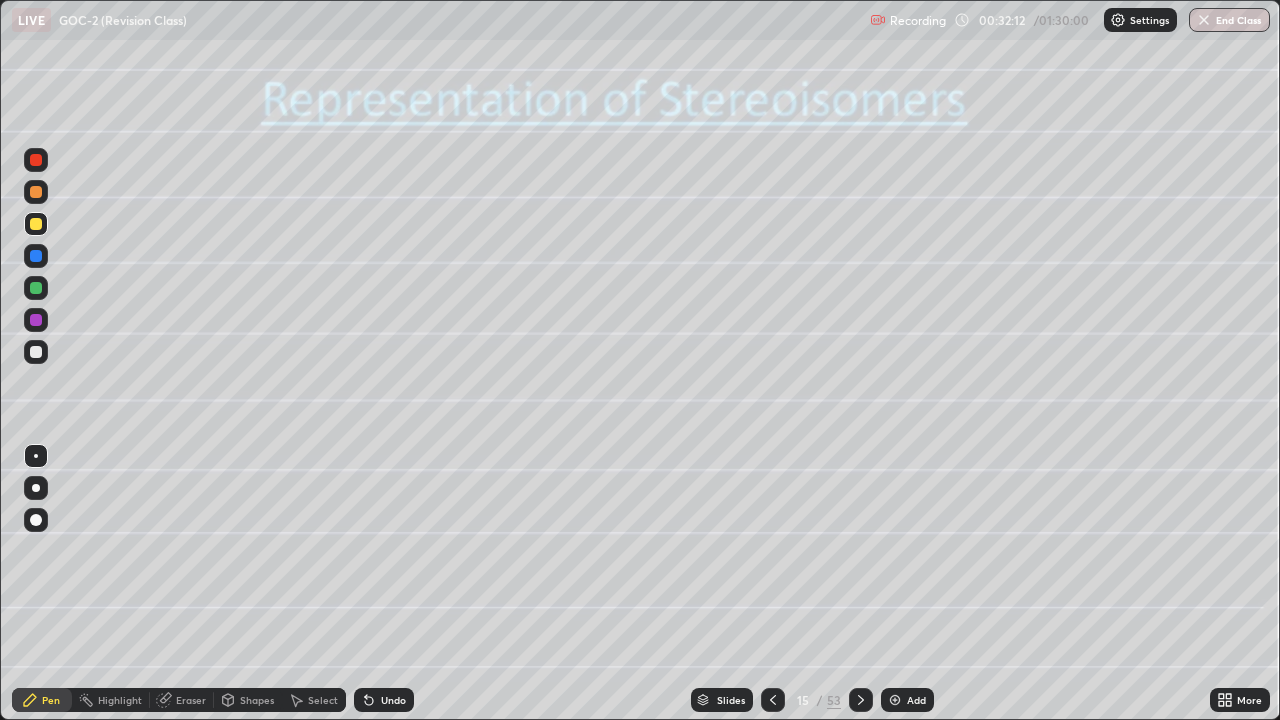 click on "Undo" at bounding box center [380, 700] 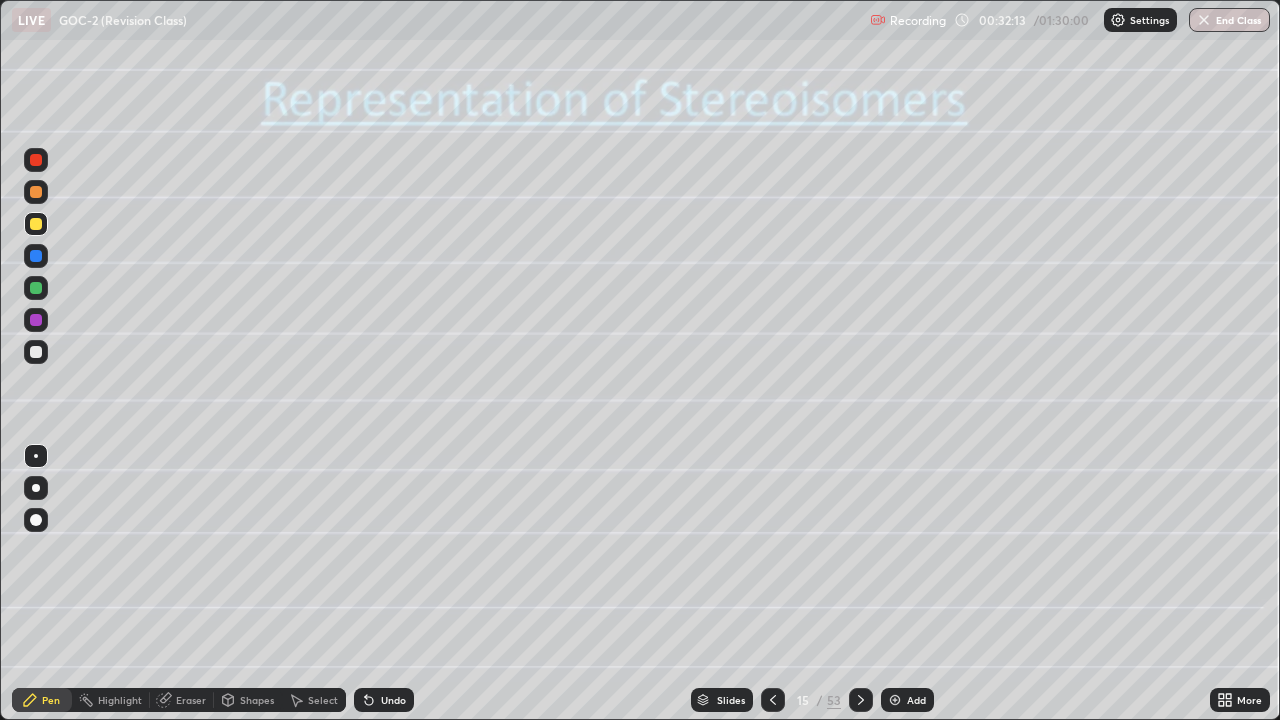 click on "Undo" at bounding box center [380, 700] 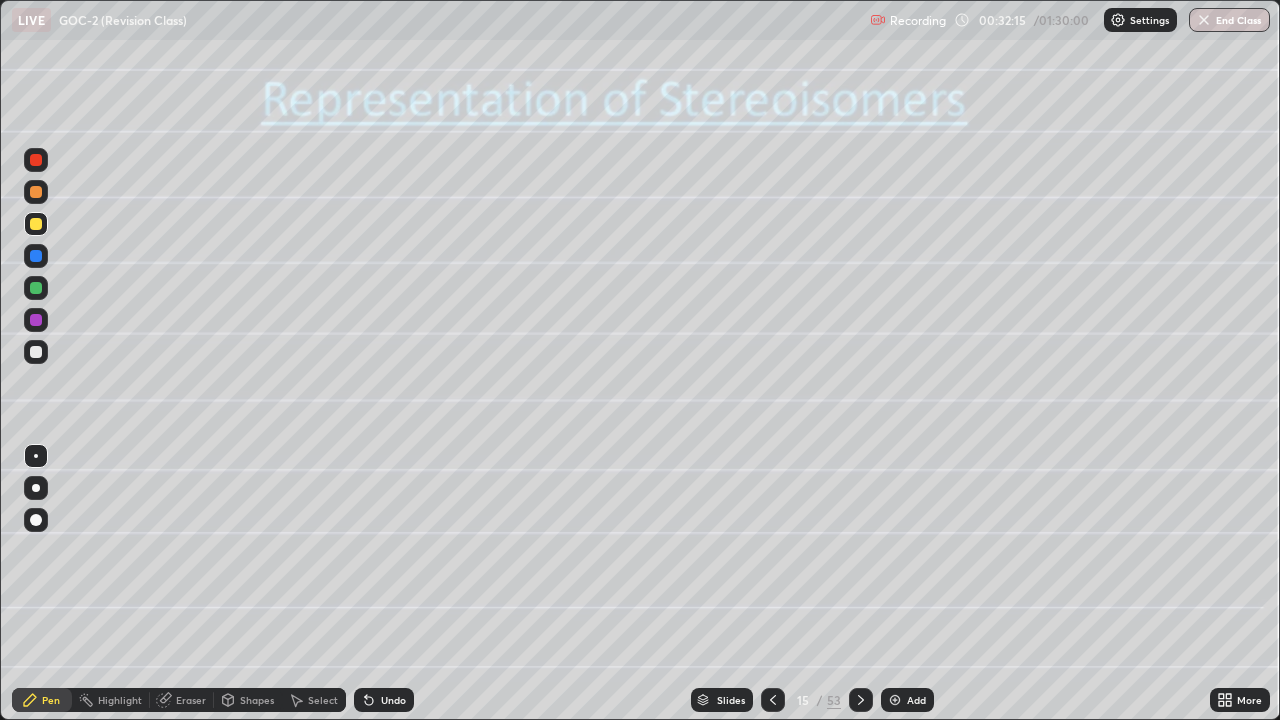 click on "Slides 15 / 53 Add" at bounding box center (812, 700) 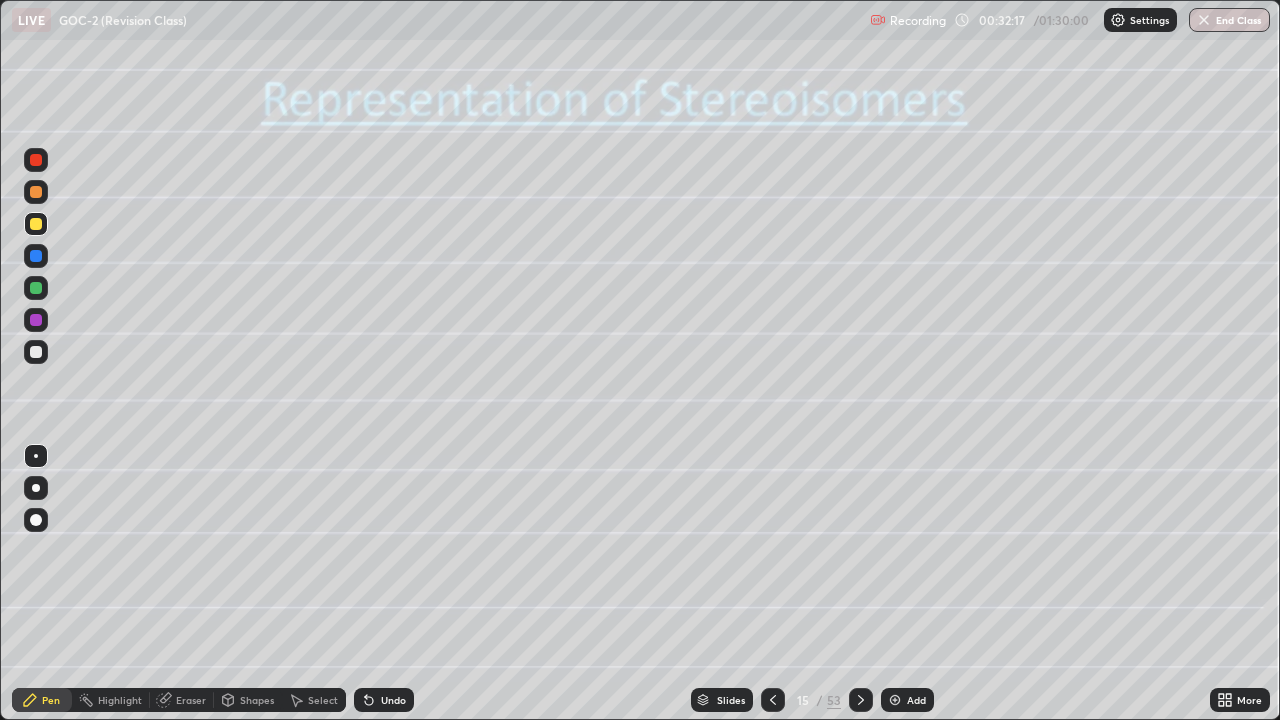 click on "Slides 15 / 53 Add" at bounding box center (812, 700) 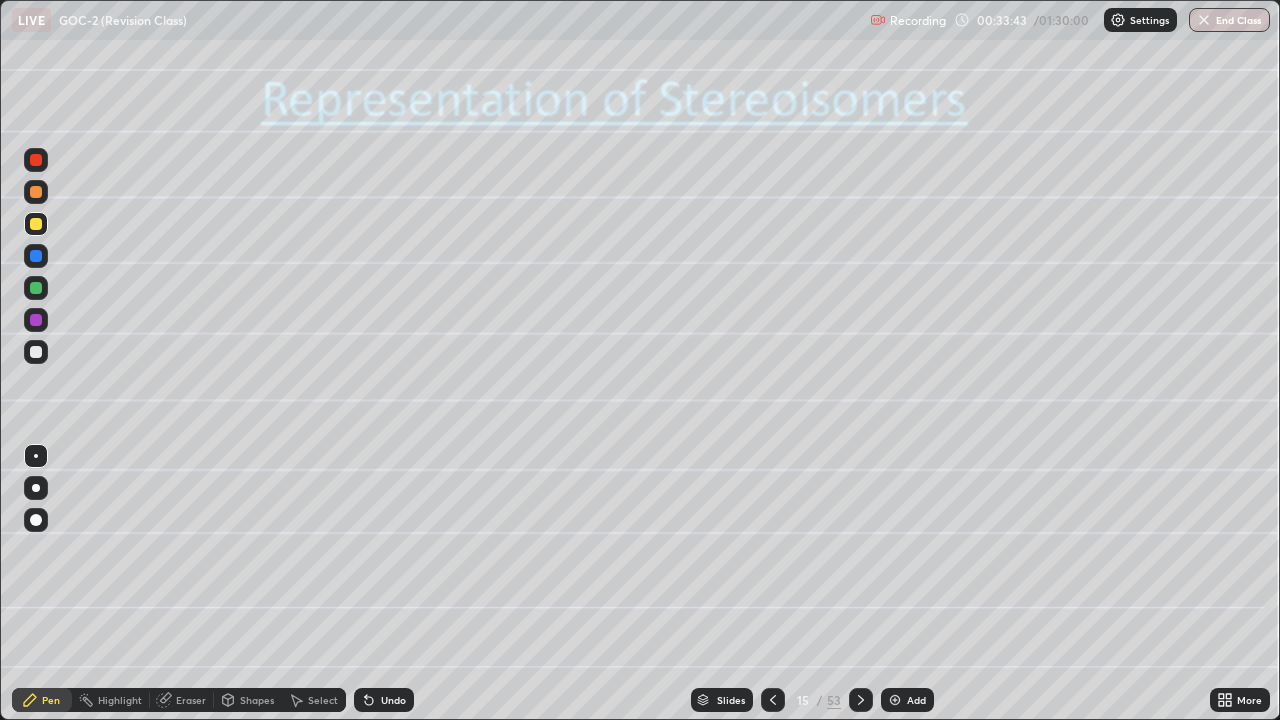 click at bounding box center (895, 700) 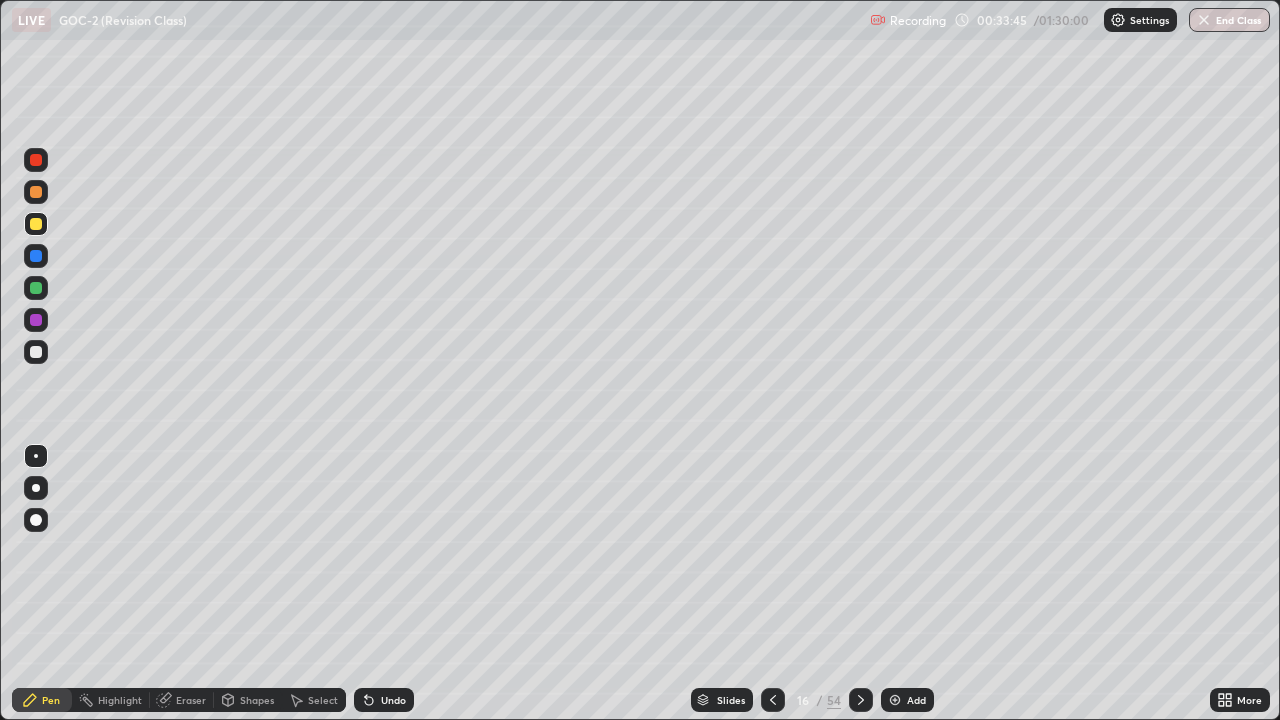 click 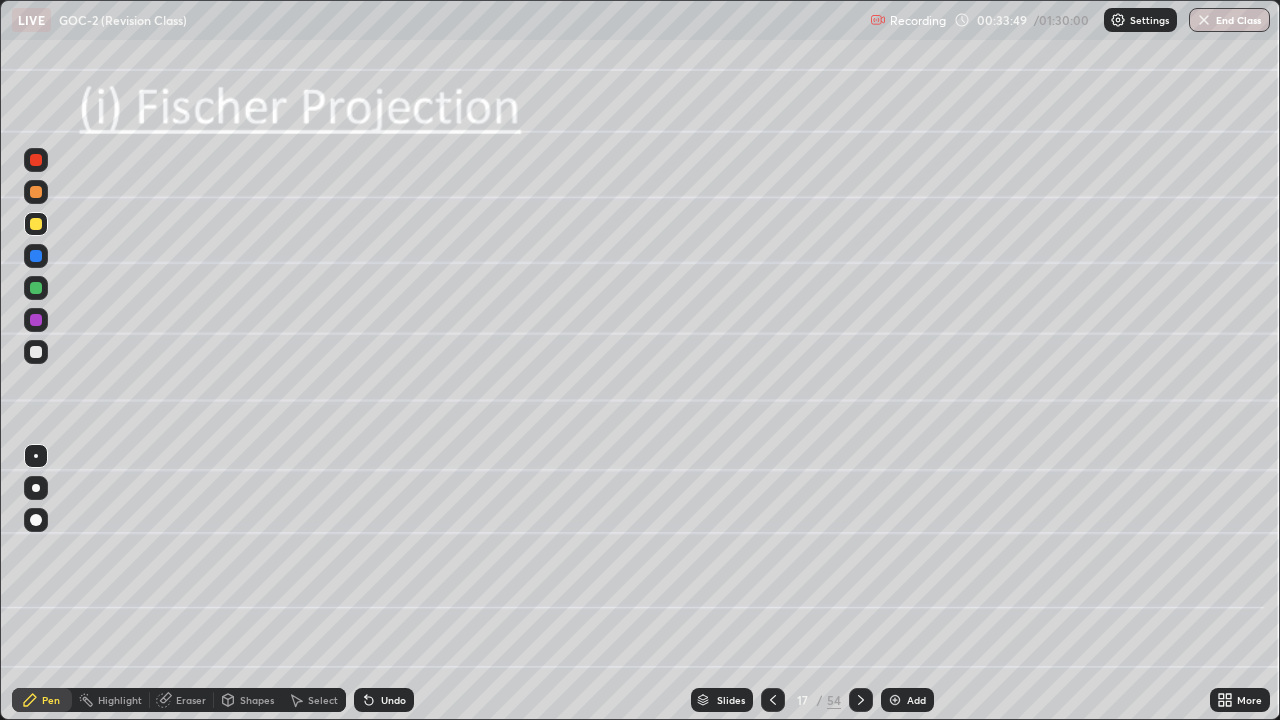 click 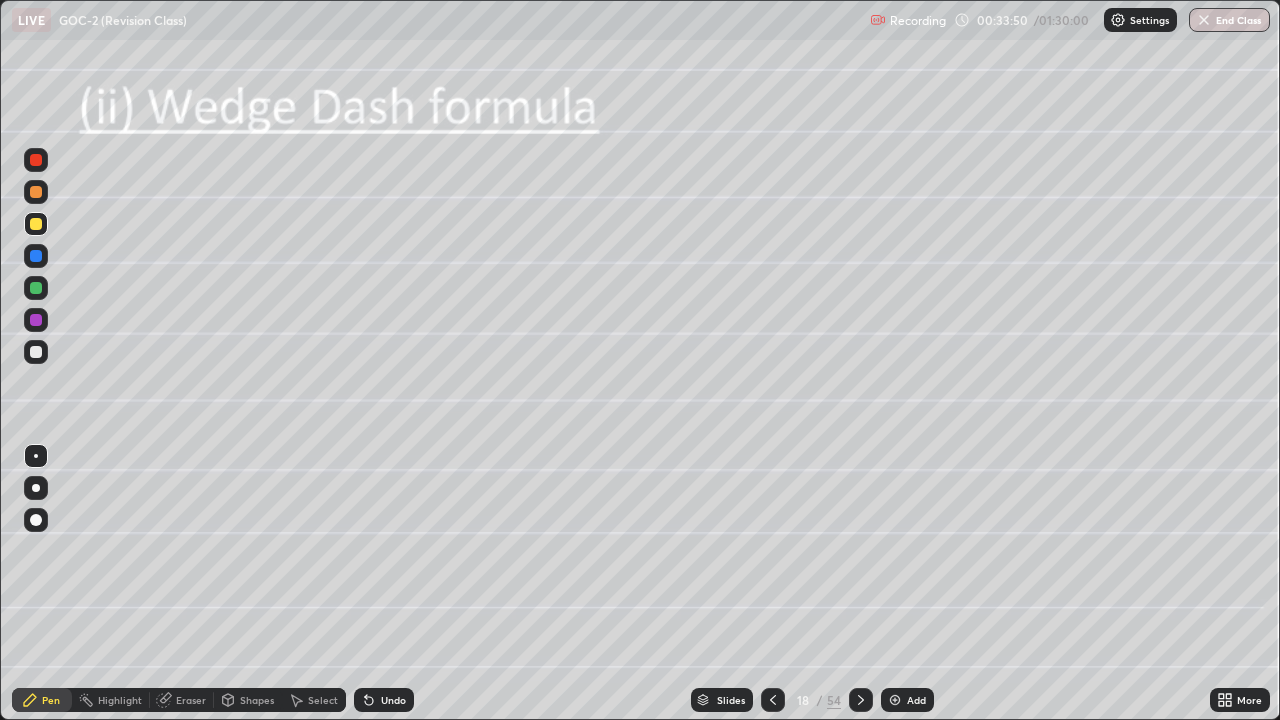 click 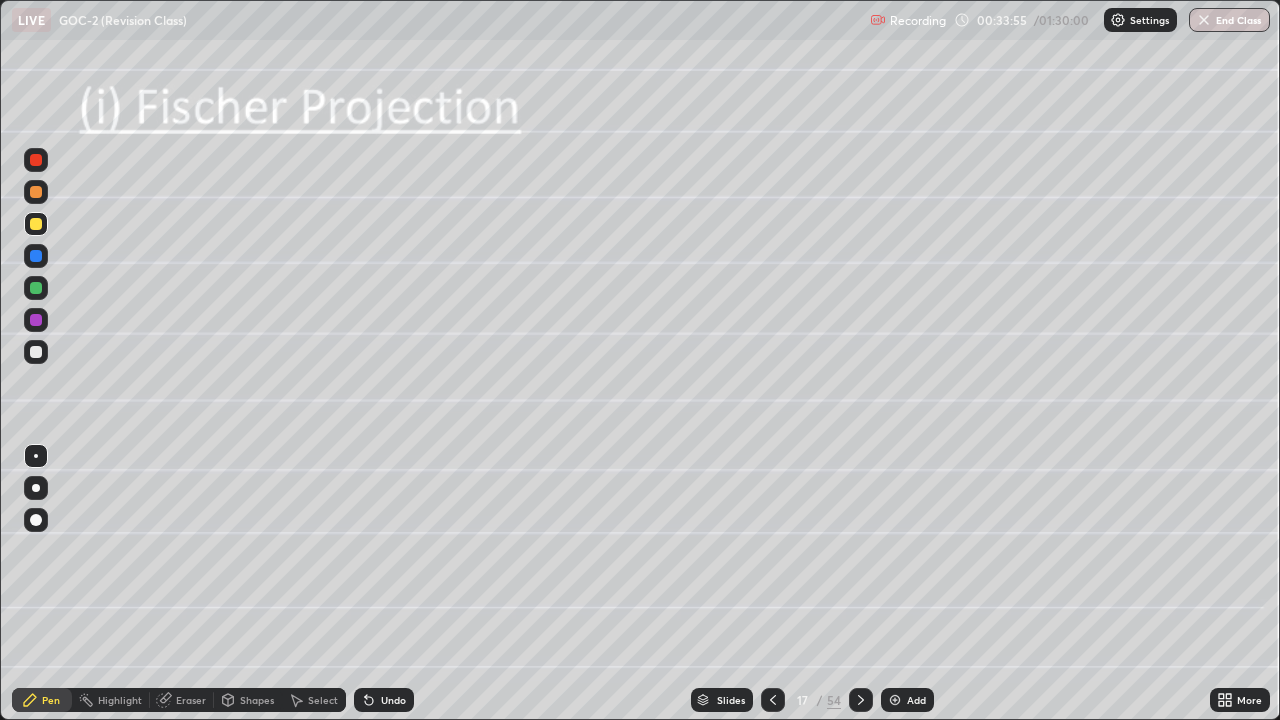 click on "Shapes" at bounding box center (257, 700) 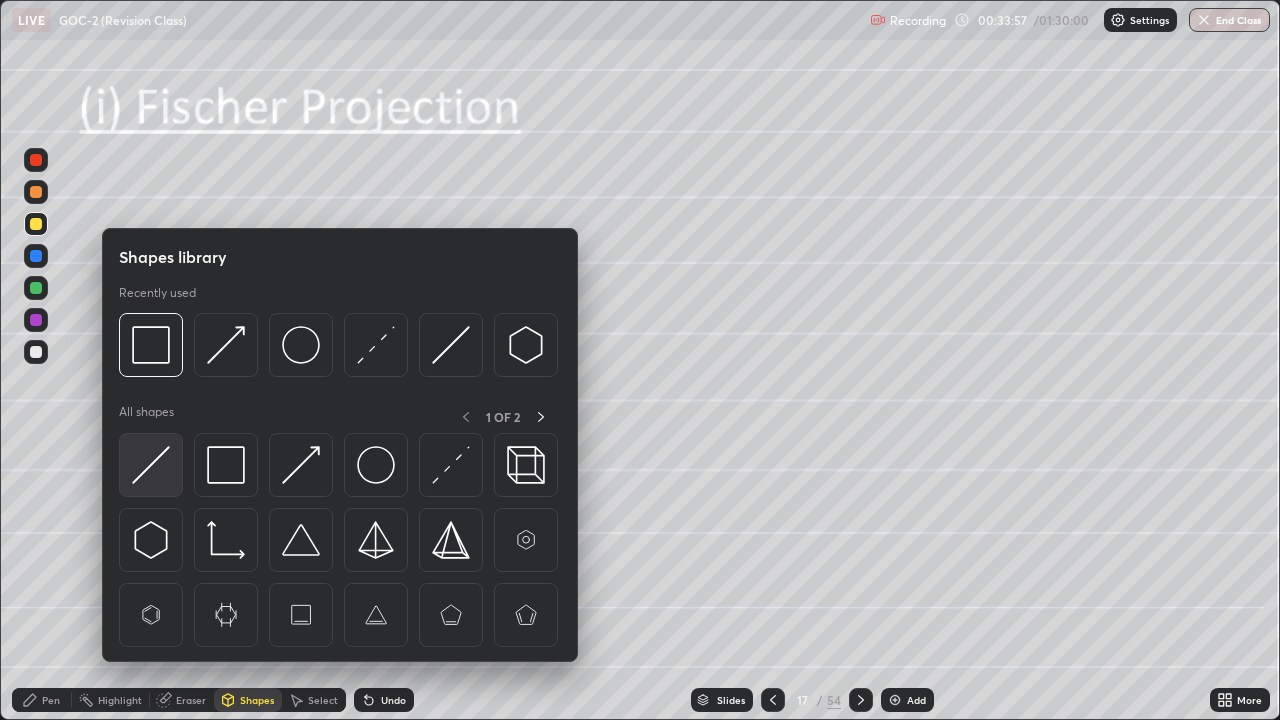 click at bounding box center (151, 465) 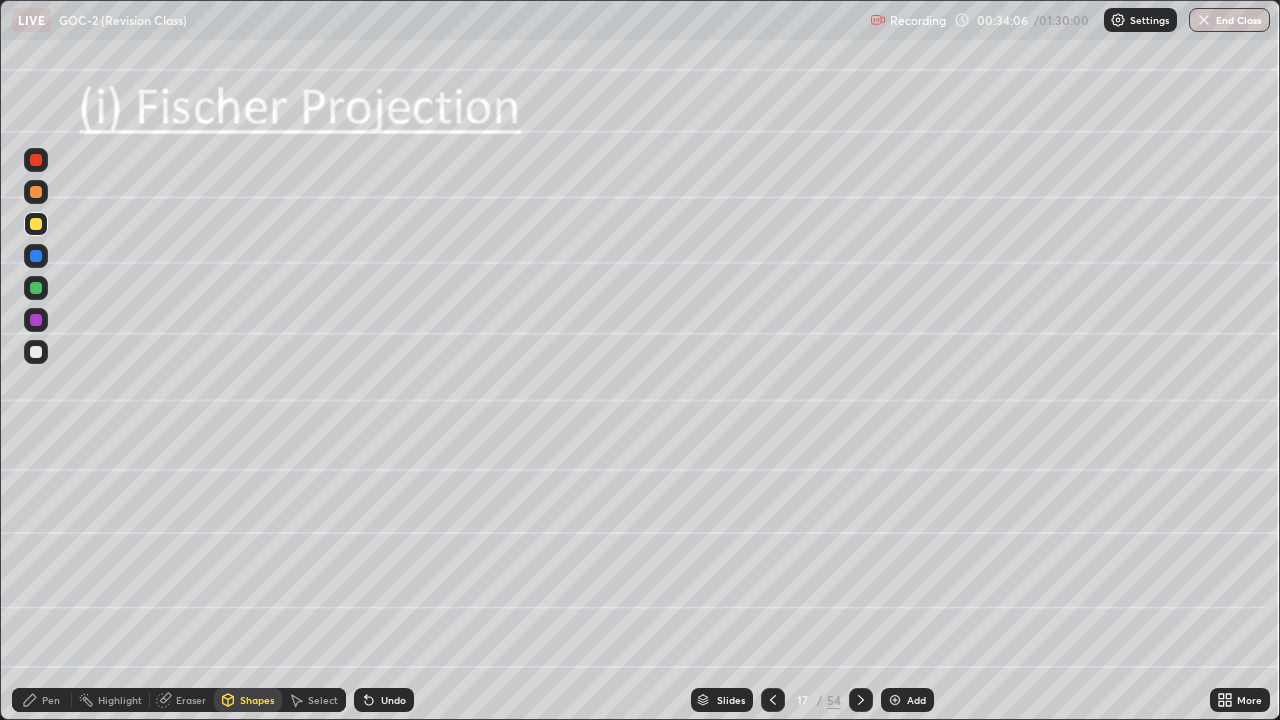 click 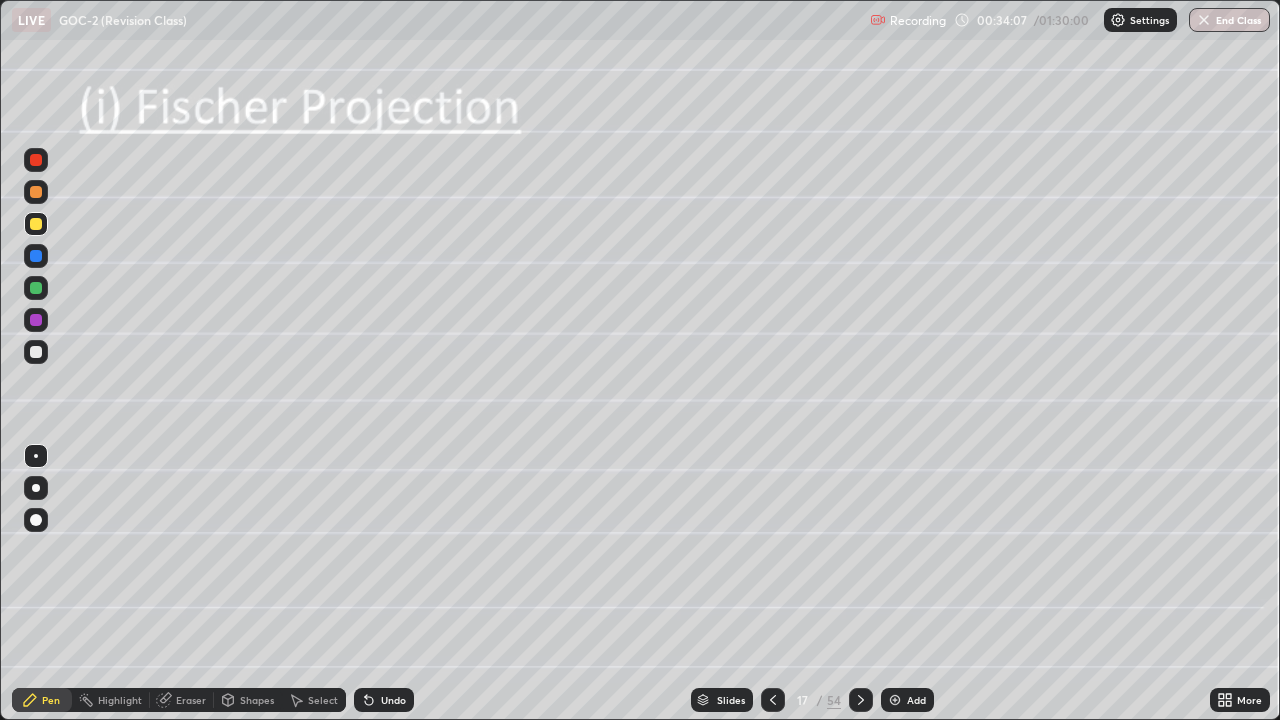 click at bounding box center (36, 288) 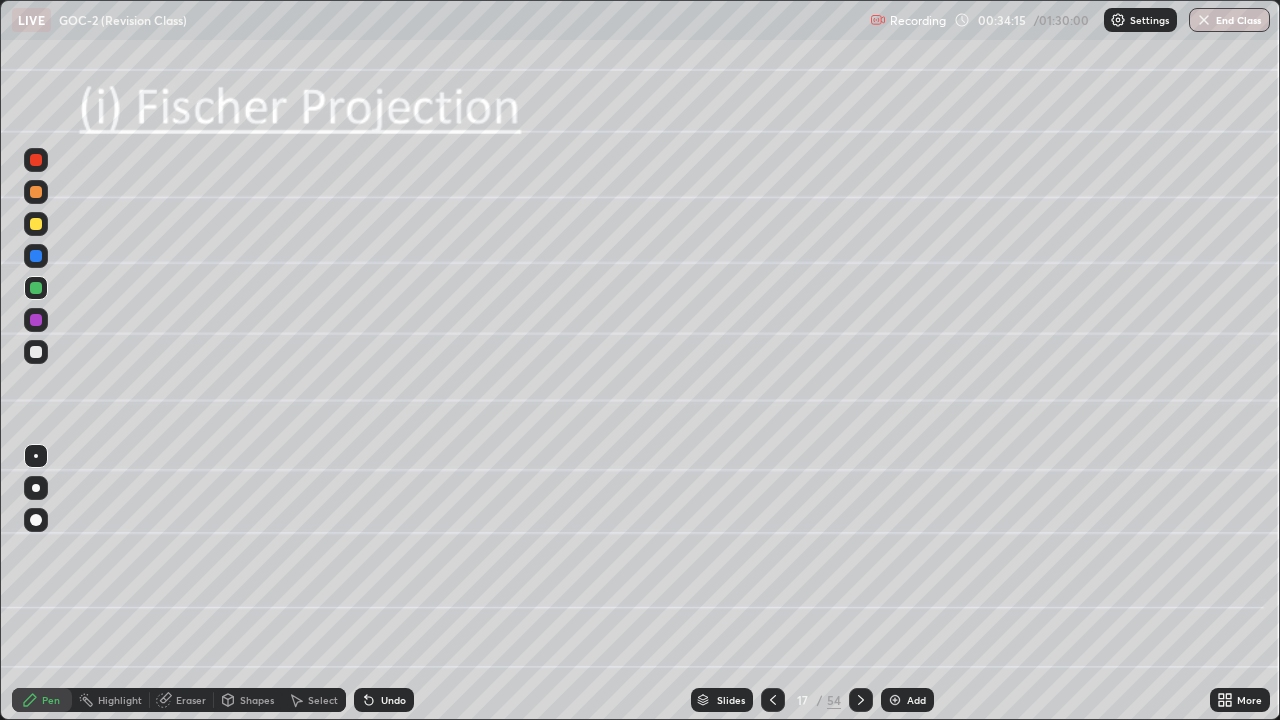 click on "Undo" at bounding box center (393, 700) 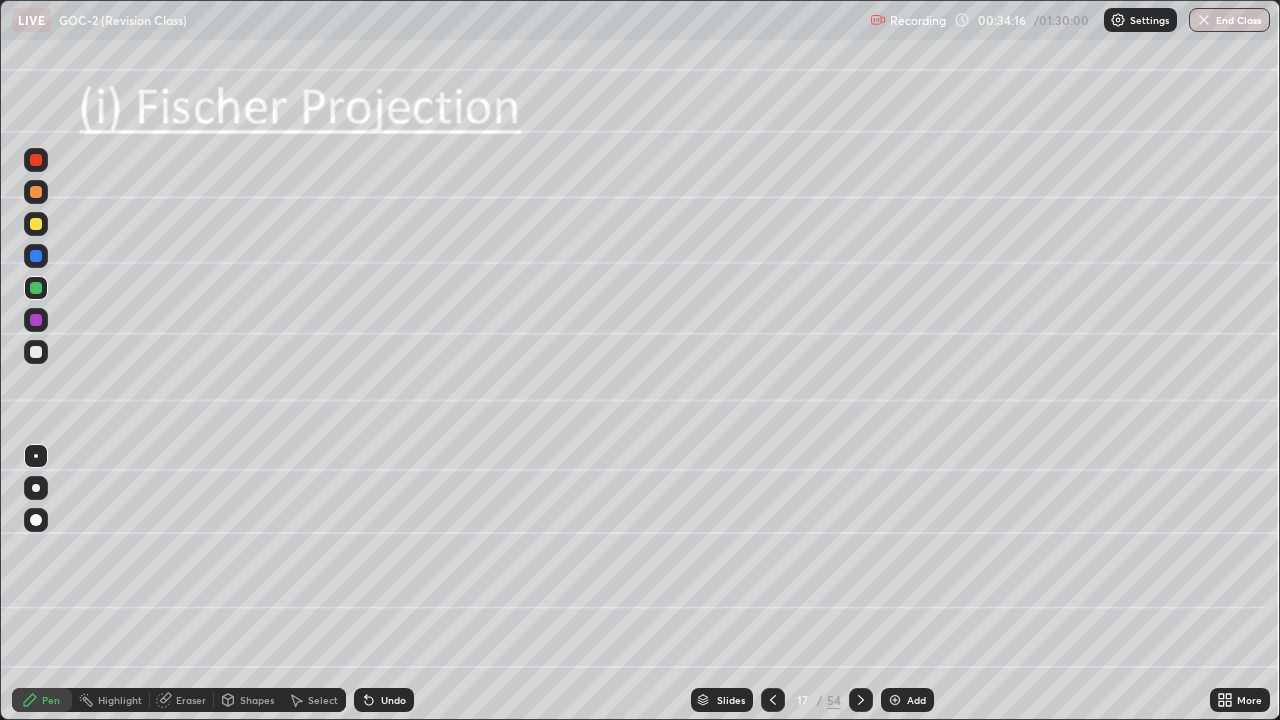 click on "Undo" at bounding box center [393, 700] 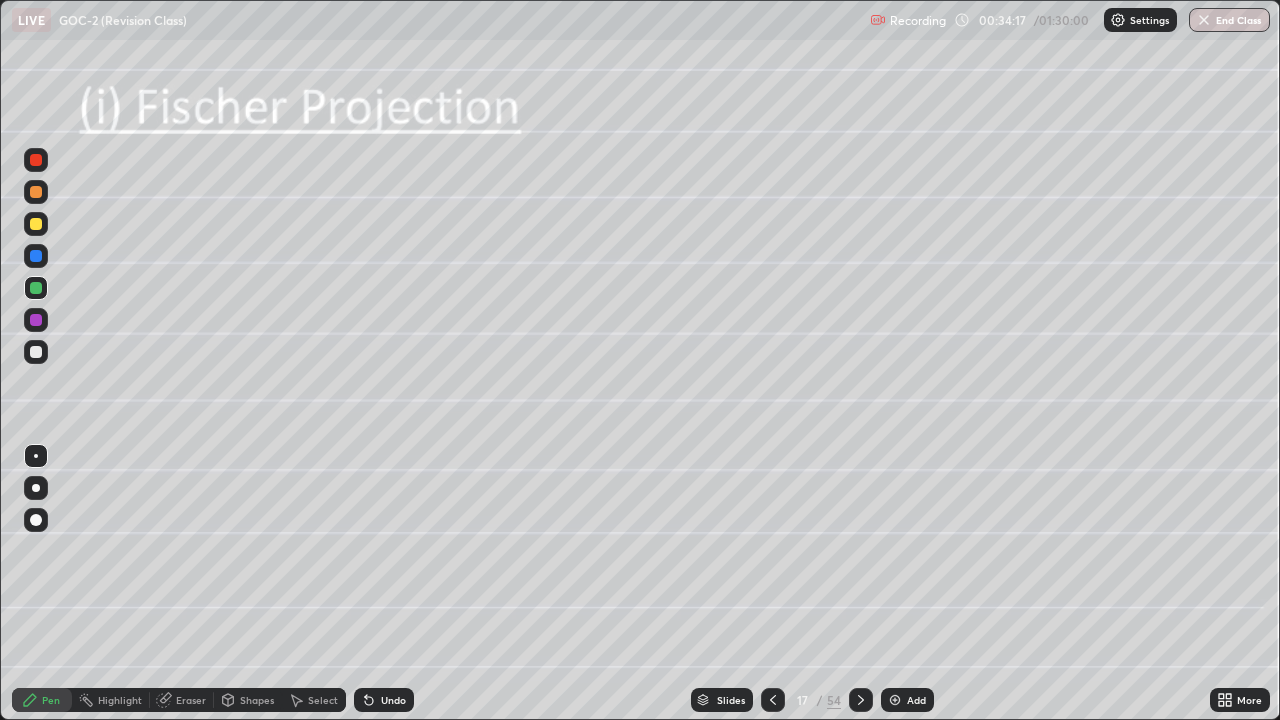 click on "Undo" at bounding box center [393, 700] 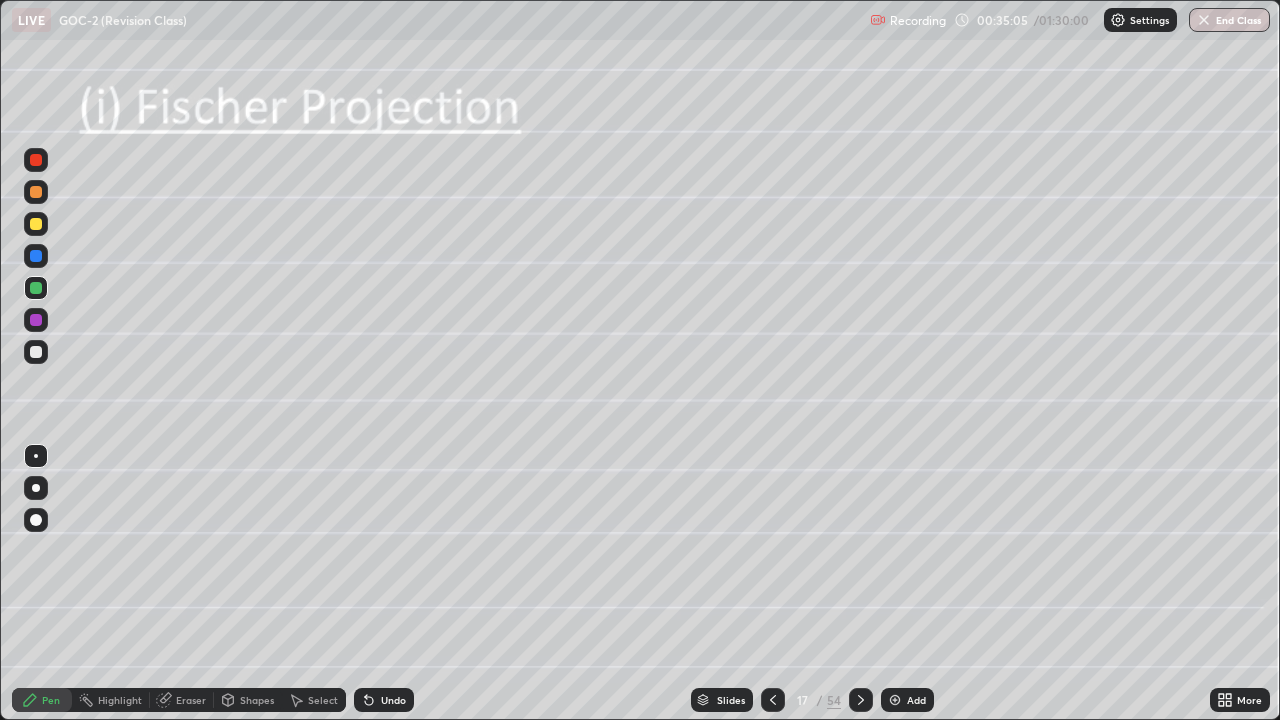 click at bounding box center (36, 320) 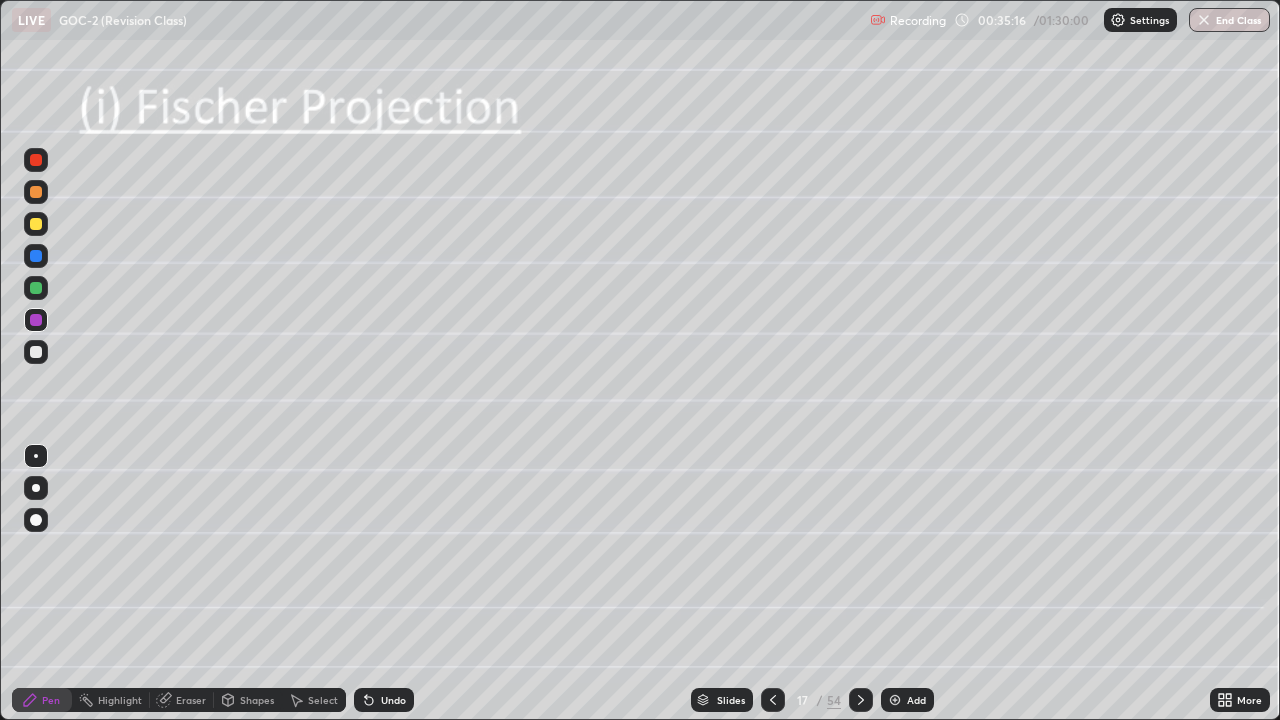 click on "Undo" at bounding box center [393, 700] 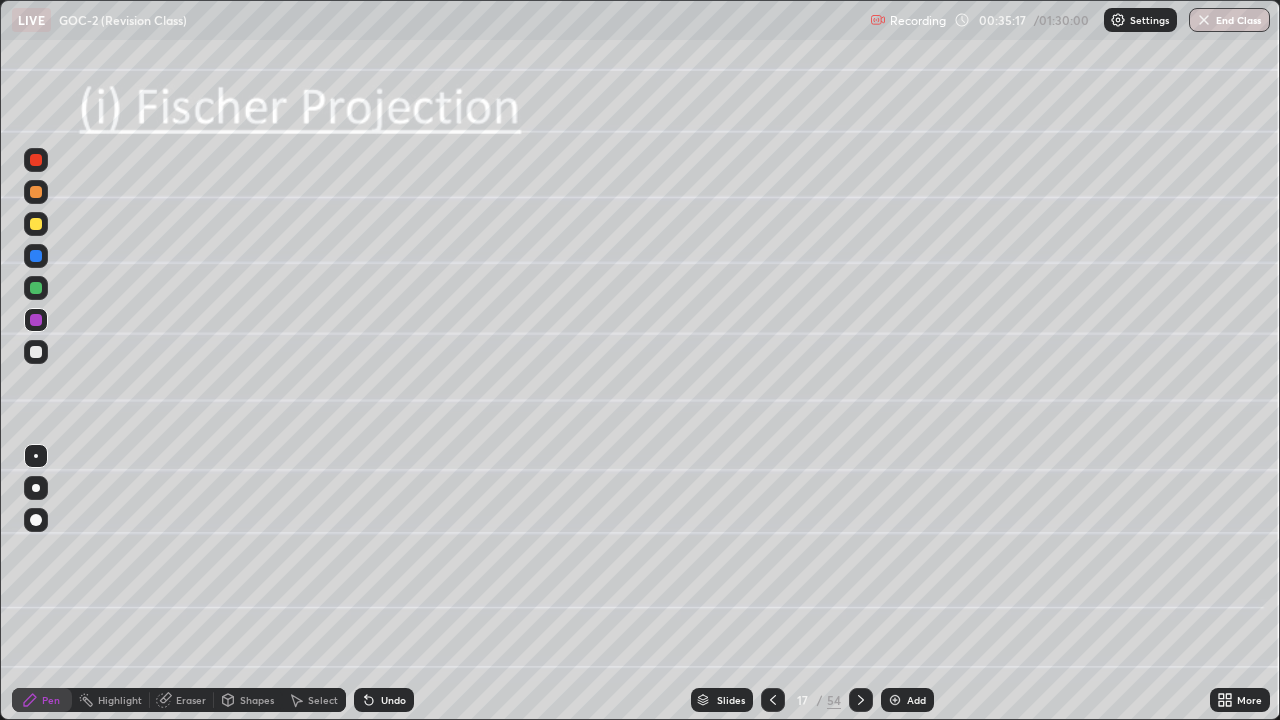 click on "Undo" at bounding box center [384, 700] 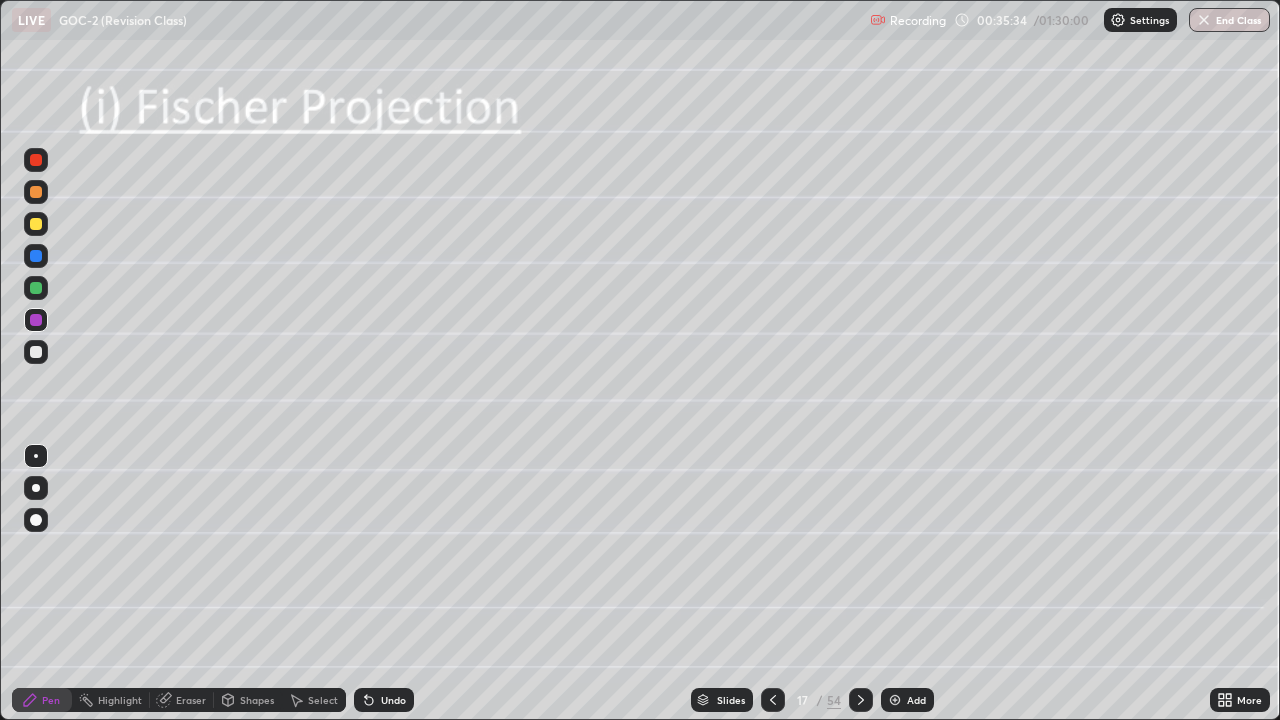 click at bounding box center [36, 288] 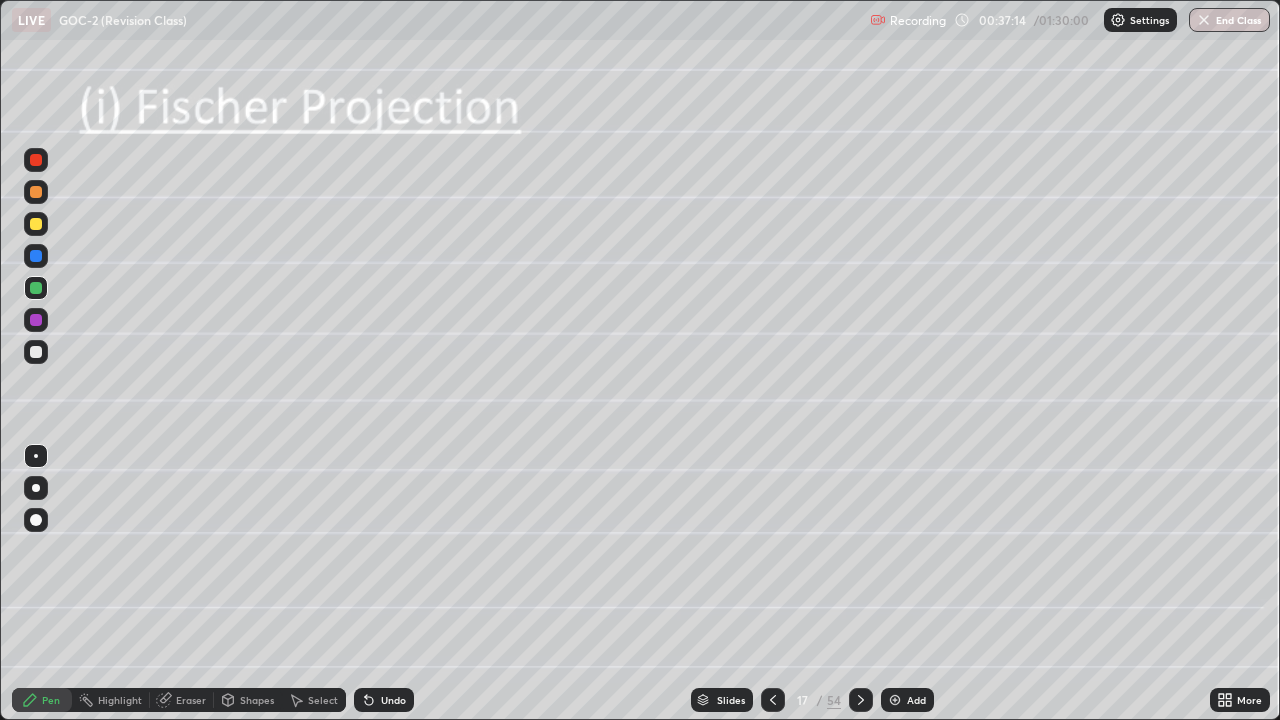 click at bounding box center [36, 352] 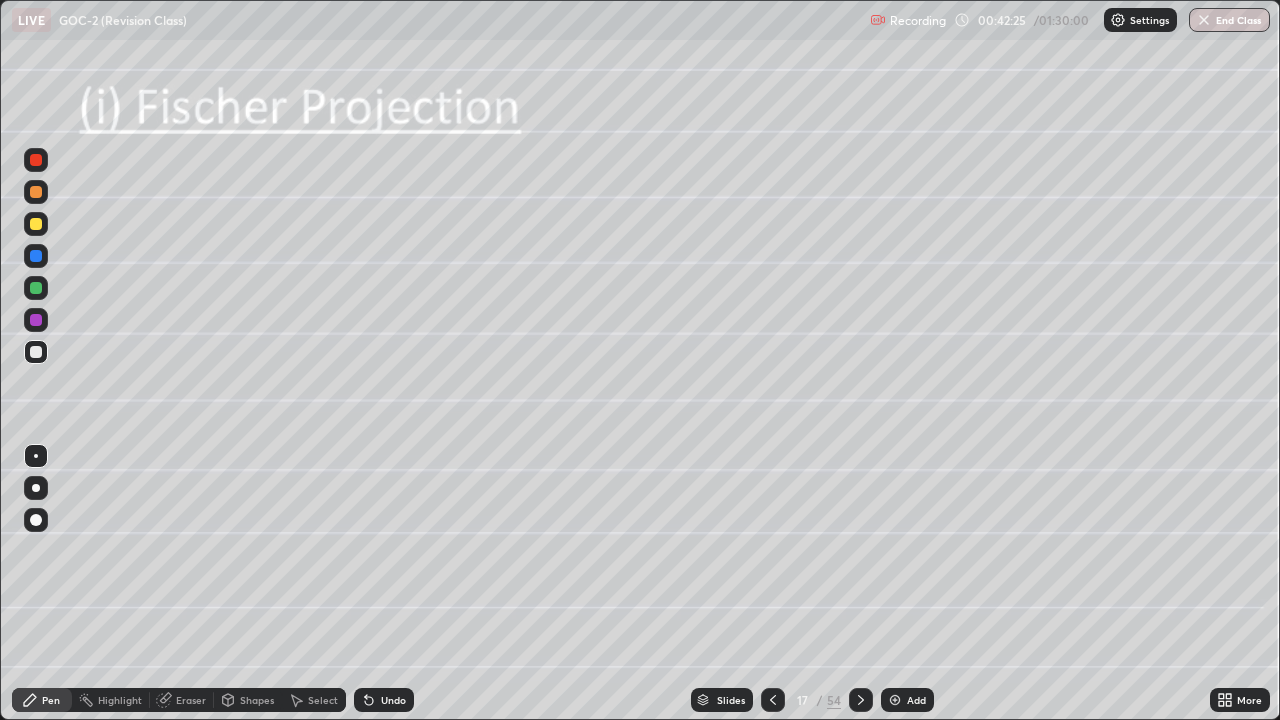 click at bounding box center (895, 700) 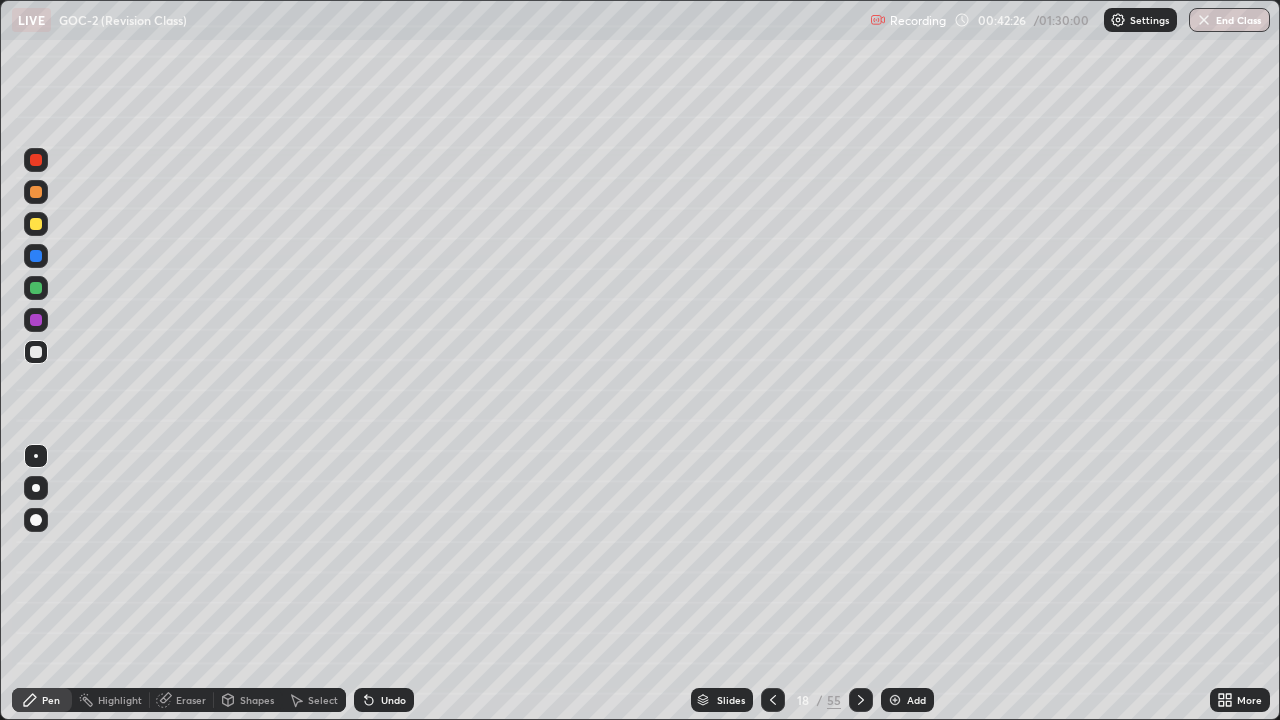 click on "Shapes" at bounding box center [257, 700] 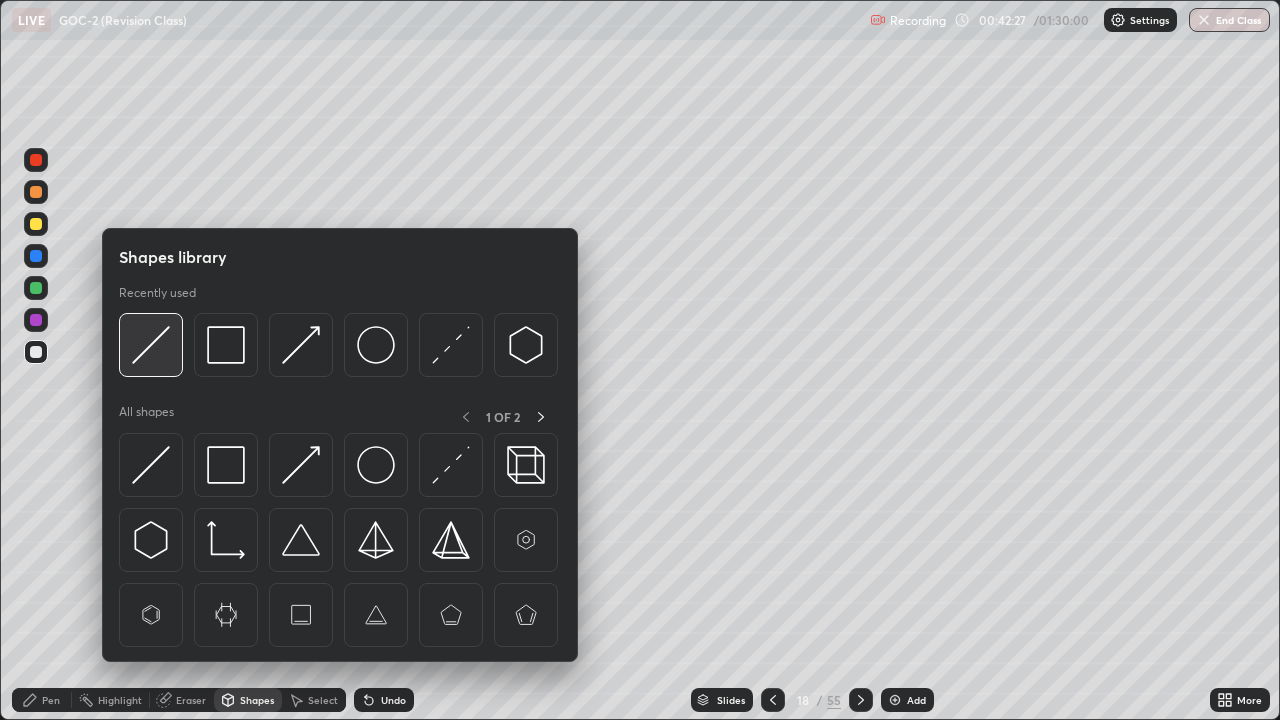 click at bounding box center (151, 345) 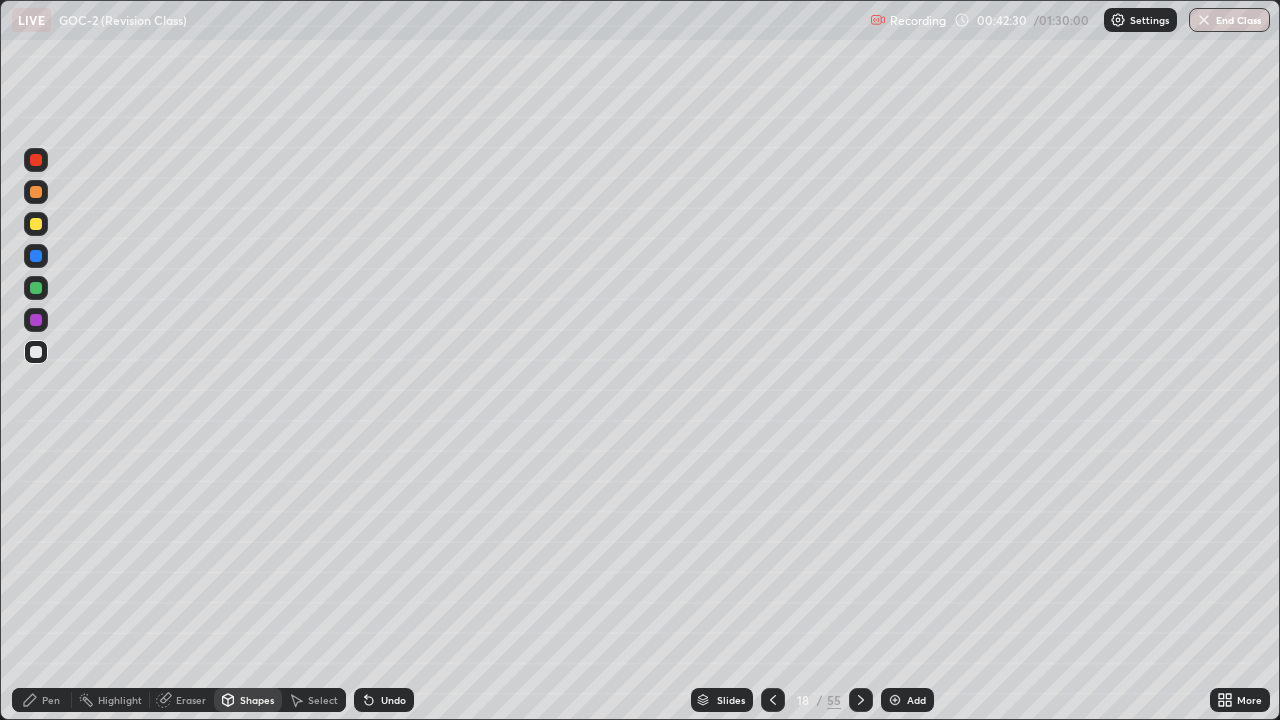 click on "Pen" at bounding box center (42, 700) 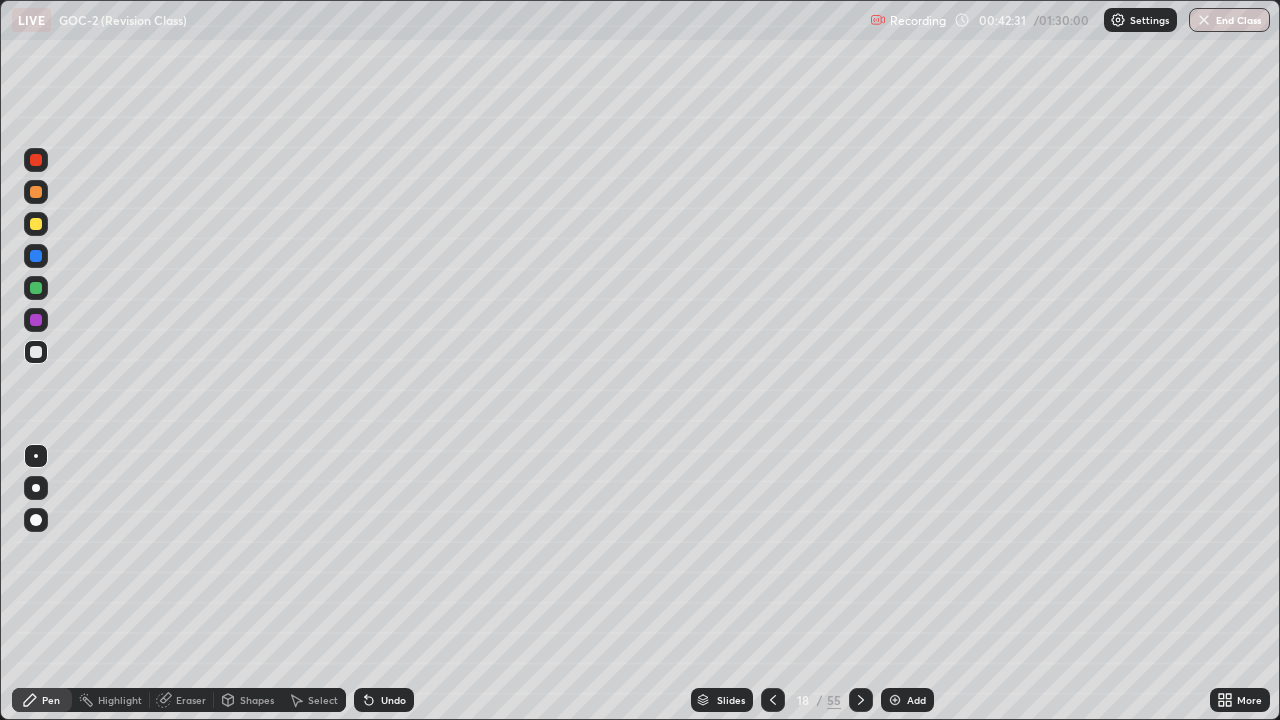 click at bounding box center [36, 320] 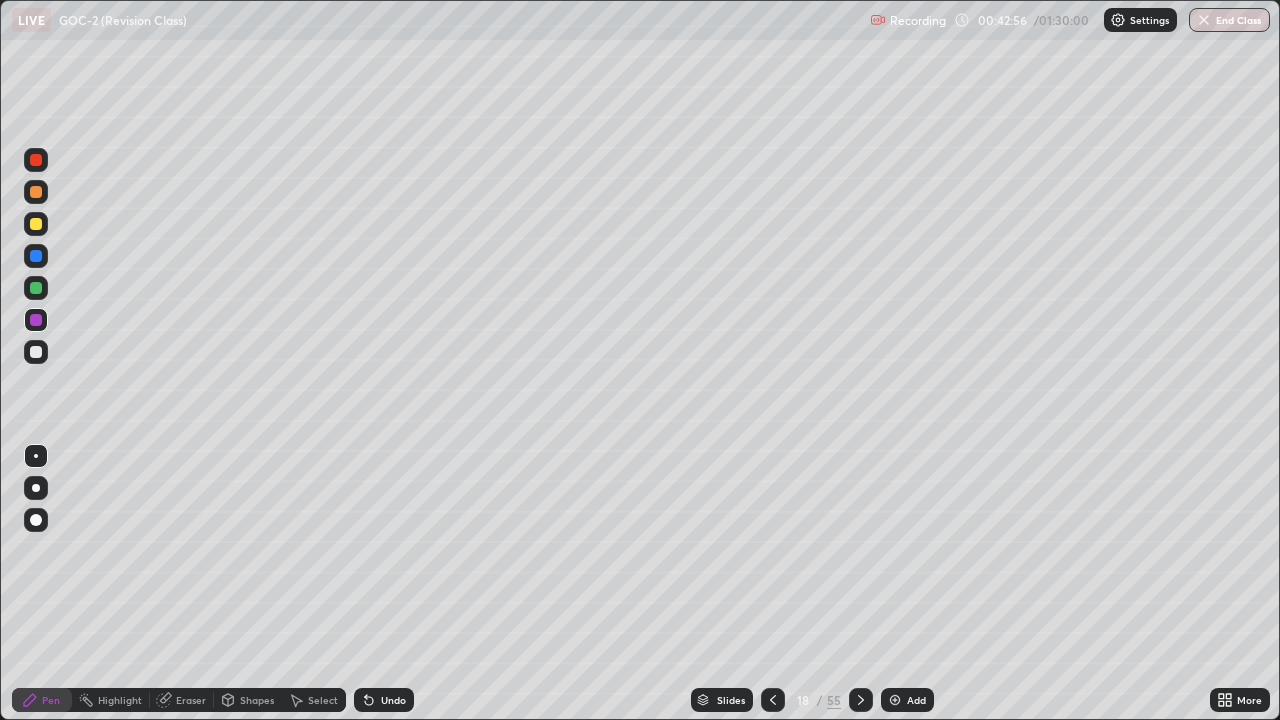 click on "Shapes" at bounding box center (257, 700) 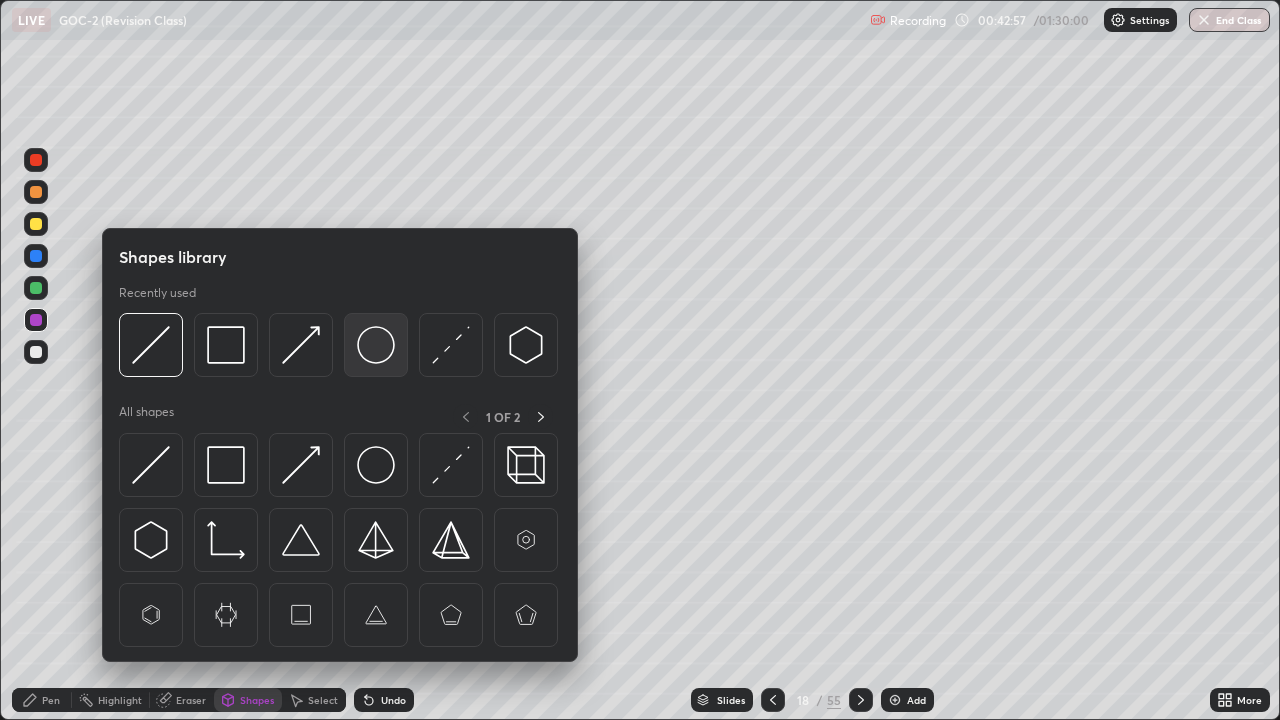 click at bounding box center (376, 345) 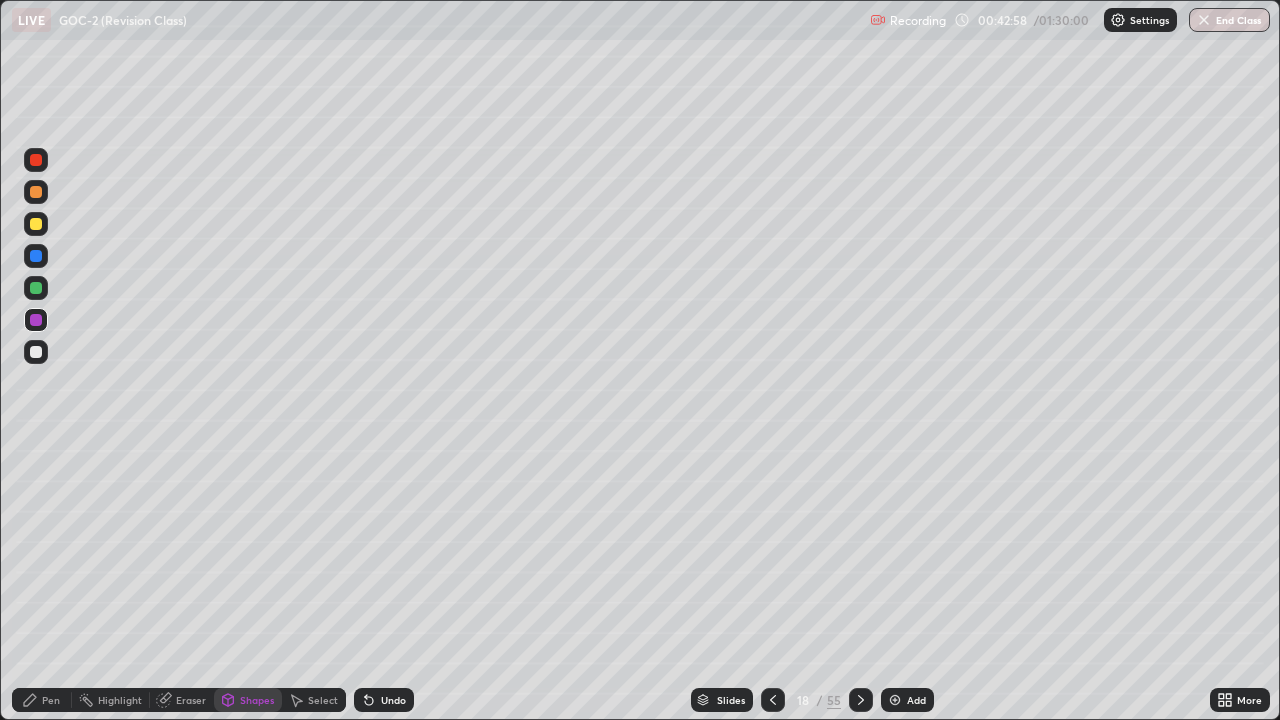 click at bounding box center (36, 224) 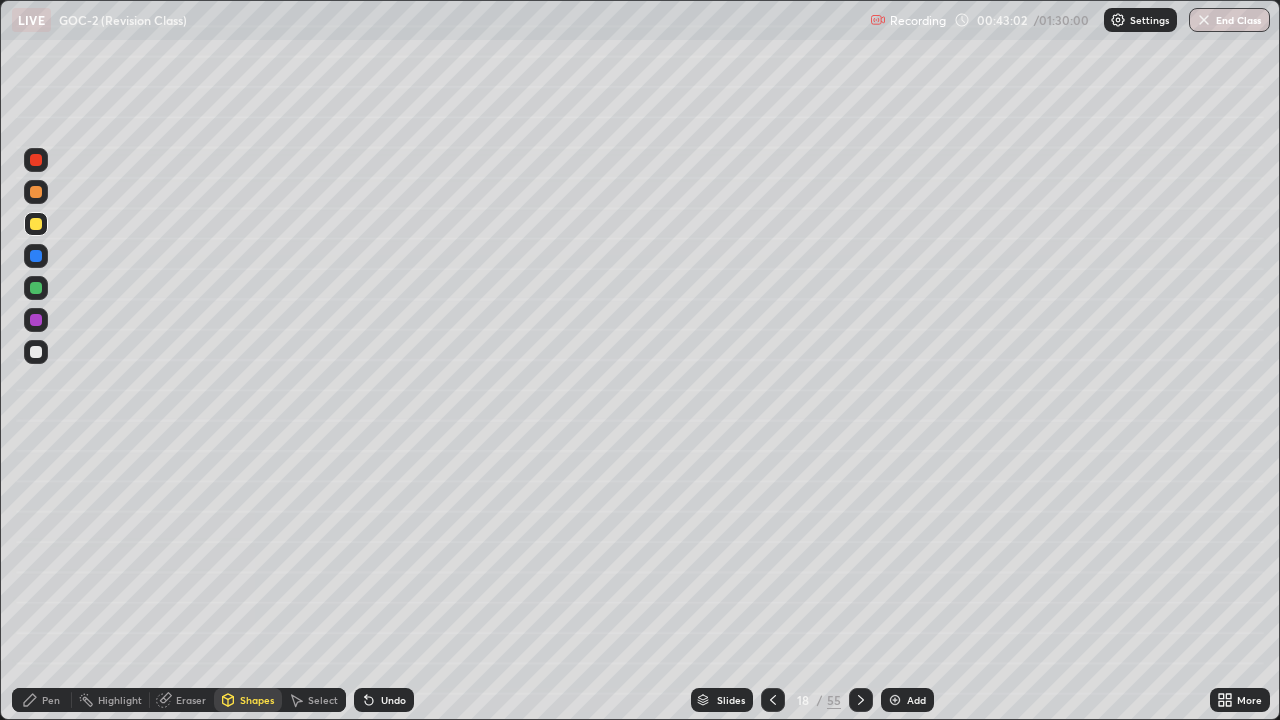 click at bounding box center (36, 352) 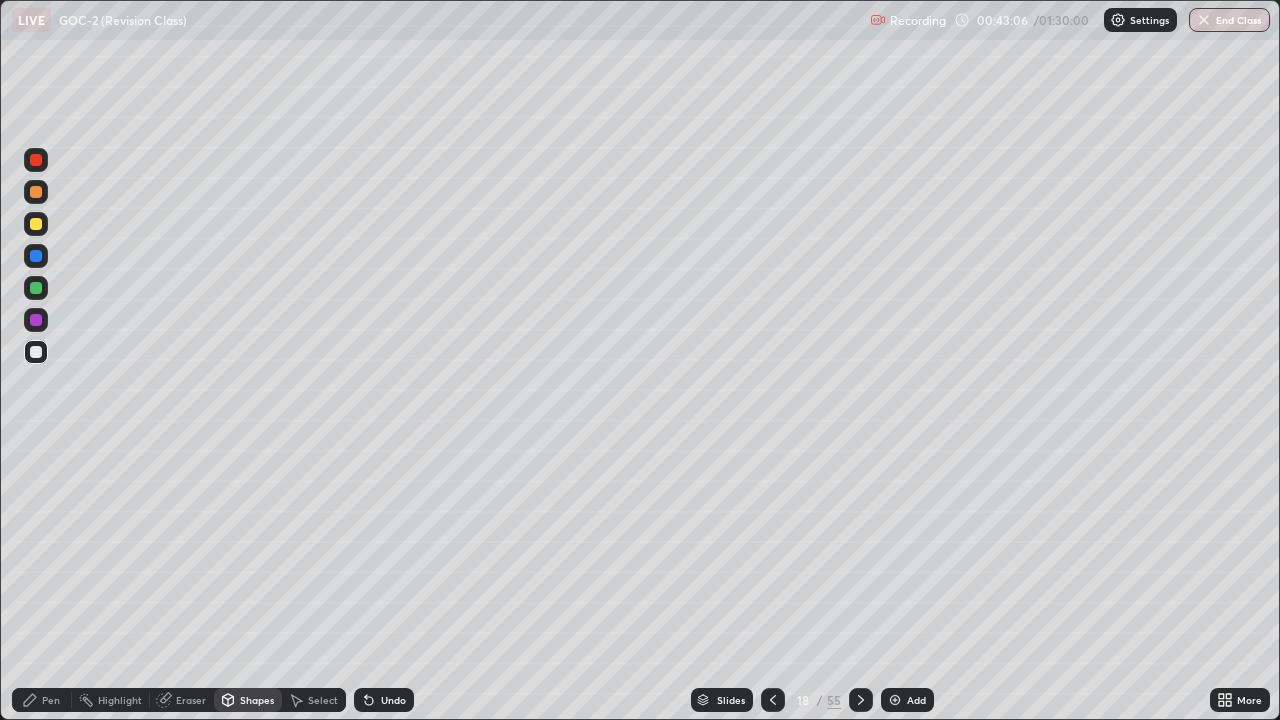 click 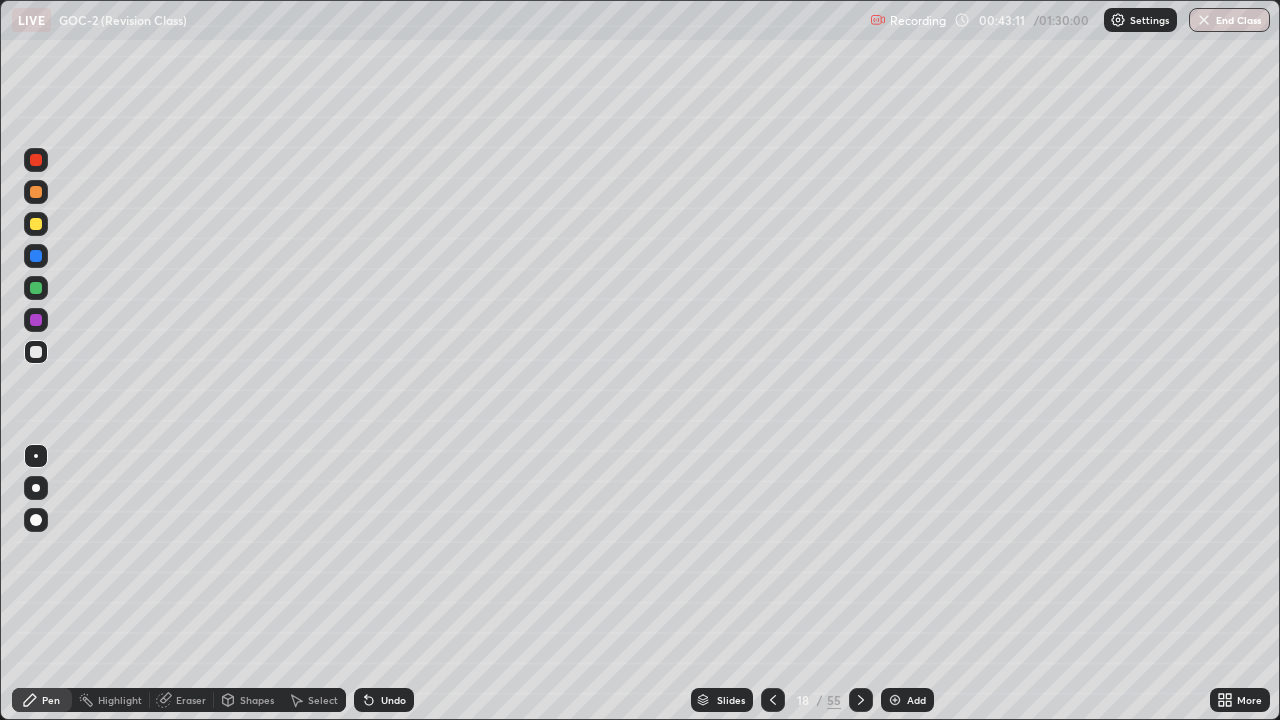 click at bounding box center [36, 288] 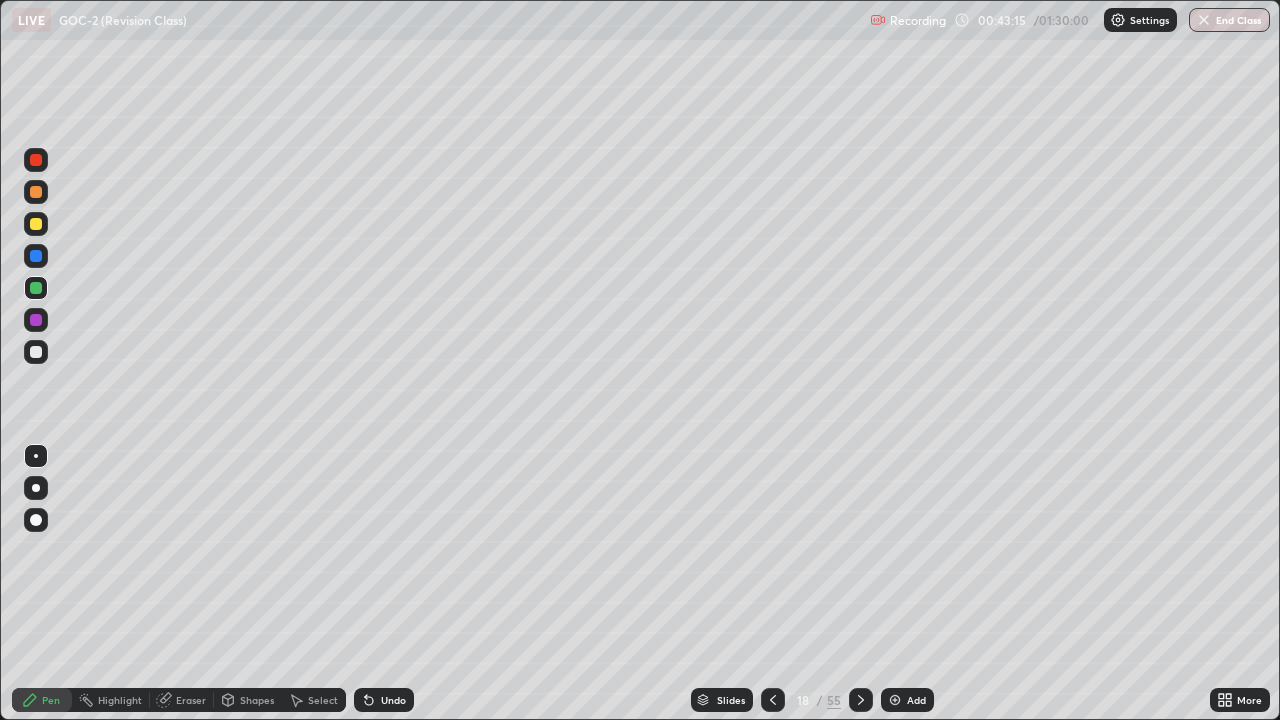 click on "Shapes" at bounding box center [257, 700] 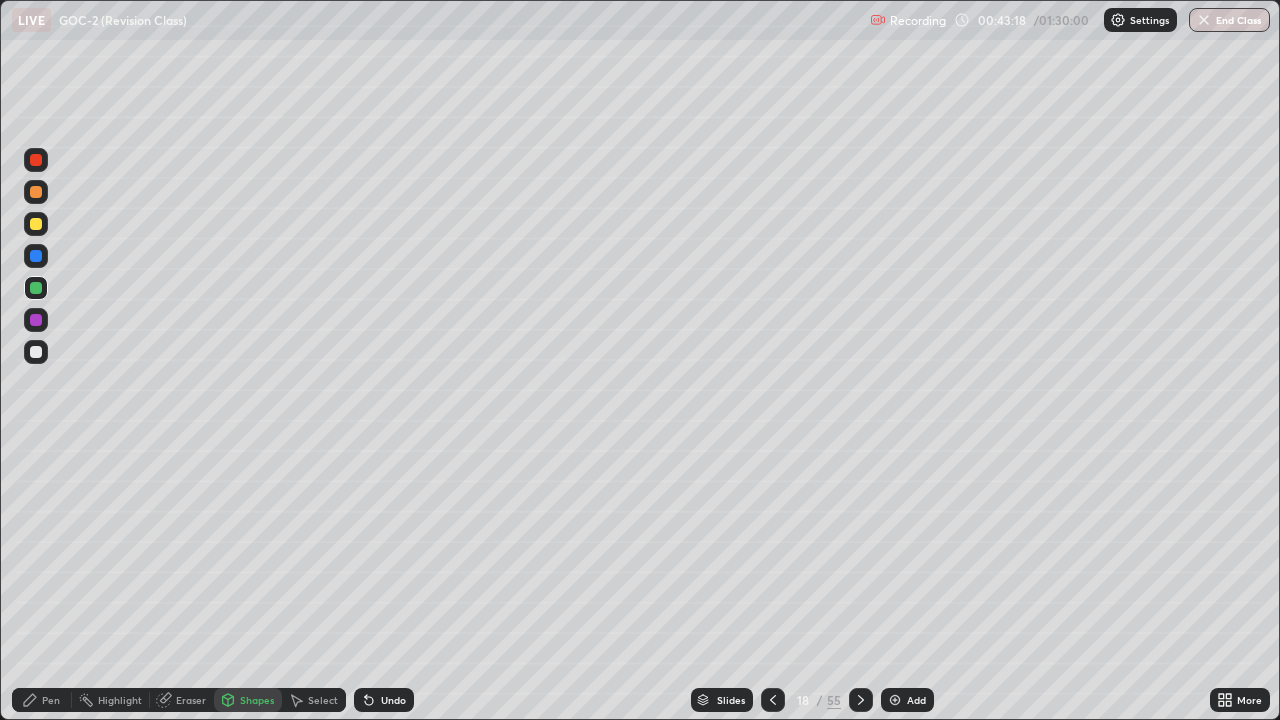 click on "Undo" at bounding box center [384, 700] 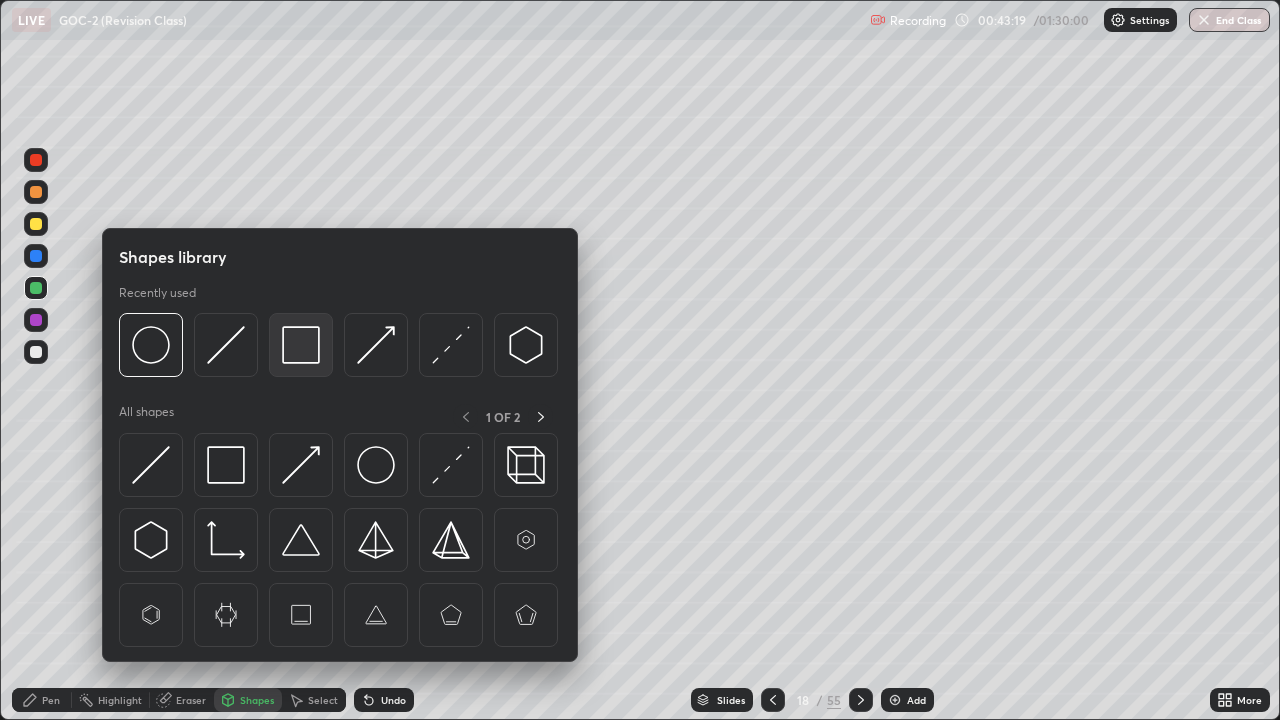 click at bounding box center (301, 345) 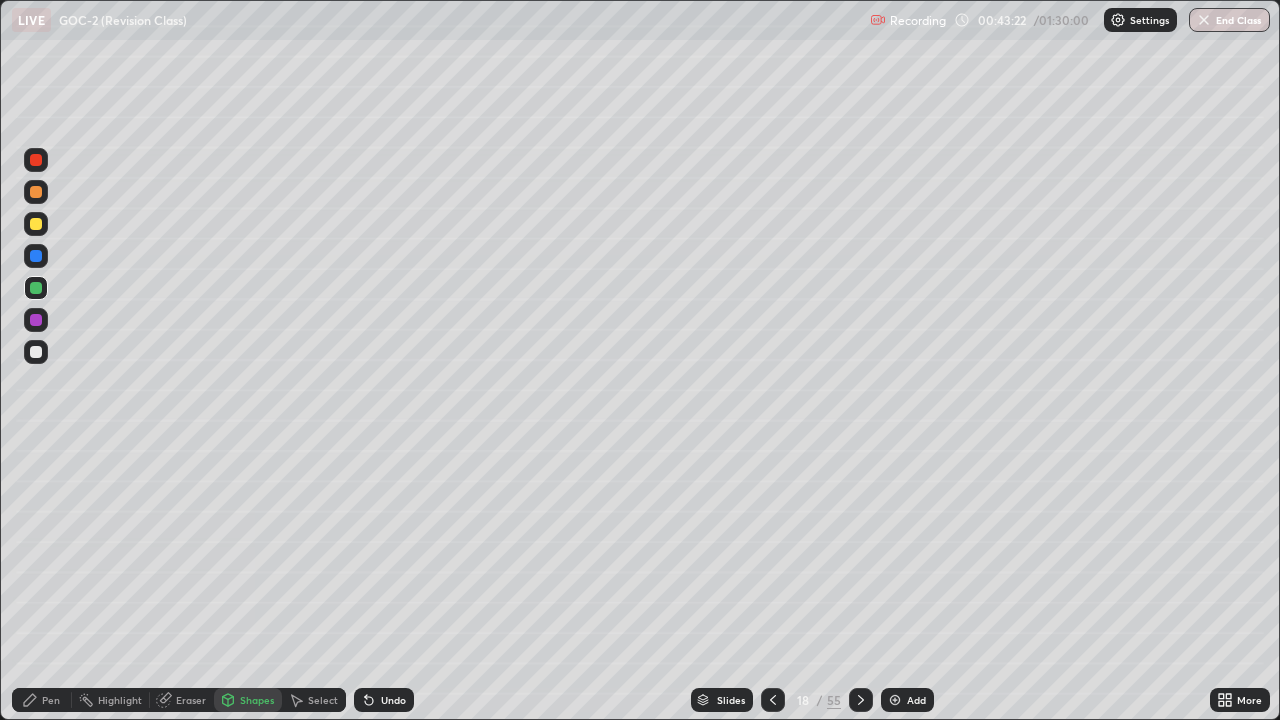 click on "Pen" at bounding box center (51, 700) 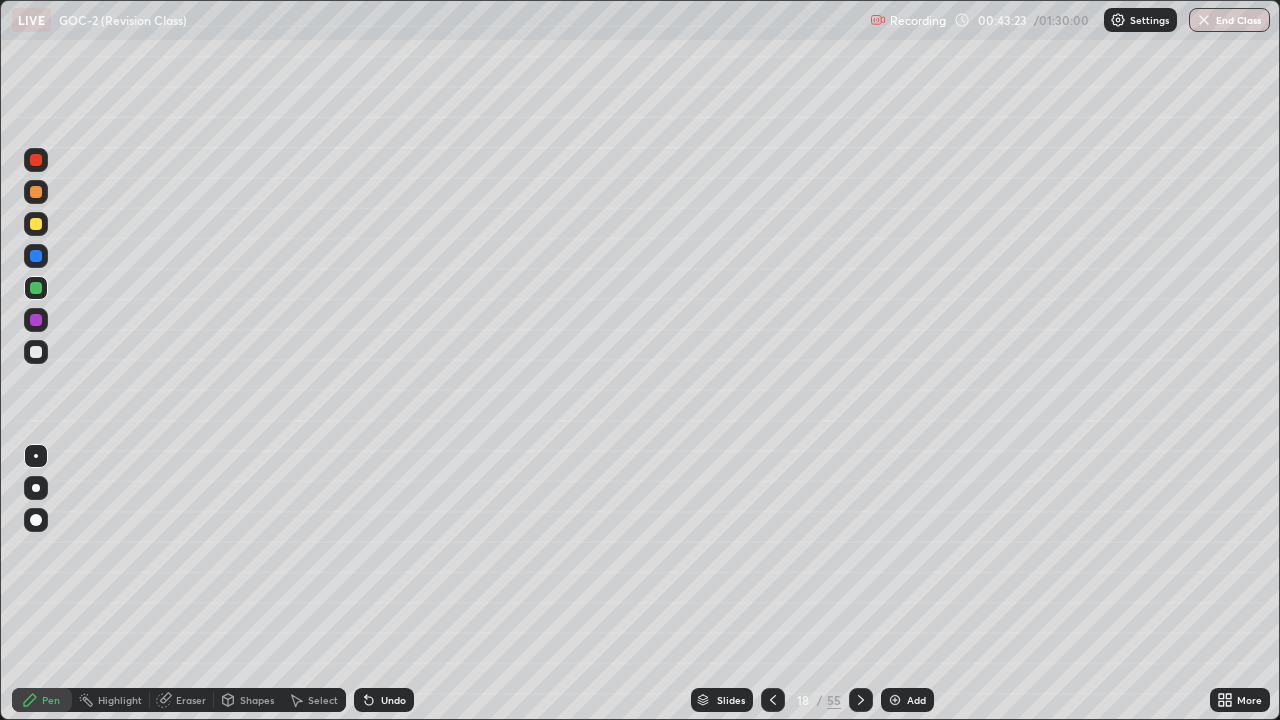 click at bounding box center (36, 352) 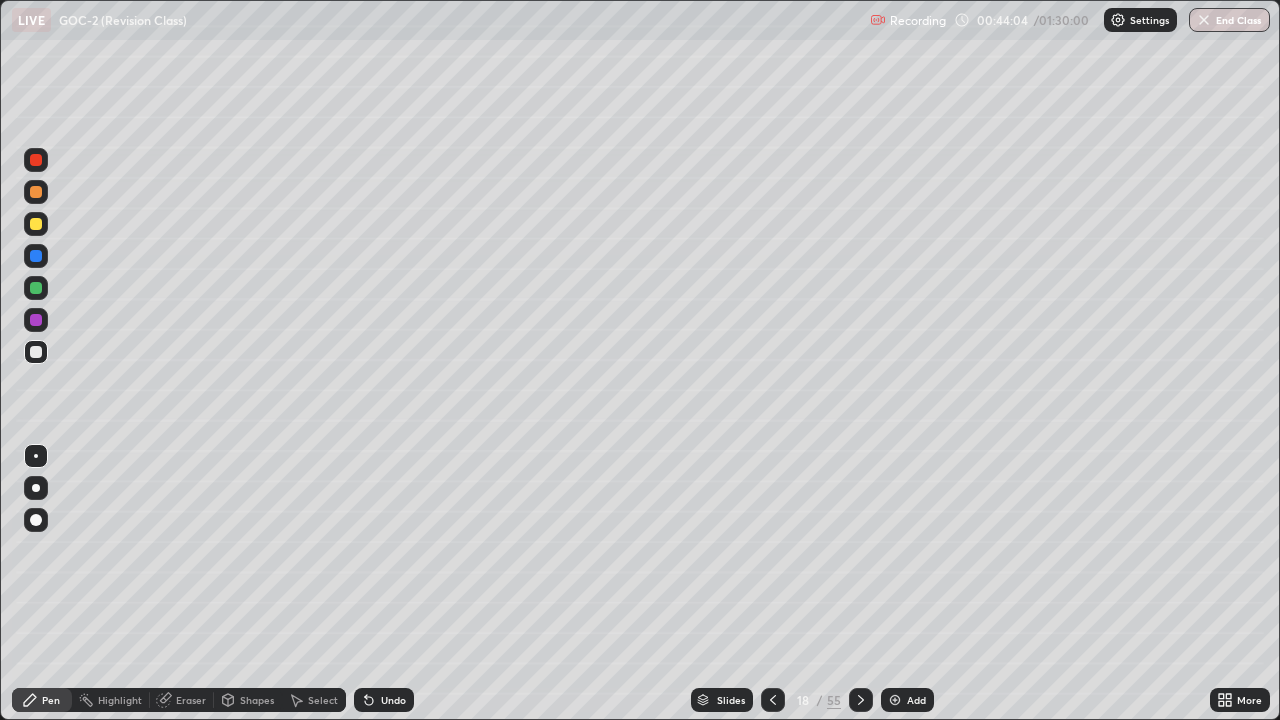 click on "Shapes" at bounding box center [257, 700] 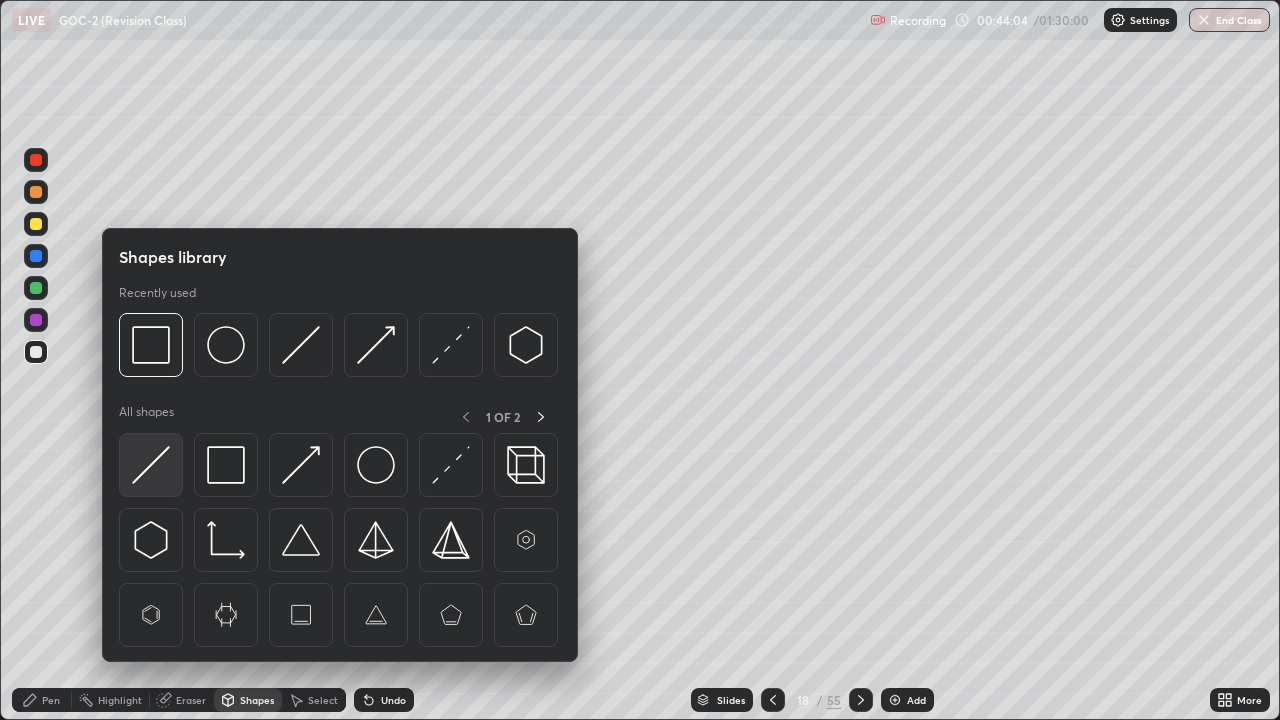 click at bounding box center (151, 465) 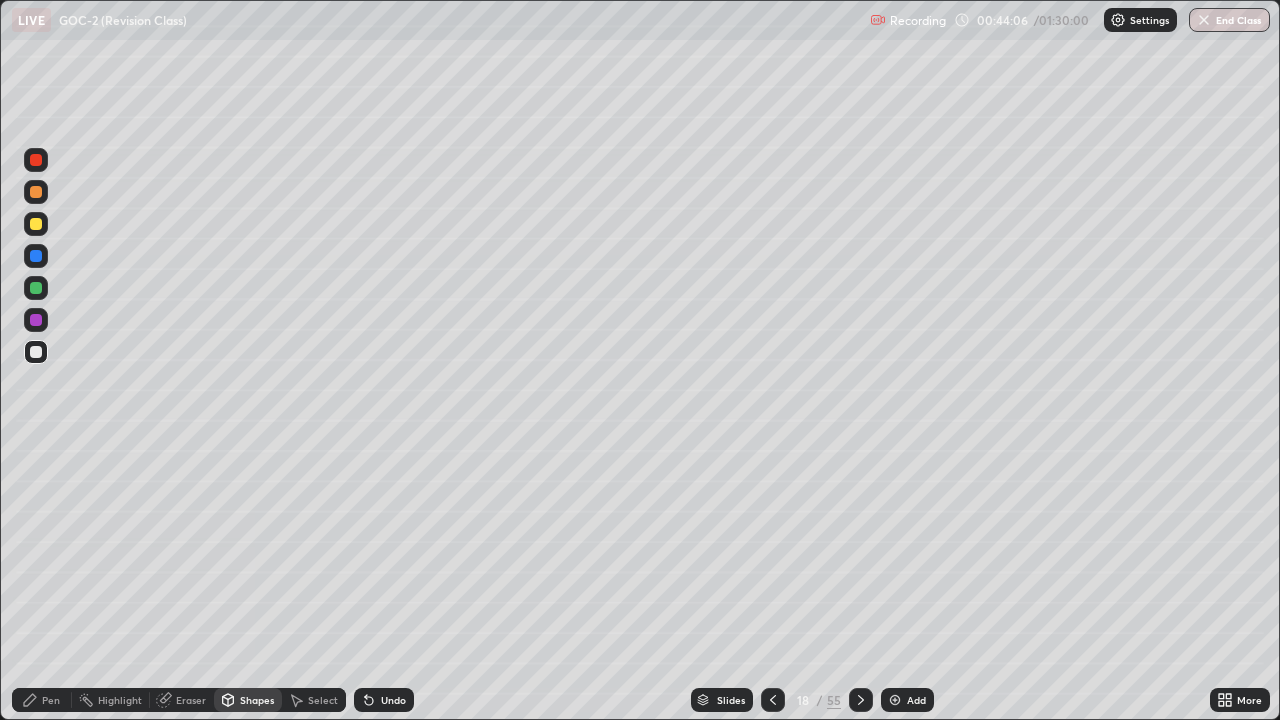 click on "Shapes" at bounding box center [248, 700] 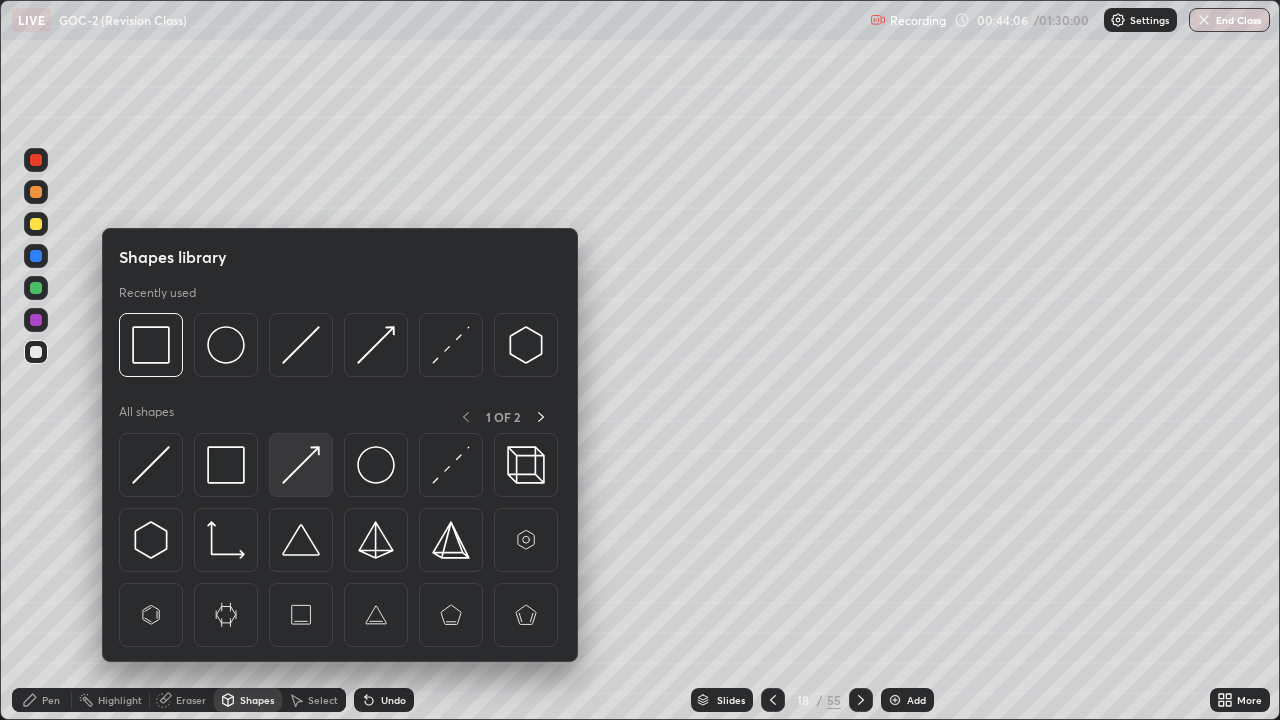 click at bounding box center [301, 465] 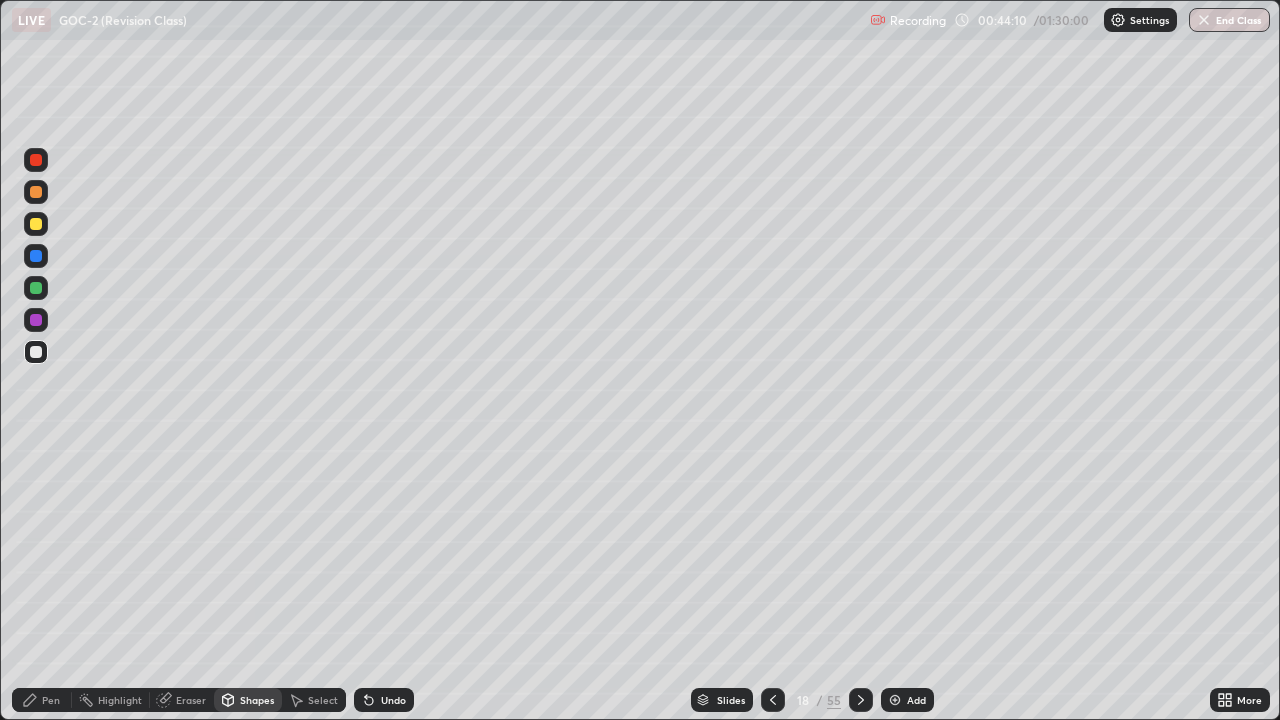 click 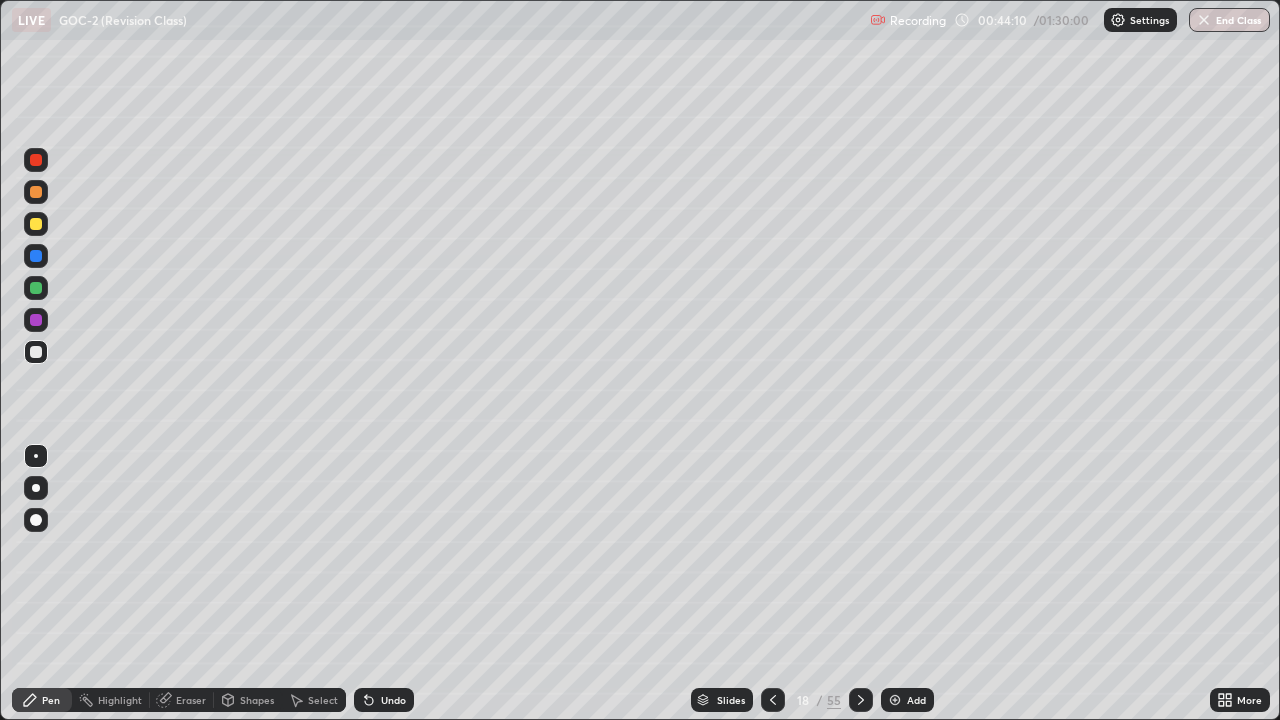 click at bounding box center [36, 320] 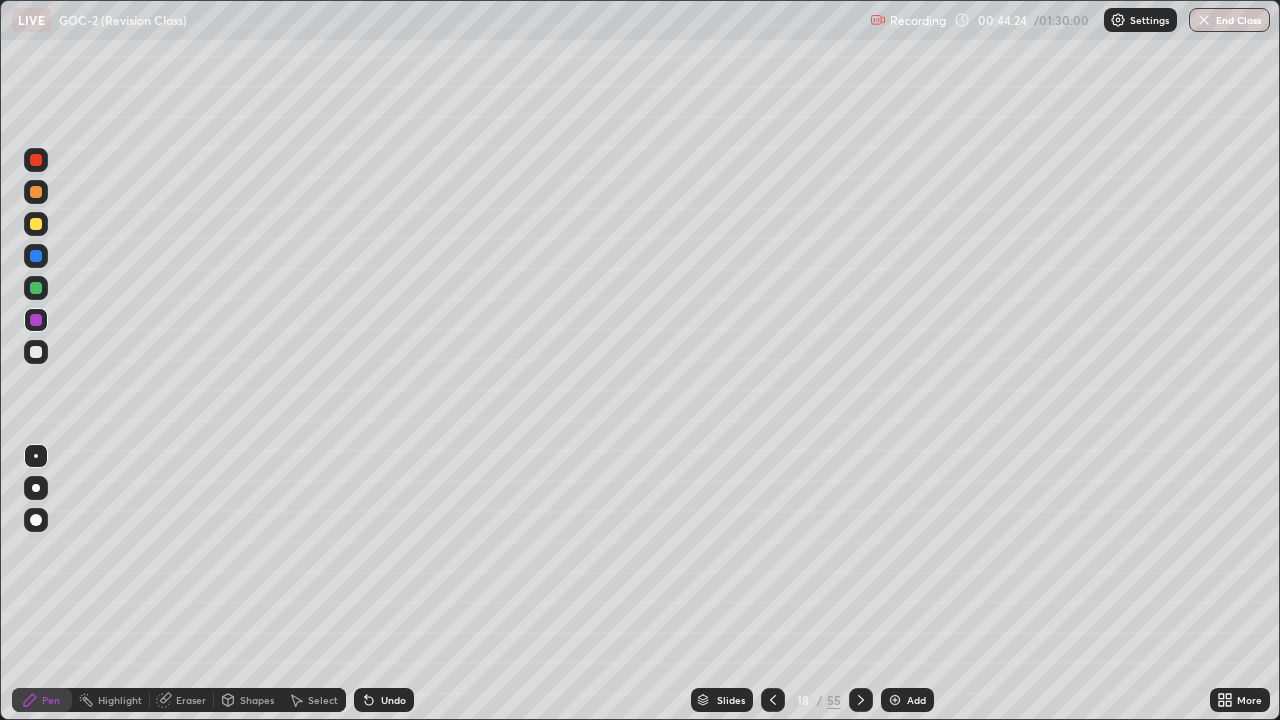 click 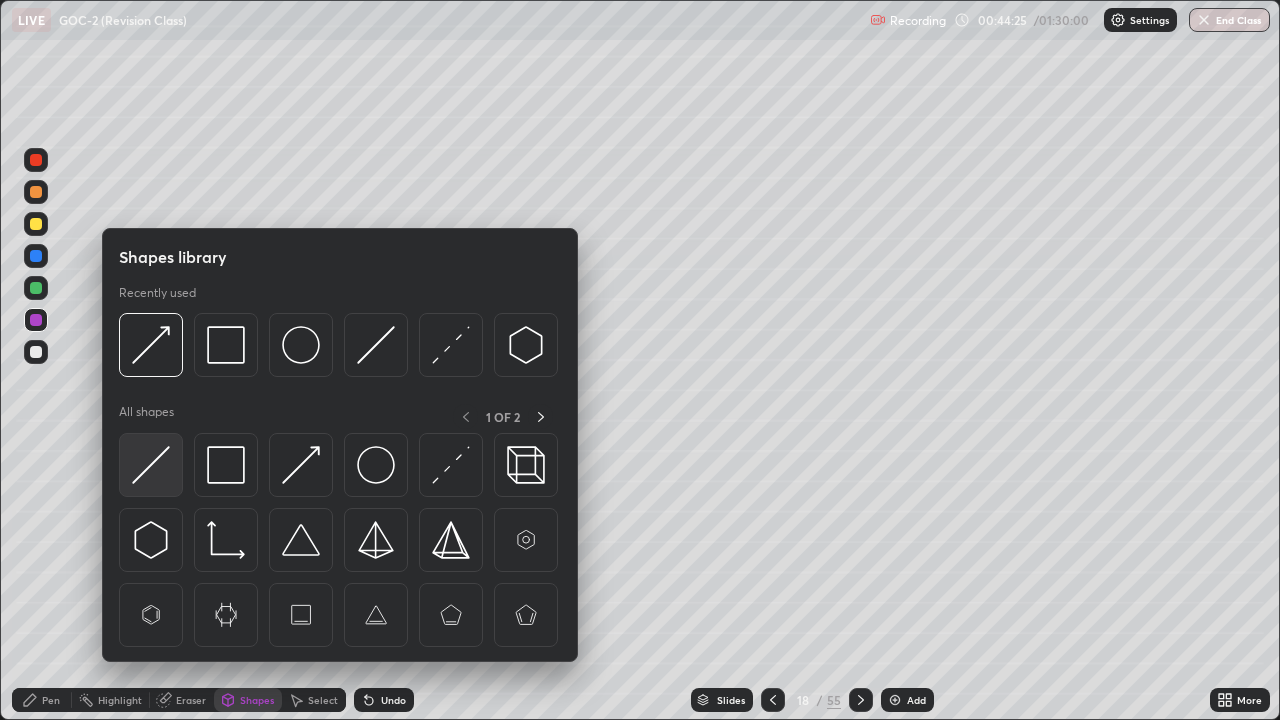 click at bounding box center [151, 465] 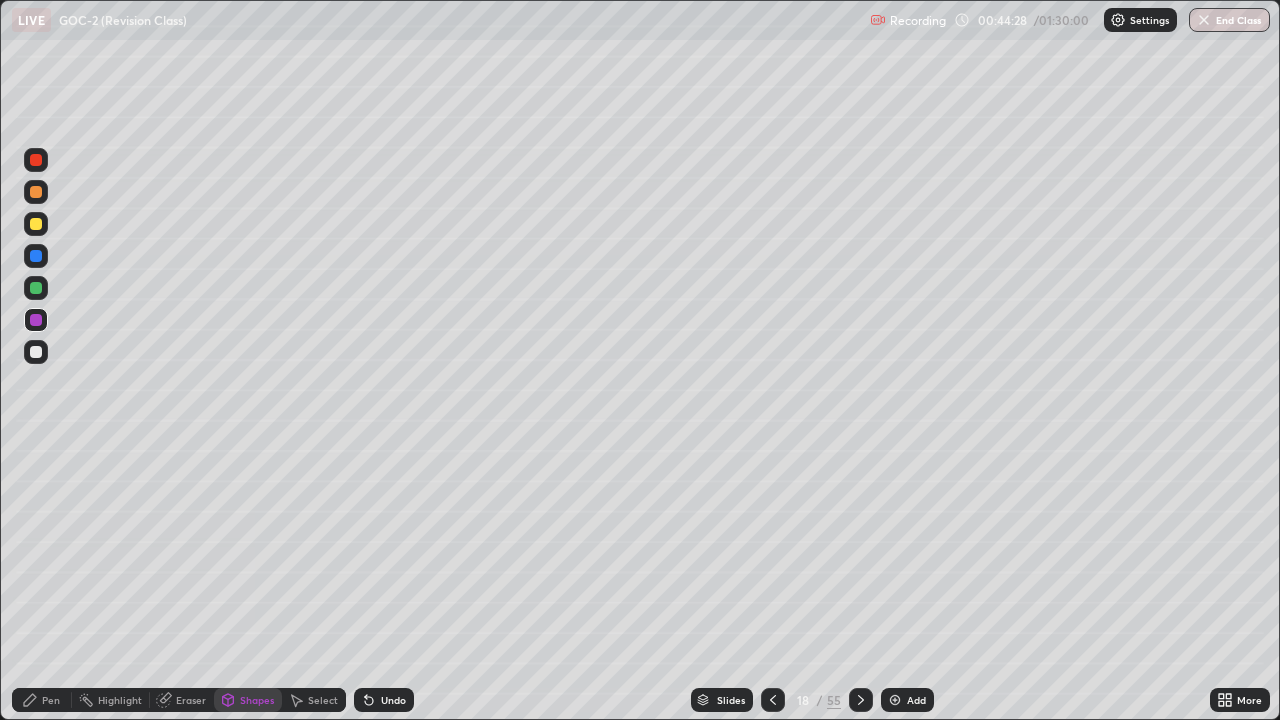 click 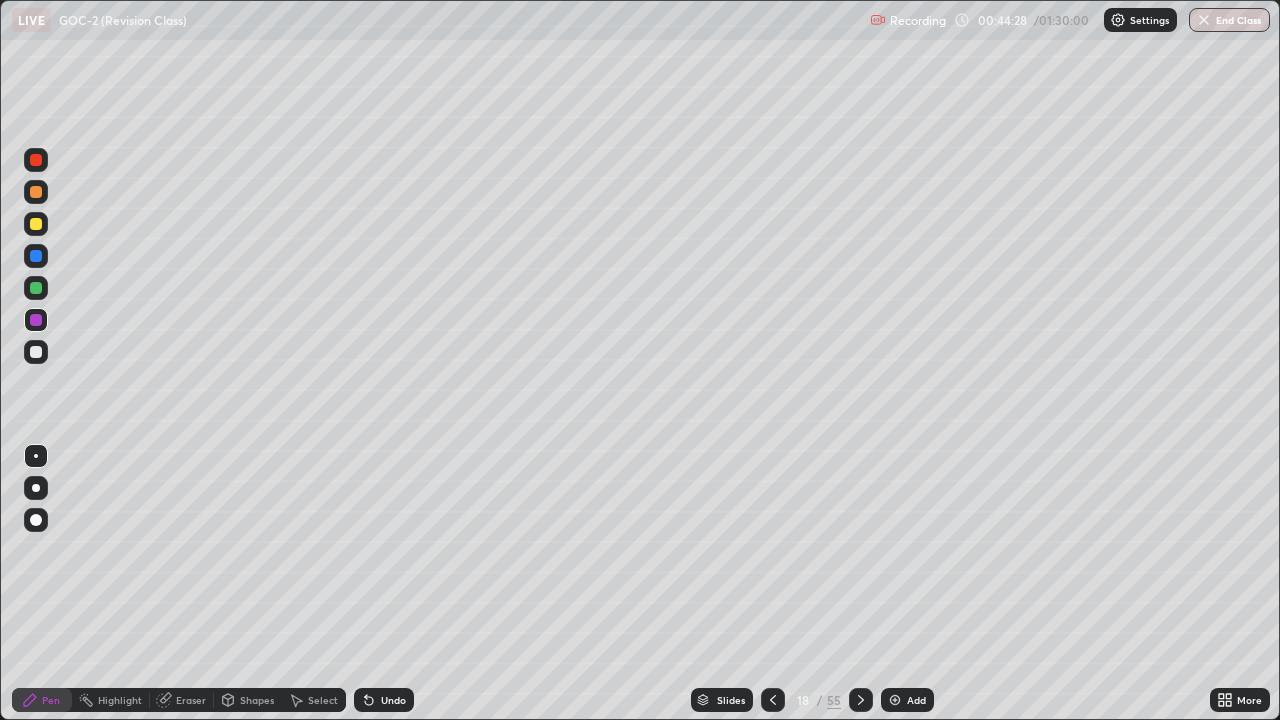 click at bounding box center [36, 352] 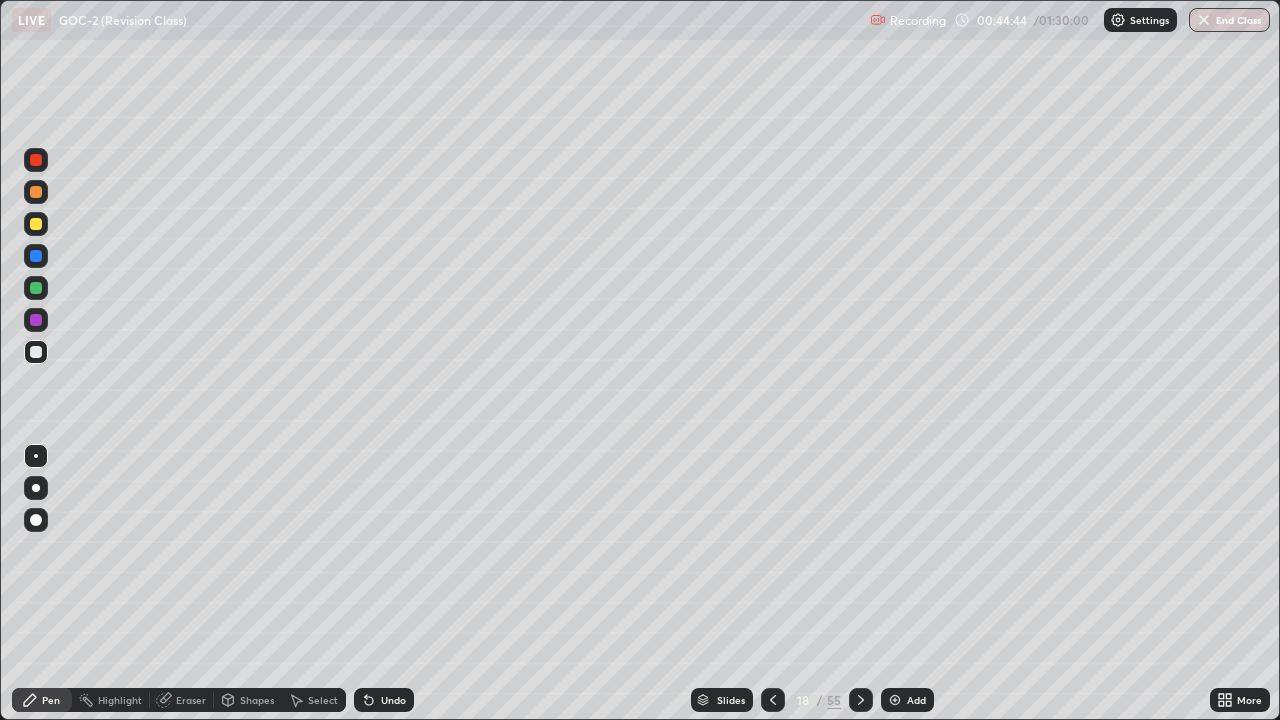 click at bounding box center (36, 320) 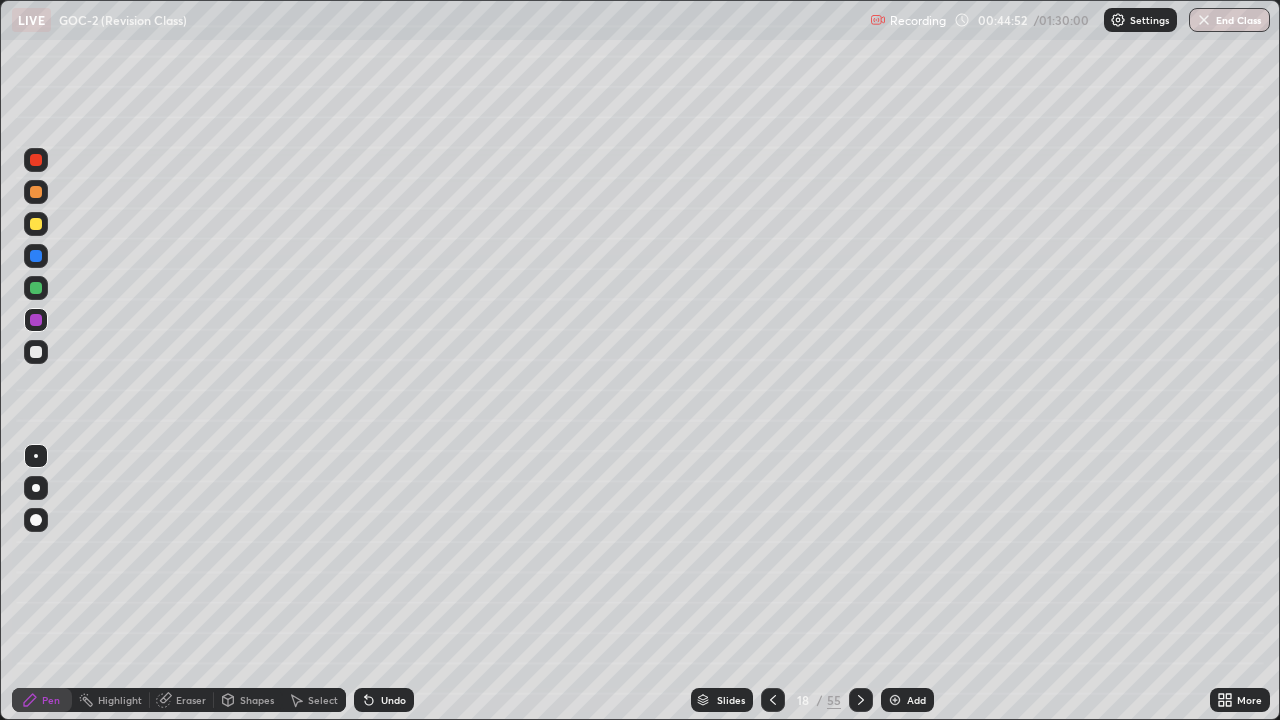 click on "Shapes" at bounding box center [257, 700] 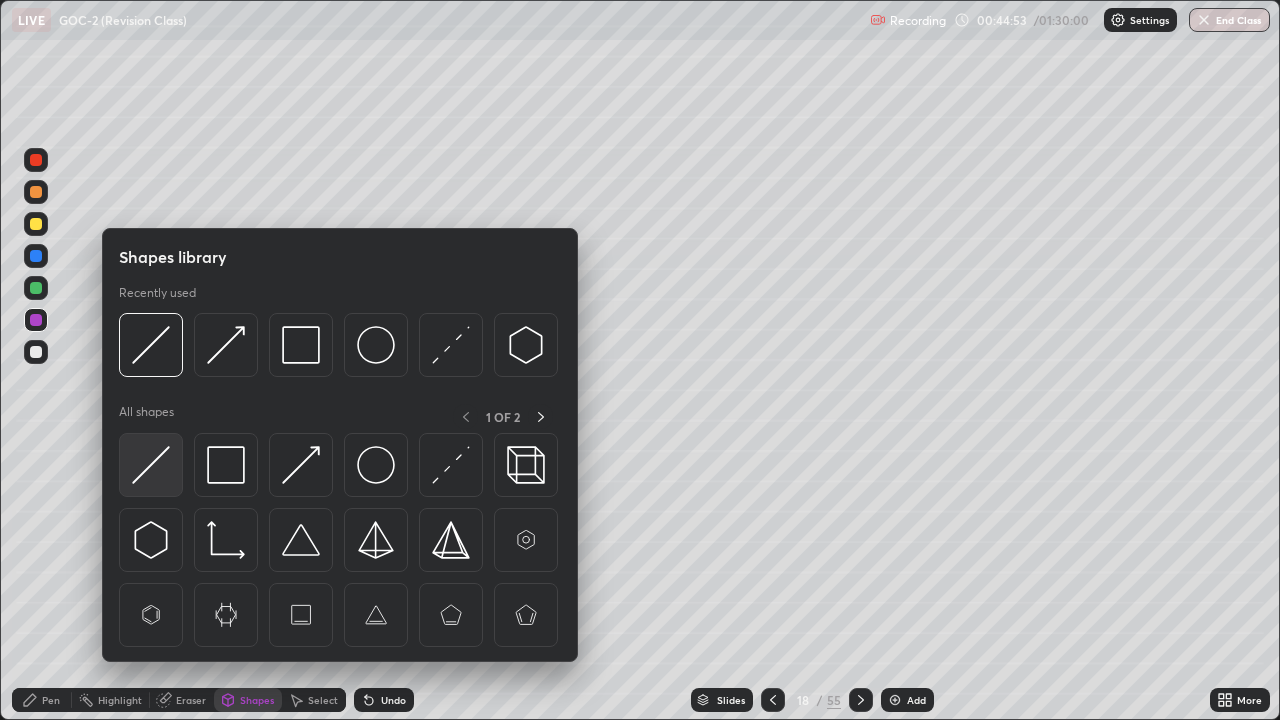 click at bounding box center (151, 465) 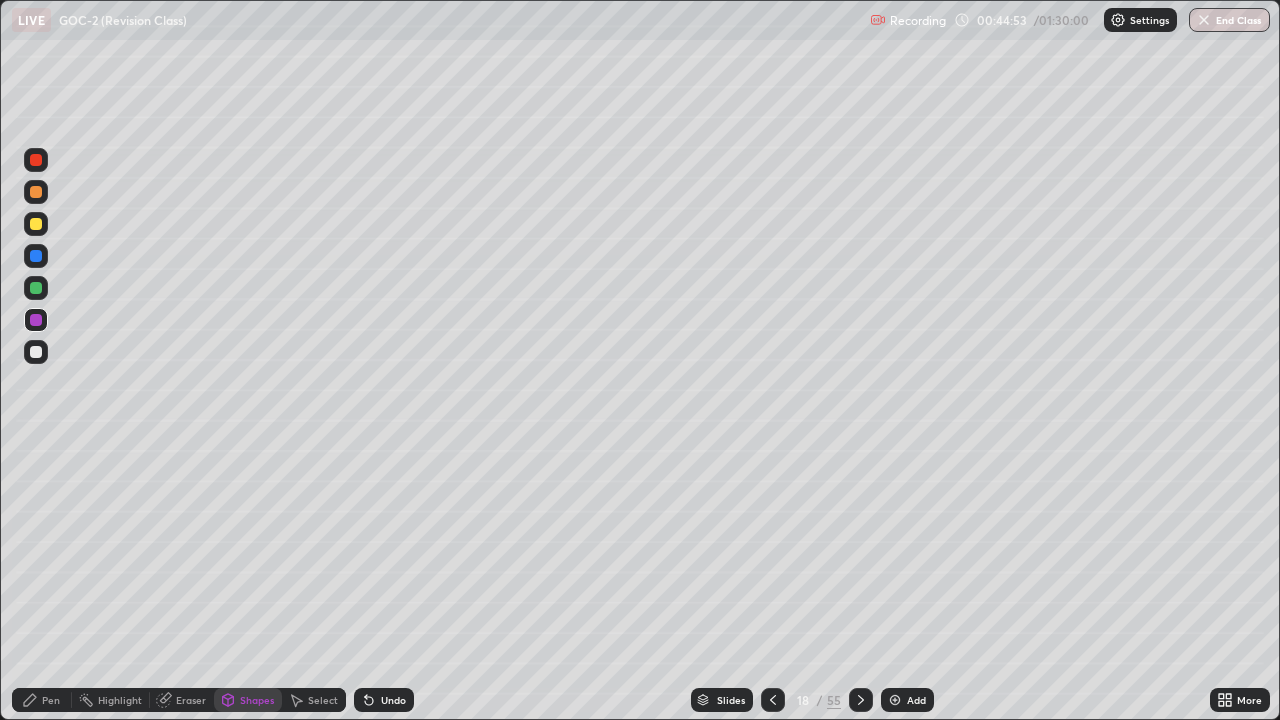 click at bounding box center [36, 352] 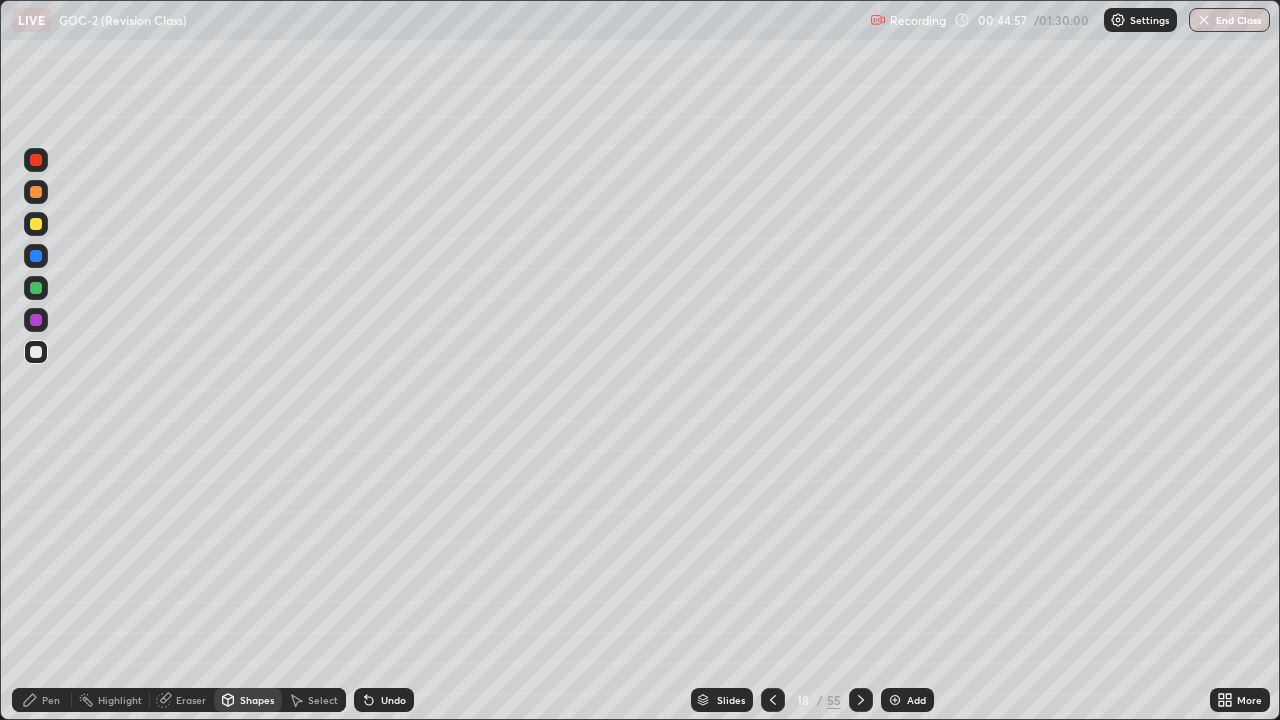 click on "Pen" at bounding box center [51, 700] 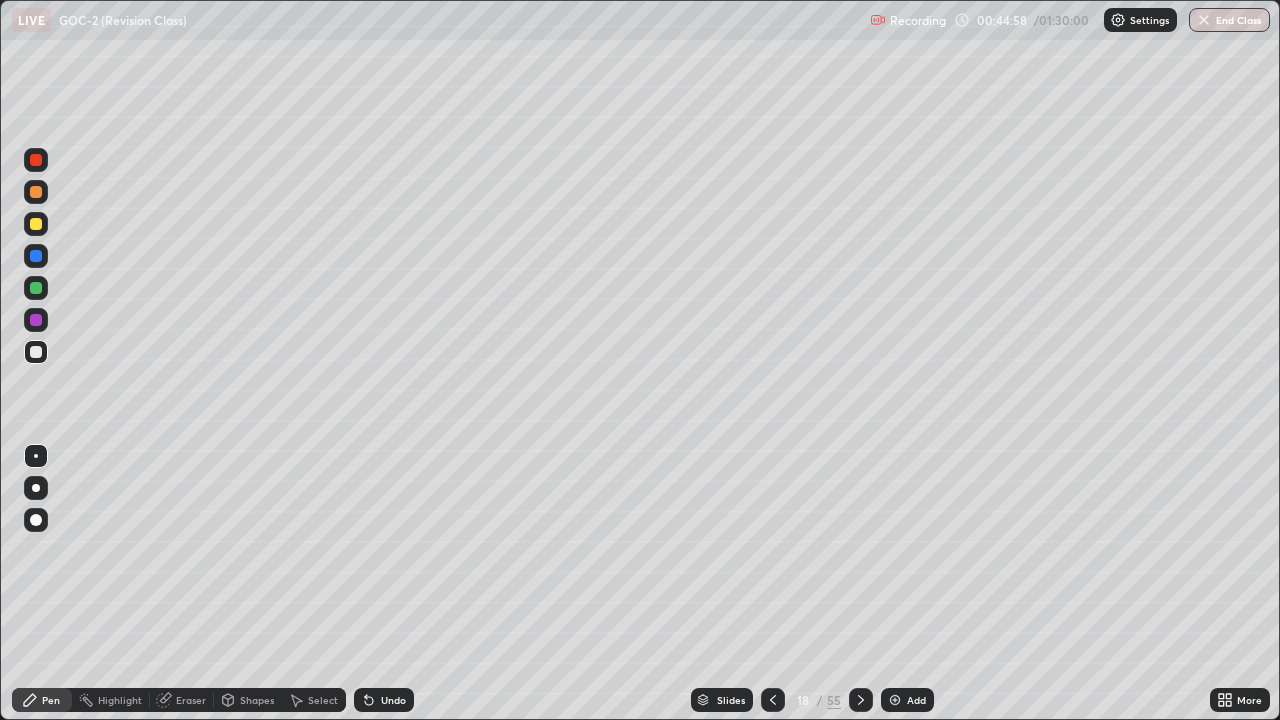 click at bounding box center [36, 288] 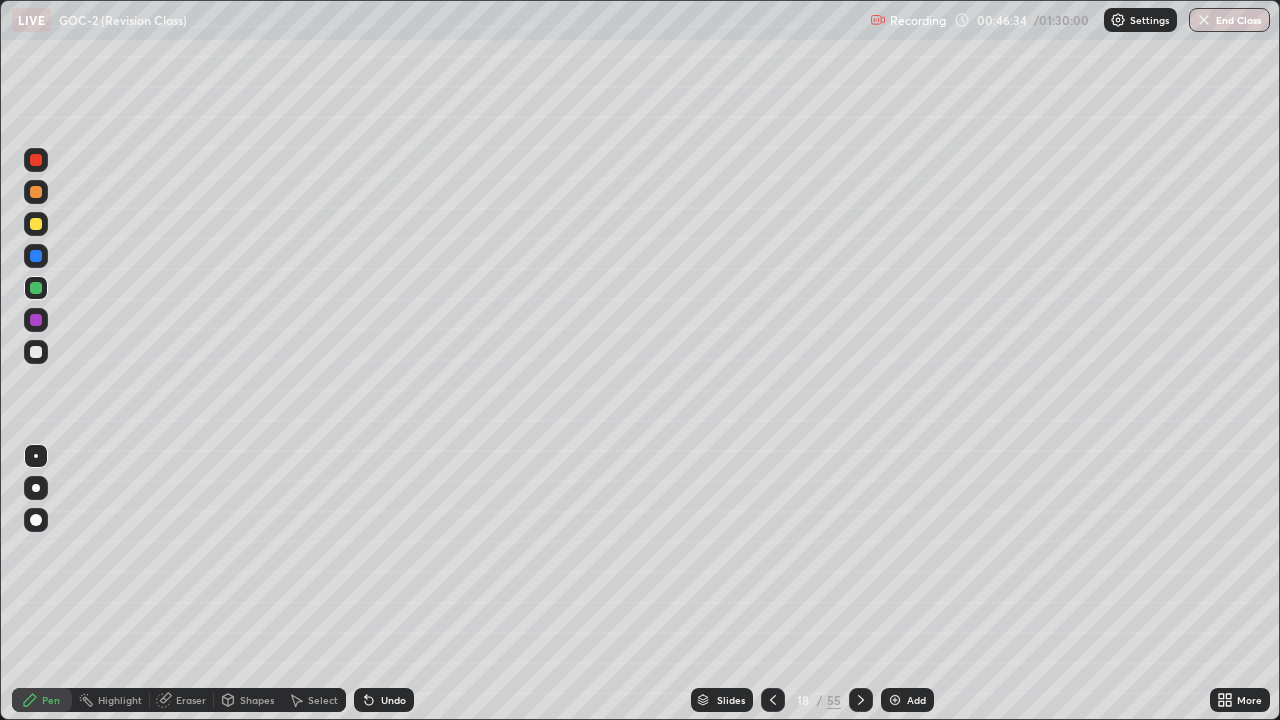 click 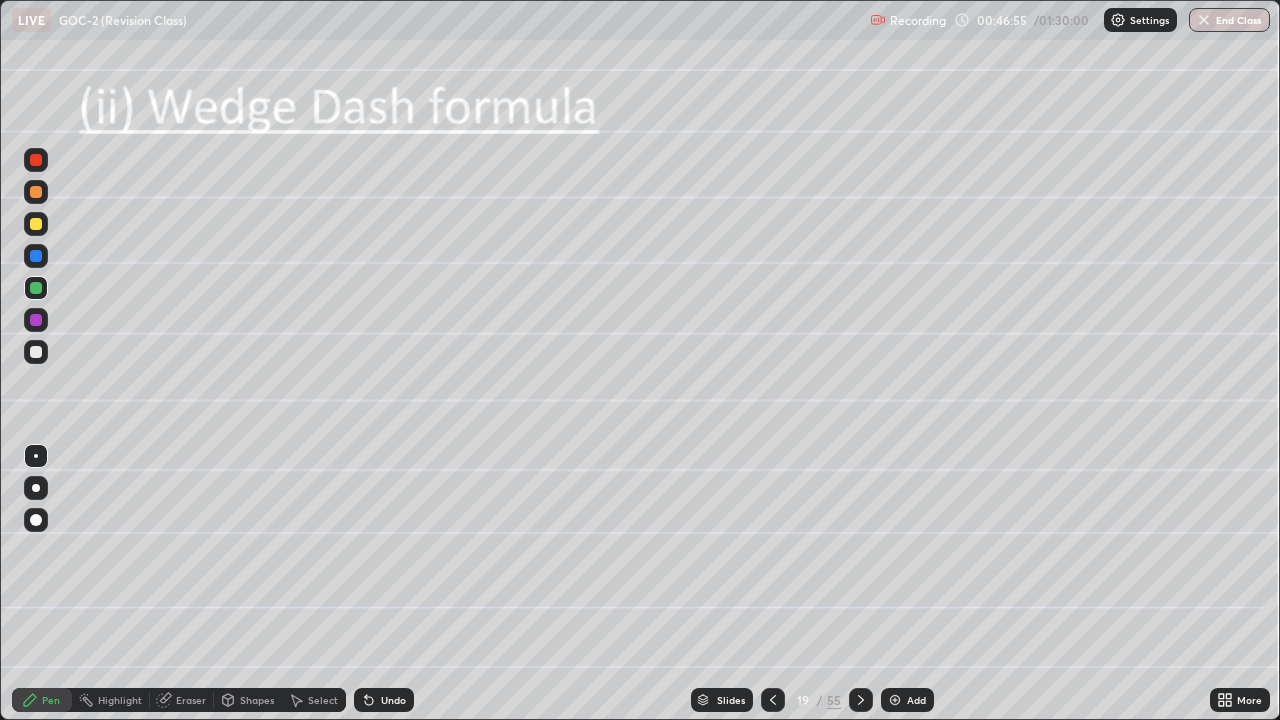click at bounding box center [36, 320] 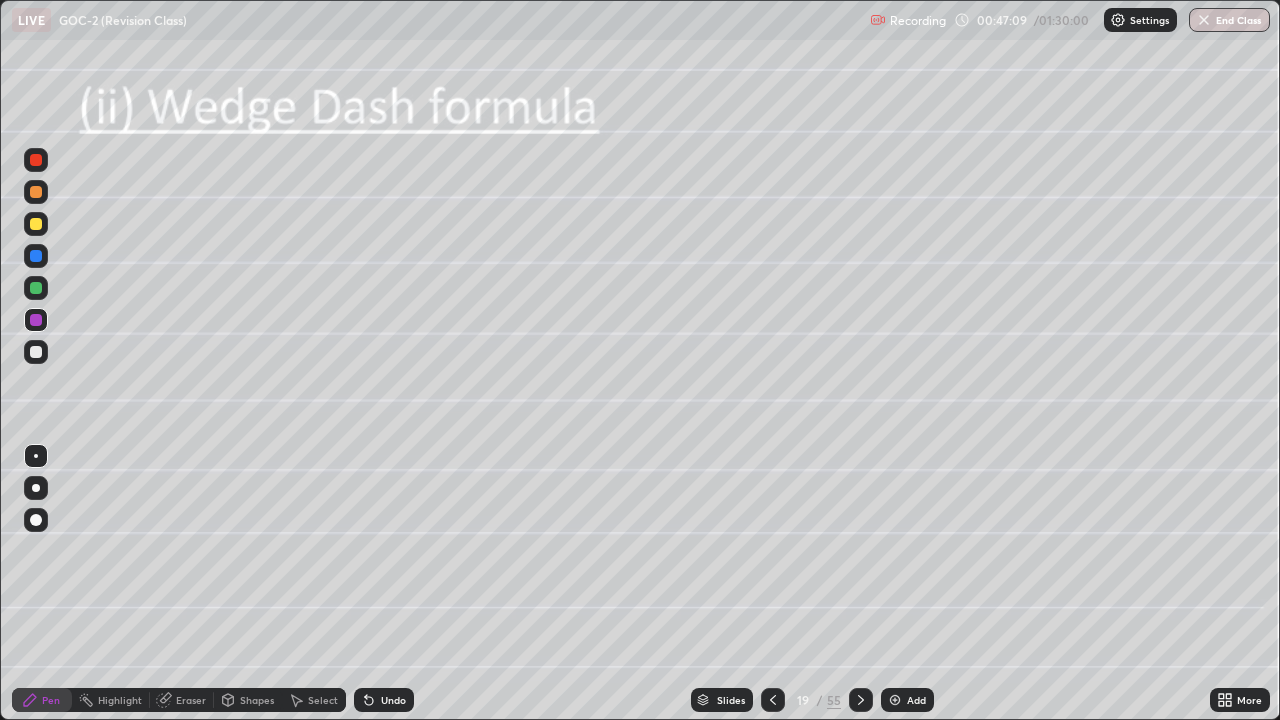 click at bounding box center (36, 352) 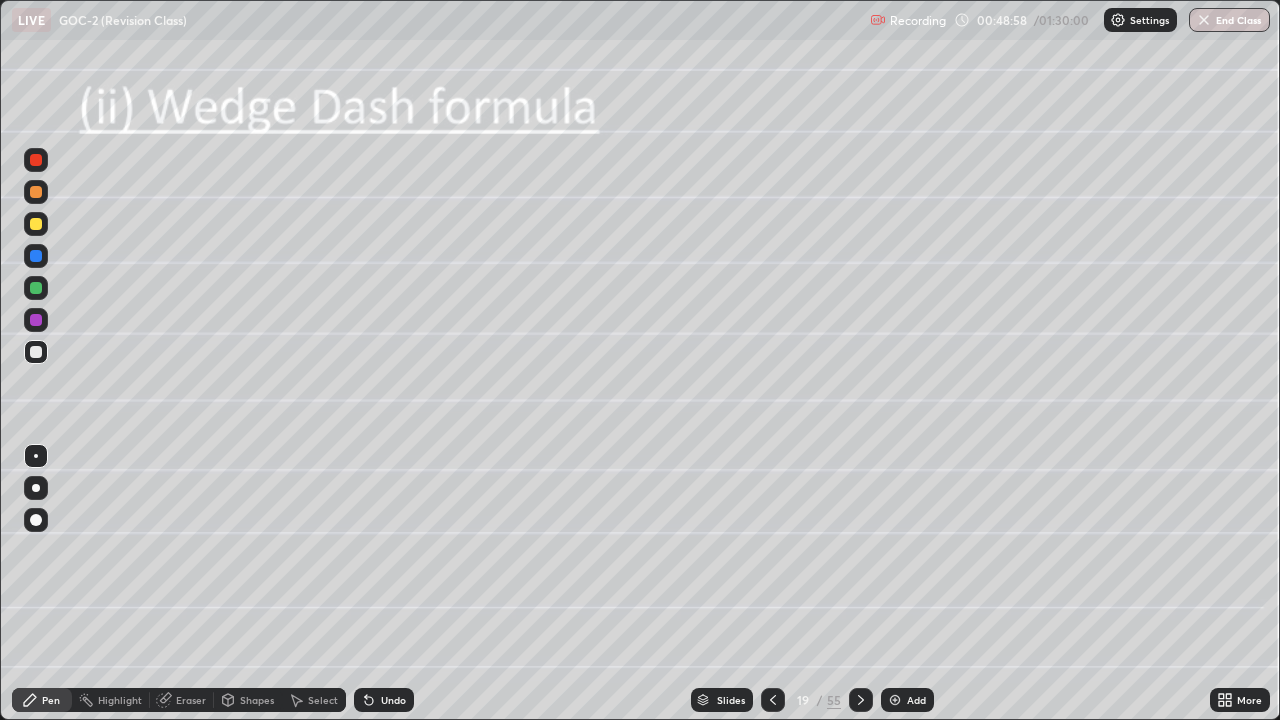 click at bounding box center [36, 288] 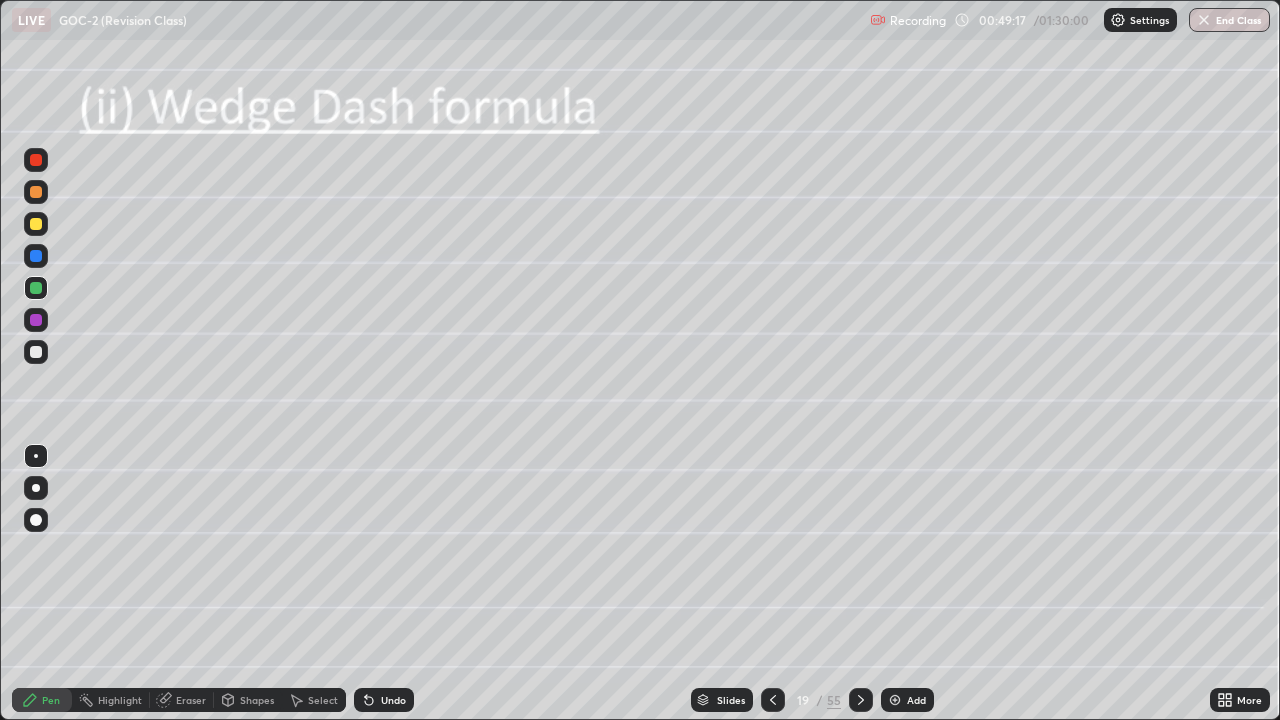 click on "Shapes" at bounding box center [257, 700] 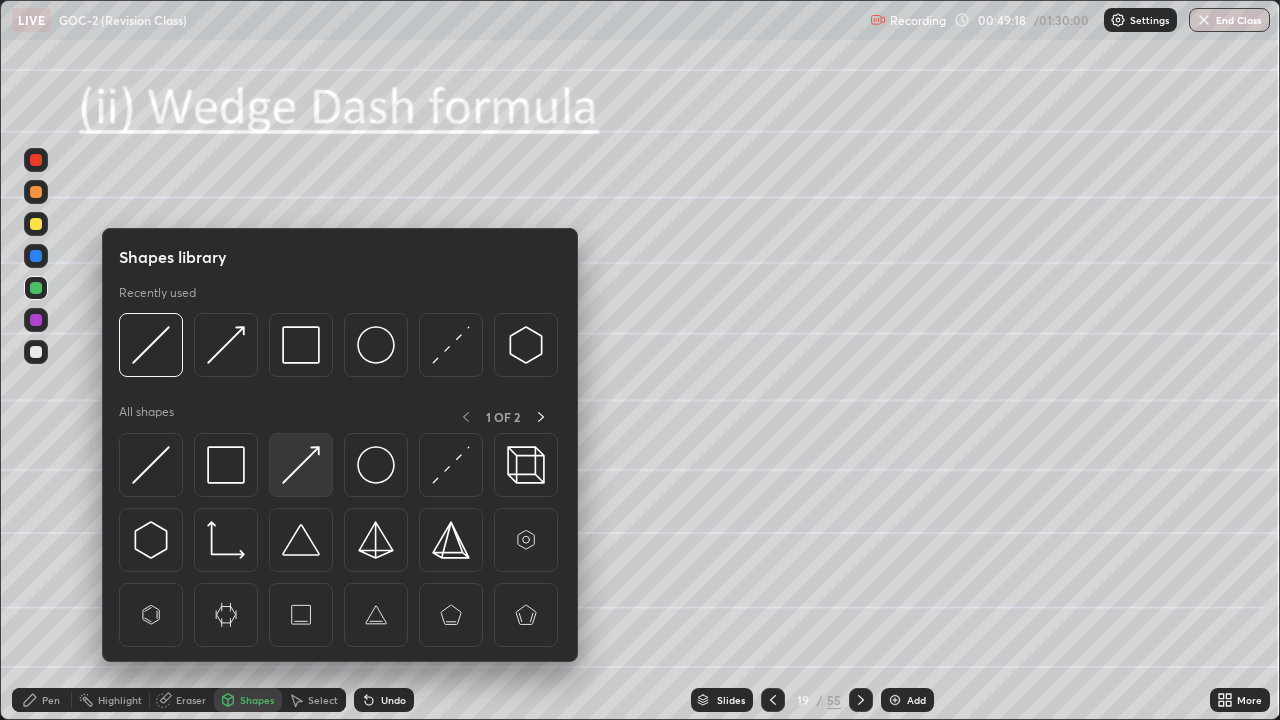 click at bounding box center [301, 465] 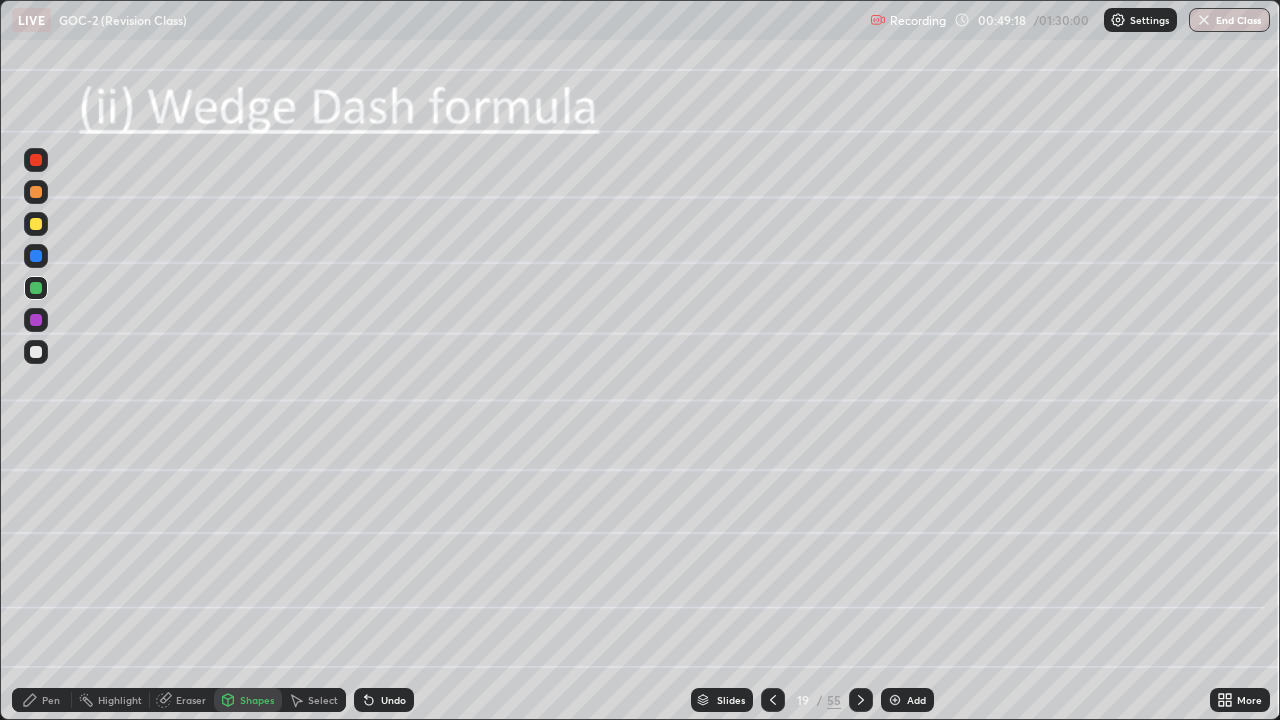 click at bounding box center [36, 288] 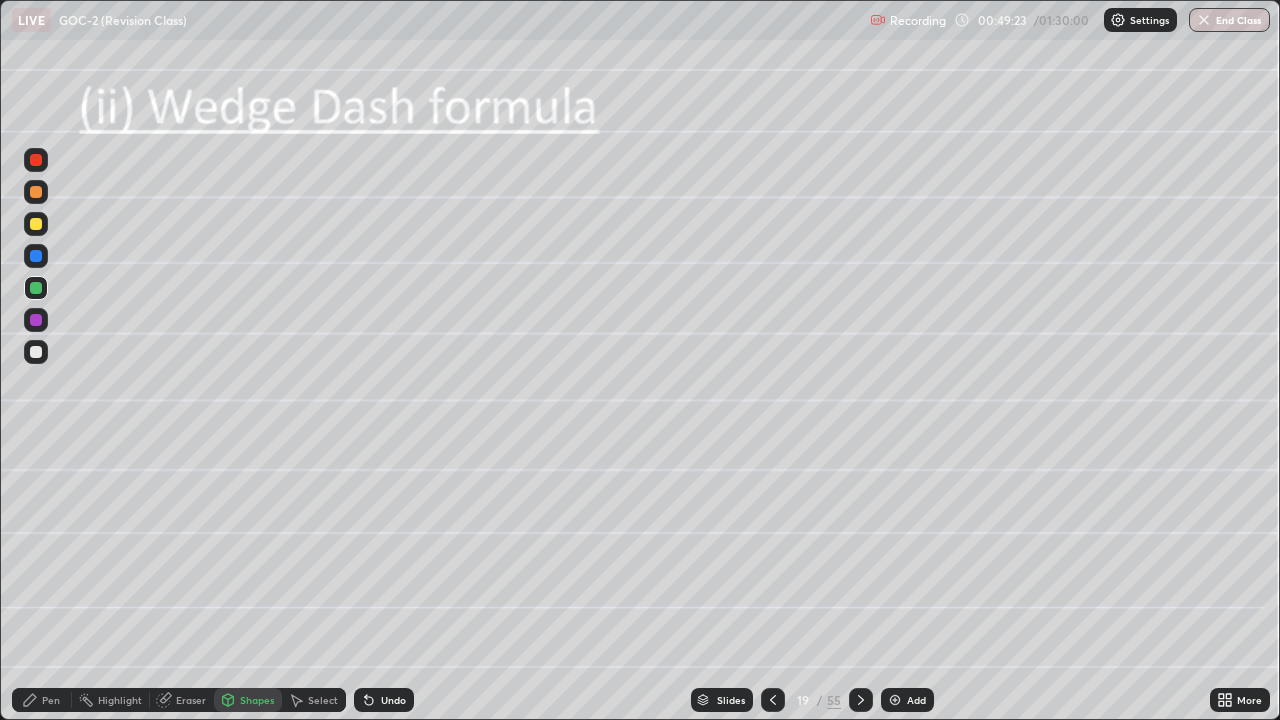 click at bounding box center [36, 224] 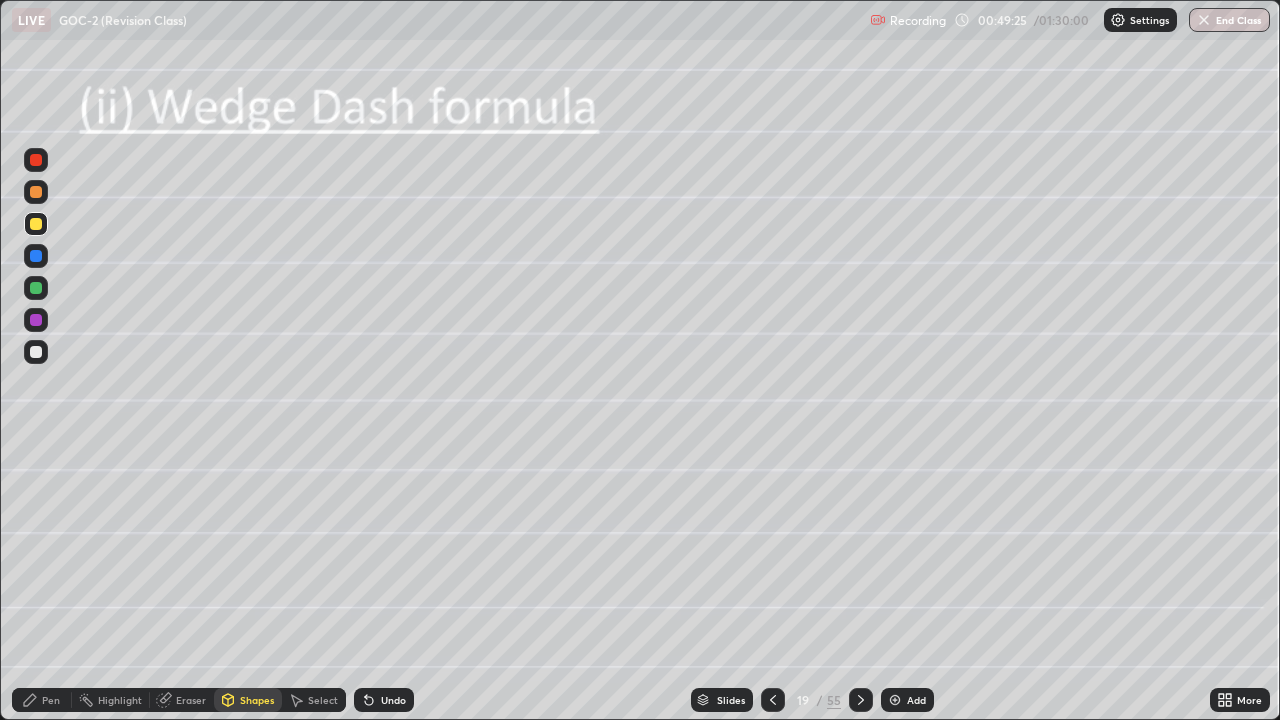 click on "Shapes" at bounding box center [257, 700] 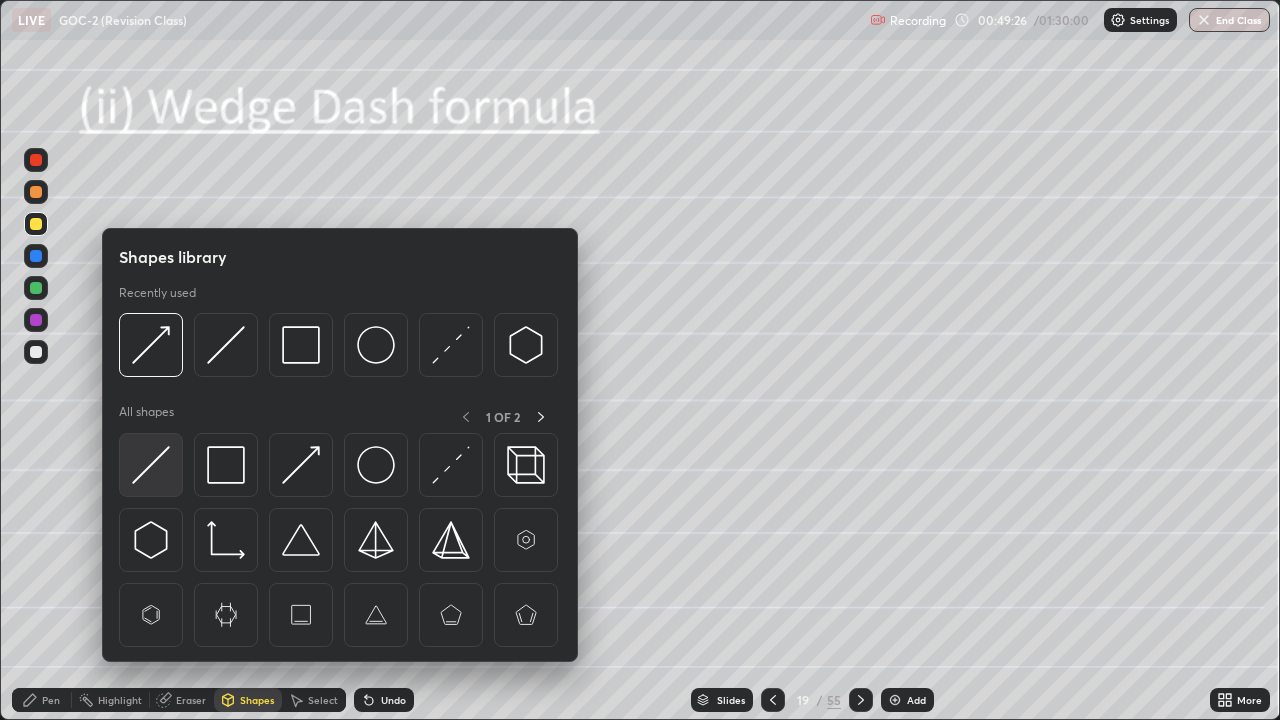 click at bounding box center [151, 465] 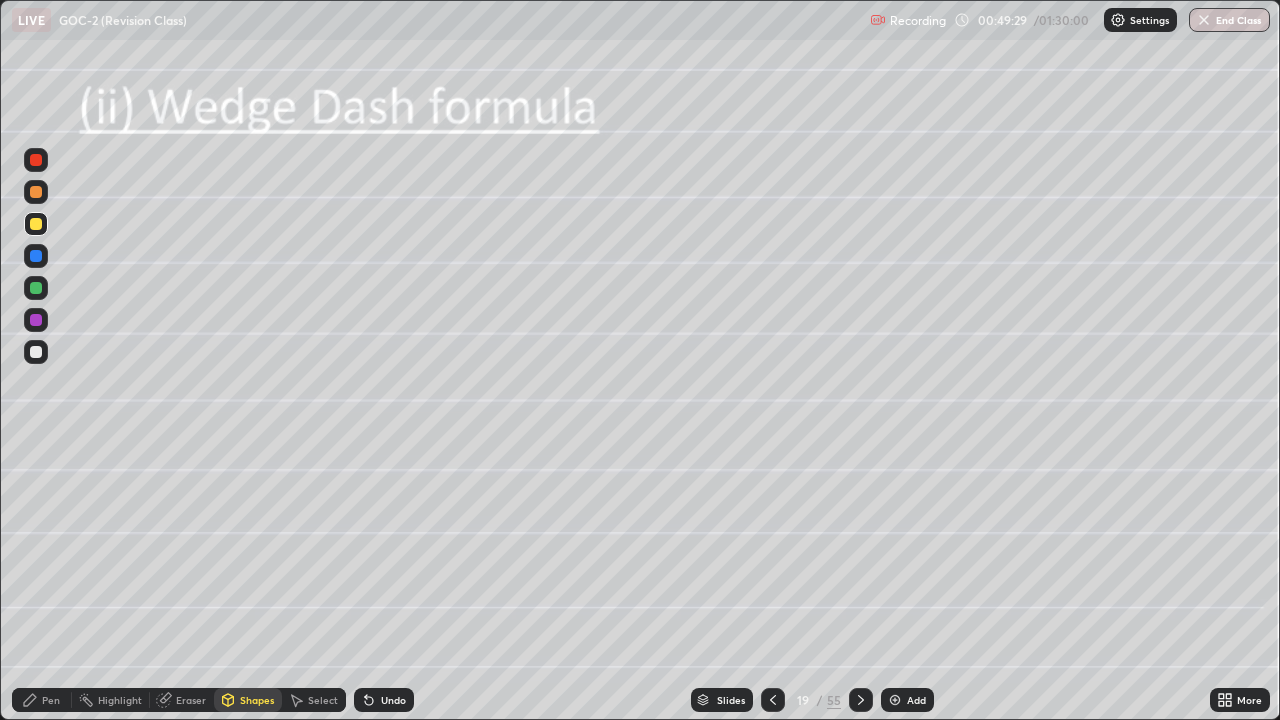 click on "Pen" at bounding box center (42, 700) 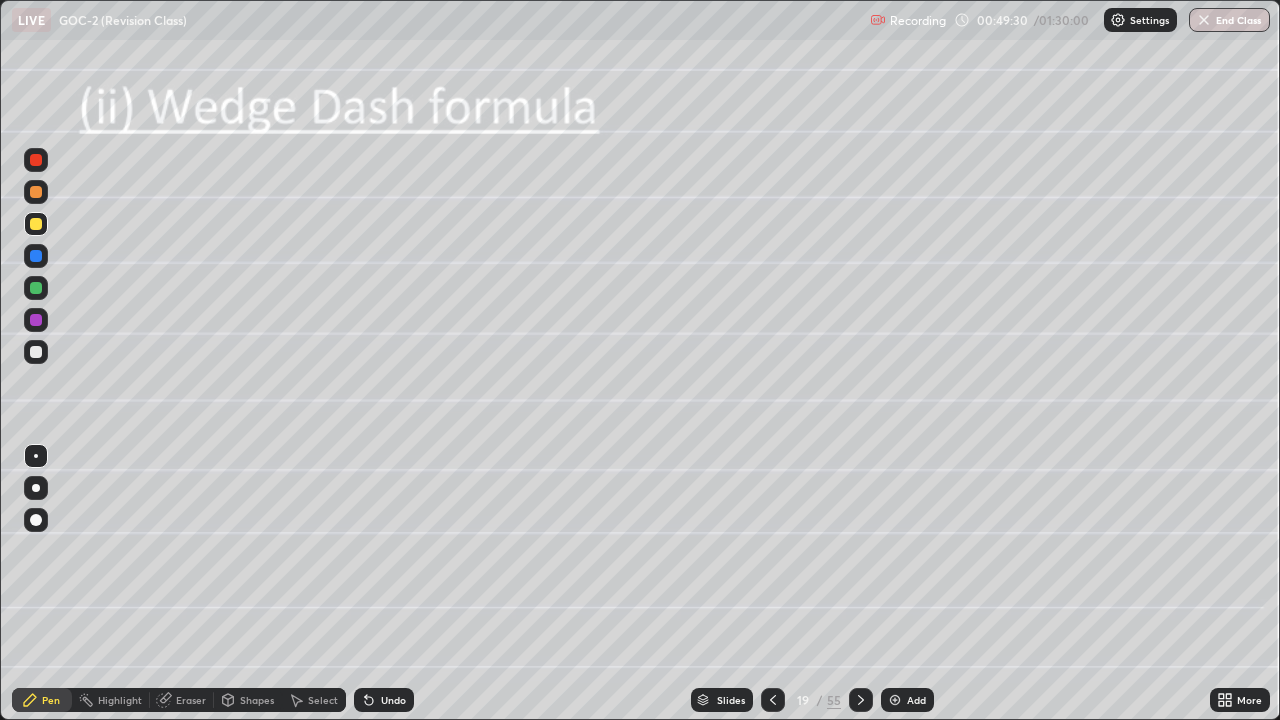 click at bounding box center (36, 352) 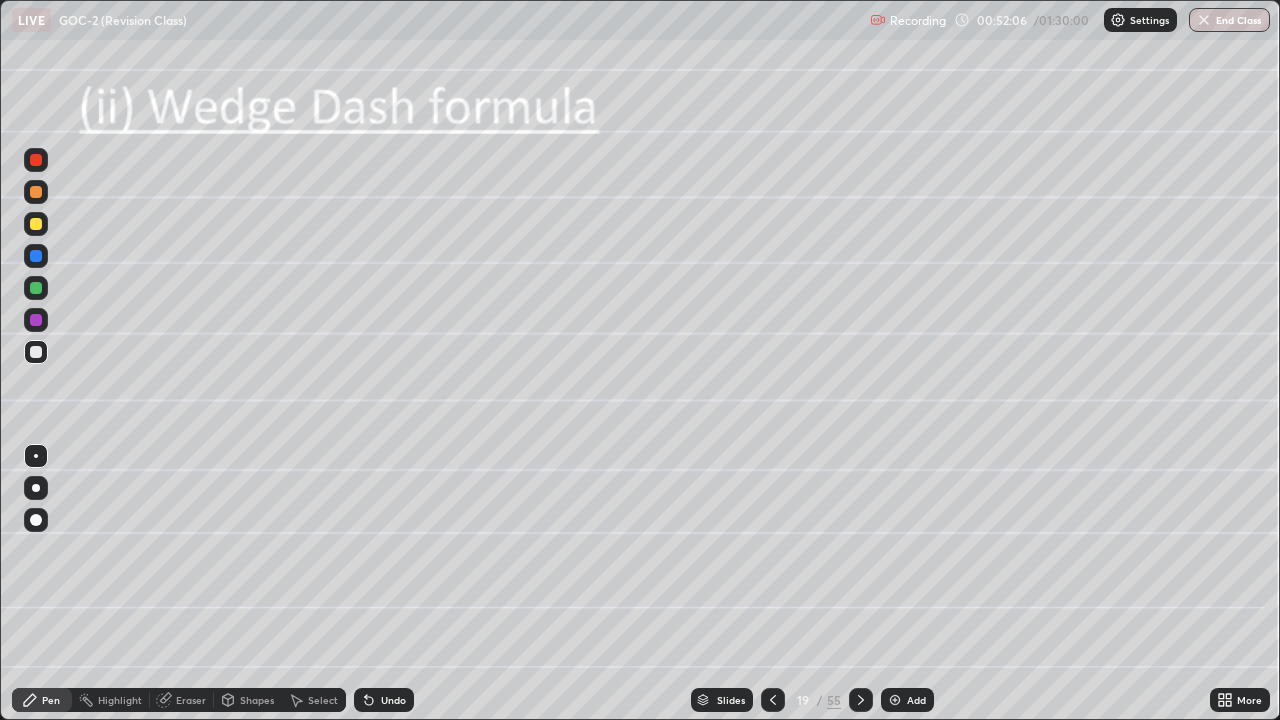 click at bounding box center [895, 700] 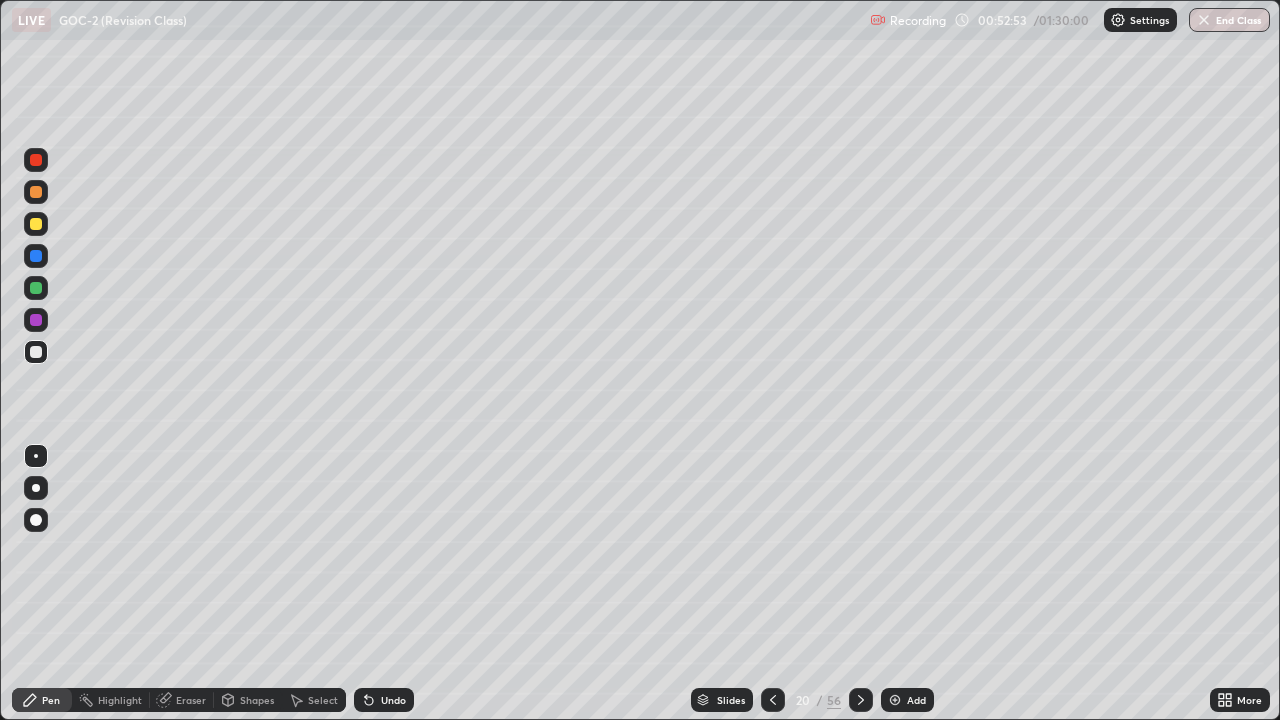 click on "Shapes" at bounding box center (257, 700) 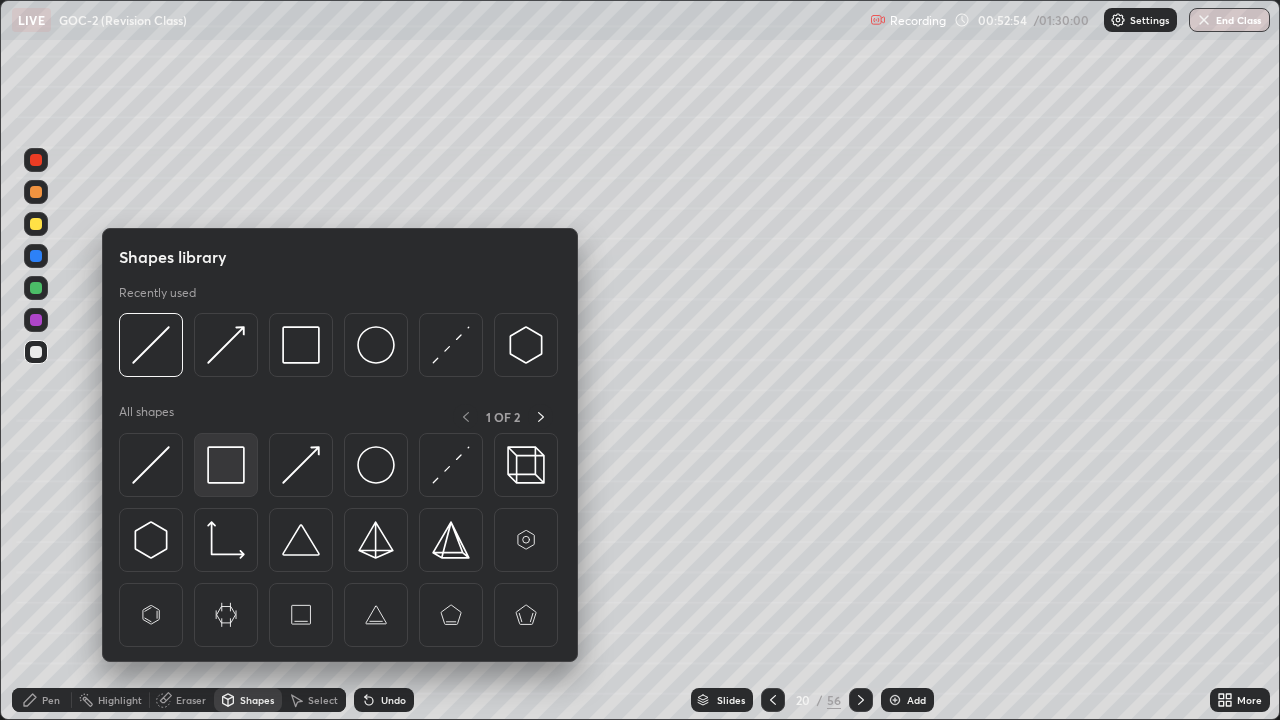 click at bounding box center (226, 465) 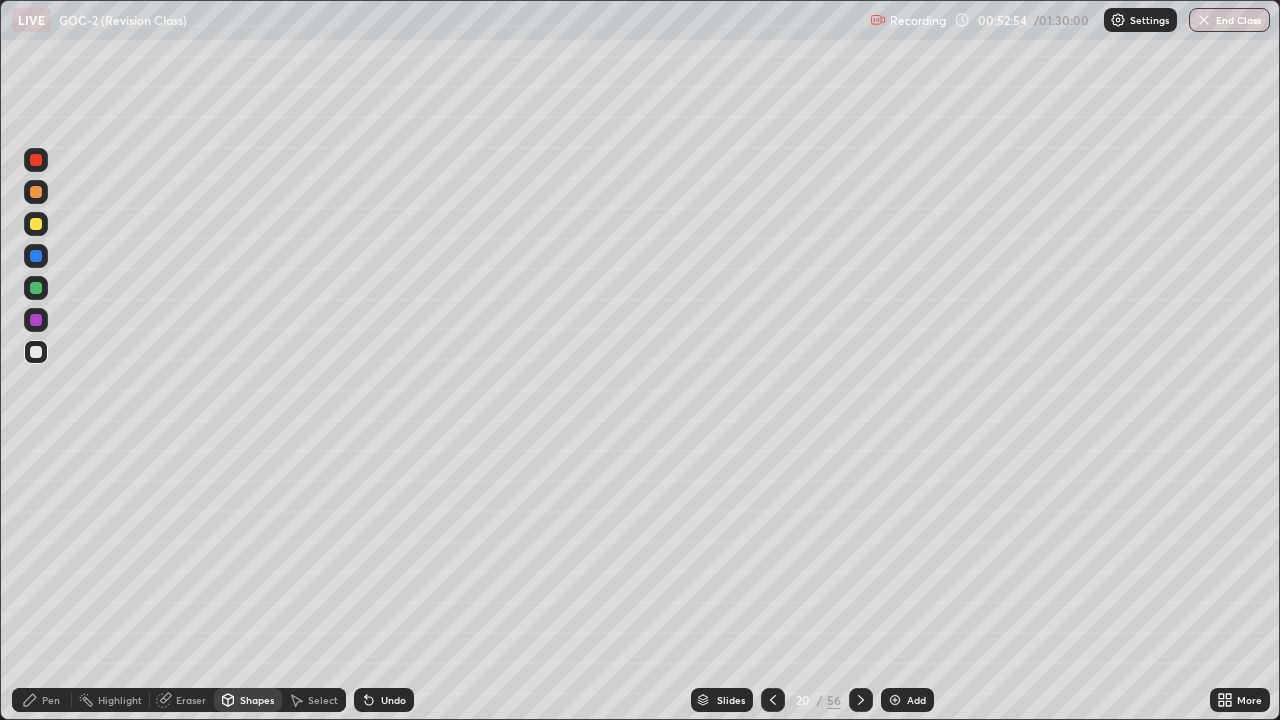 click at bounding box center (36, 320) 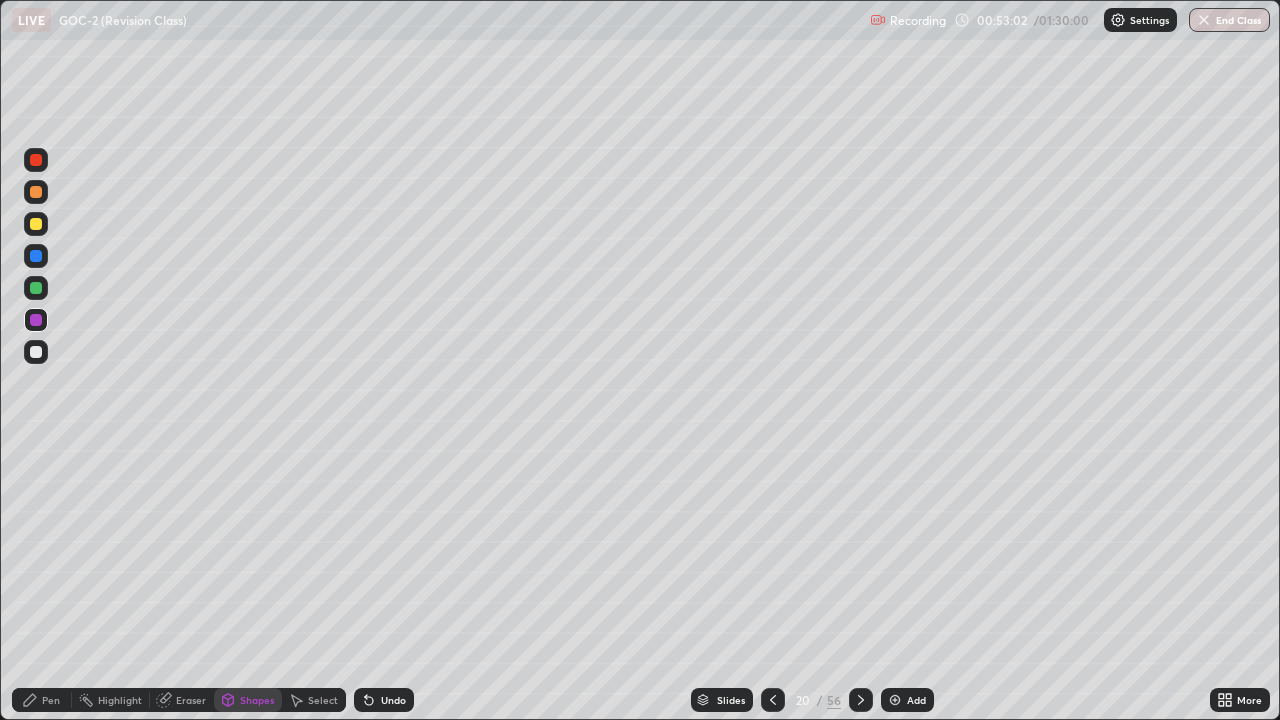 click at bounding box center [36, 288] 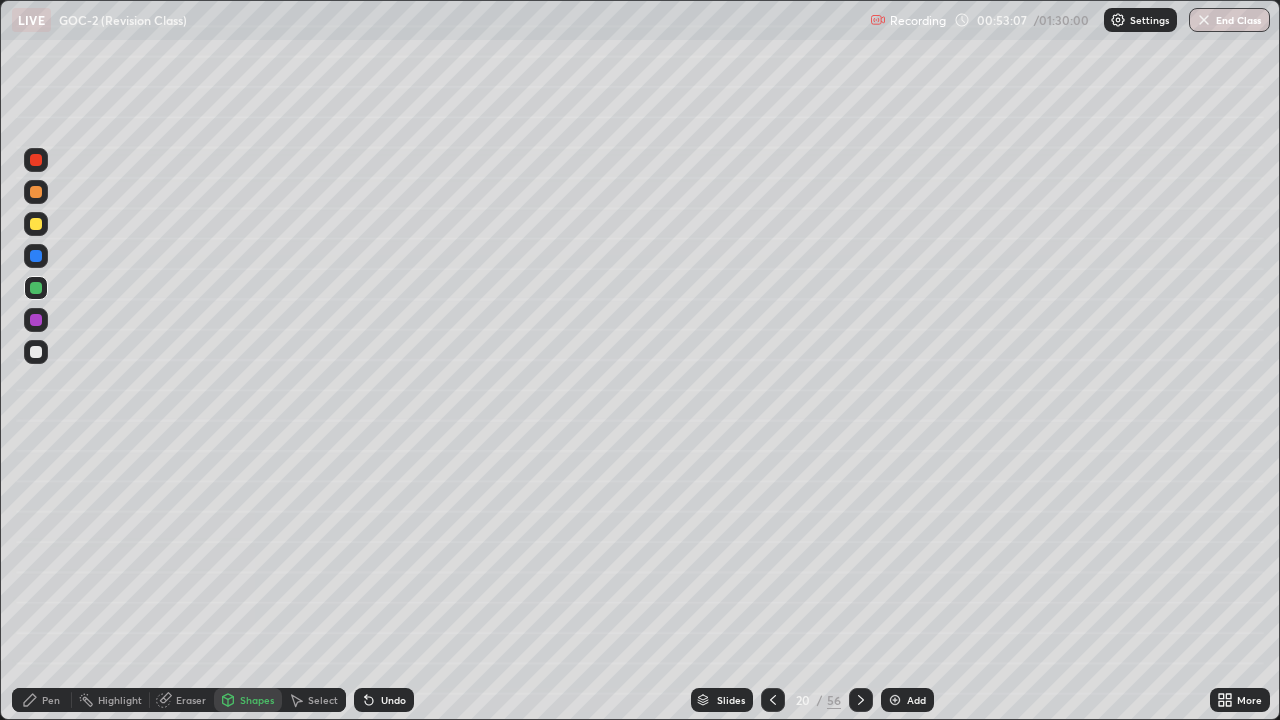 click 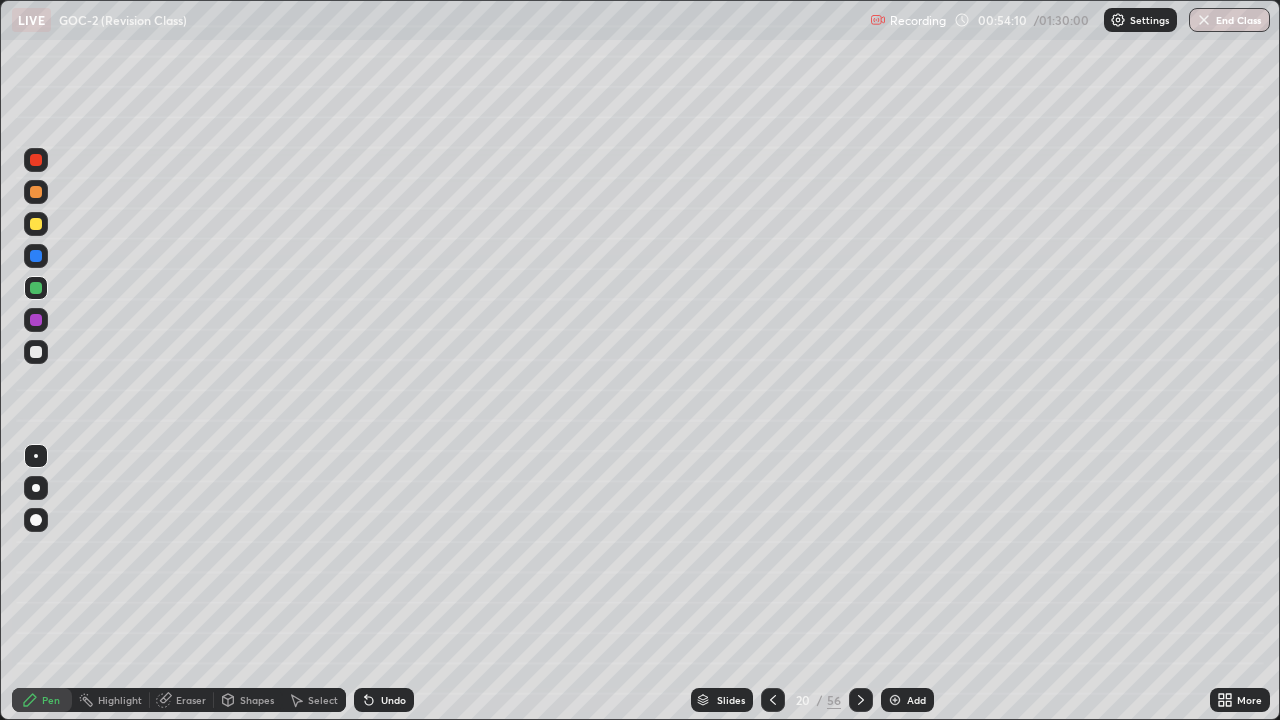 click on "Shapes" at bounding box center [257, 700] 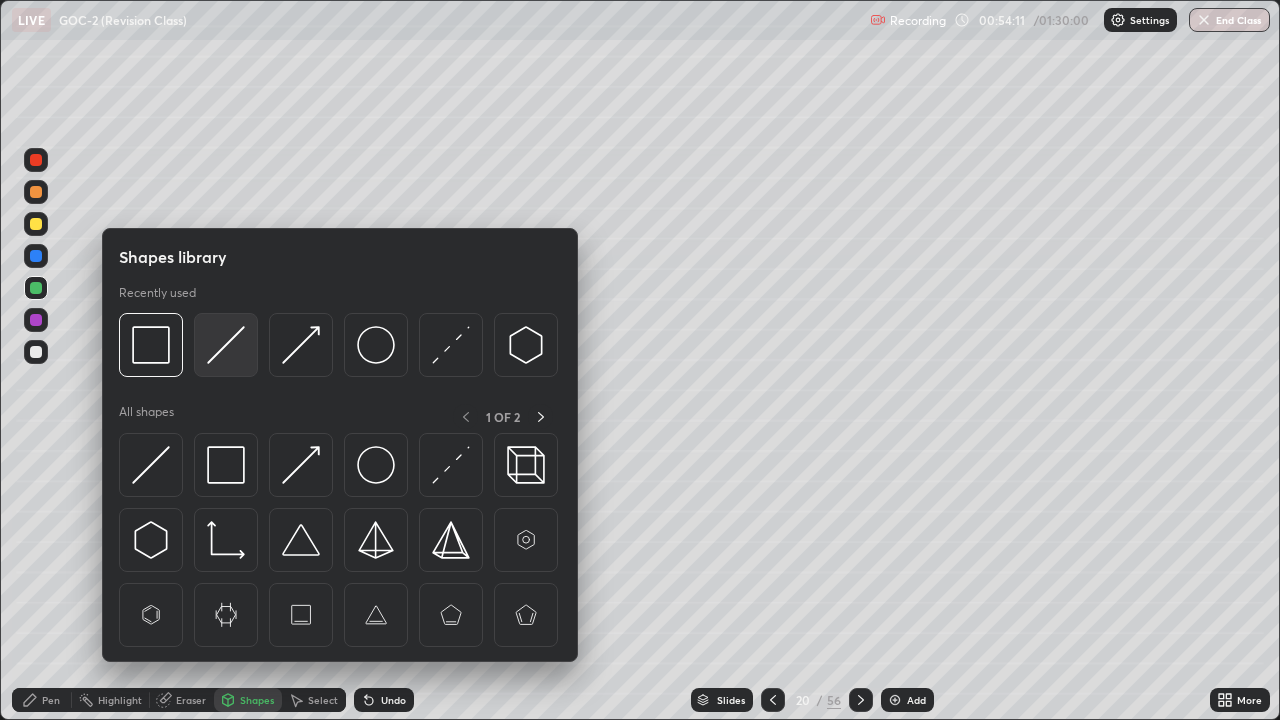 click at bounding box center (226, 345) 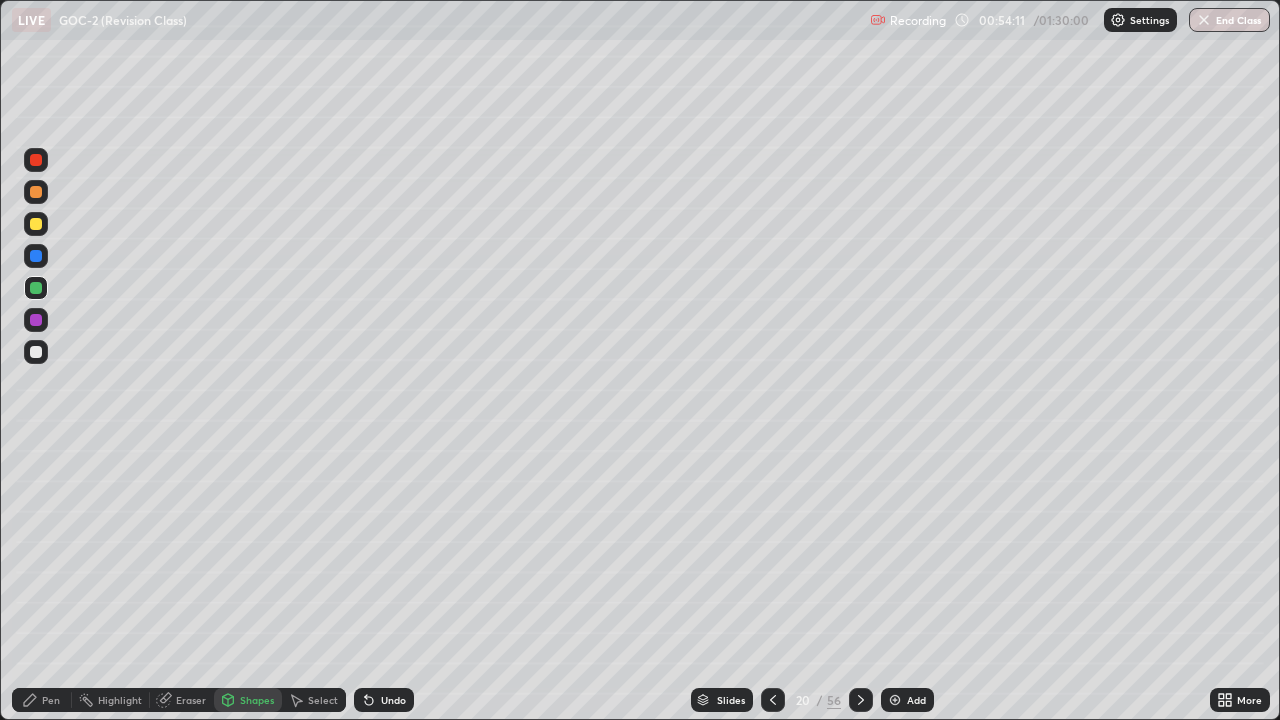 click at bounding box center (36, 320) 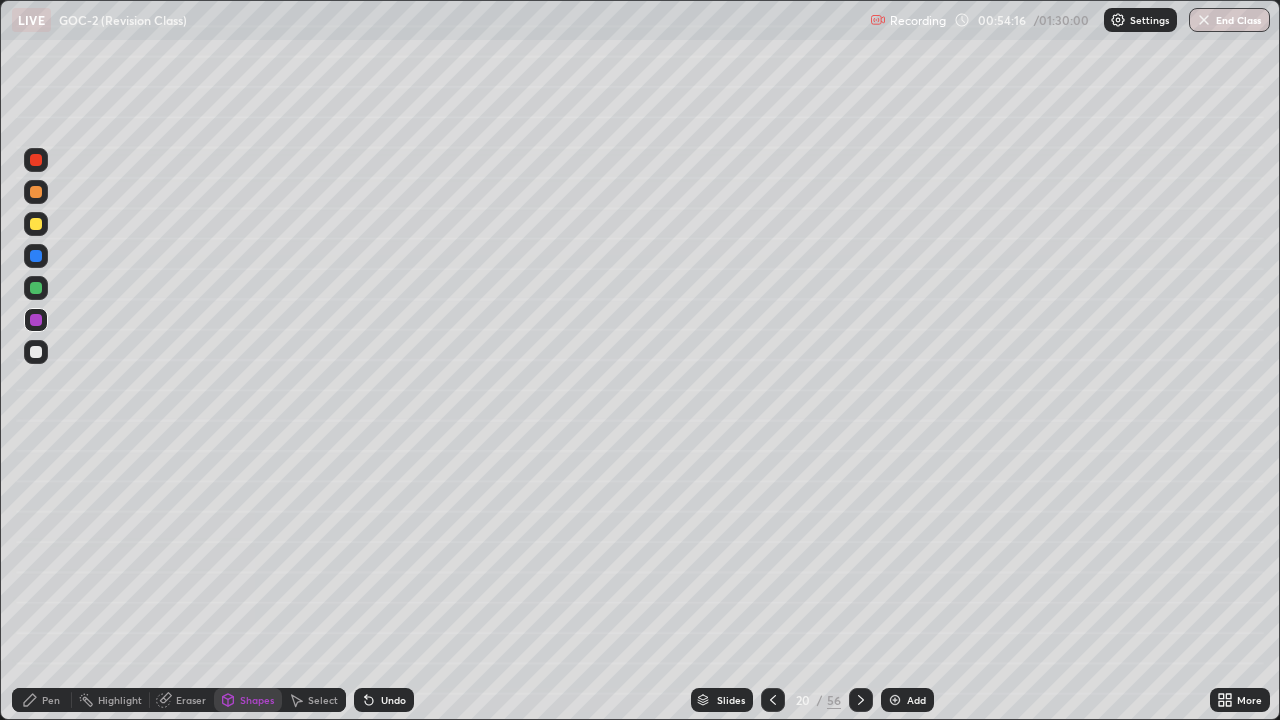 click at bounding box center (36, 288) 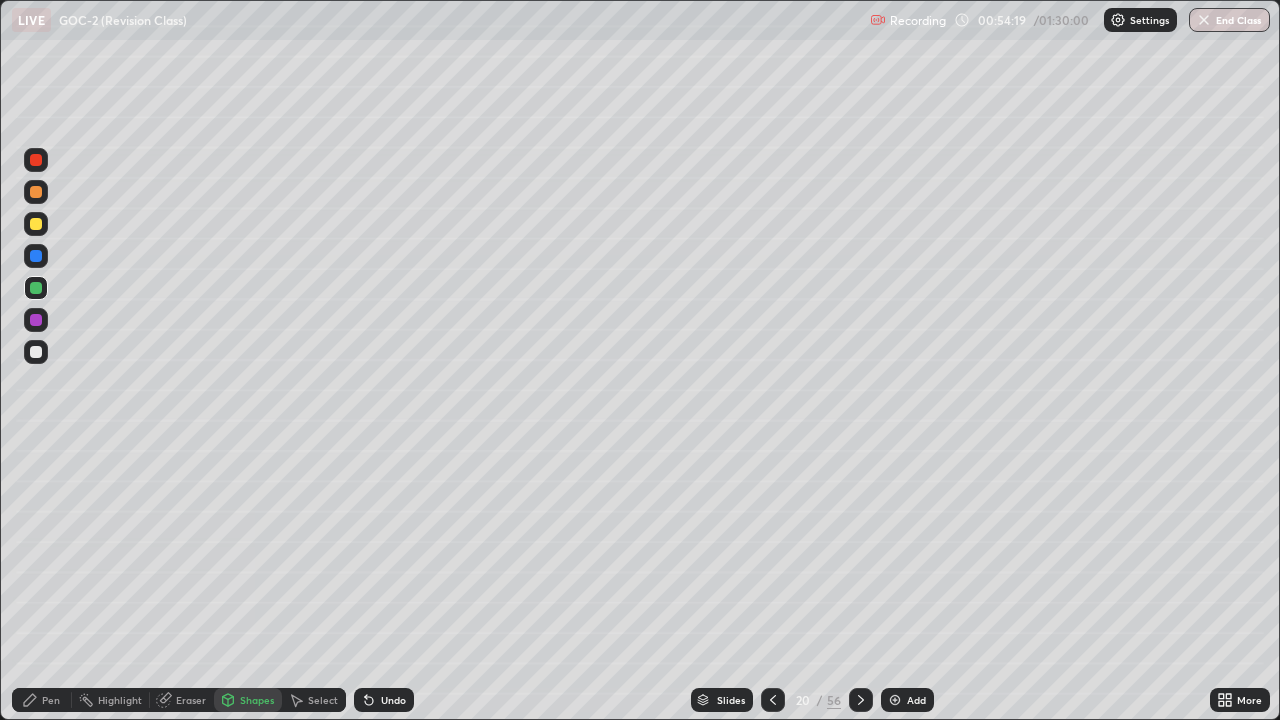 click on "Pen" at bounding box center (42, 700) 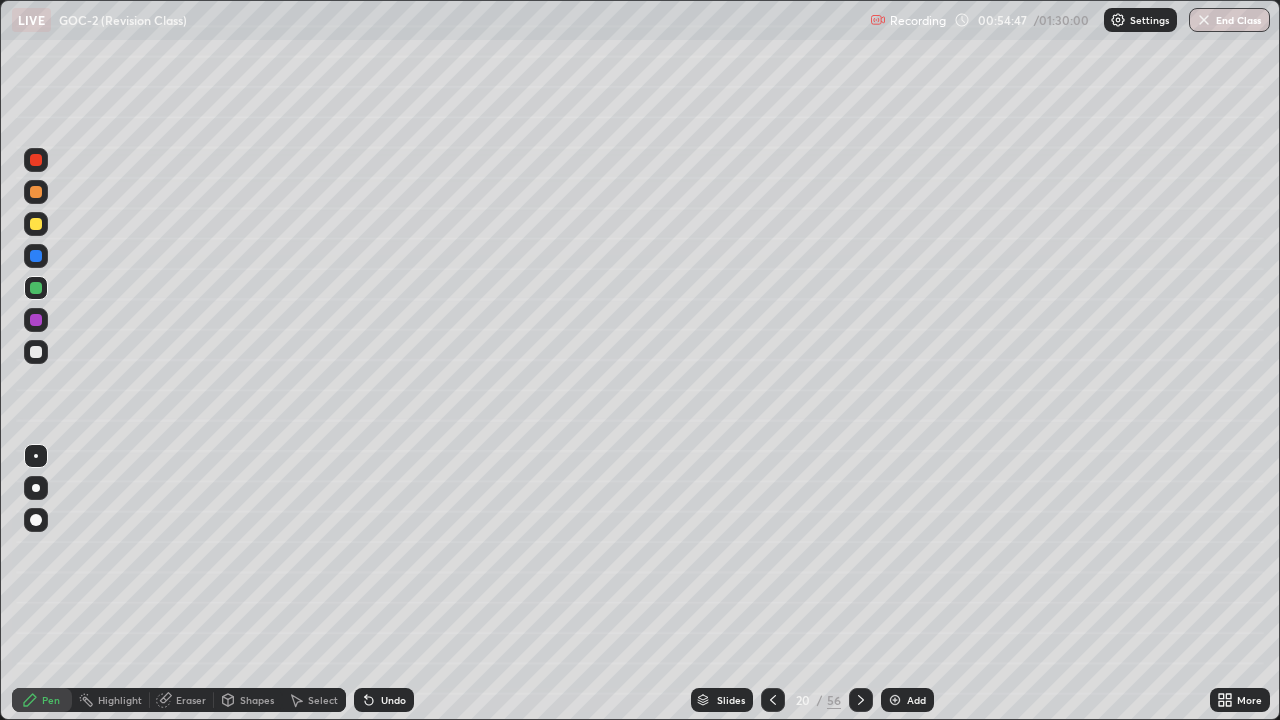 click on "Shapes" at bounding box center (257, 700) 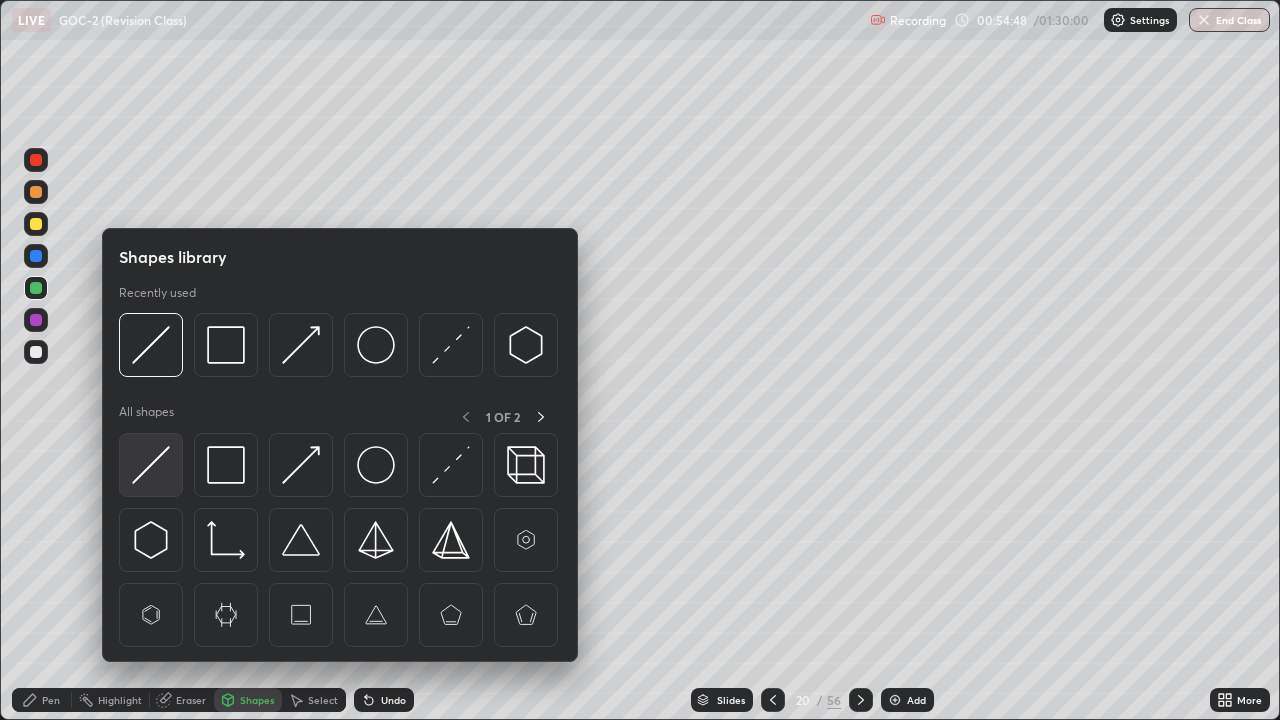 click at bounding box center (151, 465) 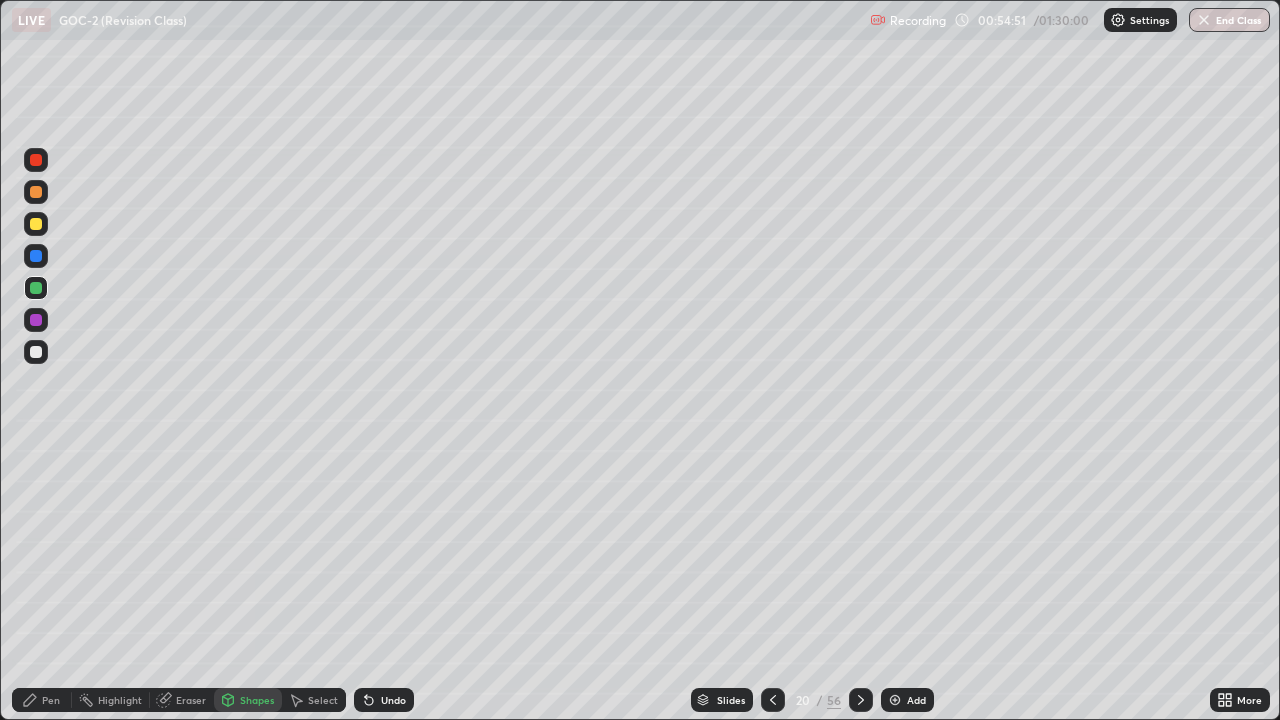 click 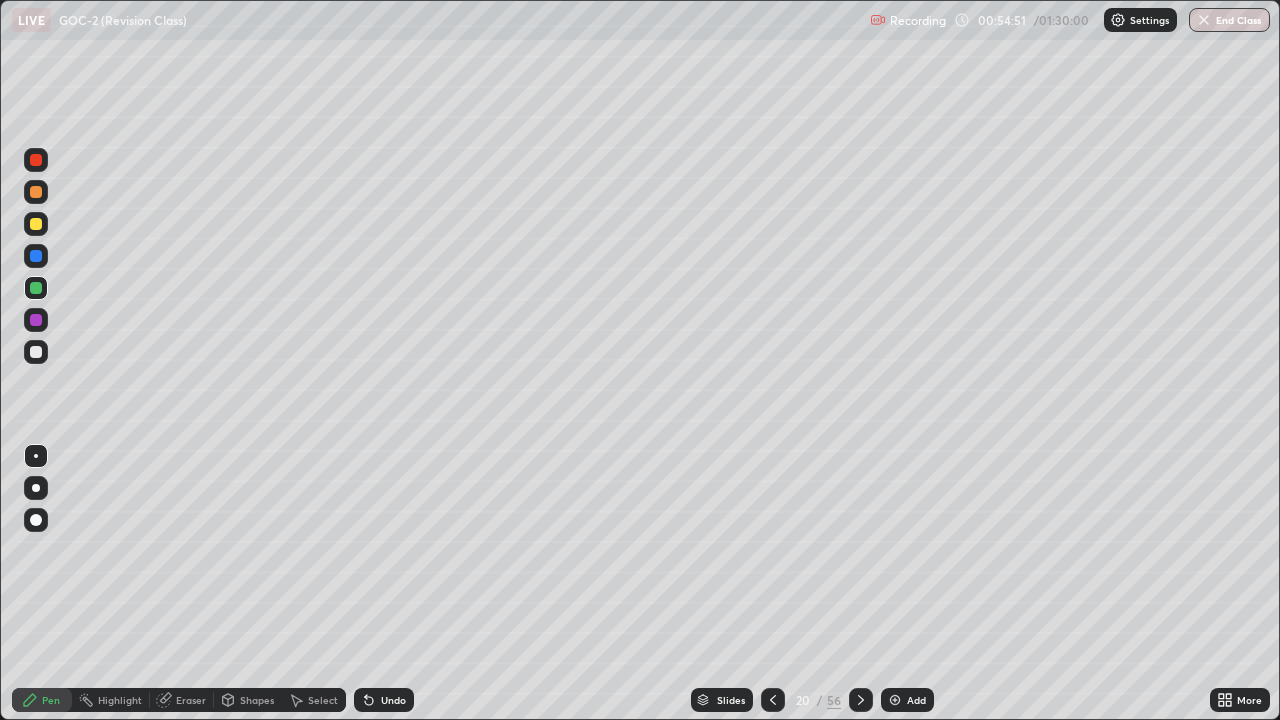 click at bounding box center [36, 352] 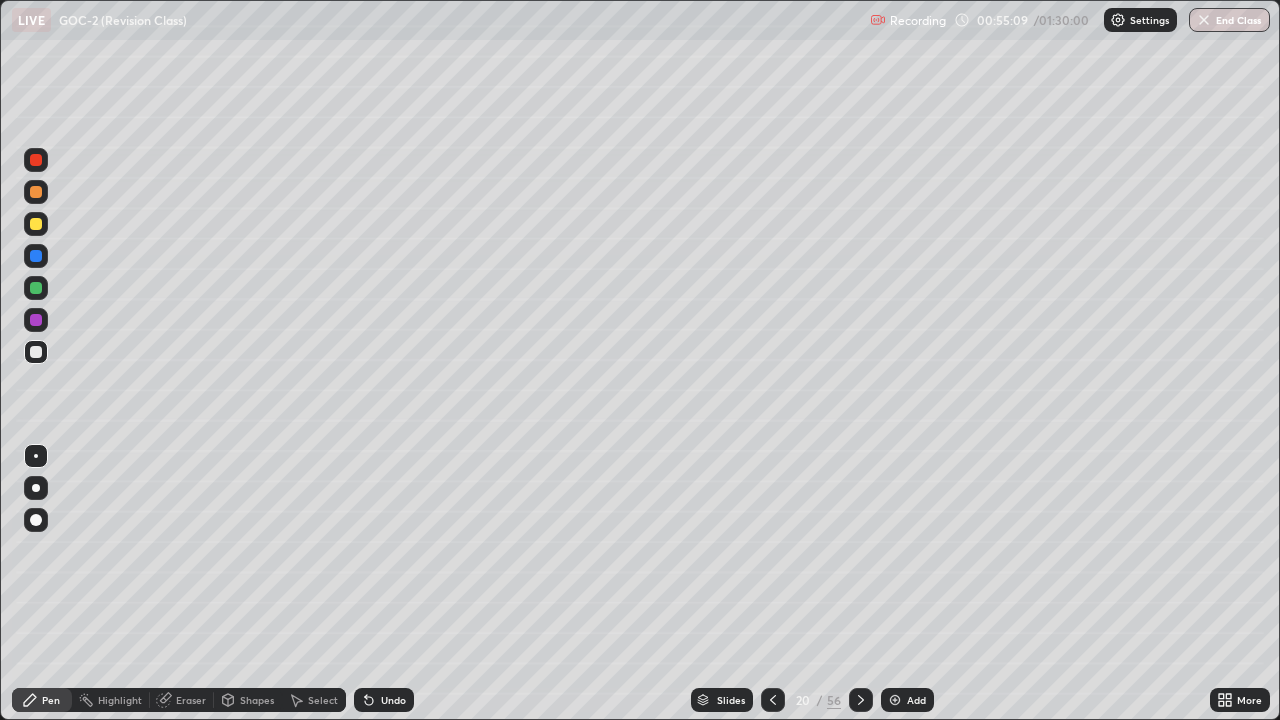 click at bounding box center [36, 224] 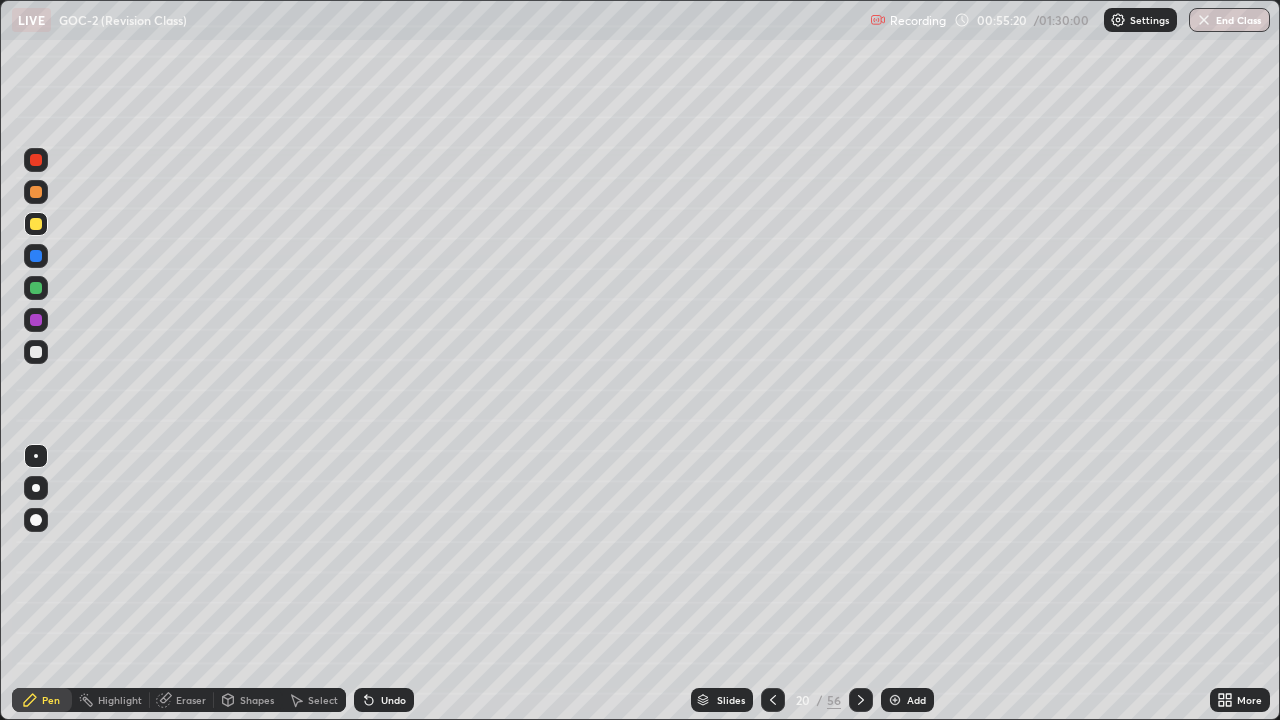 click on "Undo" at bounding box center [380, 700] 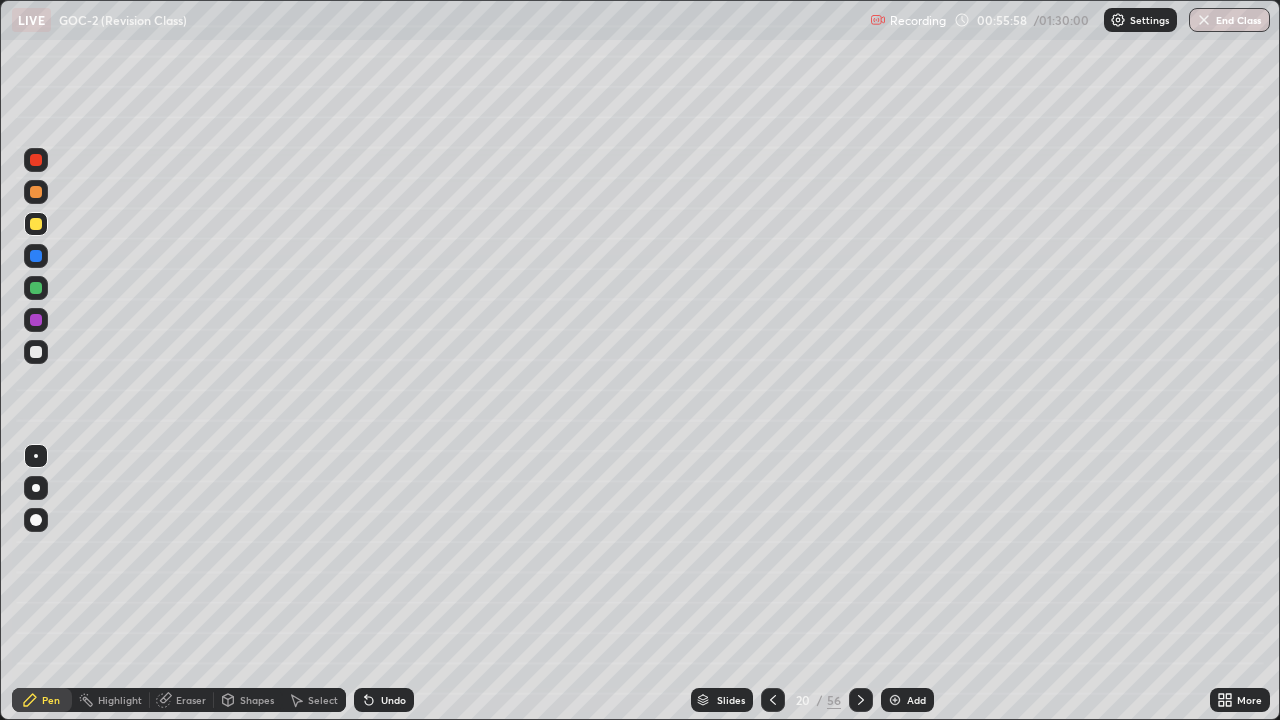 click at bounding box center [36, 160] 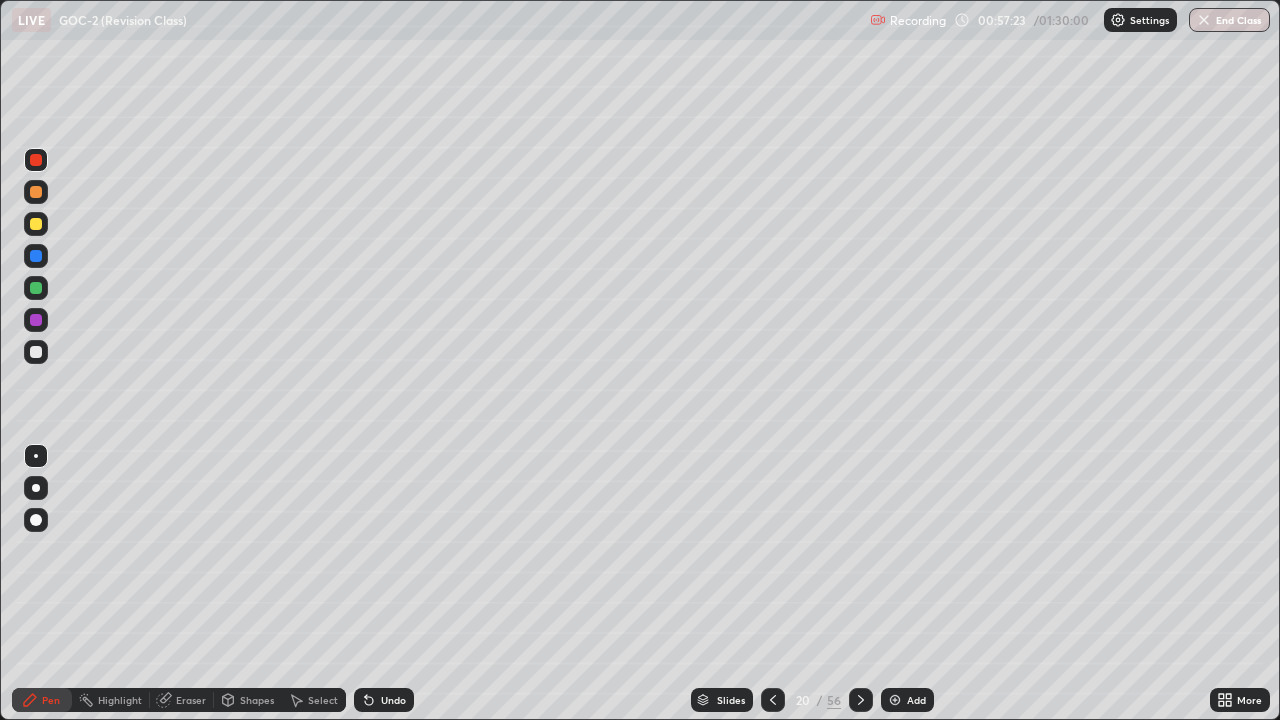 click 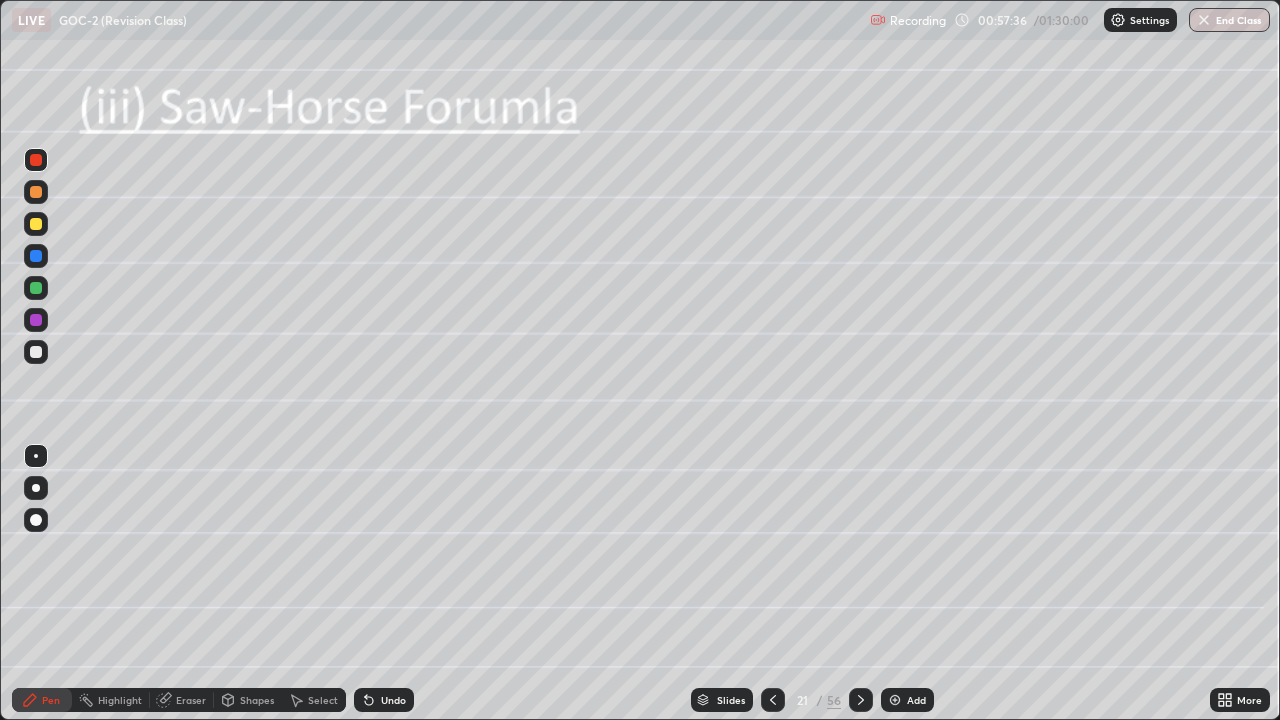 click 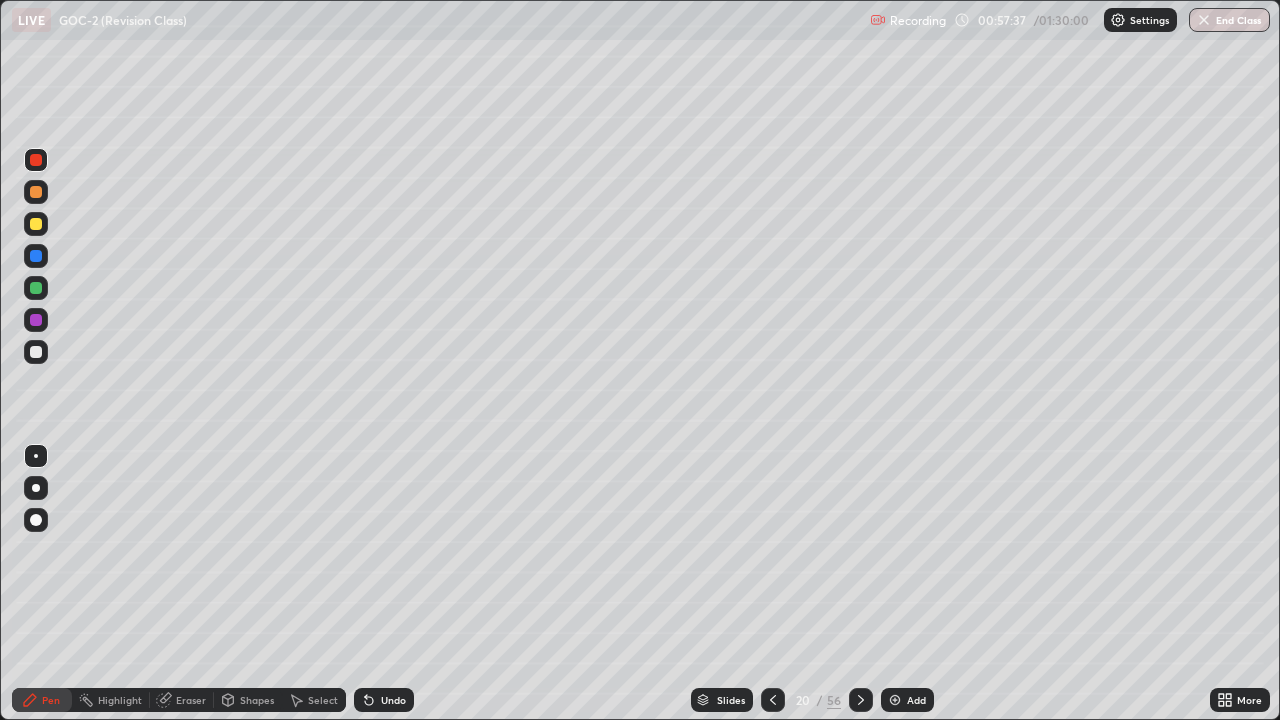 click 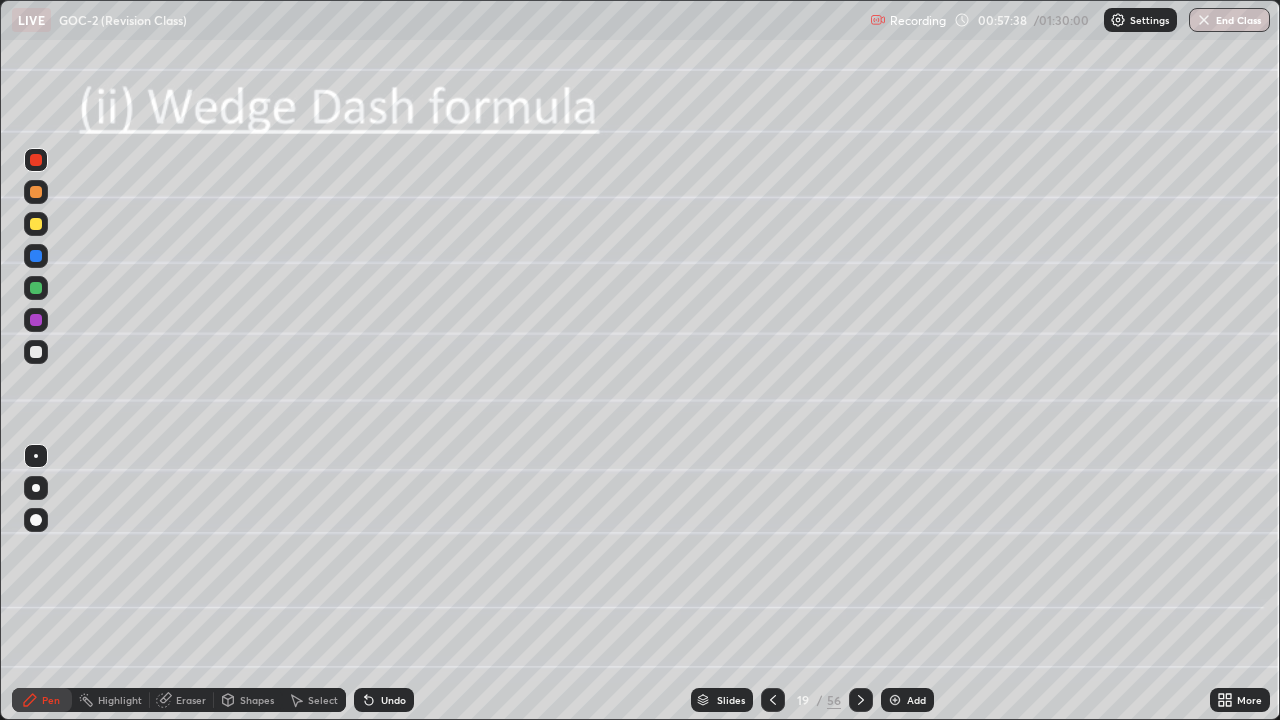 click 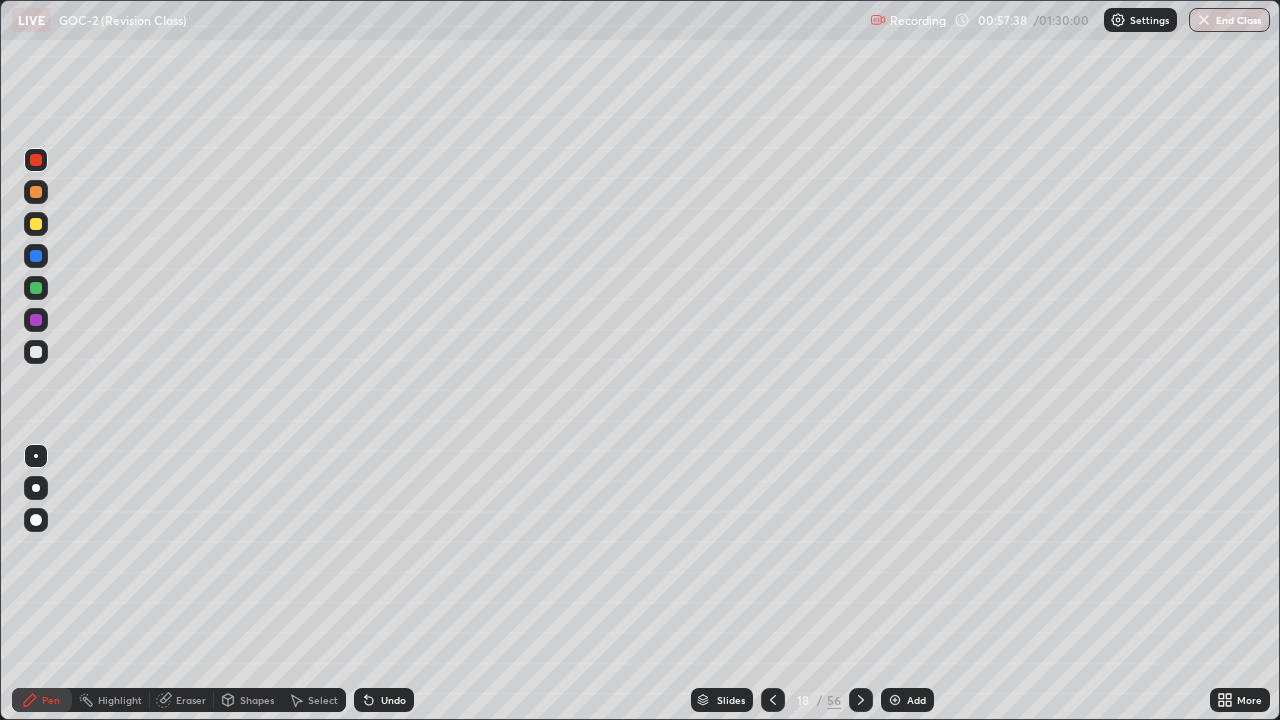 click 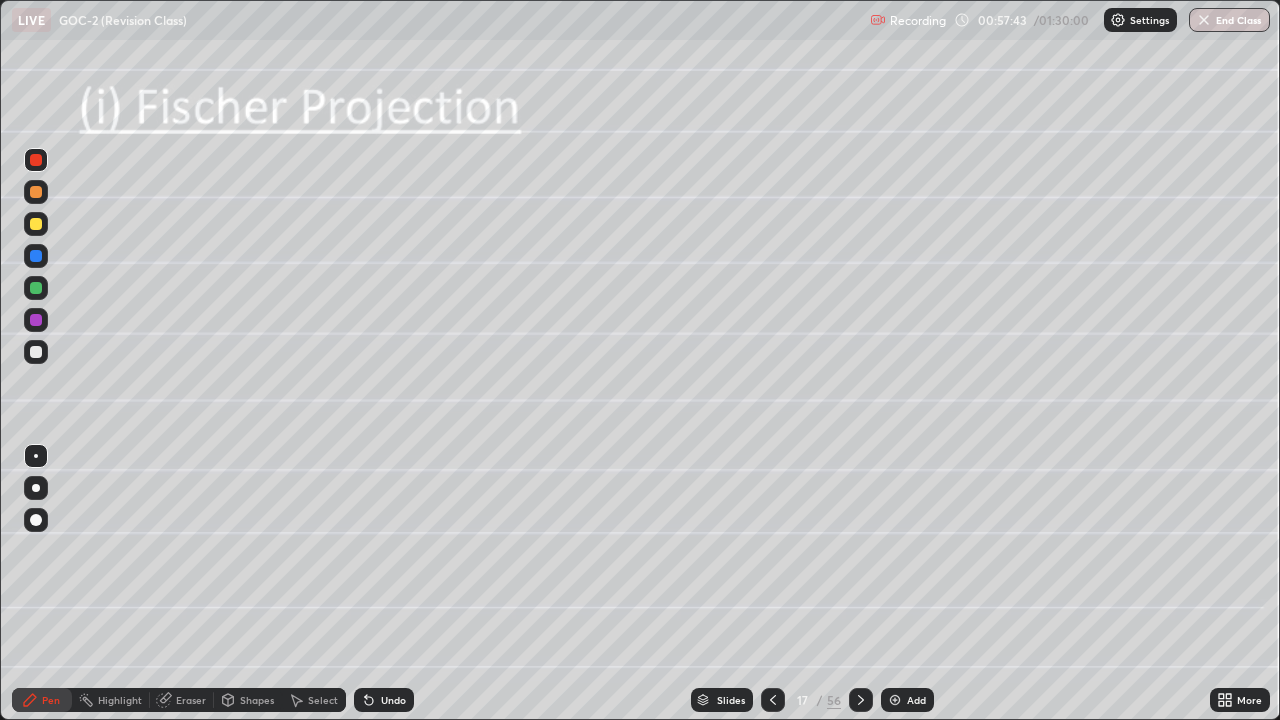 click at bounding box center [861, 700] 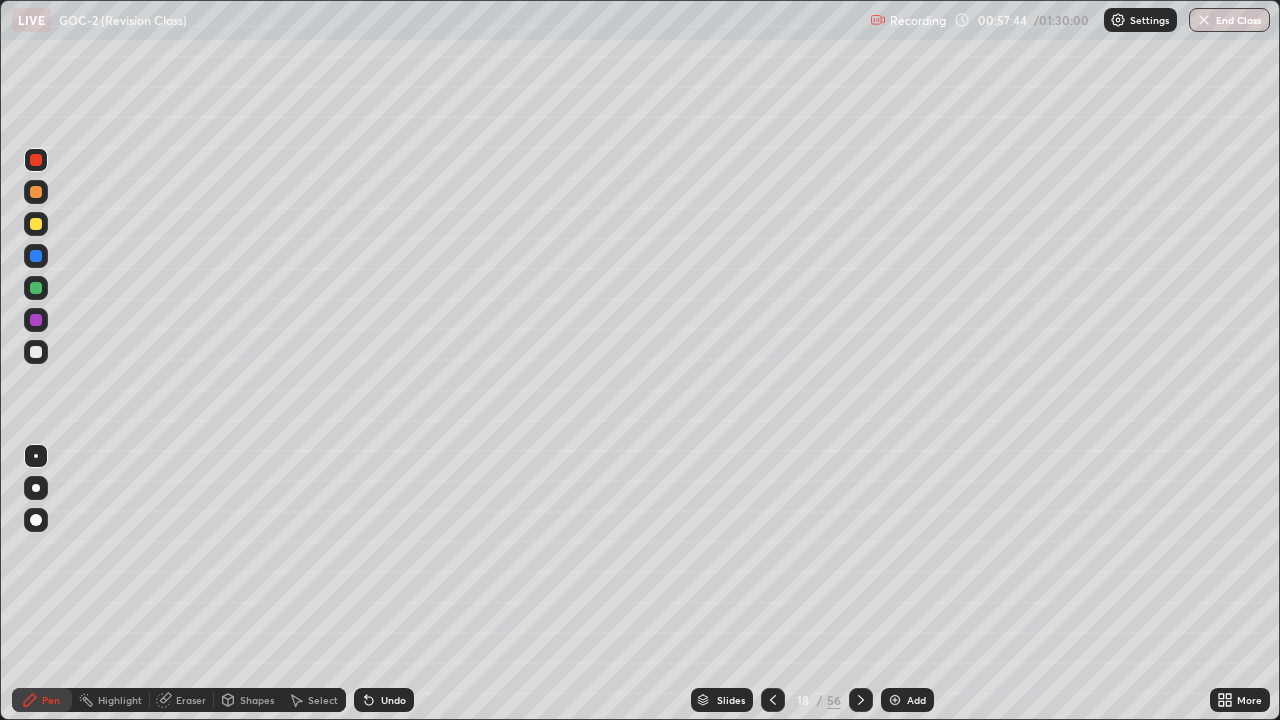 click 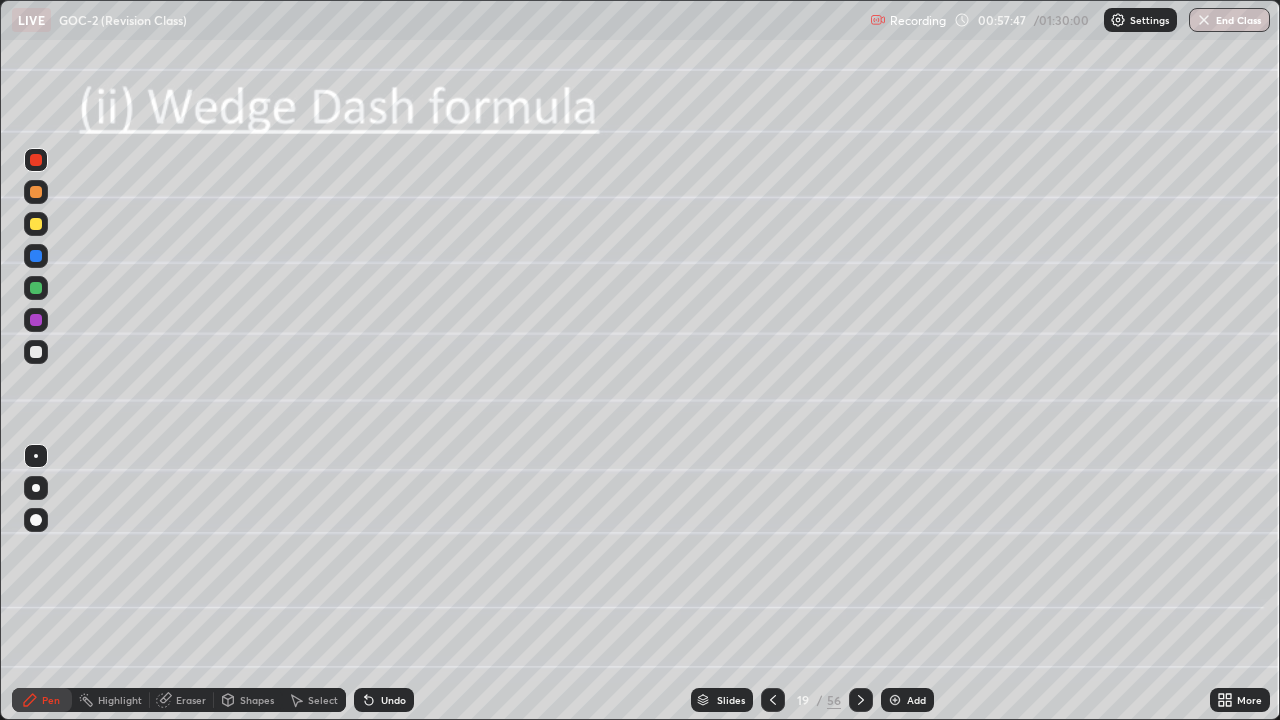 click 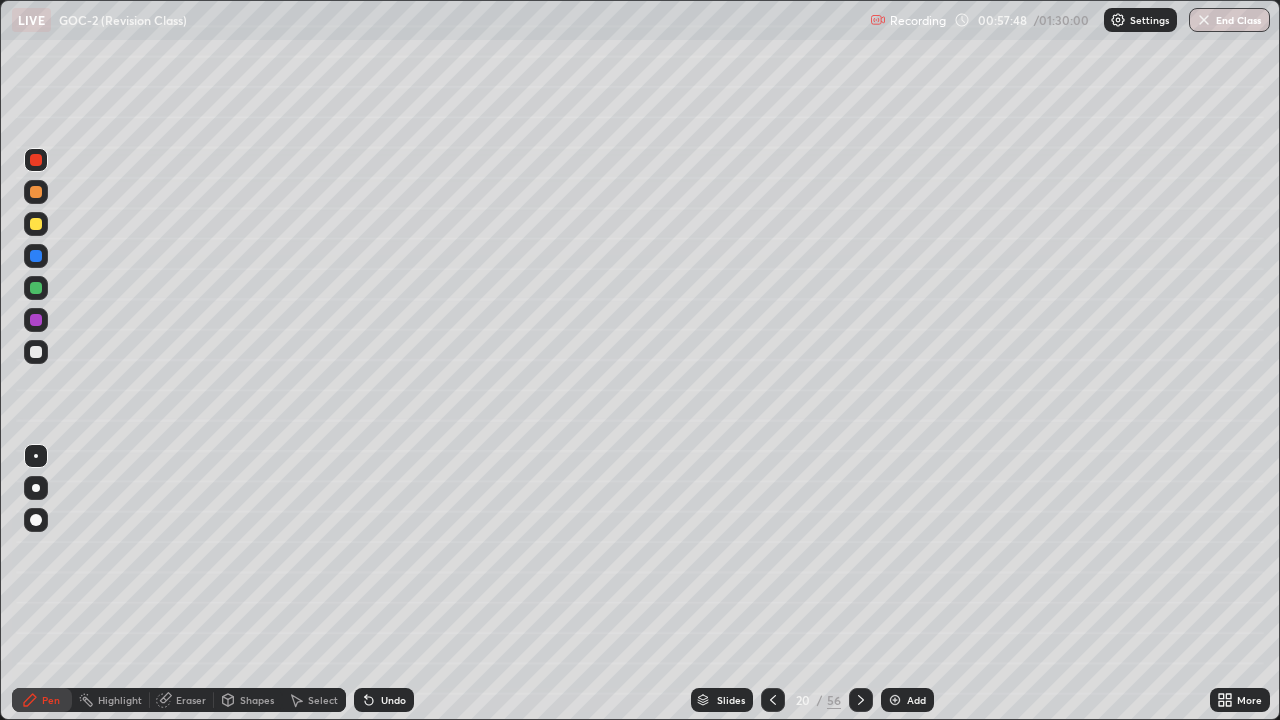 click 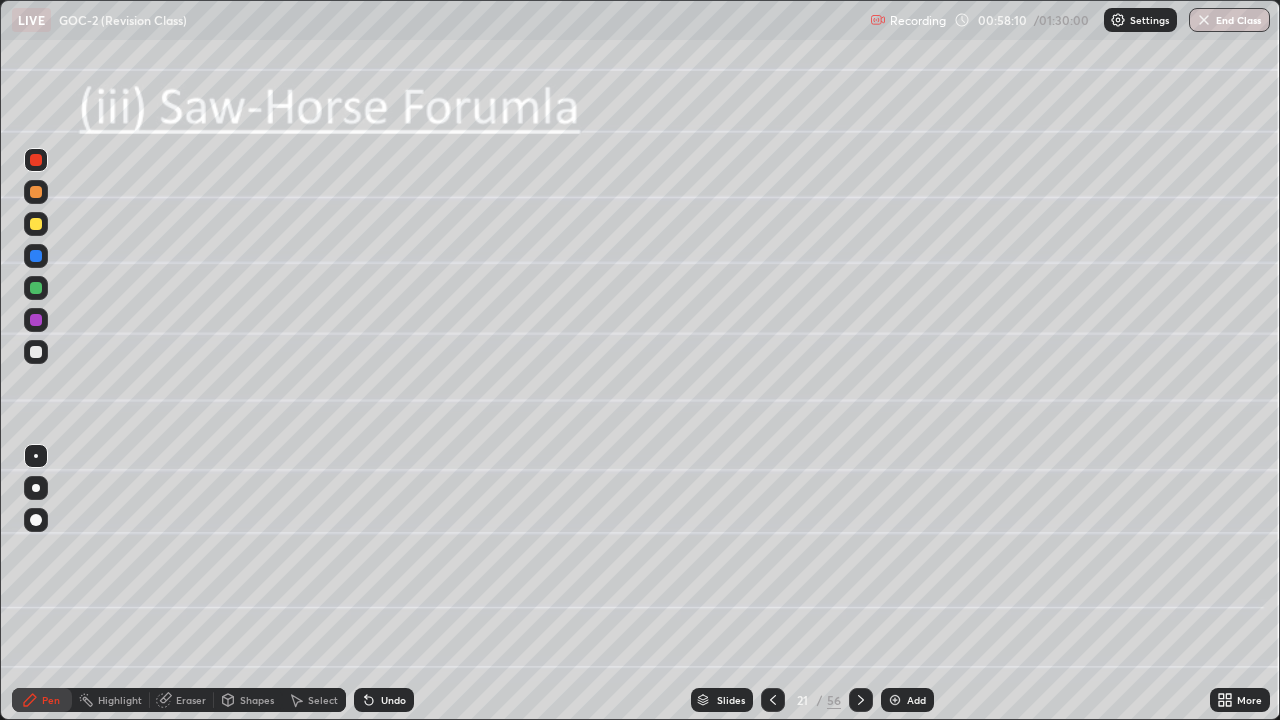 click on "Shapes" at bounding box center [257, 700] 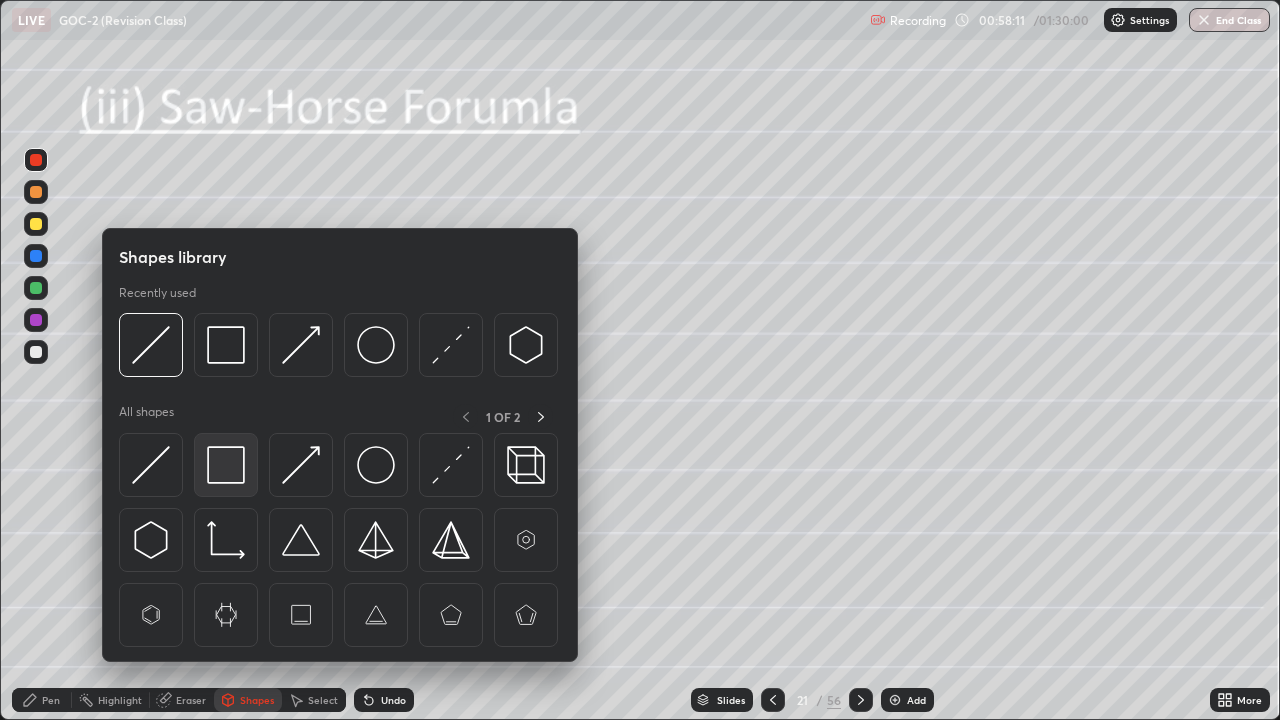 click at bounding box center [226, 465] 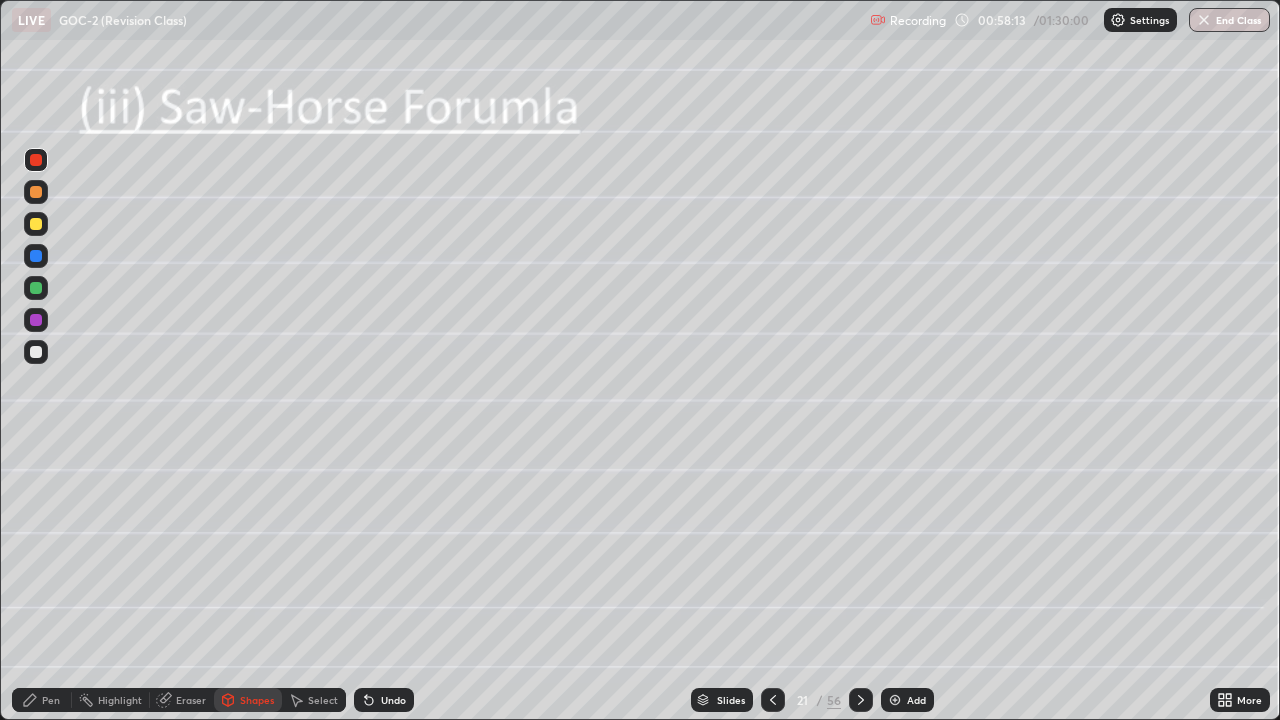 click at bounding box center (36, 224) 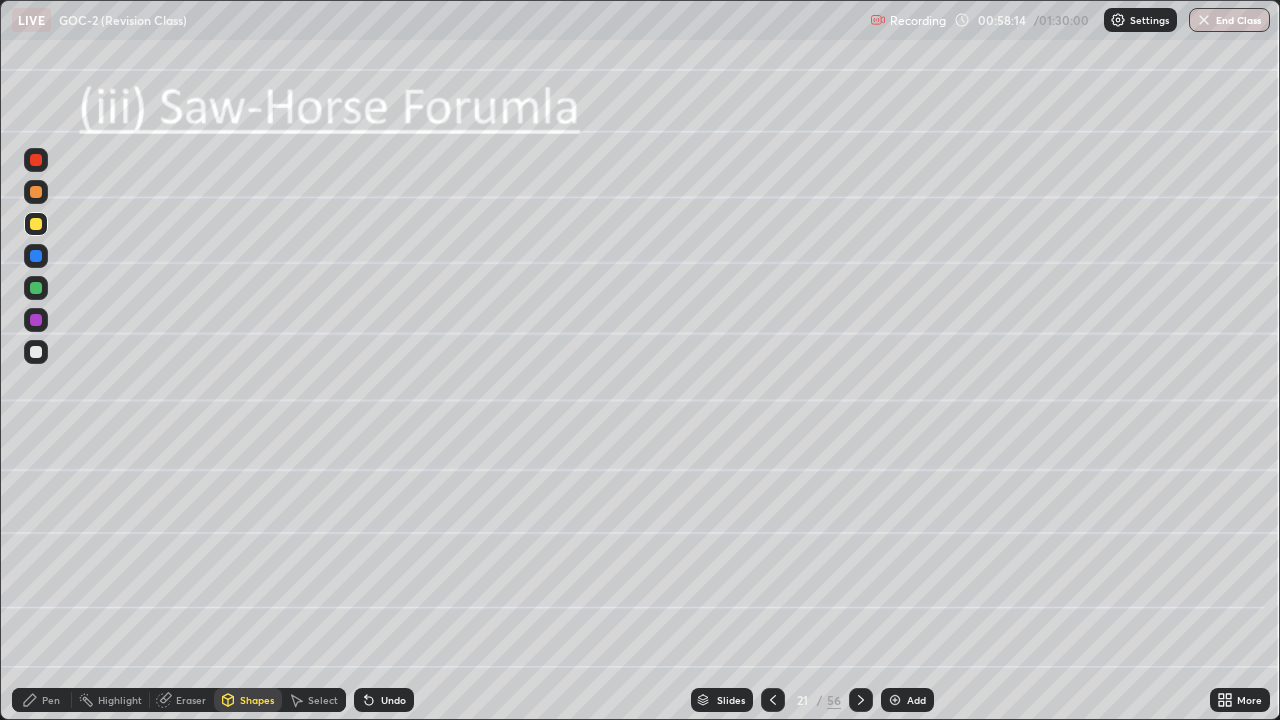 click 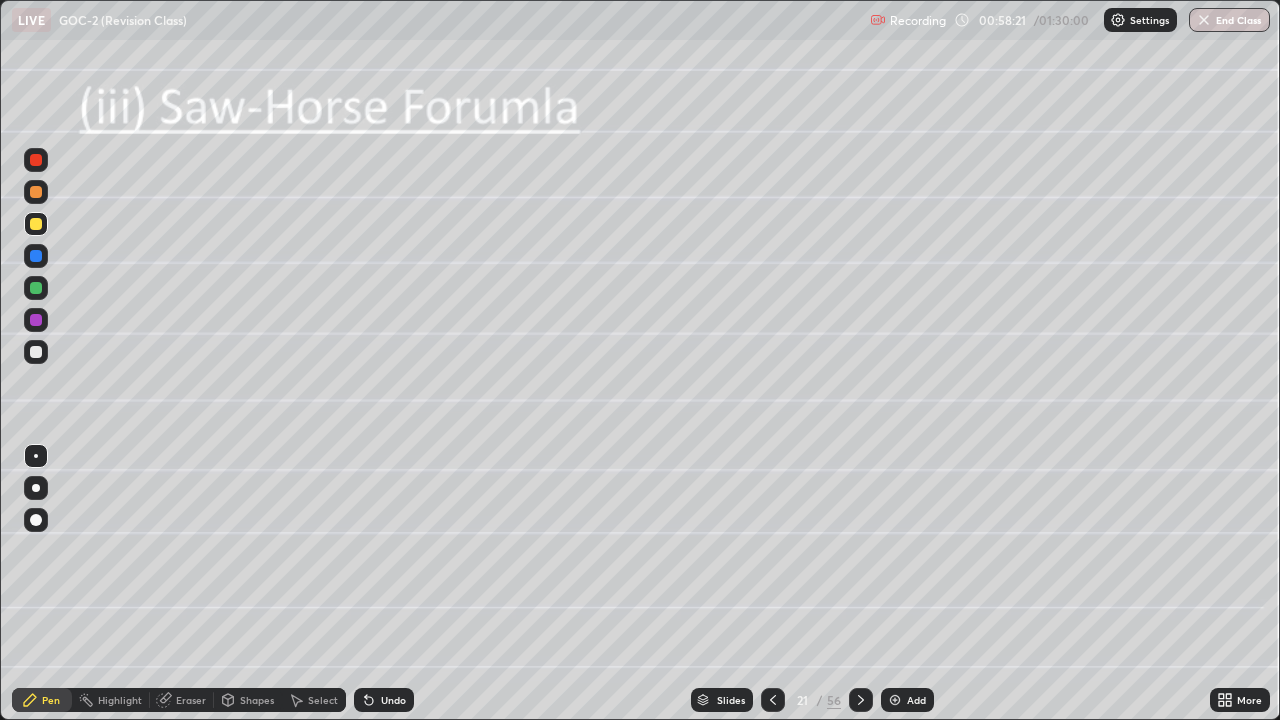 click on "Shapes" at bounding box center [257, 700] 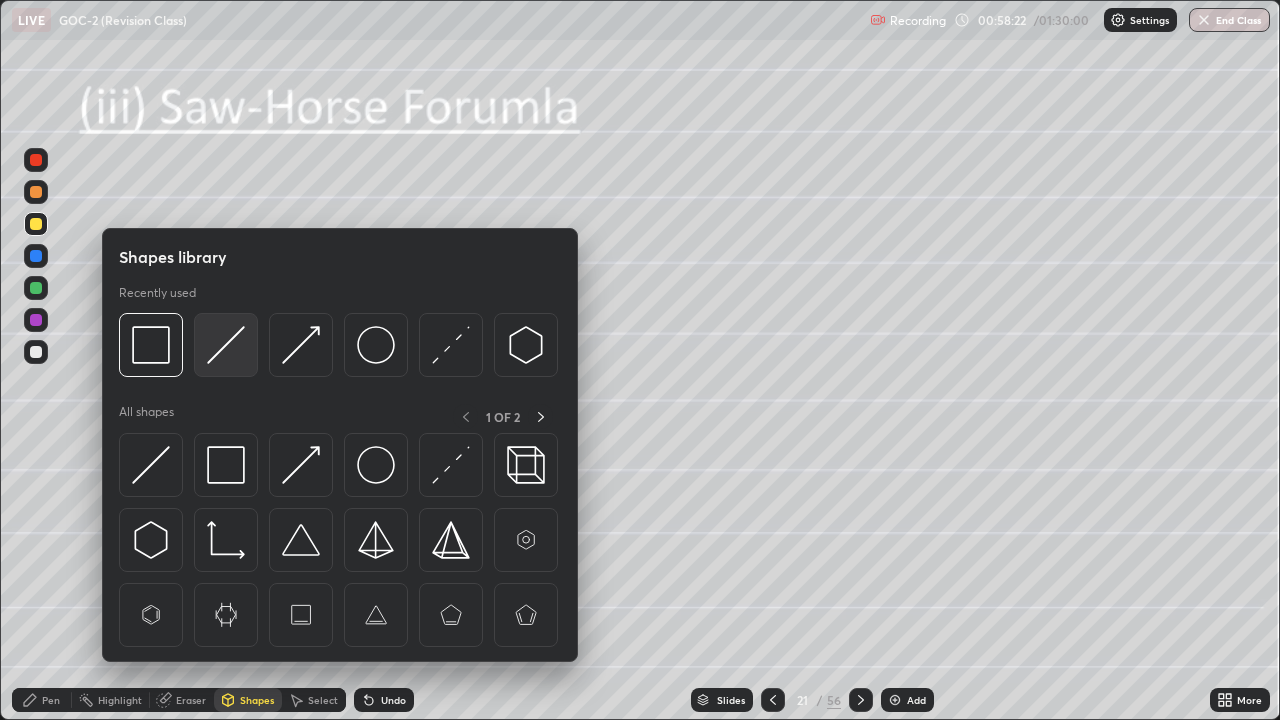 click at bounding box center [226, 345] 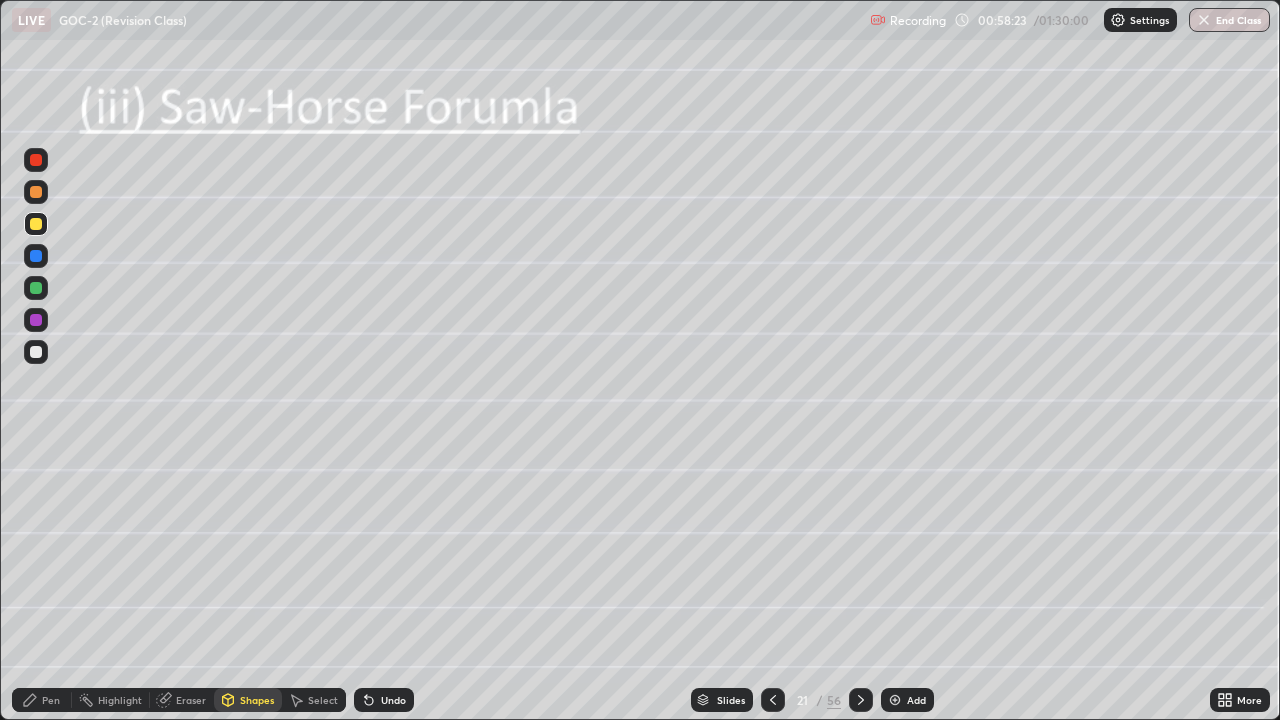 click on "Shapes" at bounding box center (248, 700) 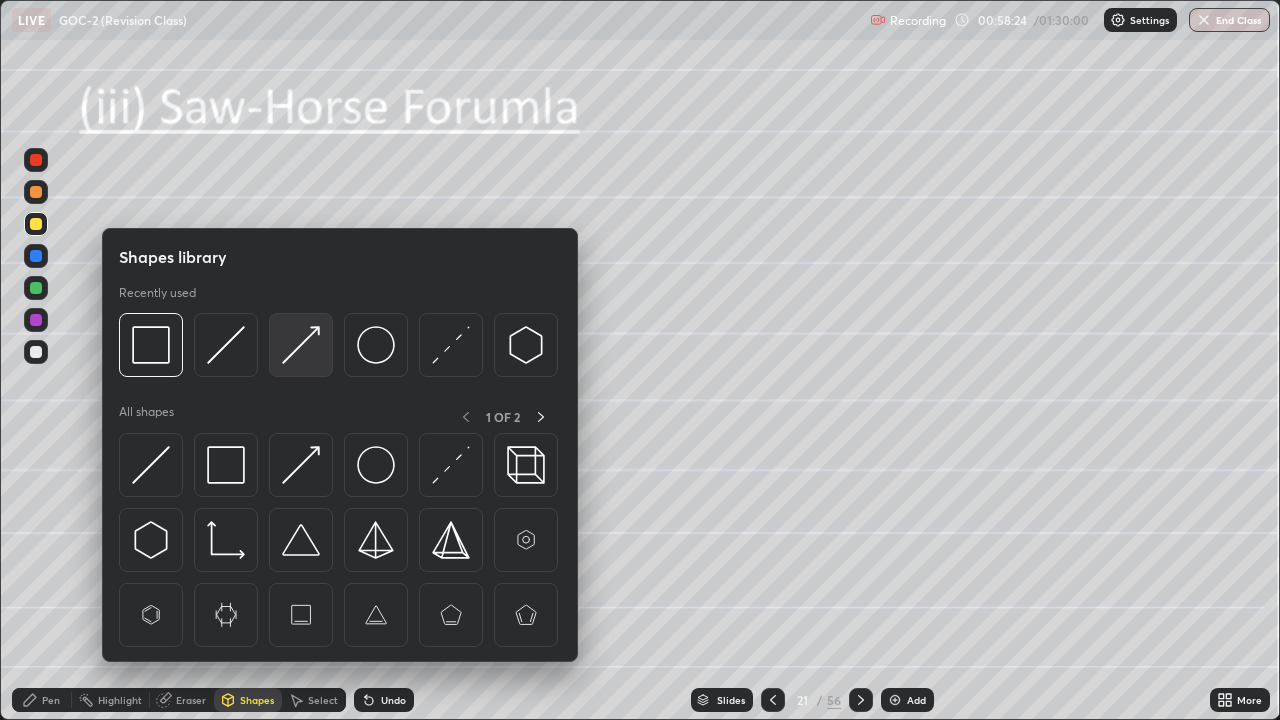 click at bounding box center (301, 345) 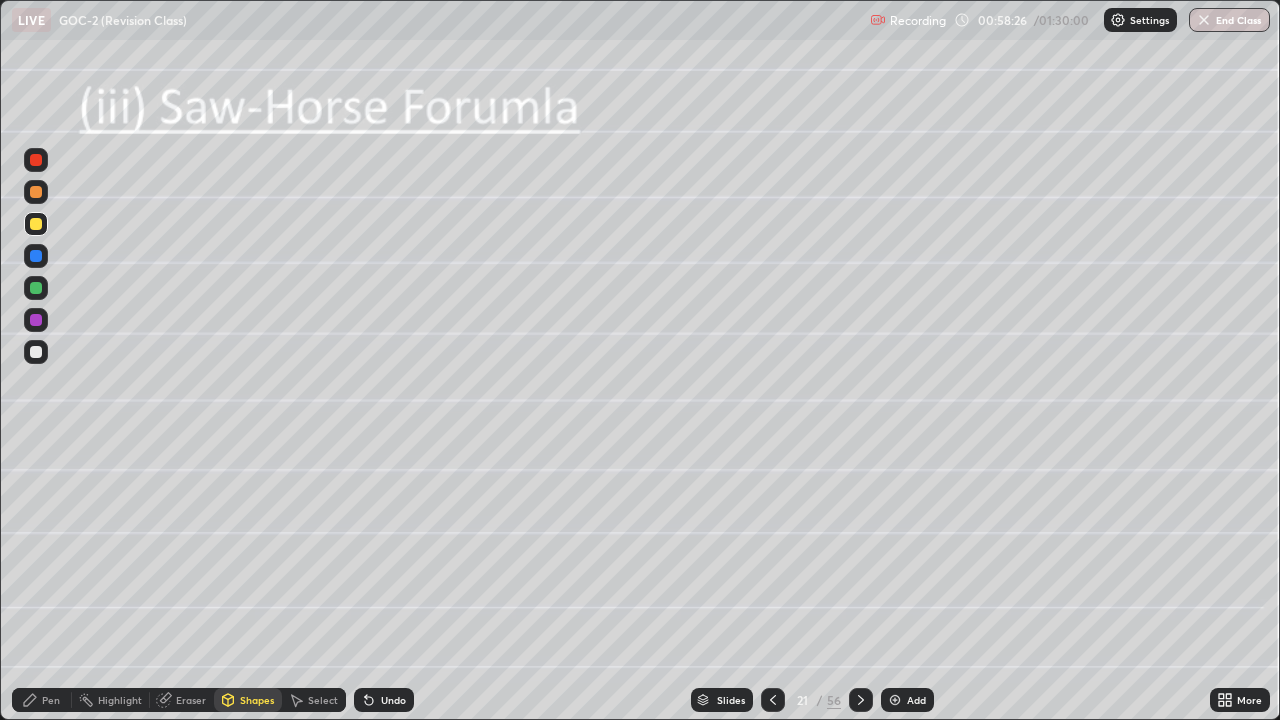 click on "Pen" at bounding box center [42, 700] 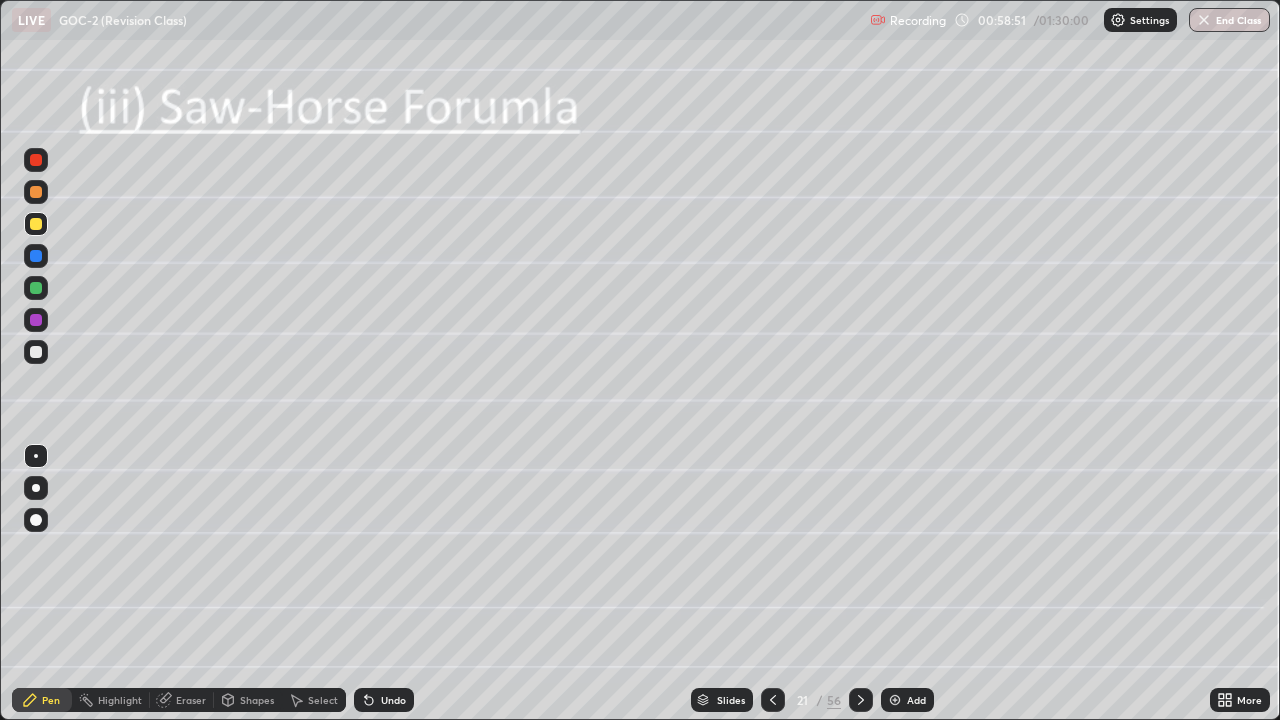 click on "Undo" at bounding box center [393, 700] 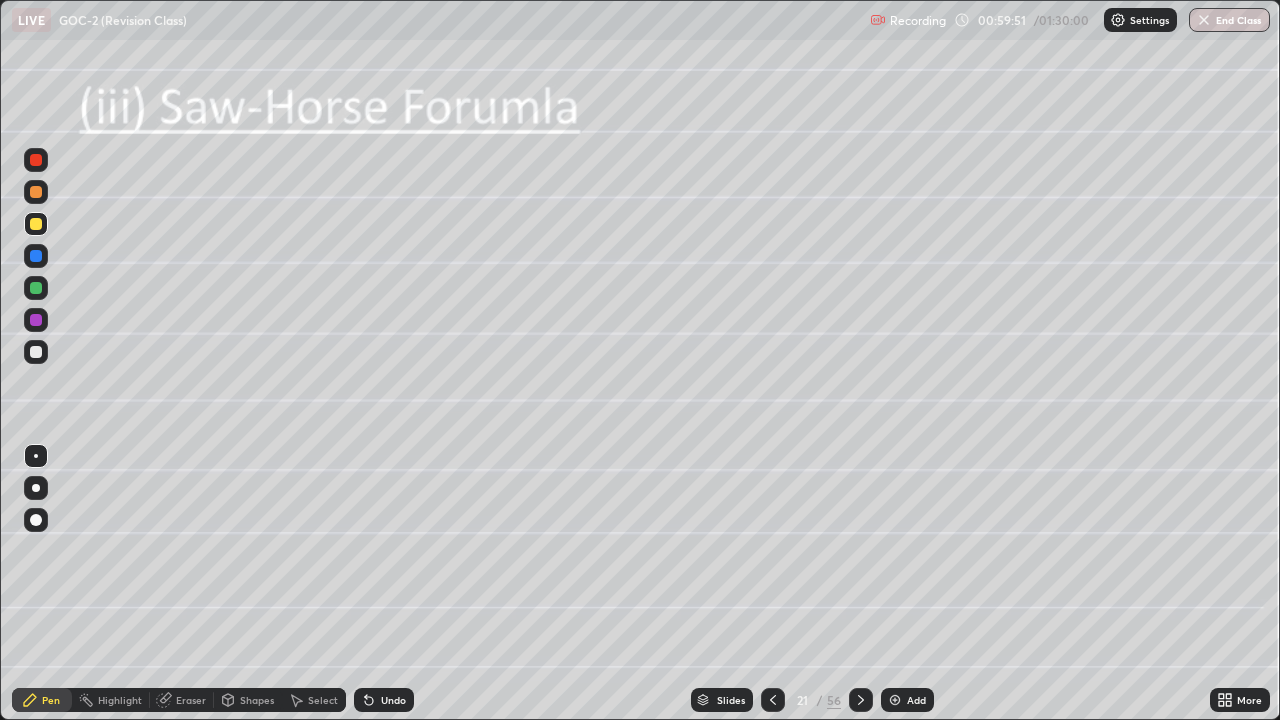 click at bounding box center [36, 320] 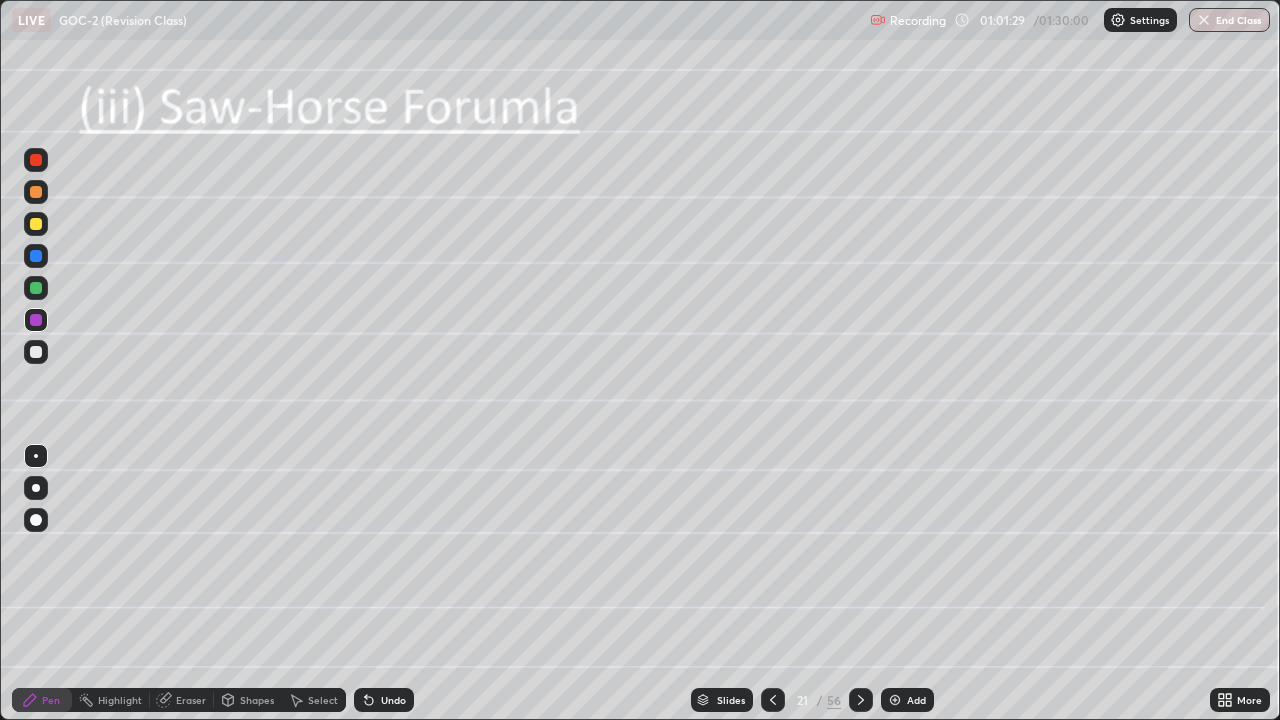 click at bounding box center [36, 288] 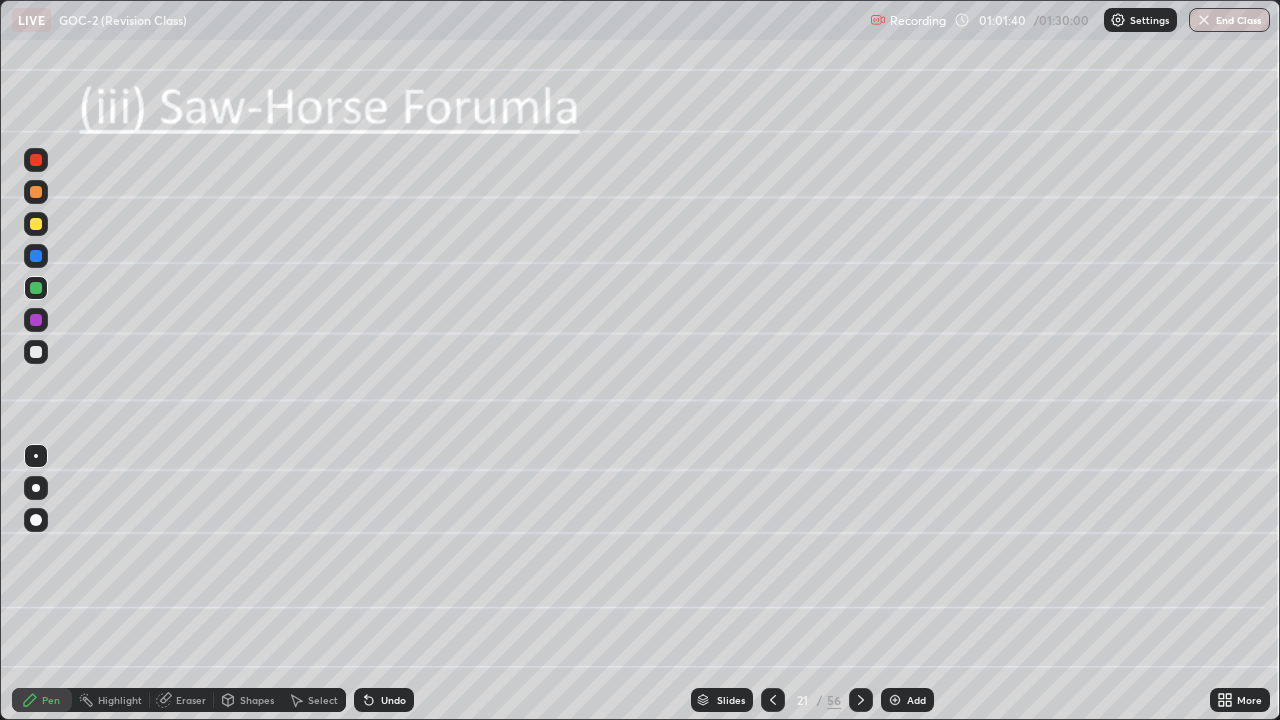 click at bounding box center [36, 320] 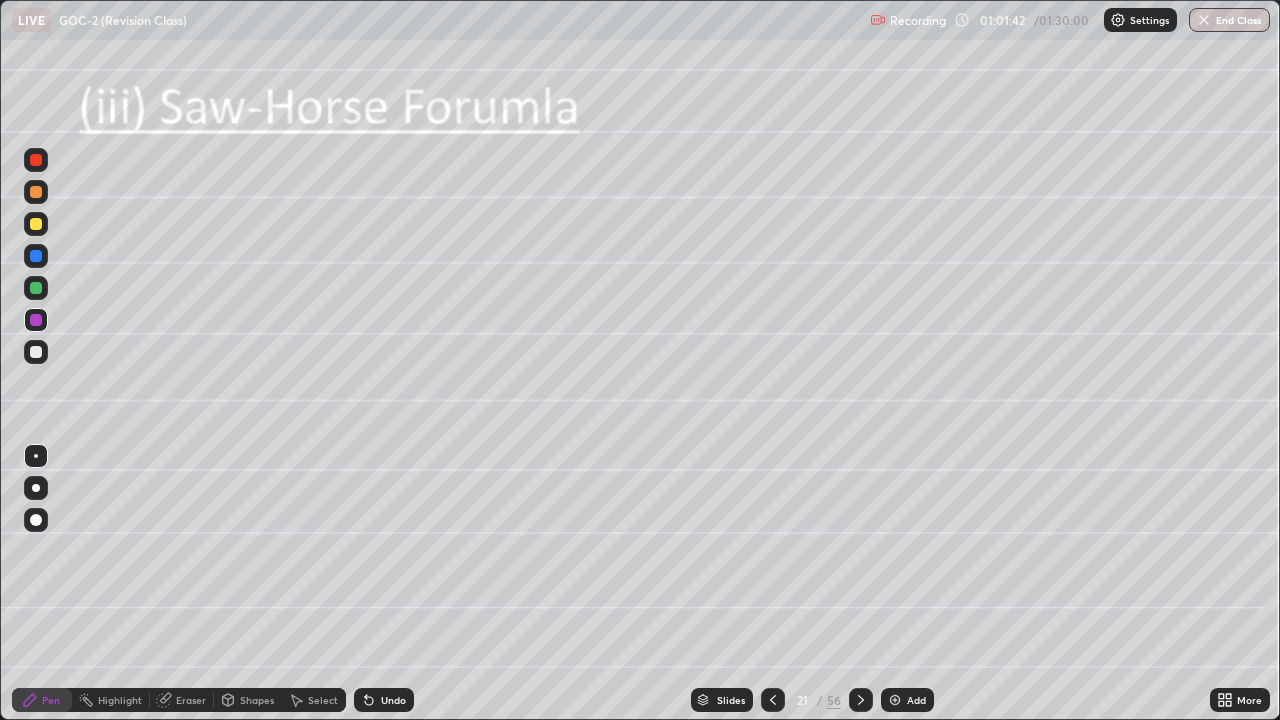click on "Undo" at bounding box center (384, 700) 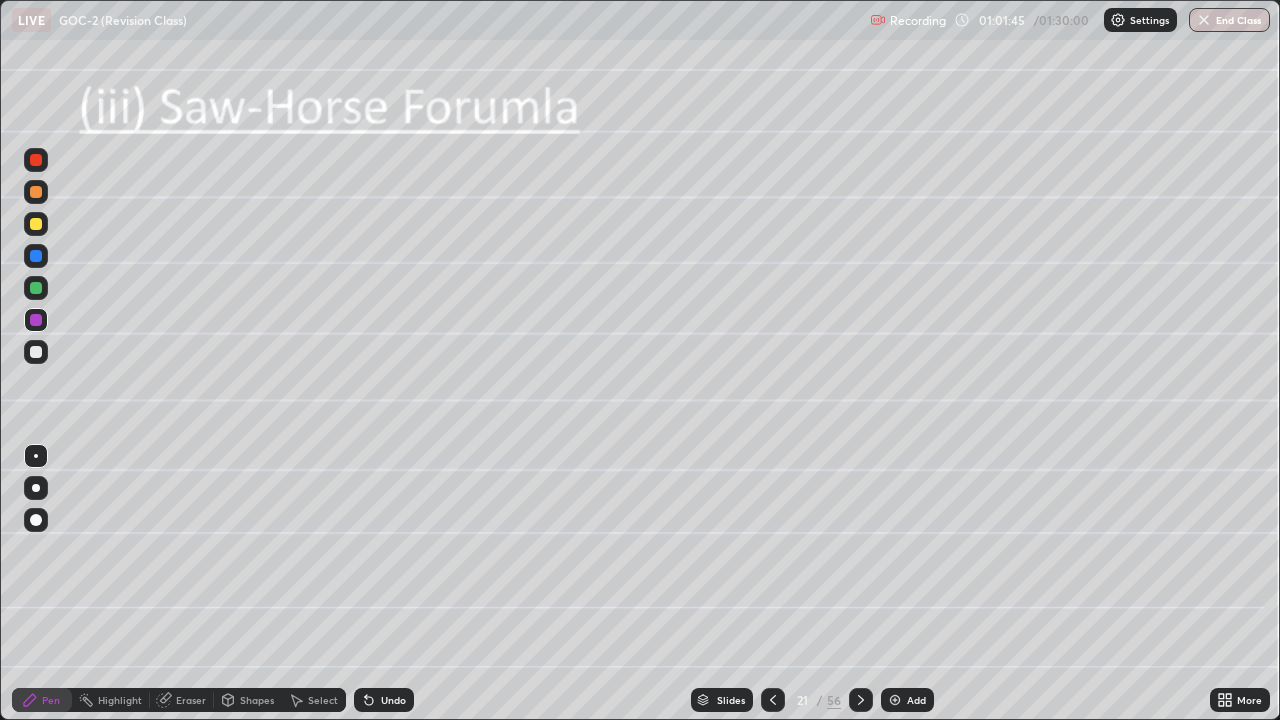click at bounding box center [36, 288] 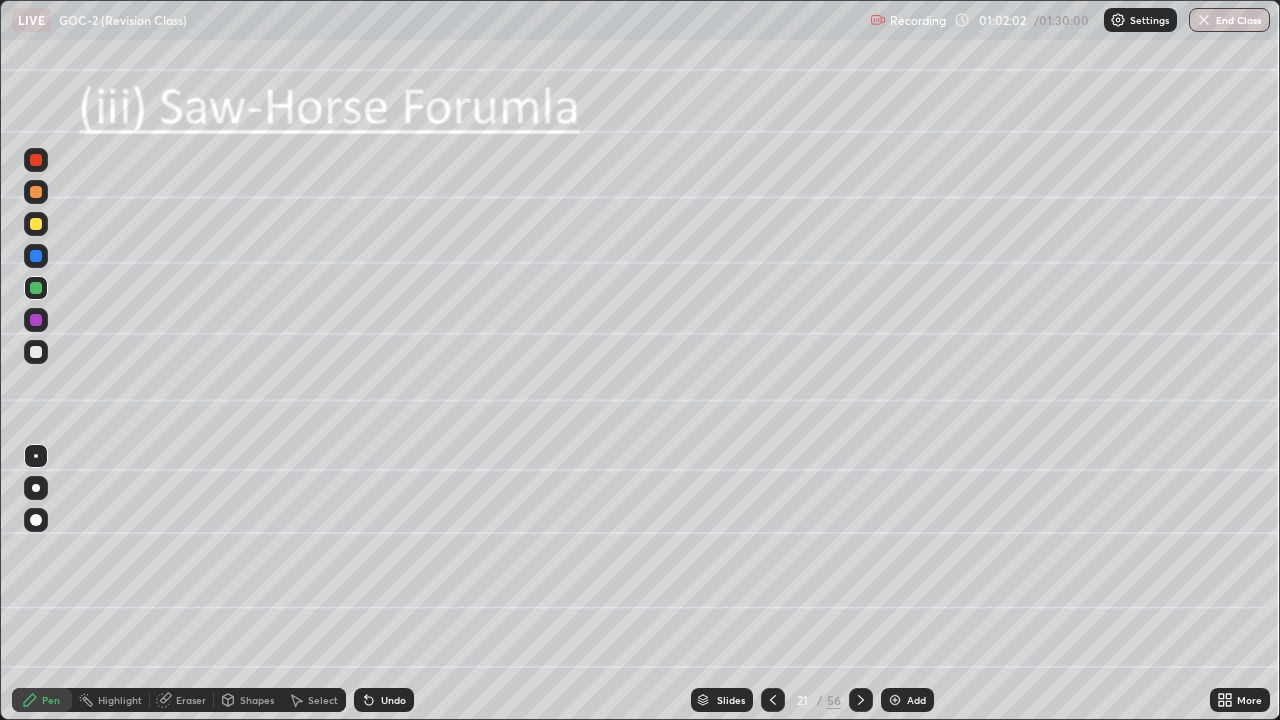click at bounding box center [36, 224] 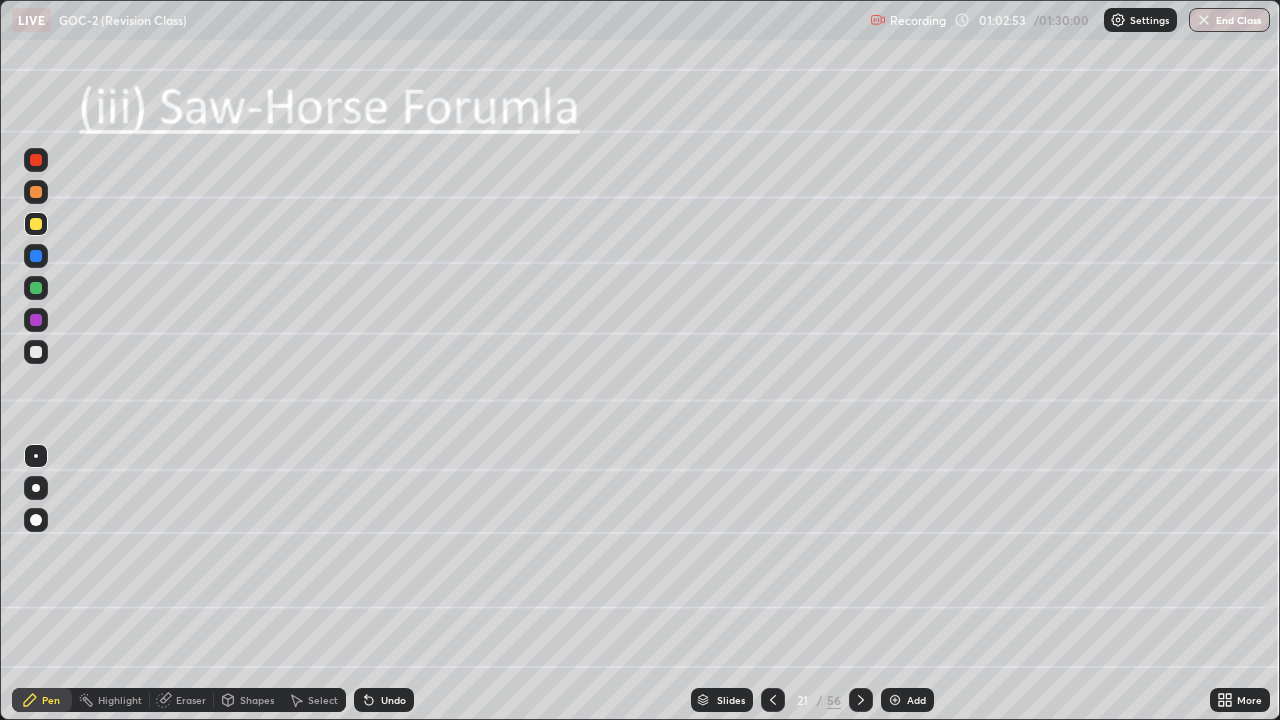 click at bounding box center [36, 224] 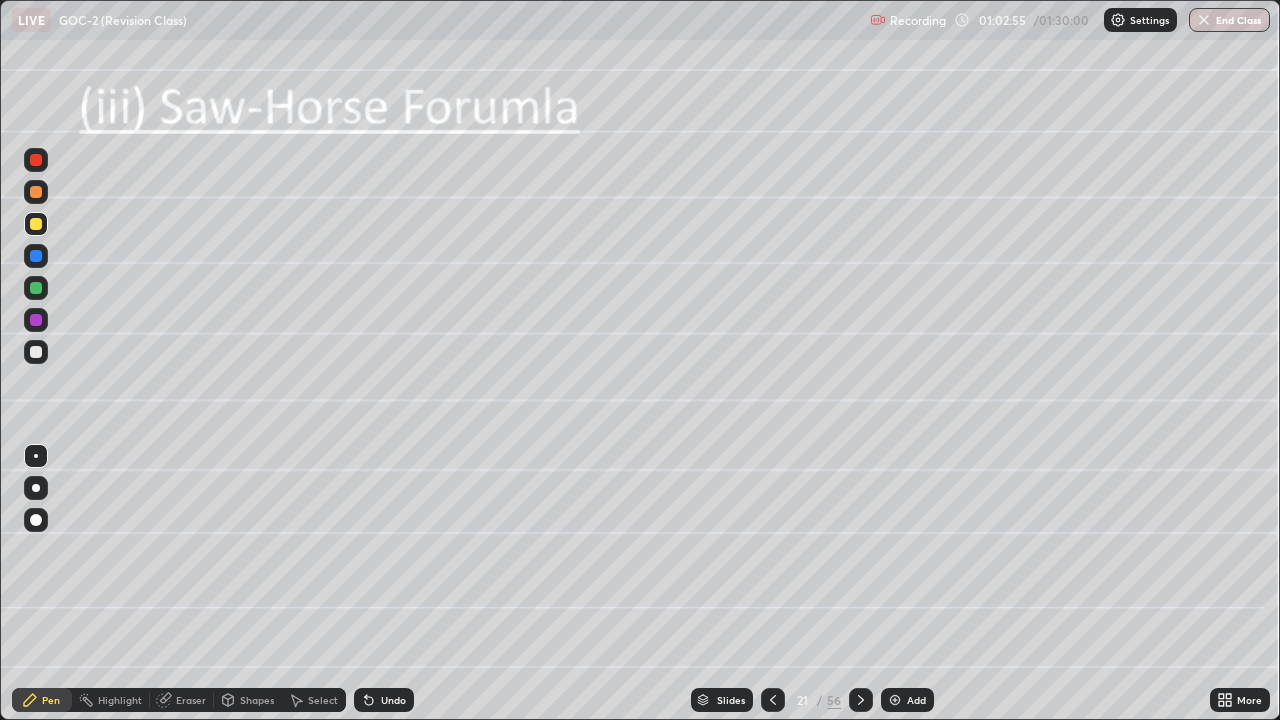 click at bounding box center (36, 288) 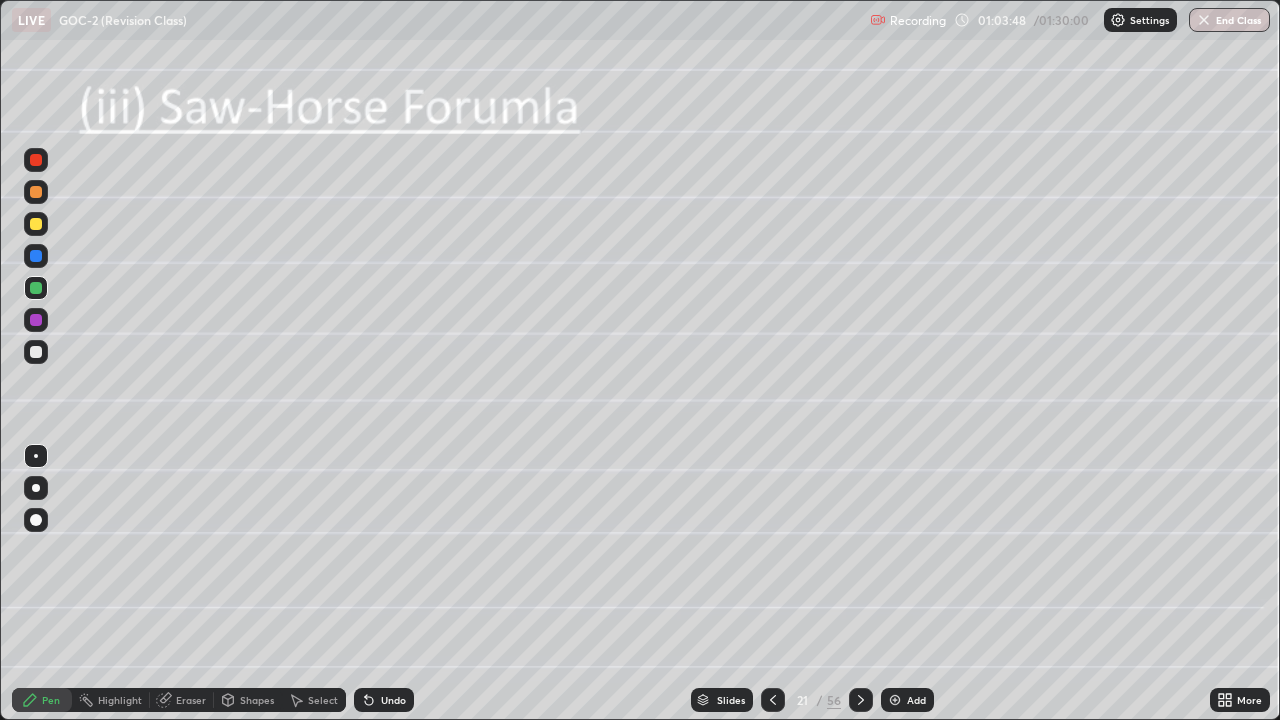 click on "Undo" at bounding box center [393, 700] 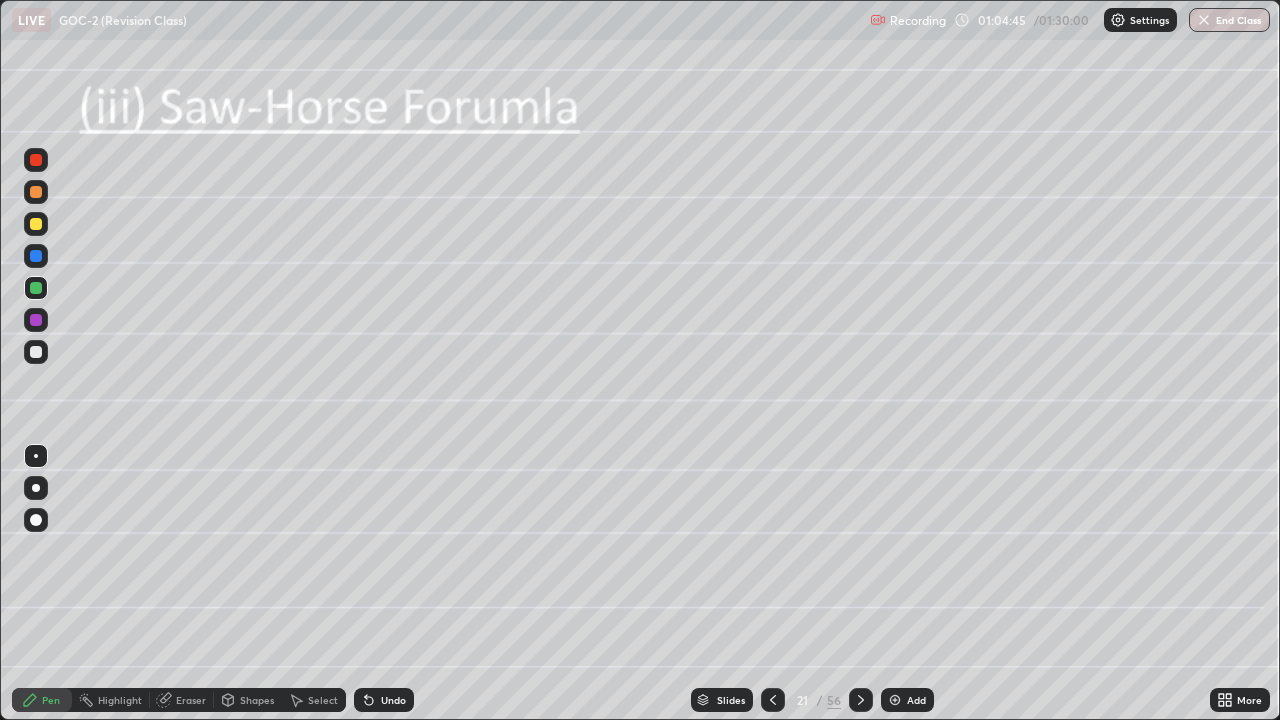 click at bounding box center [773, 700] 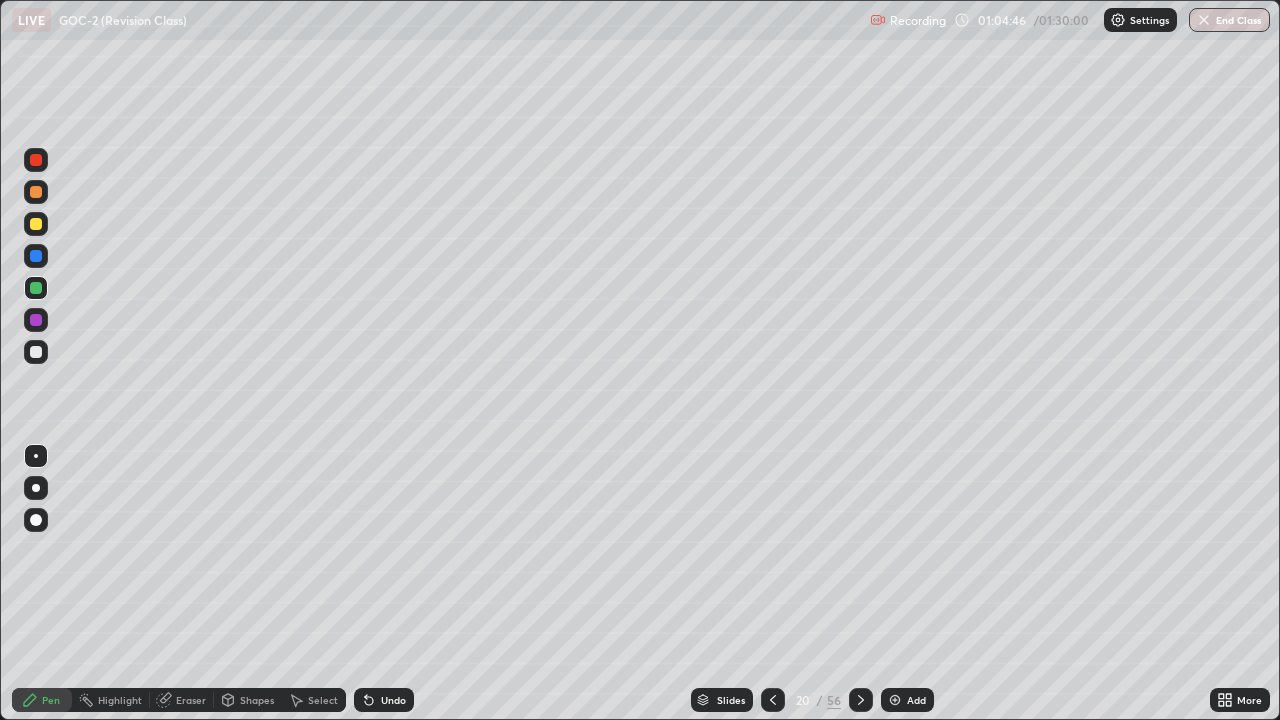 click 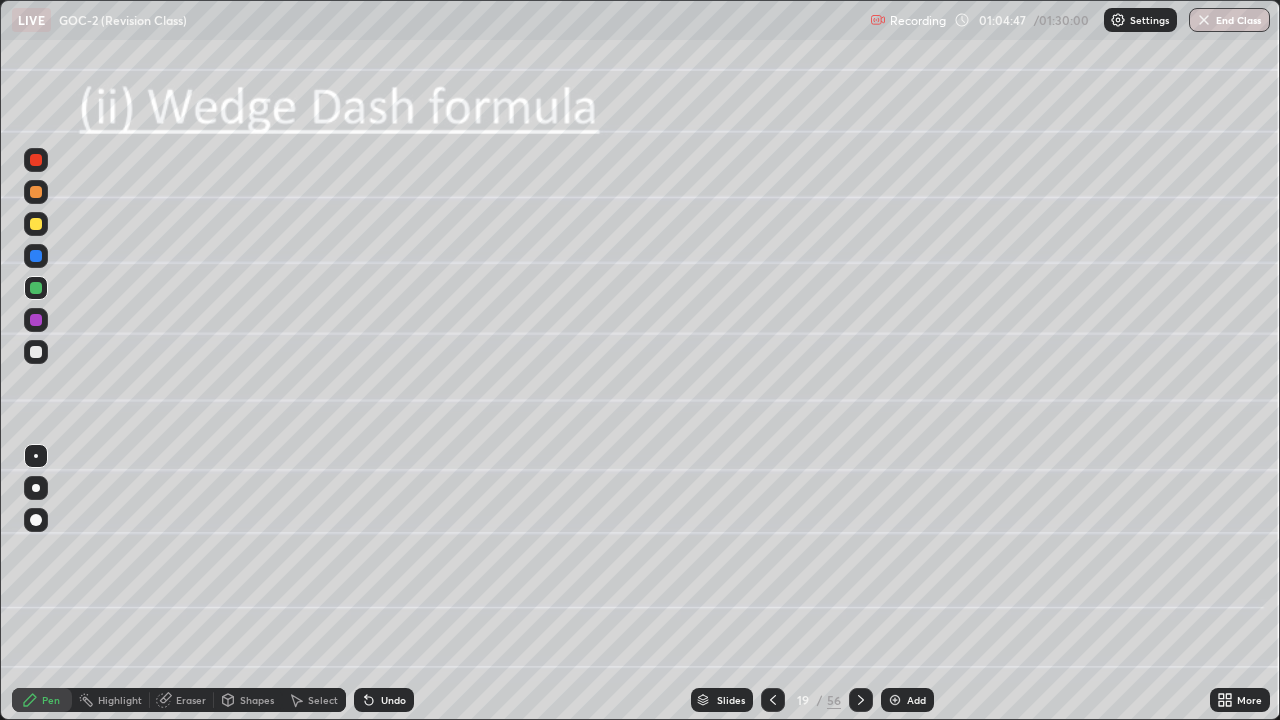click at bounding box center (773, 700) 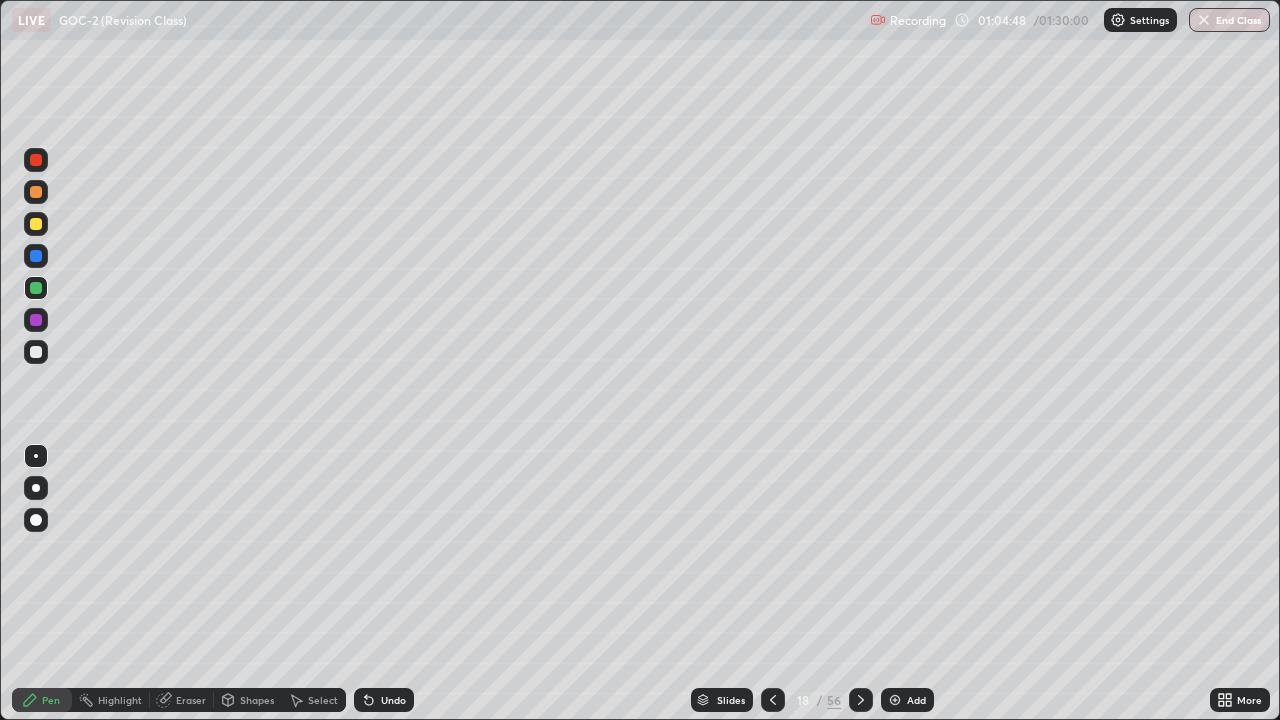 click 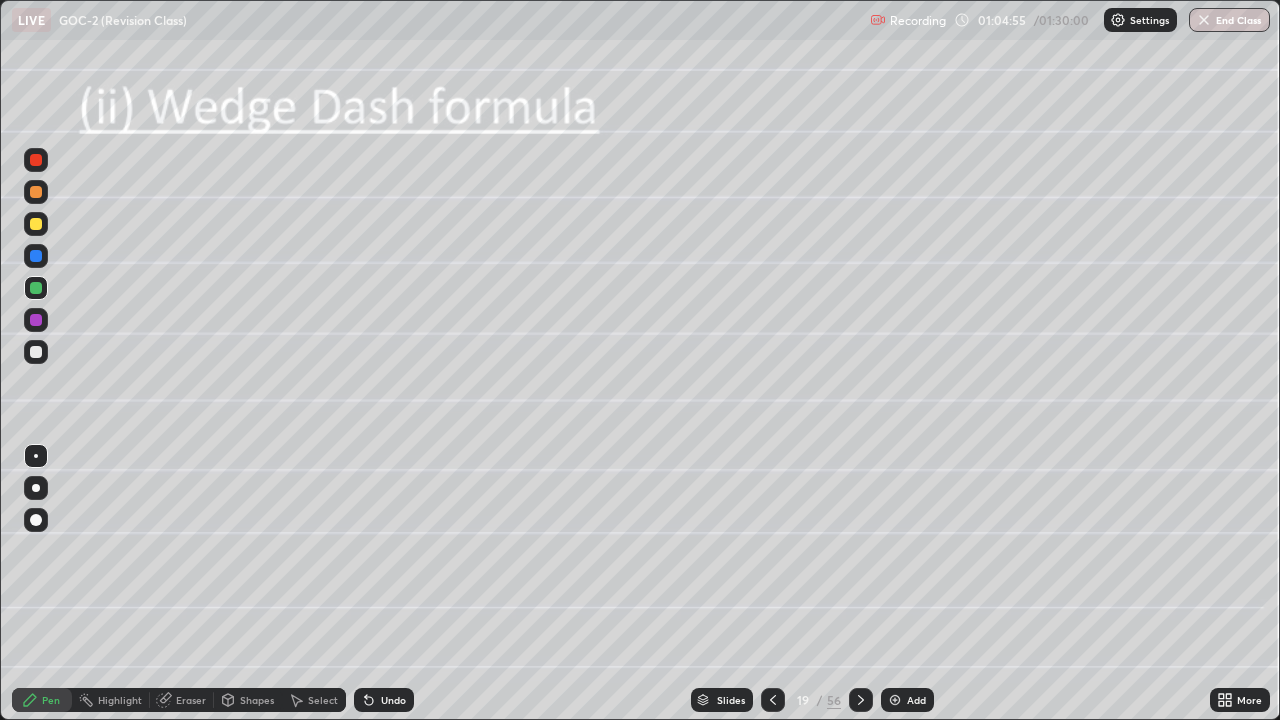 click 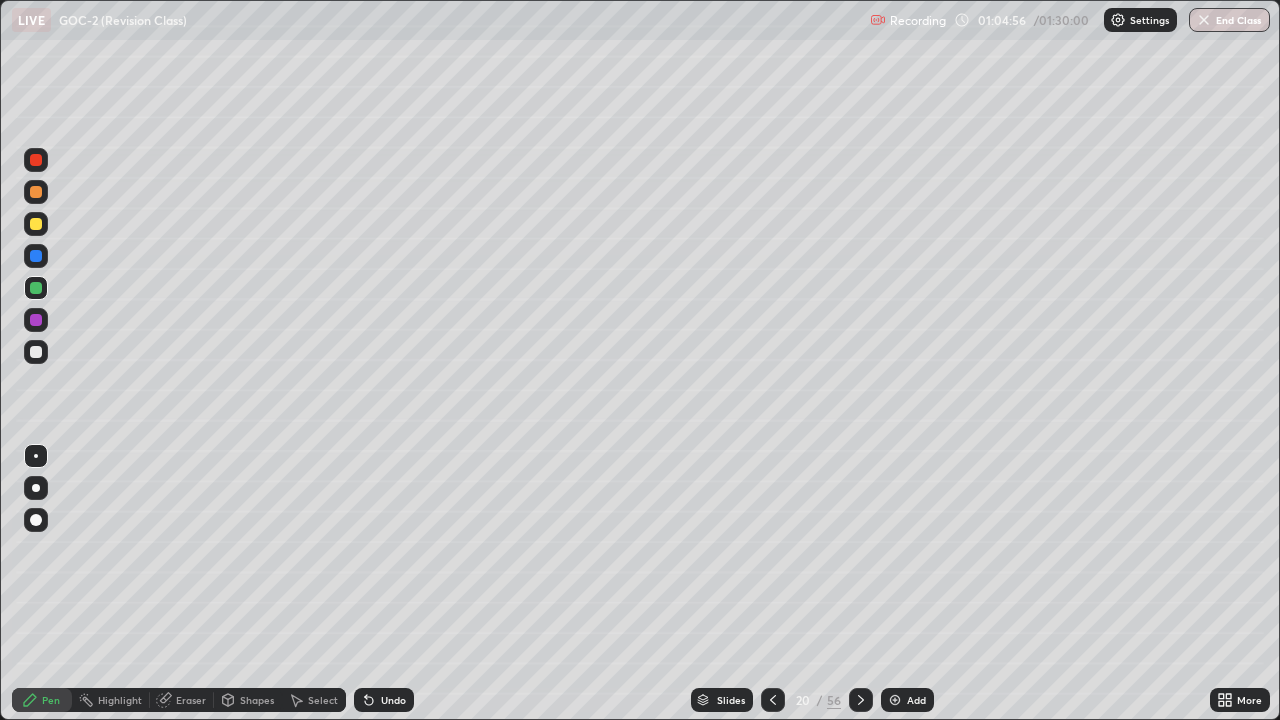 click 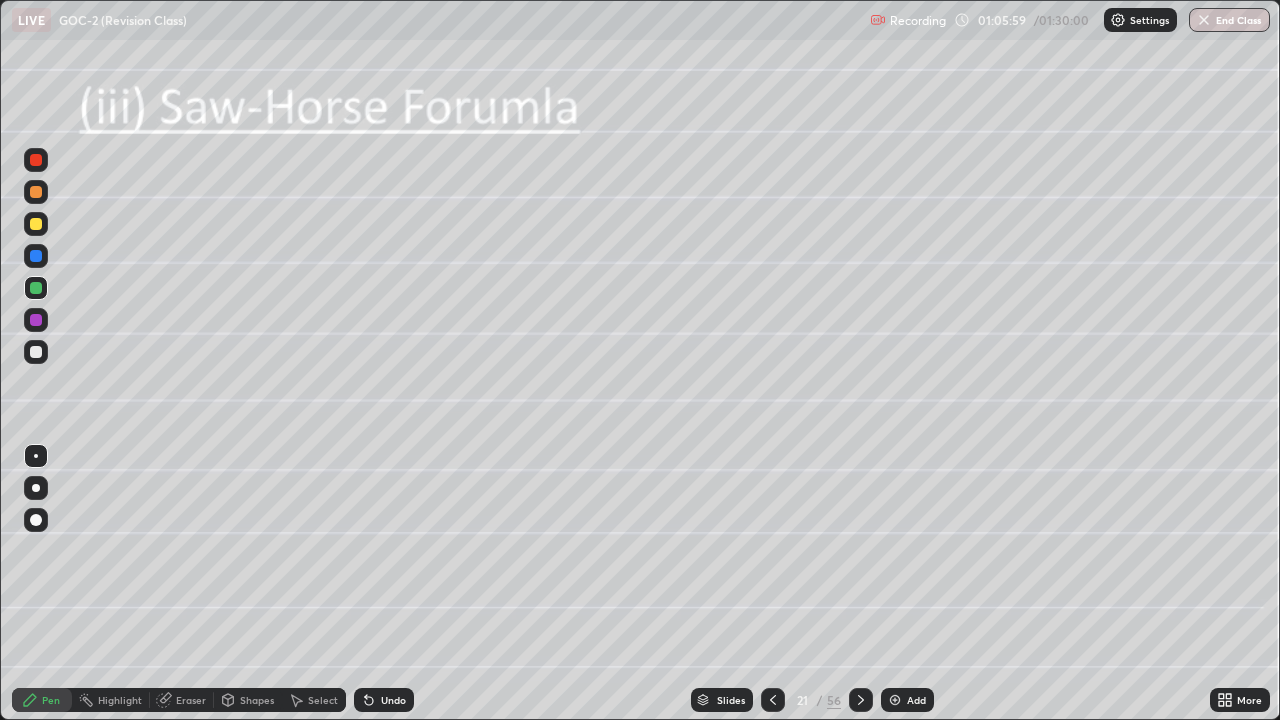 click 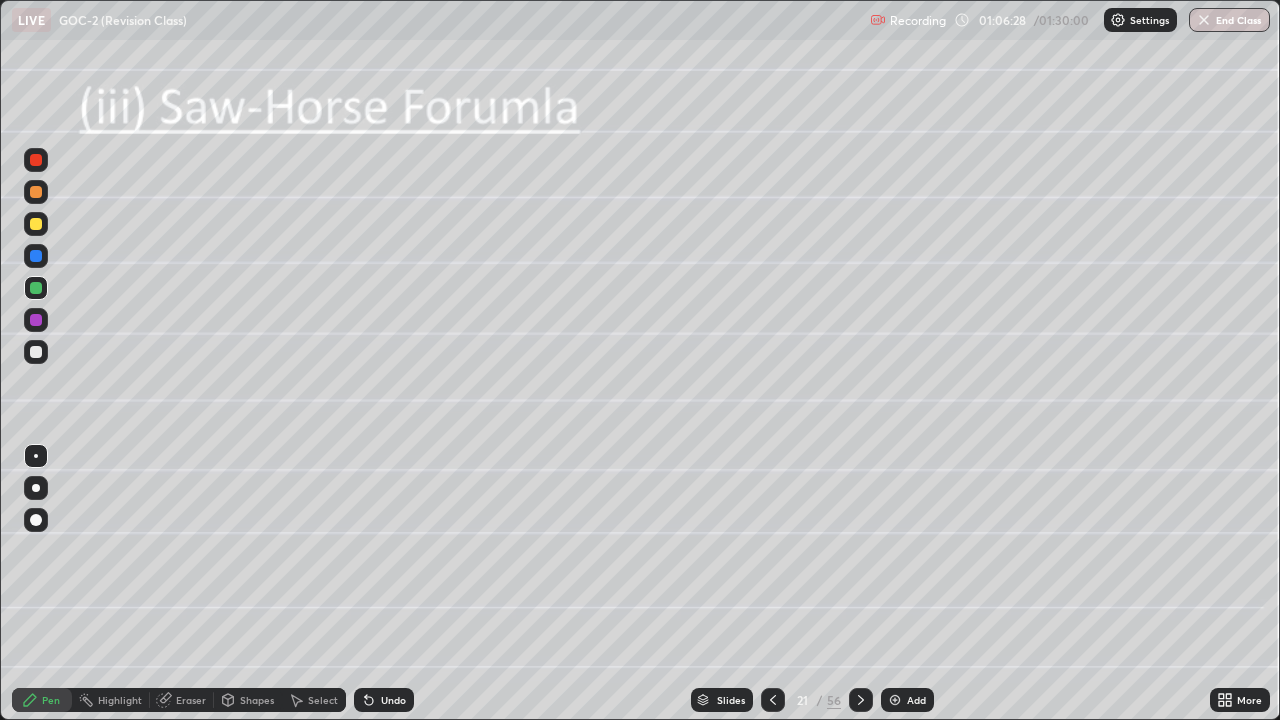 click 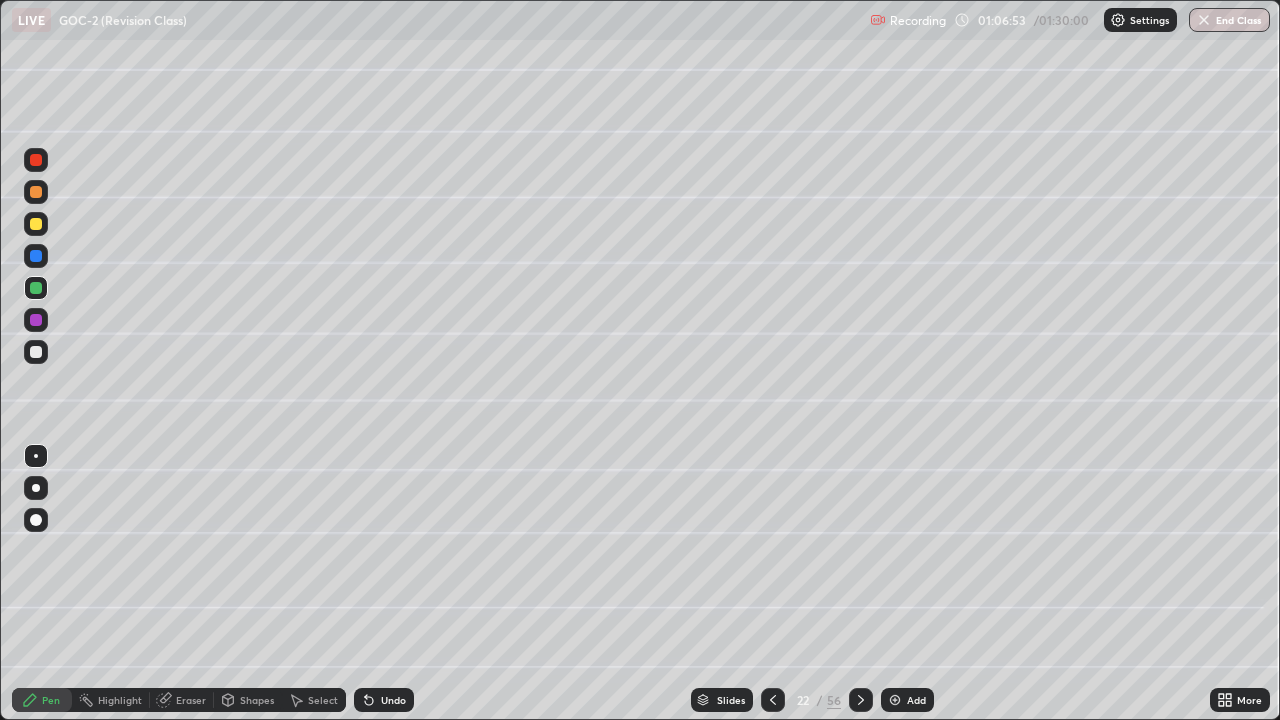 click on "Shapes" at bounding box center [248, 700] 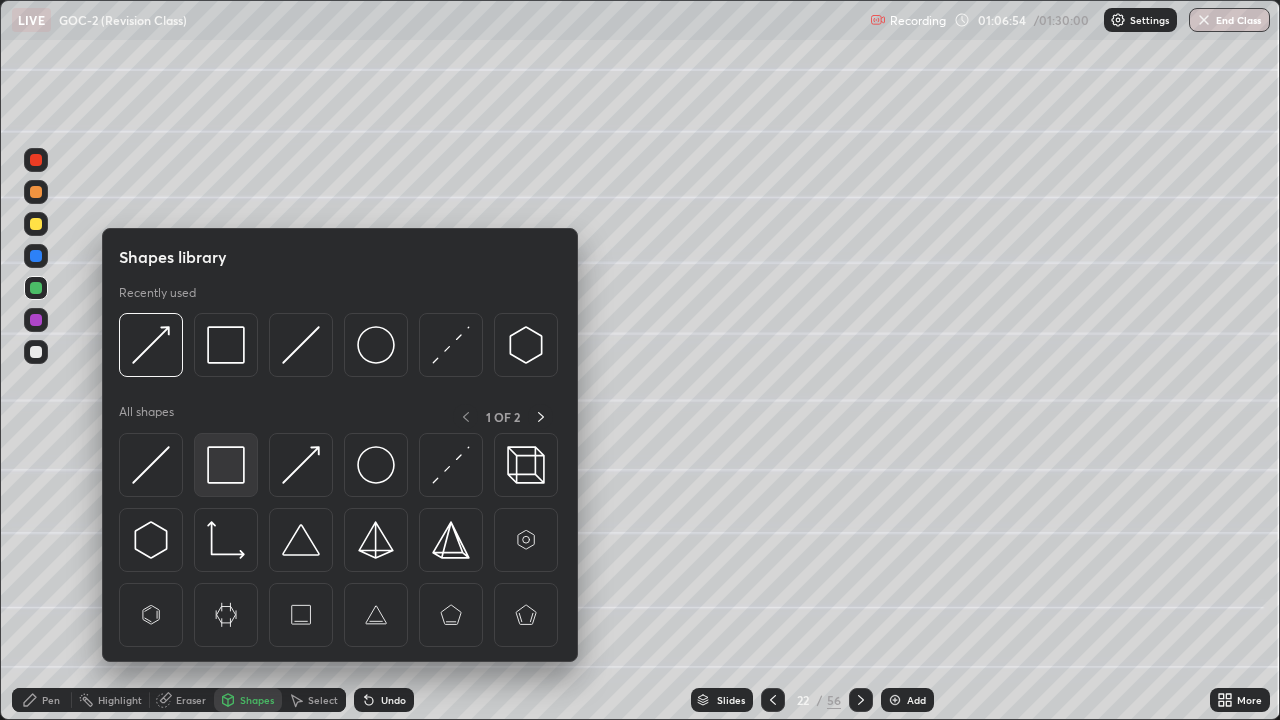 click at bounding box center [226, 465] 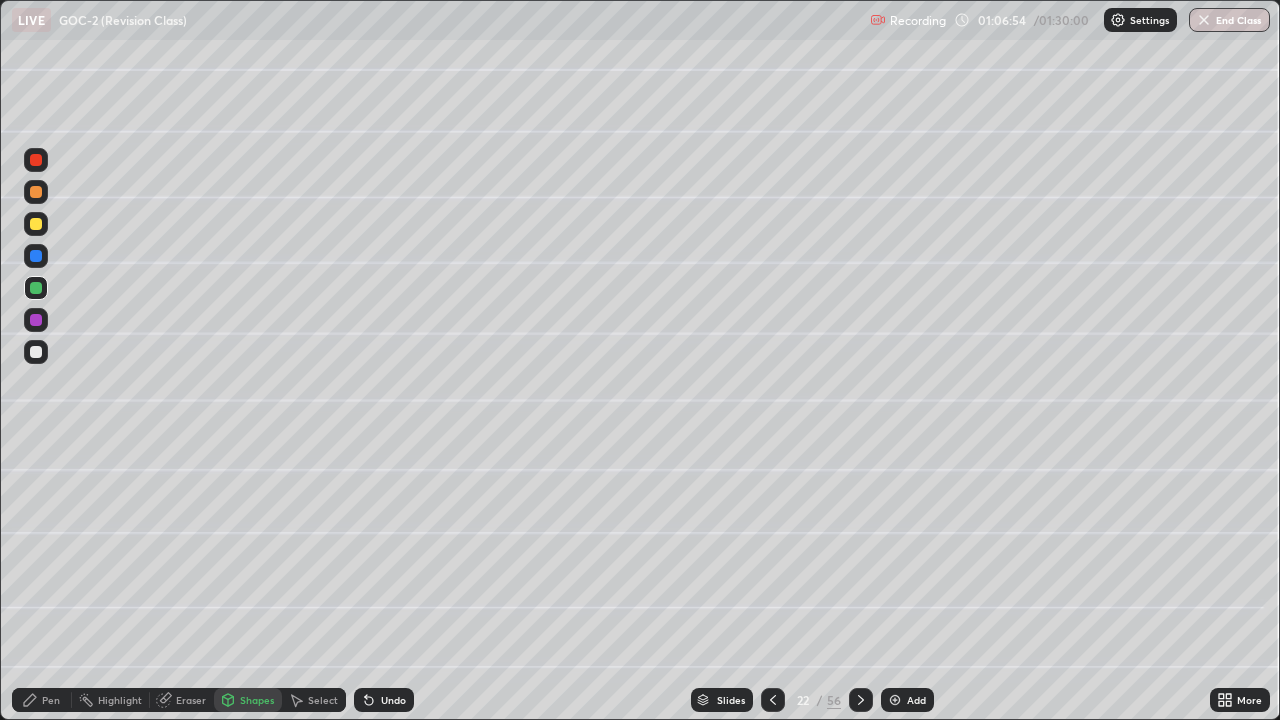 click at bounding box center (36, 320) 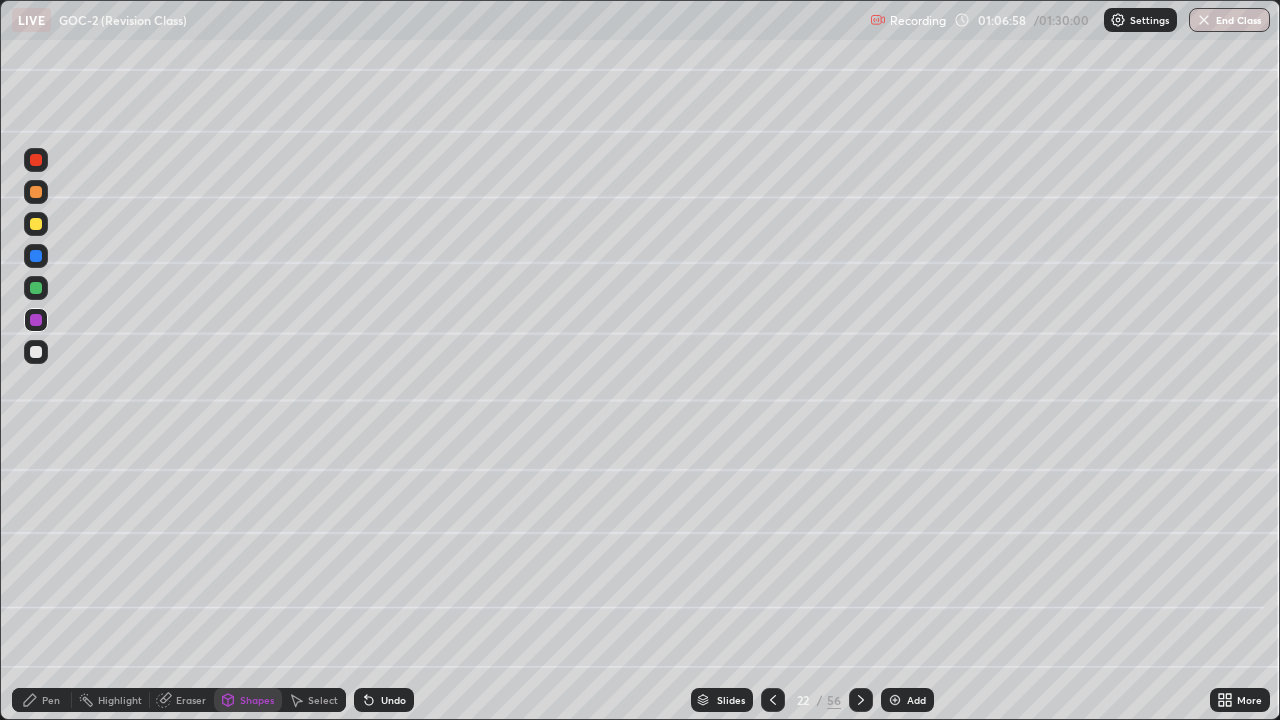 click on "Pen" at bounding box center (42, 700) 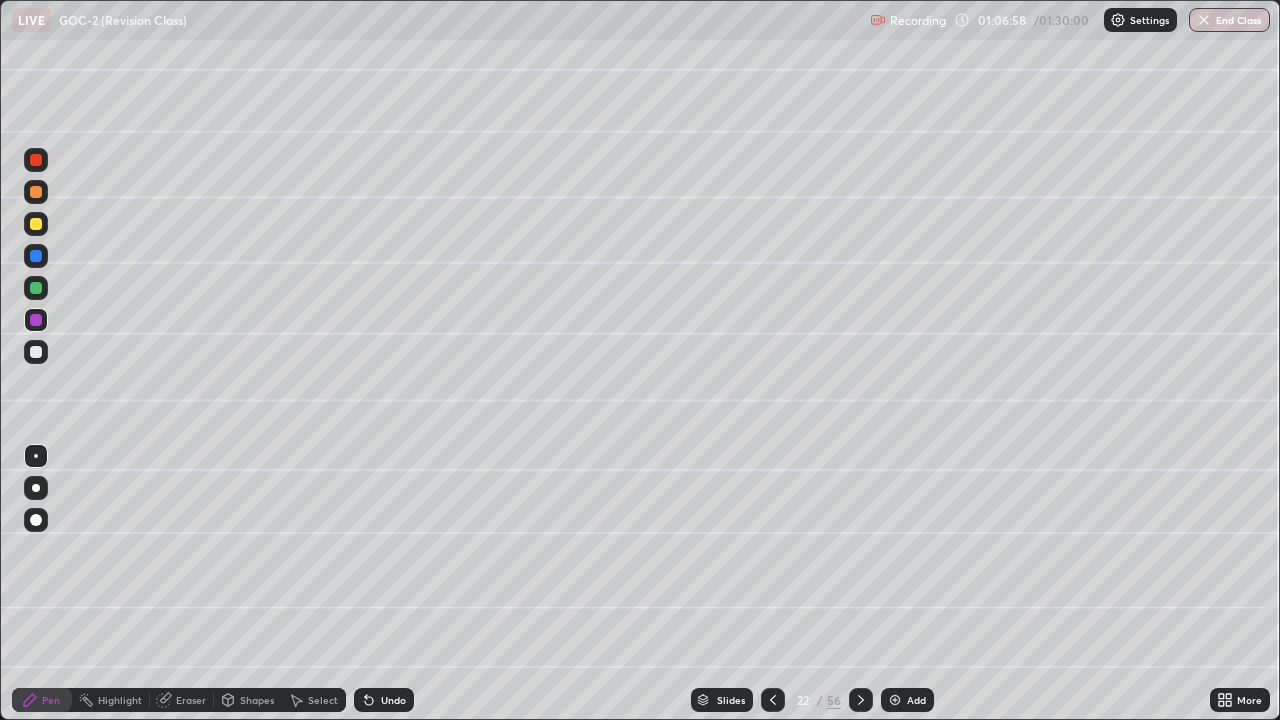 click at bounding box center (36, 352) 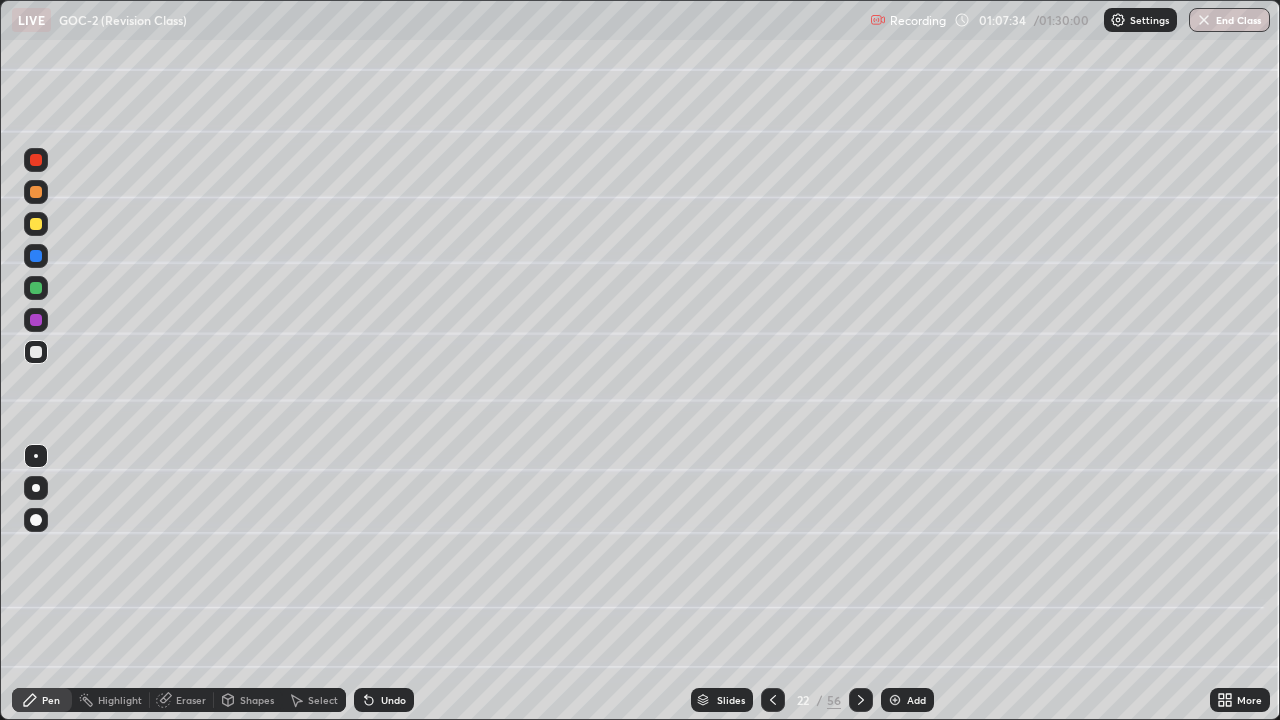 click at bounding box center [36, 192] 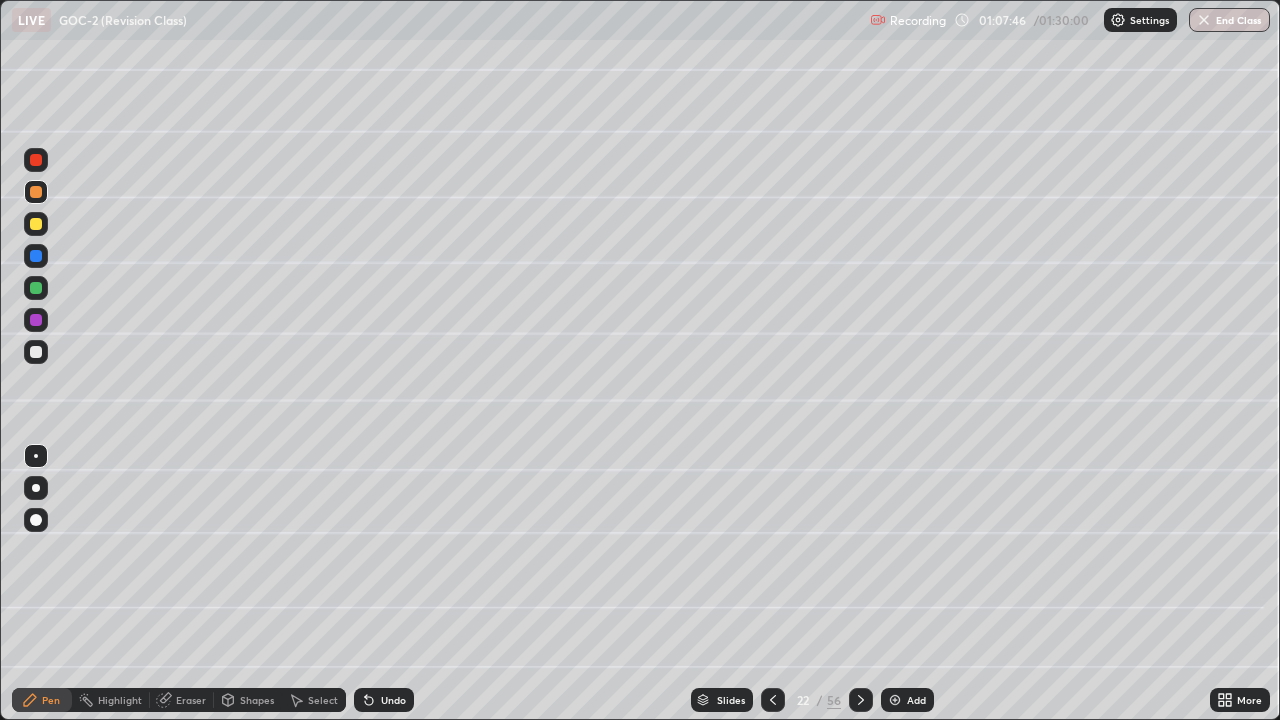click on "Shapes" at bounding box center [257, 700] 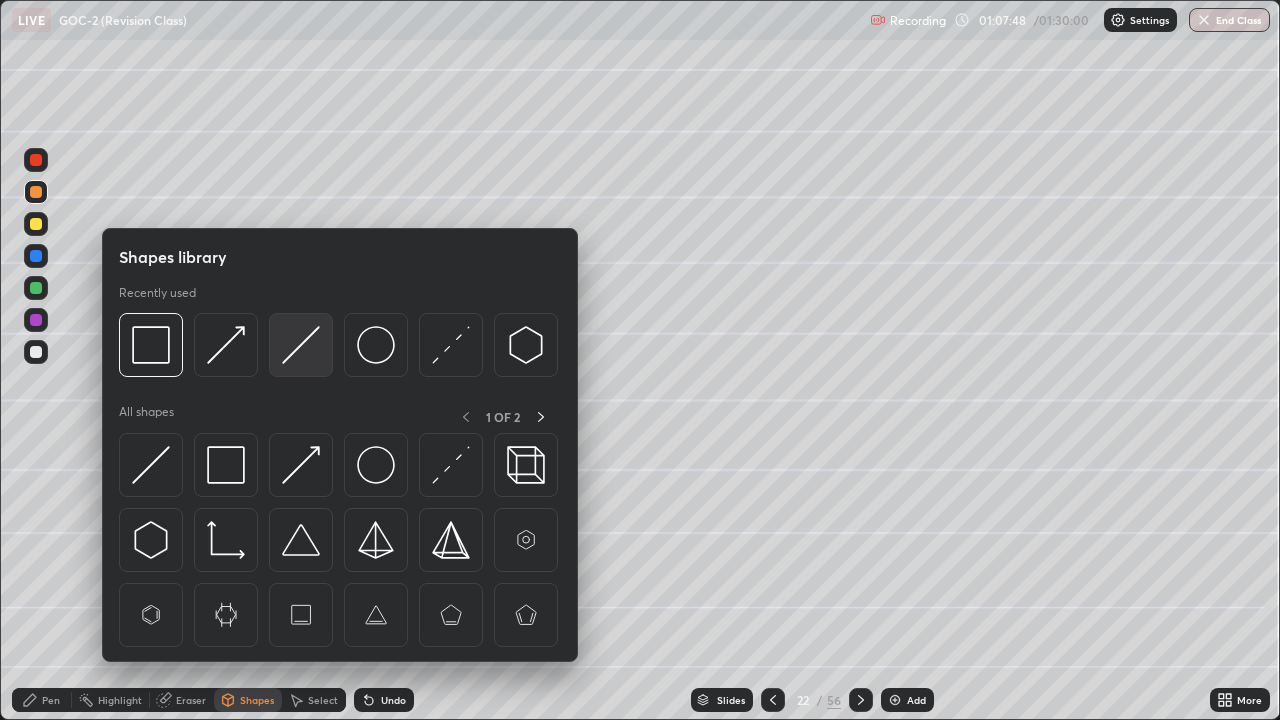 click at bounding box center [301, 345] 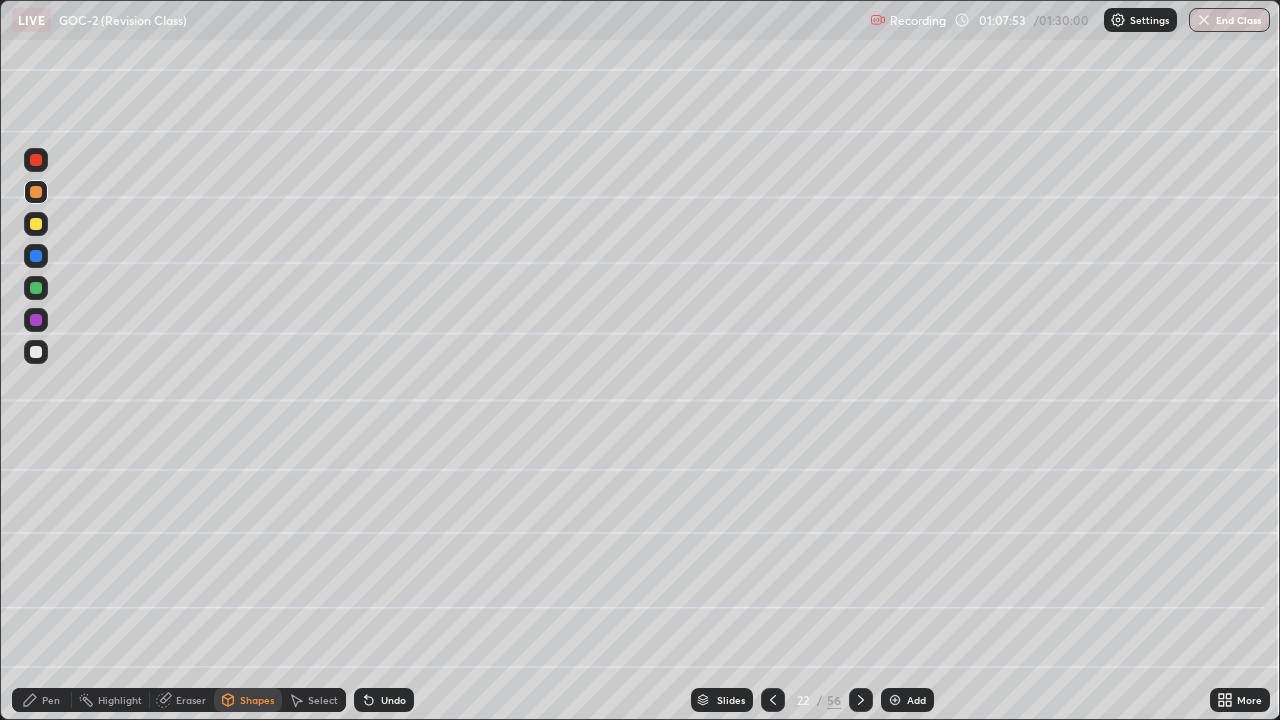 click on "Pen" at bounding box center [42, 700] 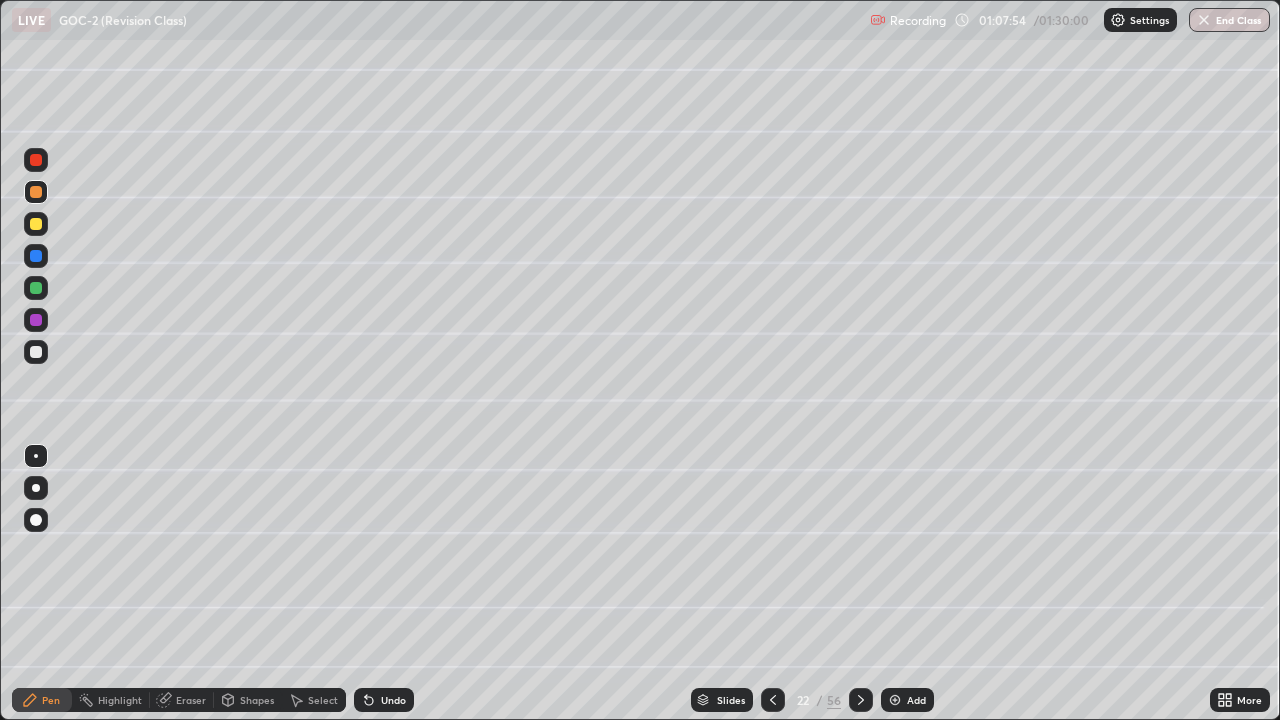 click at bounding box center [36, 288] 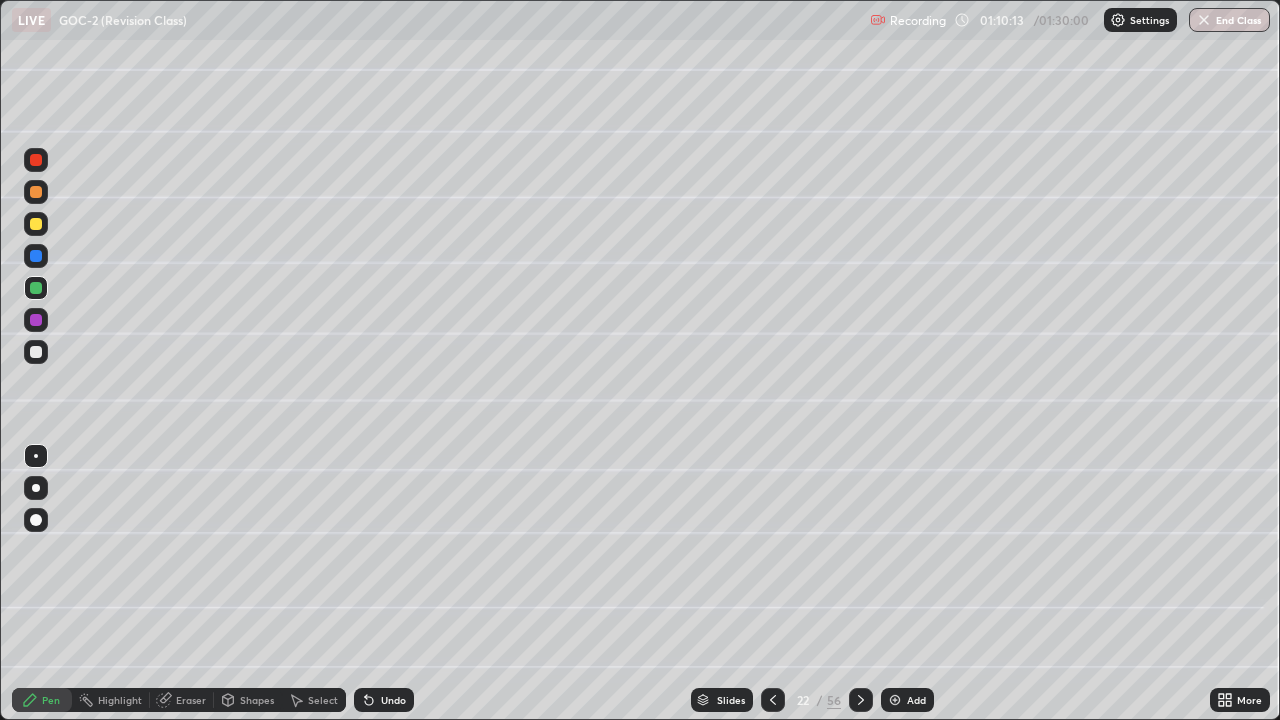click at bounding box center (895, 700) 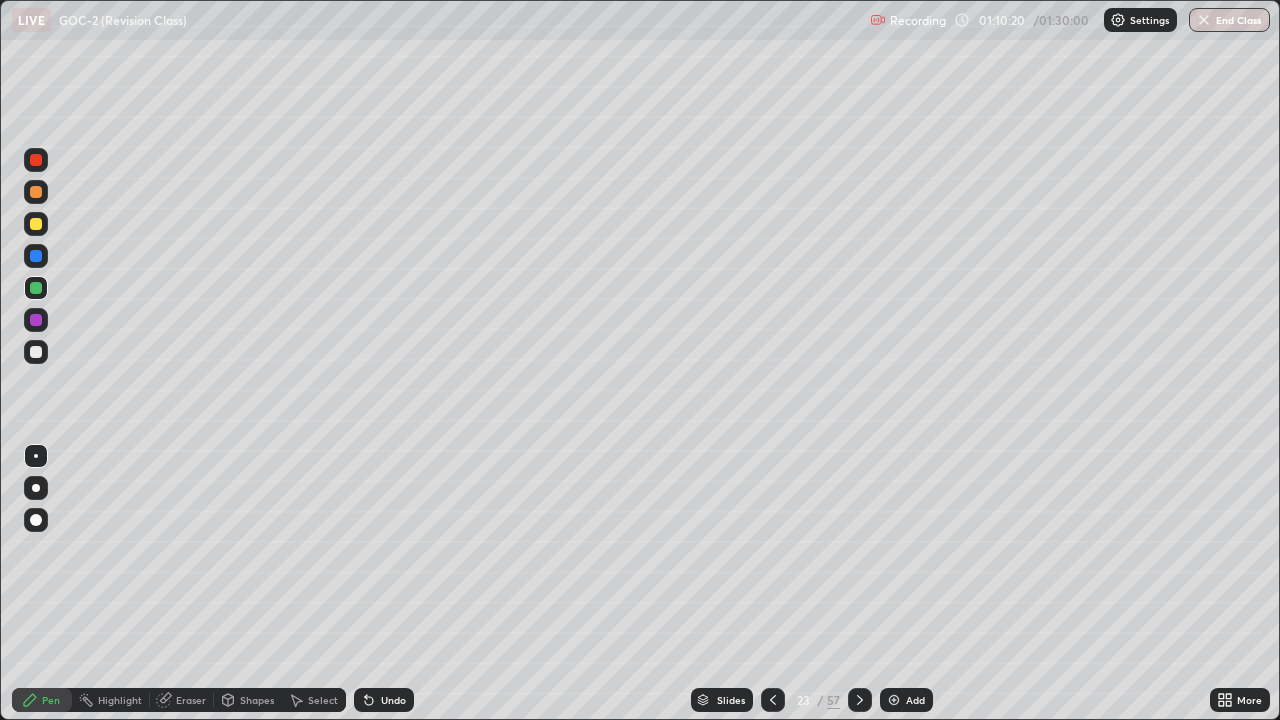 click on "Undo" at bounding box center [393, 700] 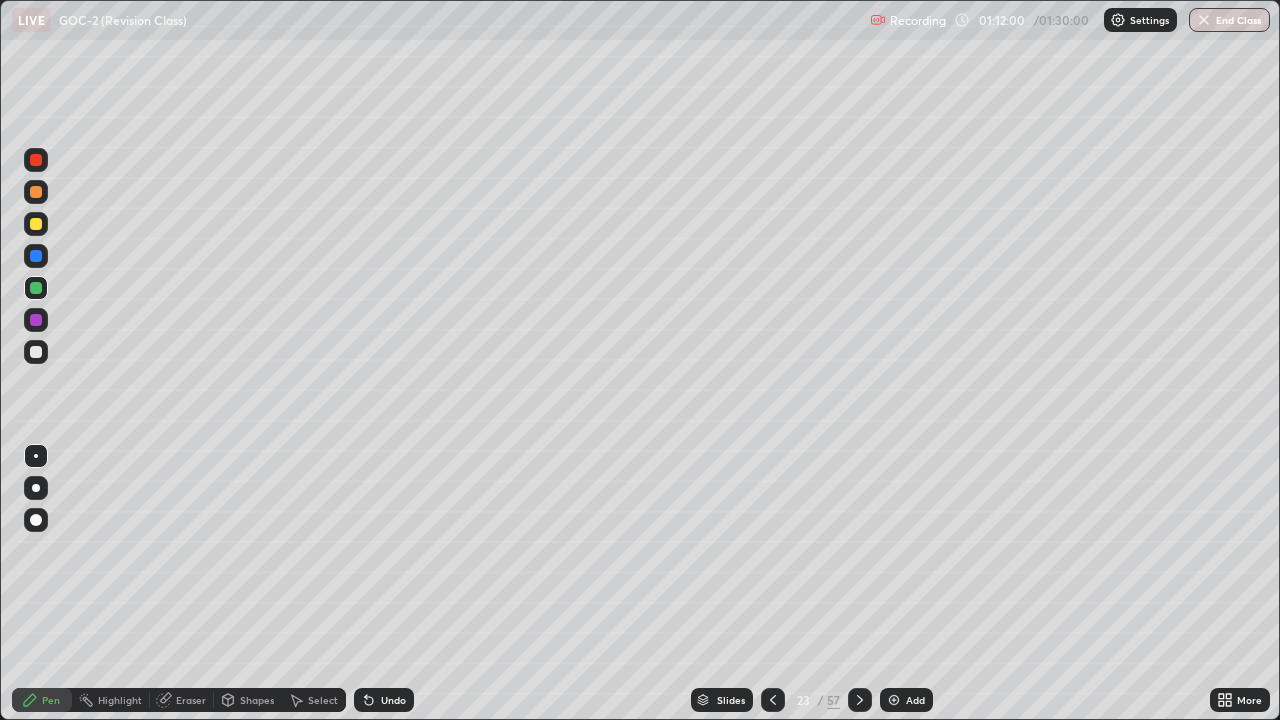 click at bounding box center (36, 320) 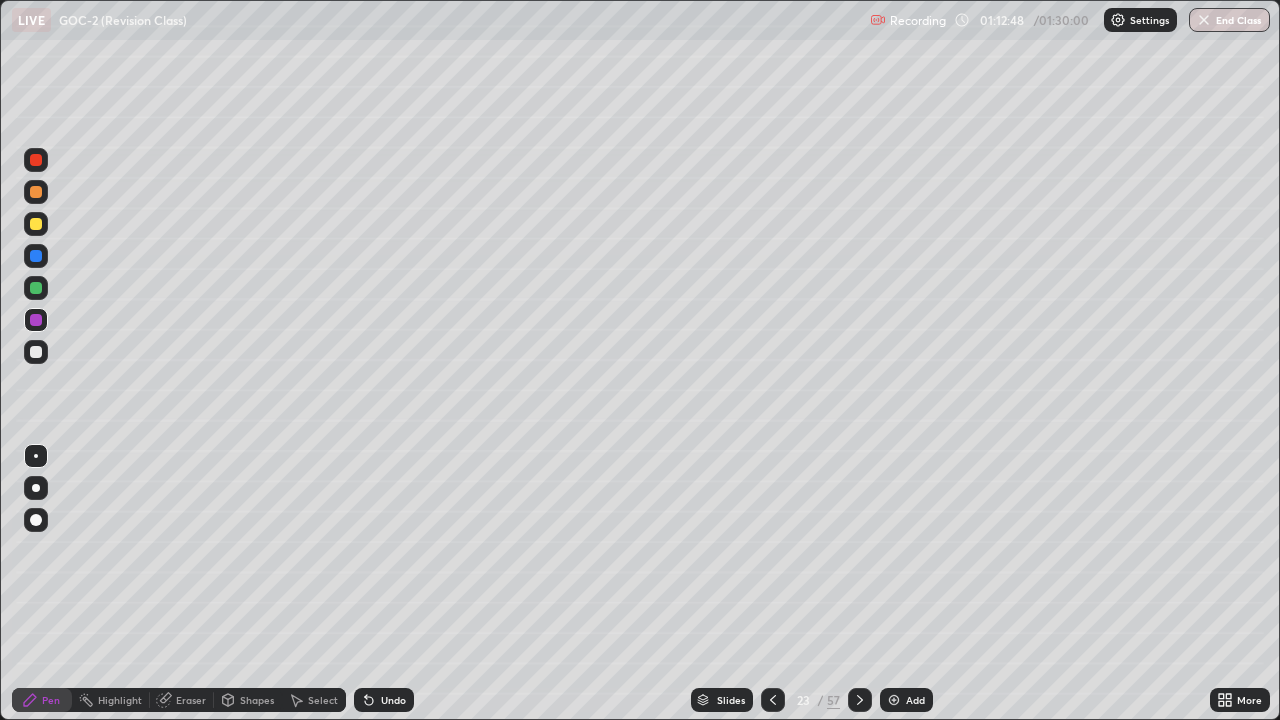 click at bounding box center (36, 352) 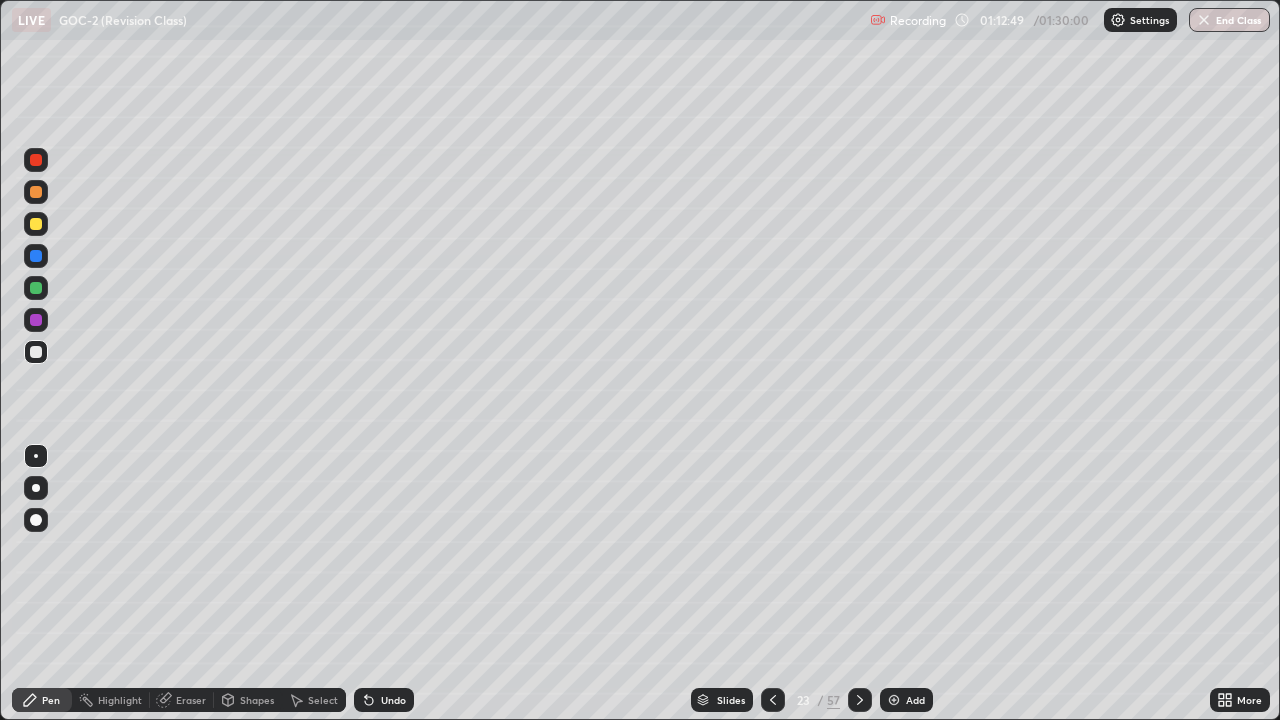 click at bounding box center [36, 192] 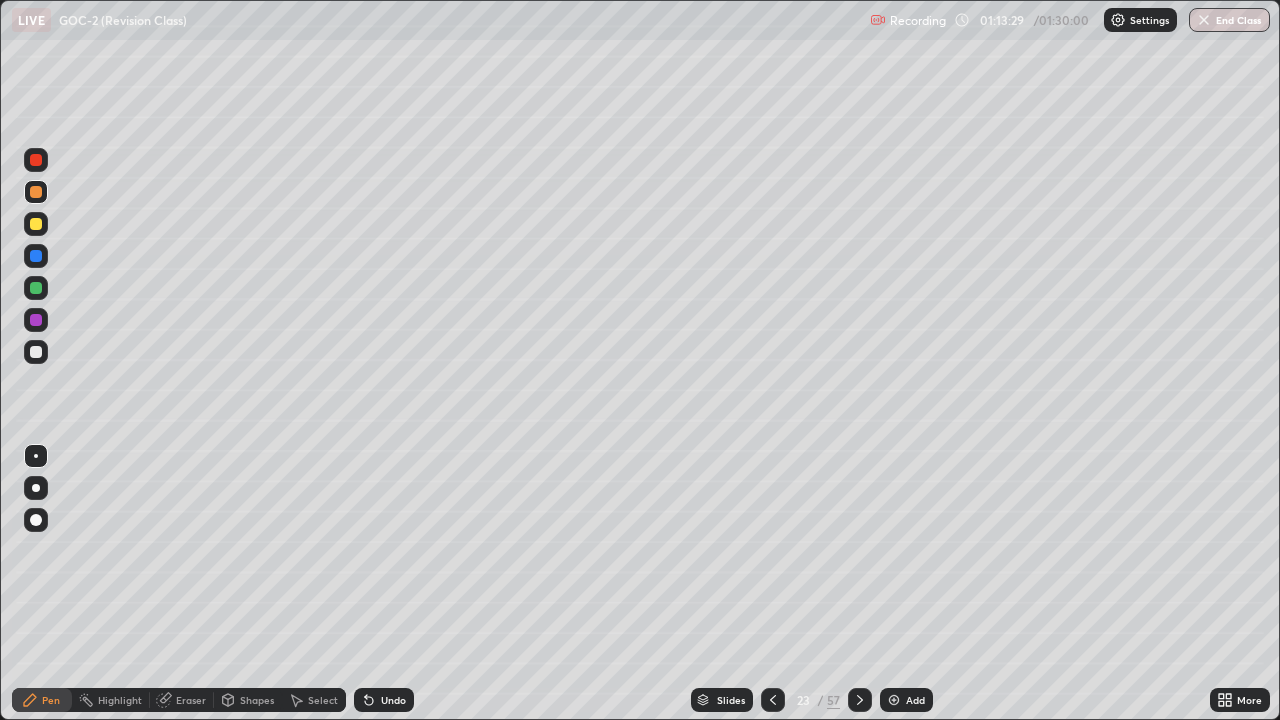 click at bounding box center (36, 160) 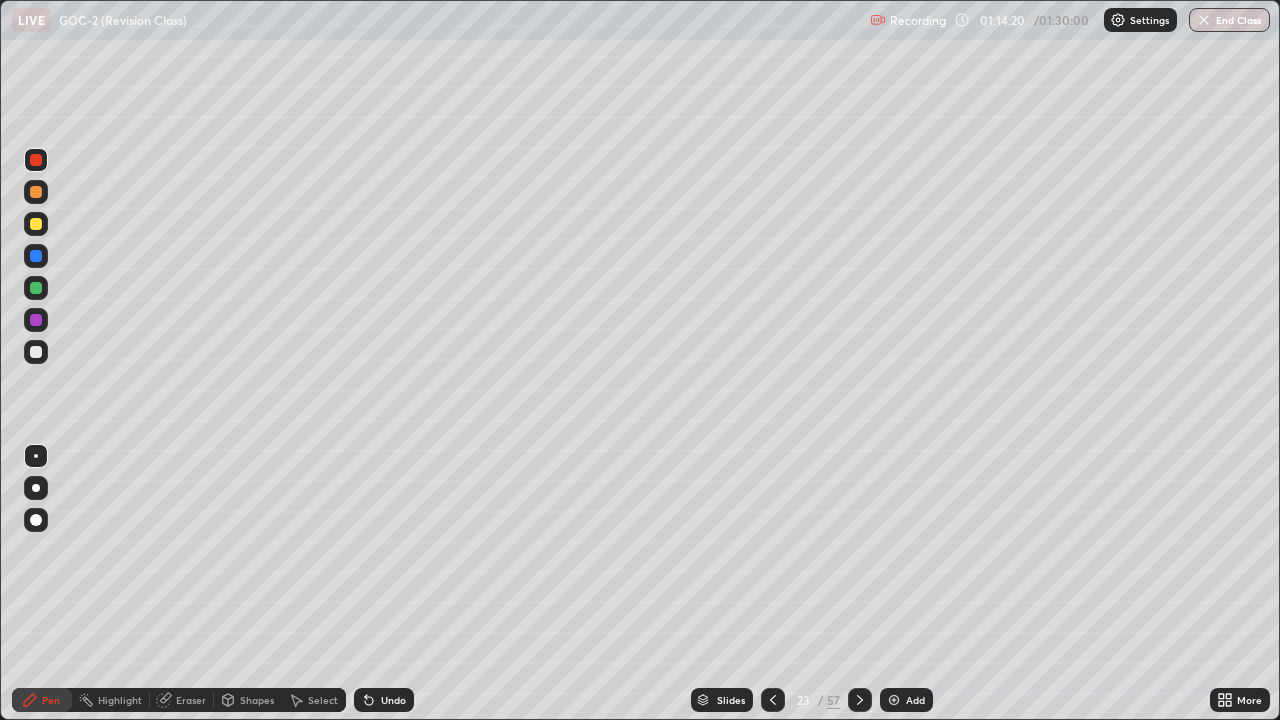 click 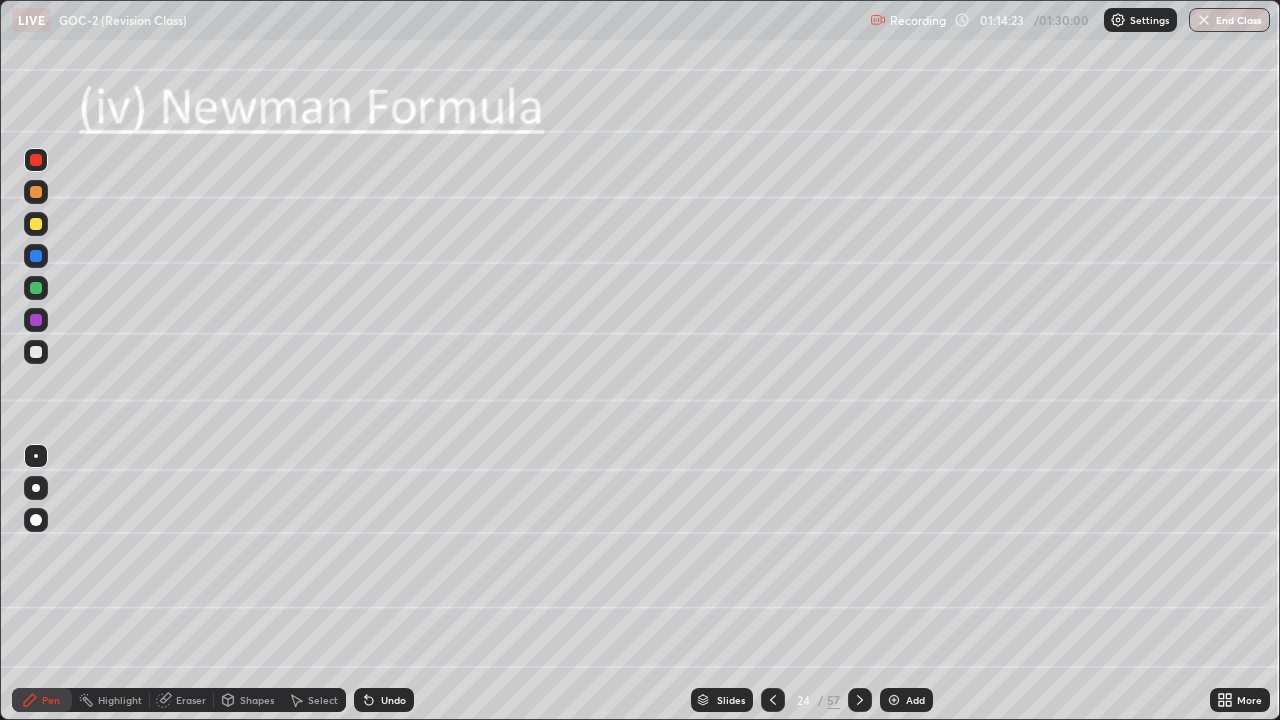 click at bounding box center [773, 700] 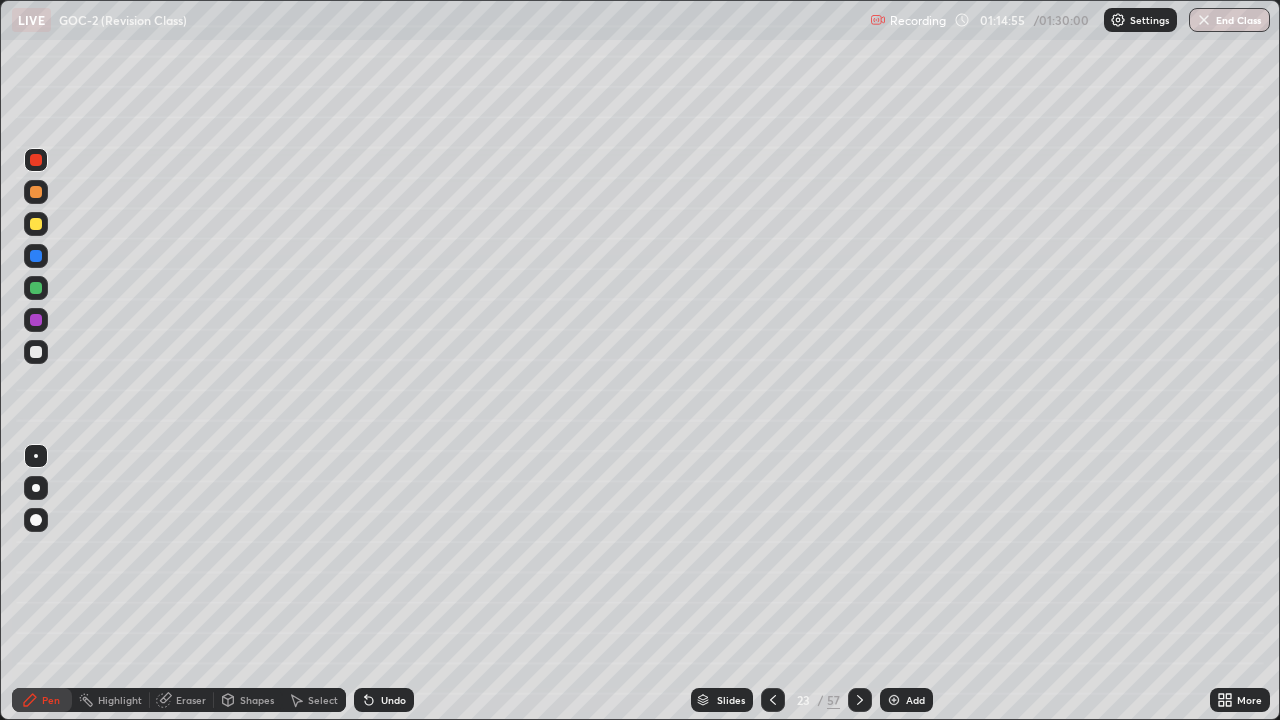 click 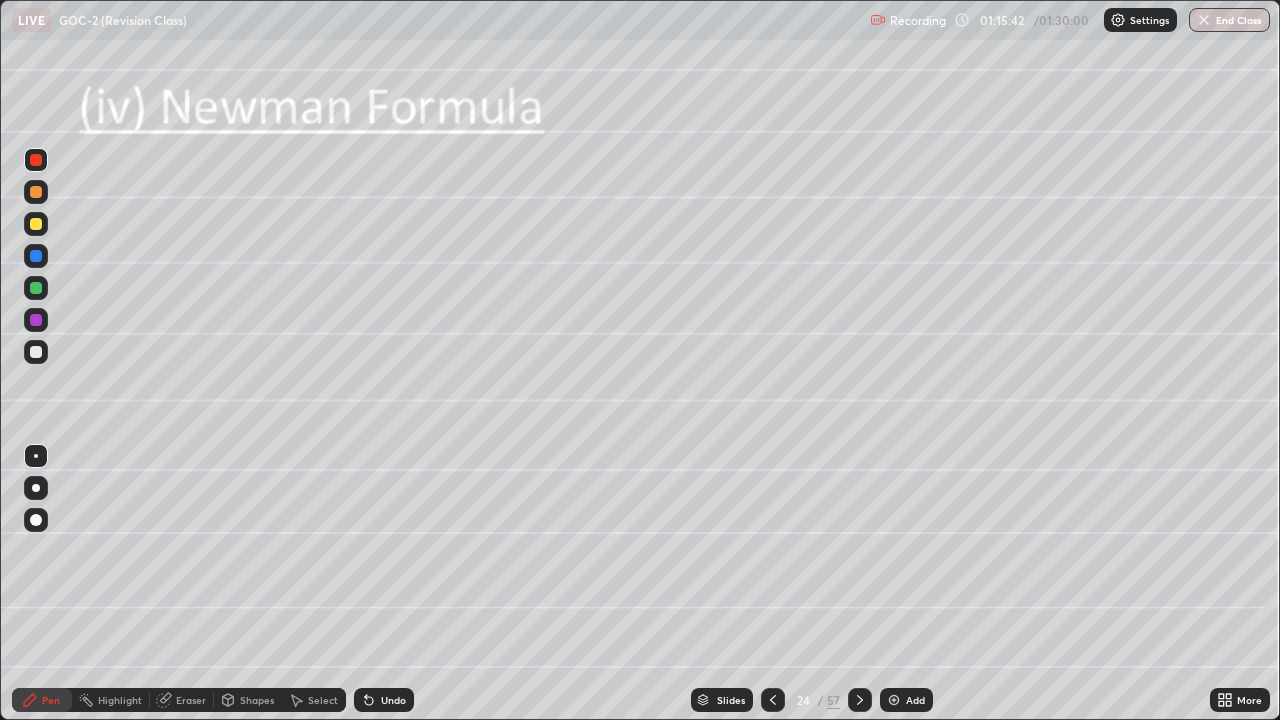 click at bounding box center [36, 352] 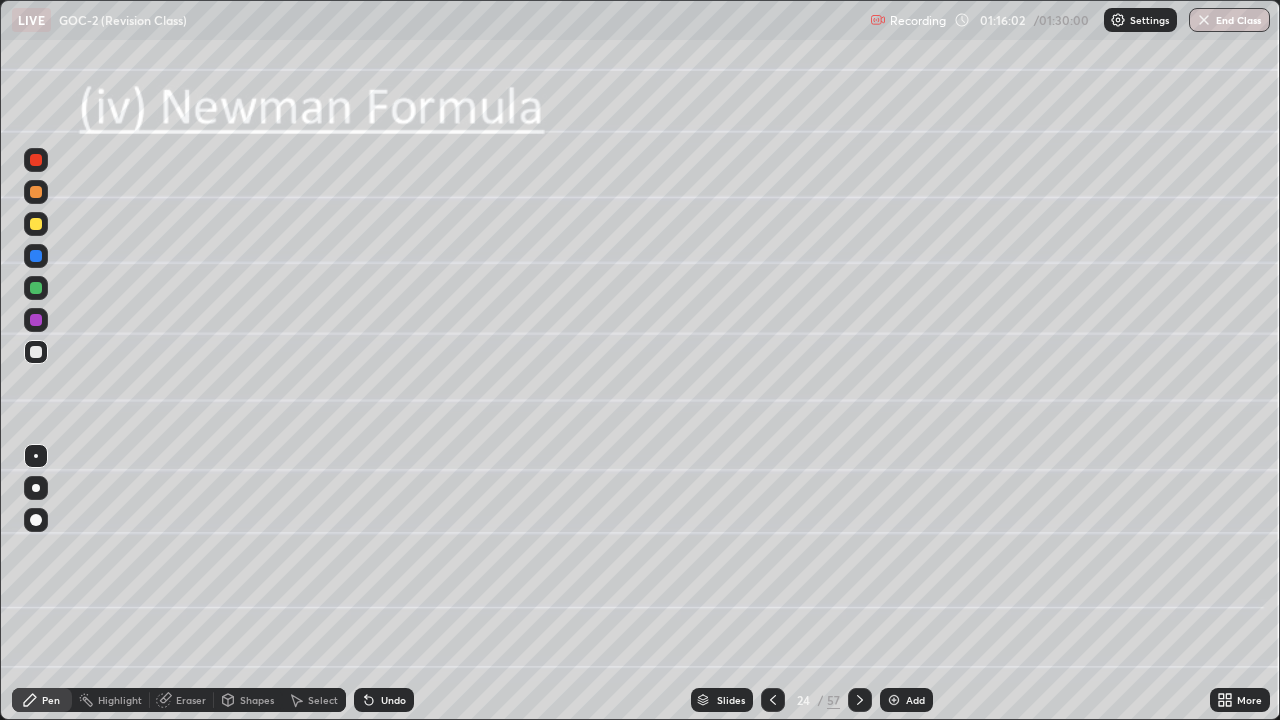 click at bounding box center [36, 288] 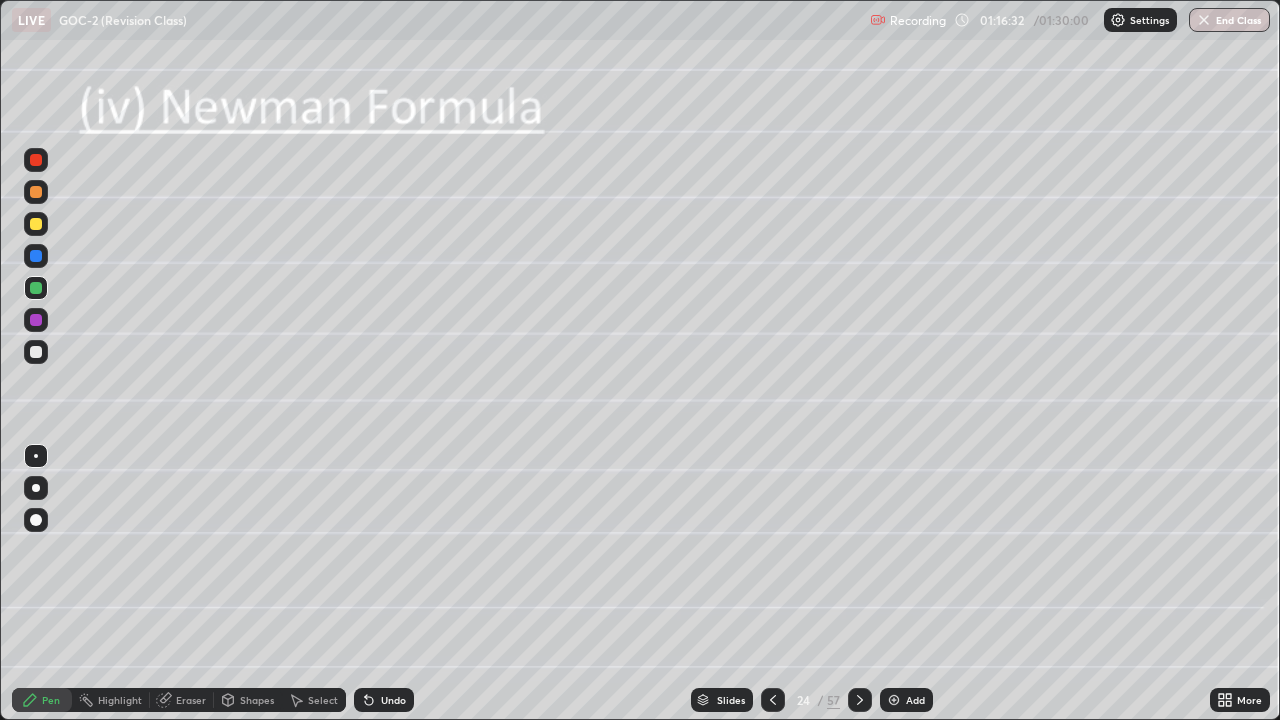 click at bounding box center [36, 224] 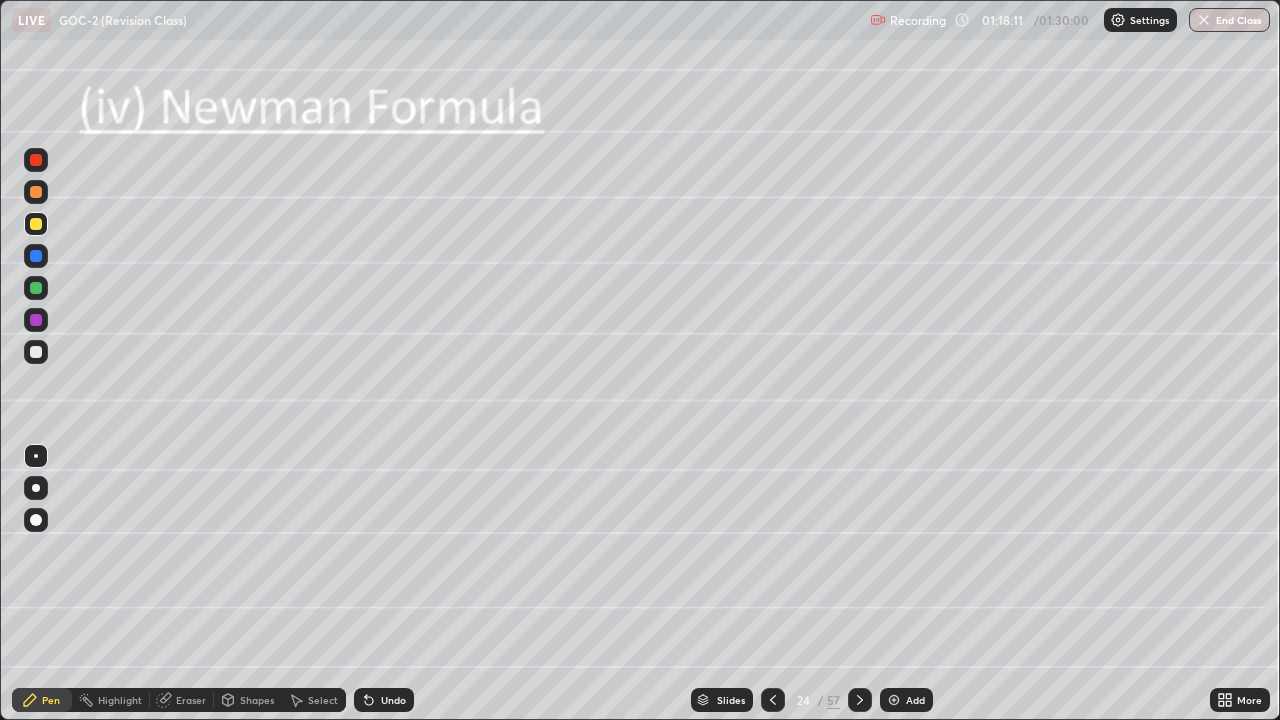 click 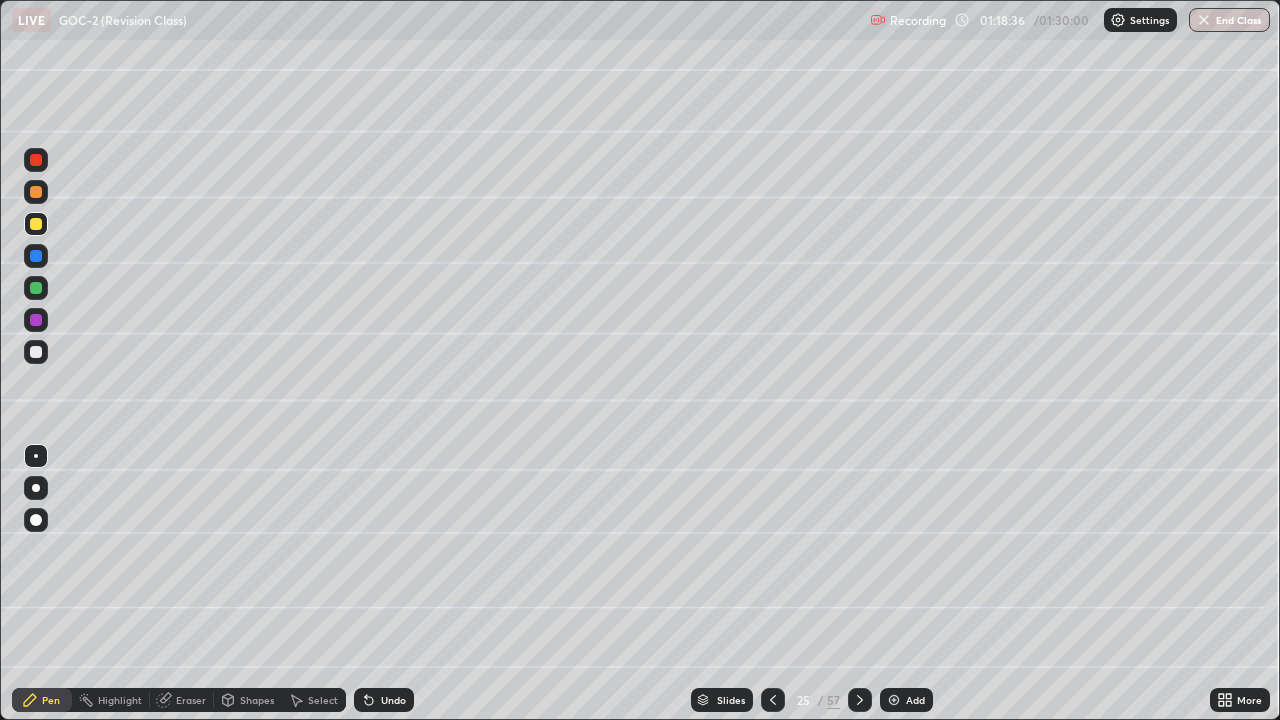 click on "Undo" at bounding box center [393, 700] 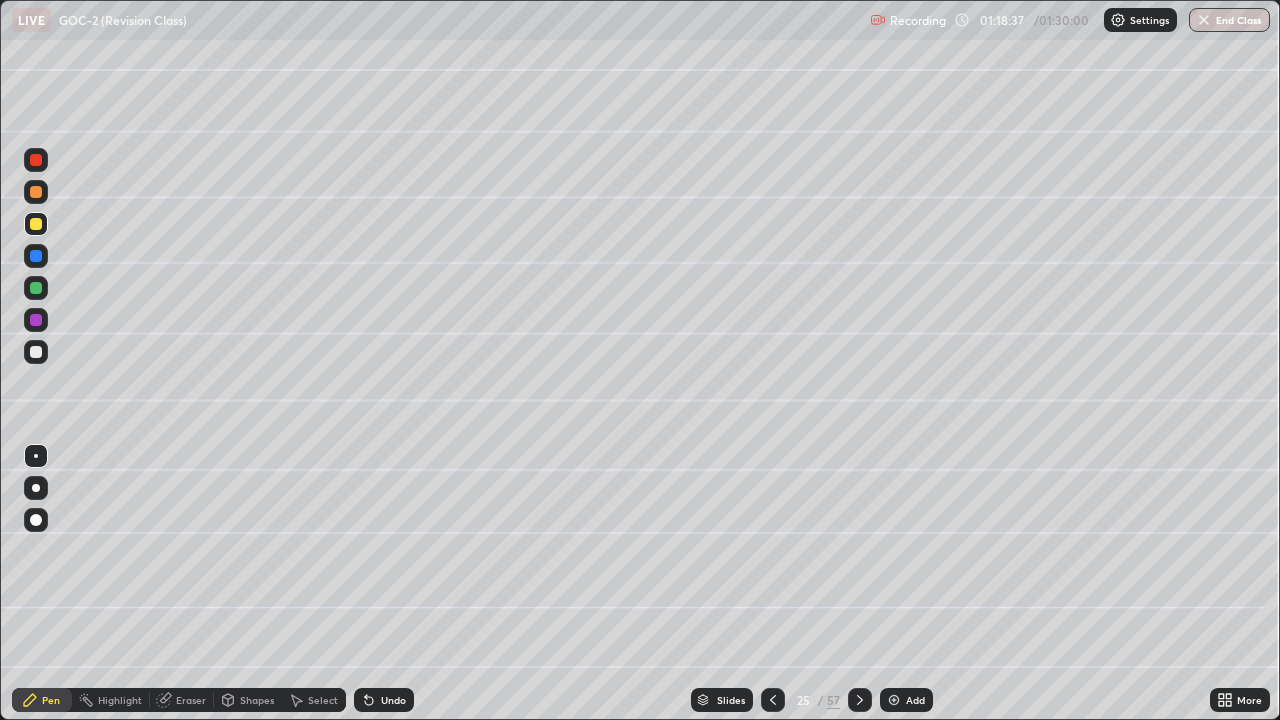 click on "Shapes" at bounding box center [257, 700] 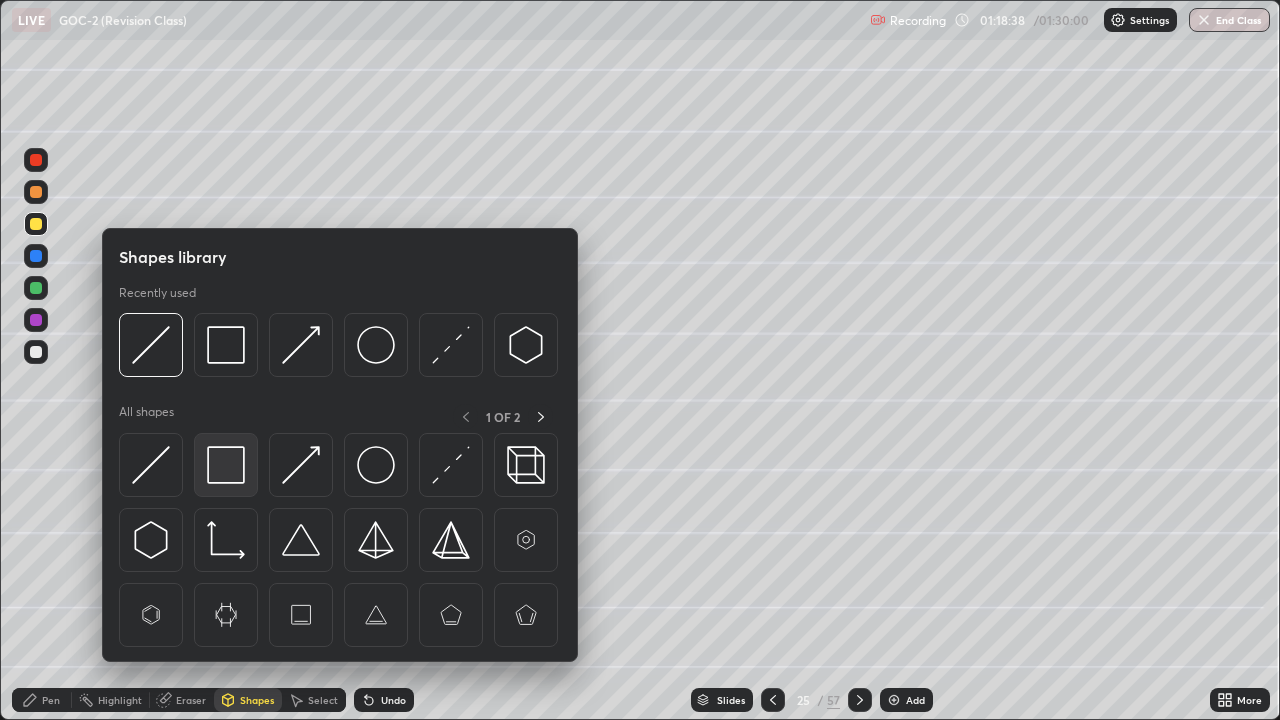 click at bounding box center [226, 465] 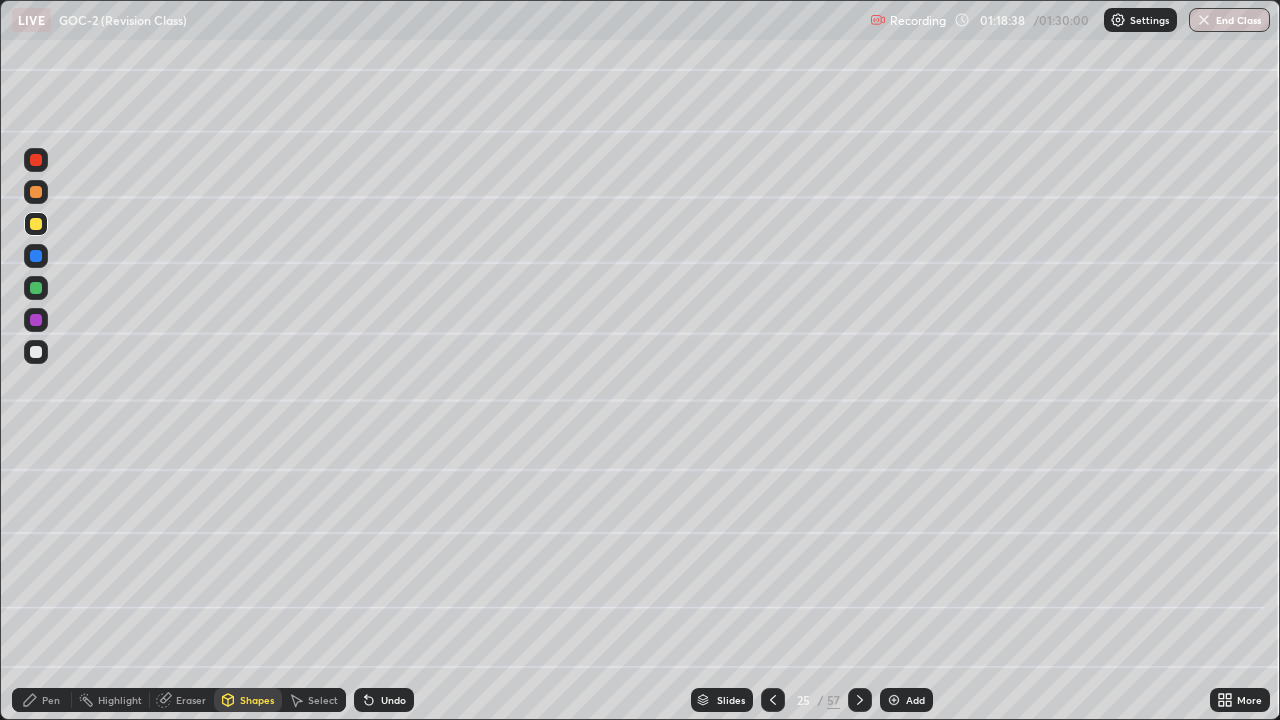 click at bounding box center [36, 320] 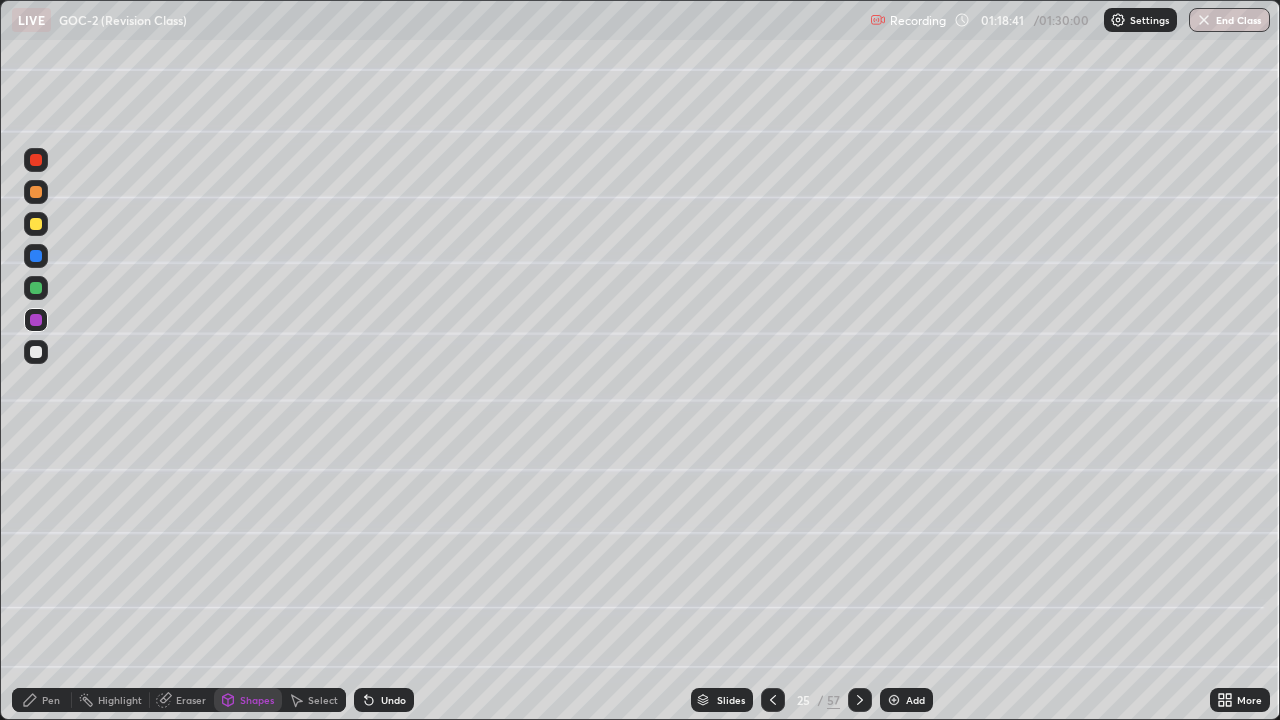 click 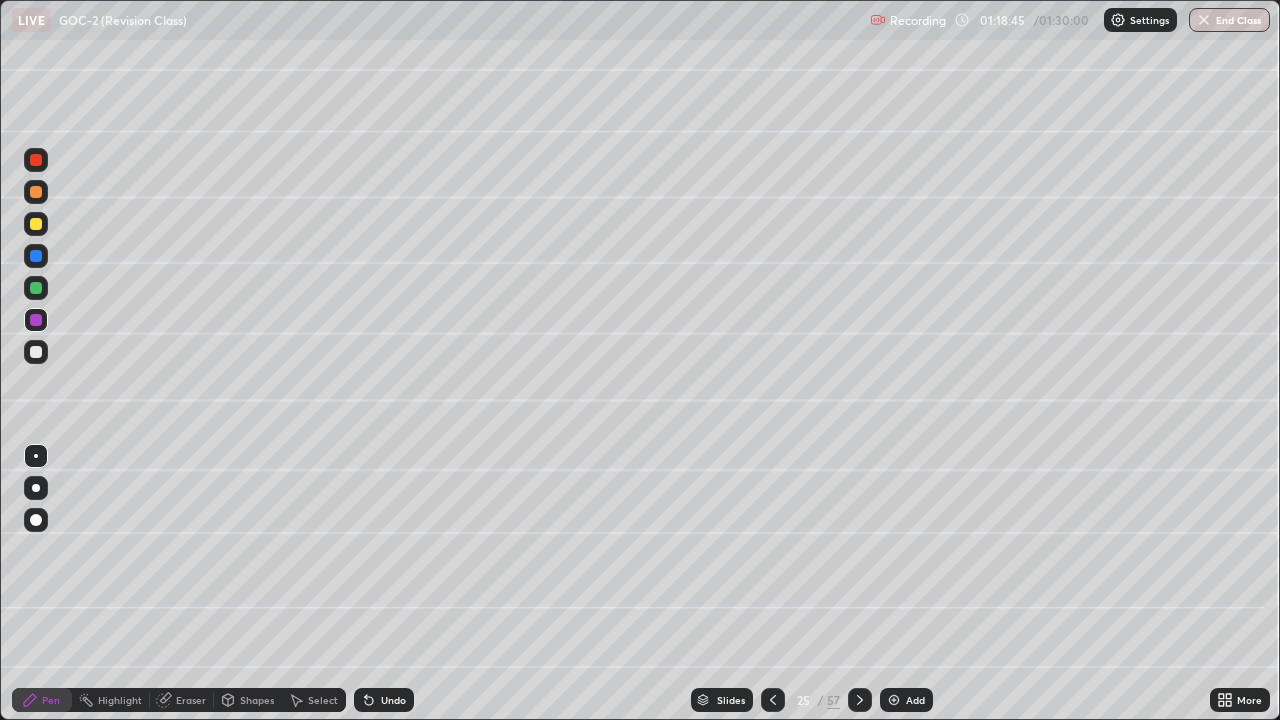 click on "Shapes" at bounding box center (257, 700) 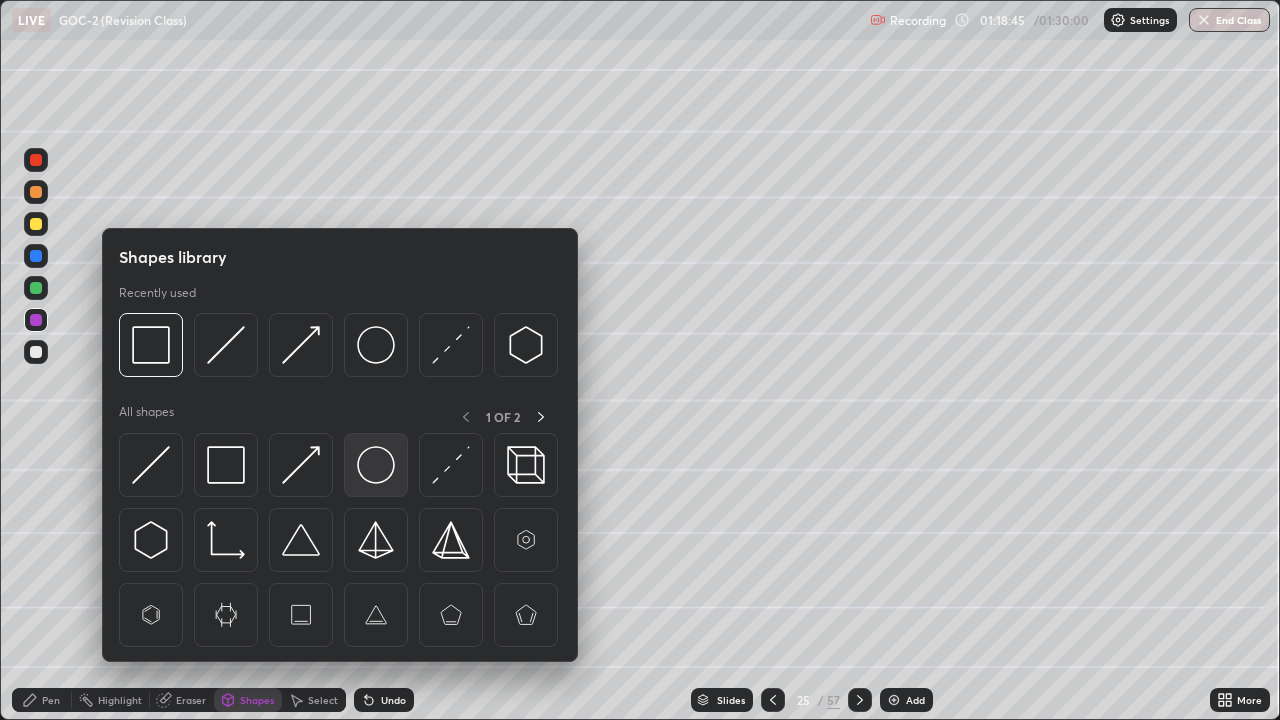 click at bounding box center (376, 465) 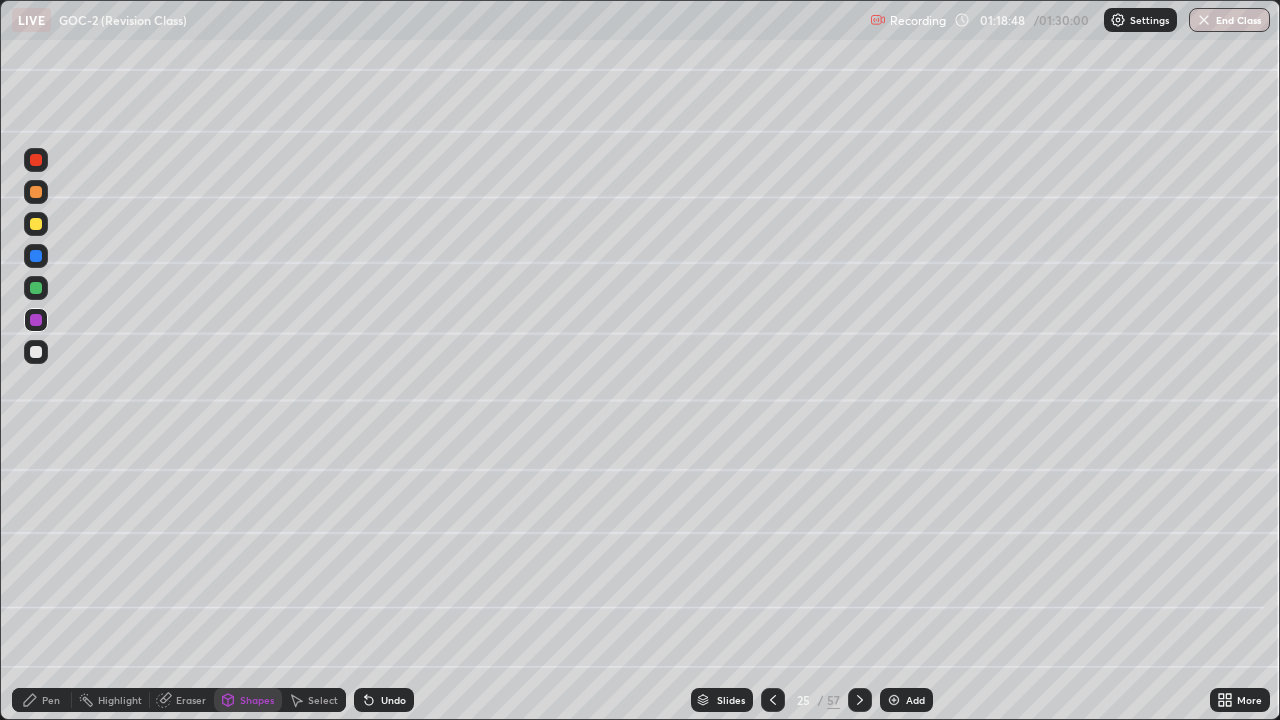 click on "Pen" at bounding box center (42, 700) 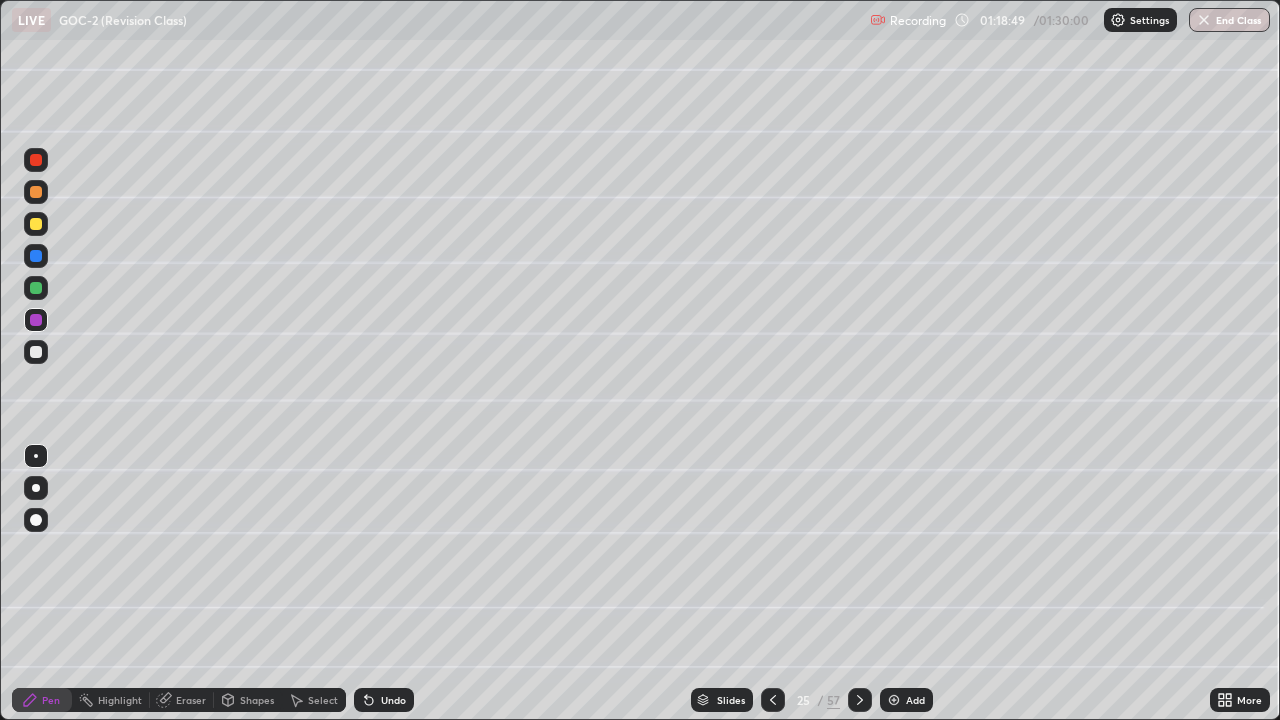 click at bounding box center [36, 288] 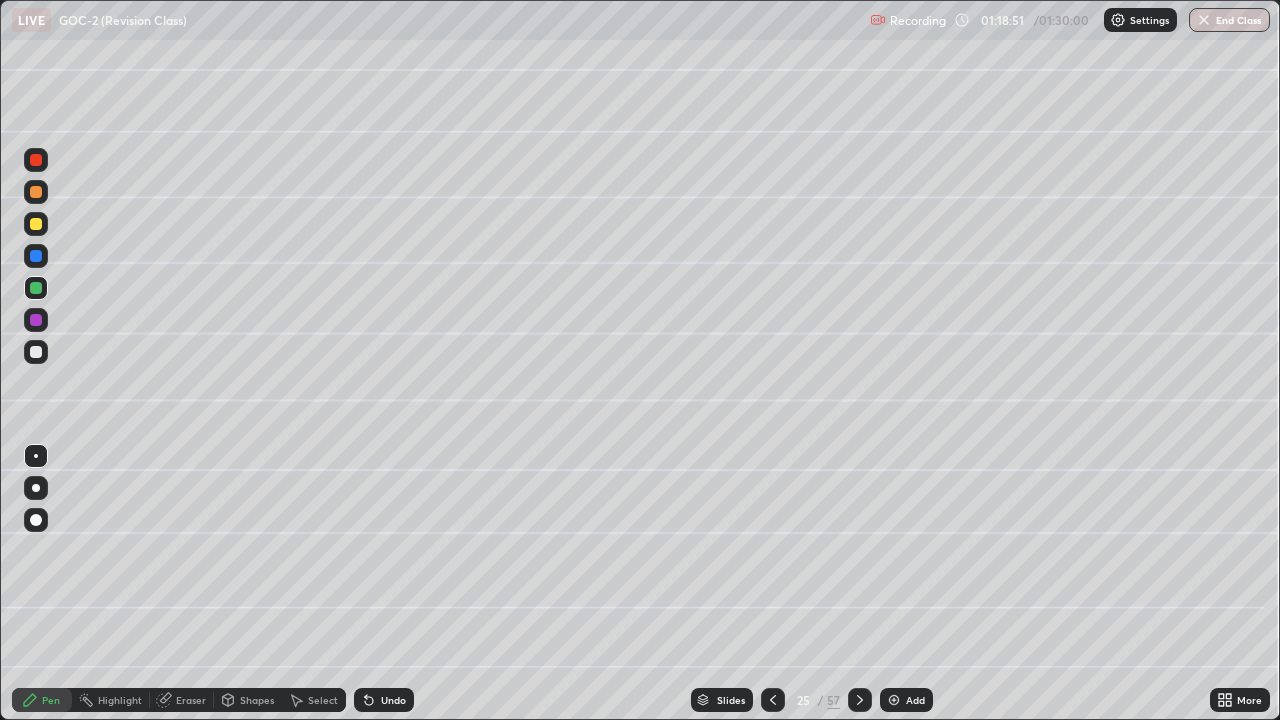 click on "Shapes" at bounding box center (257, 700) 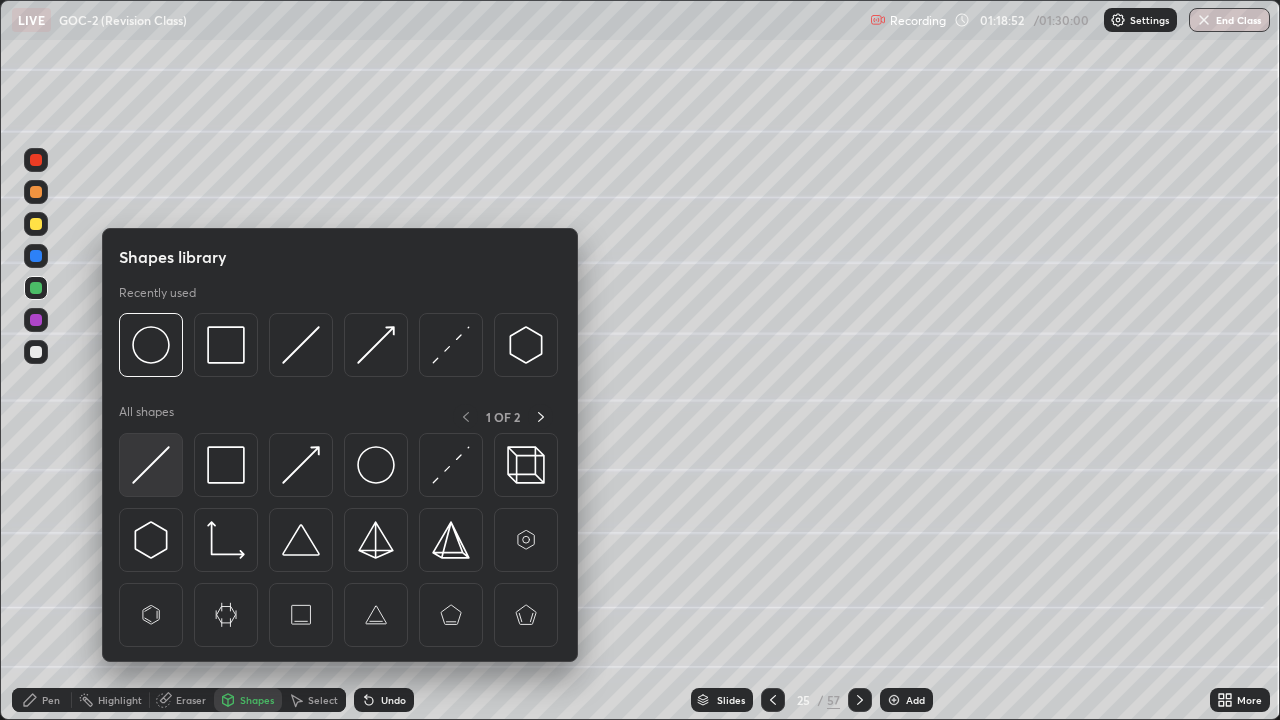 click at bounding box center [151, 465] 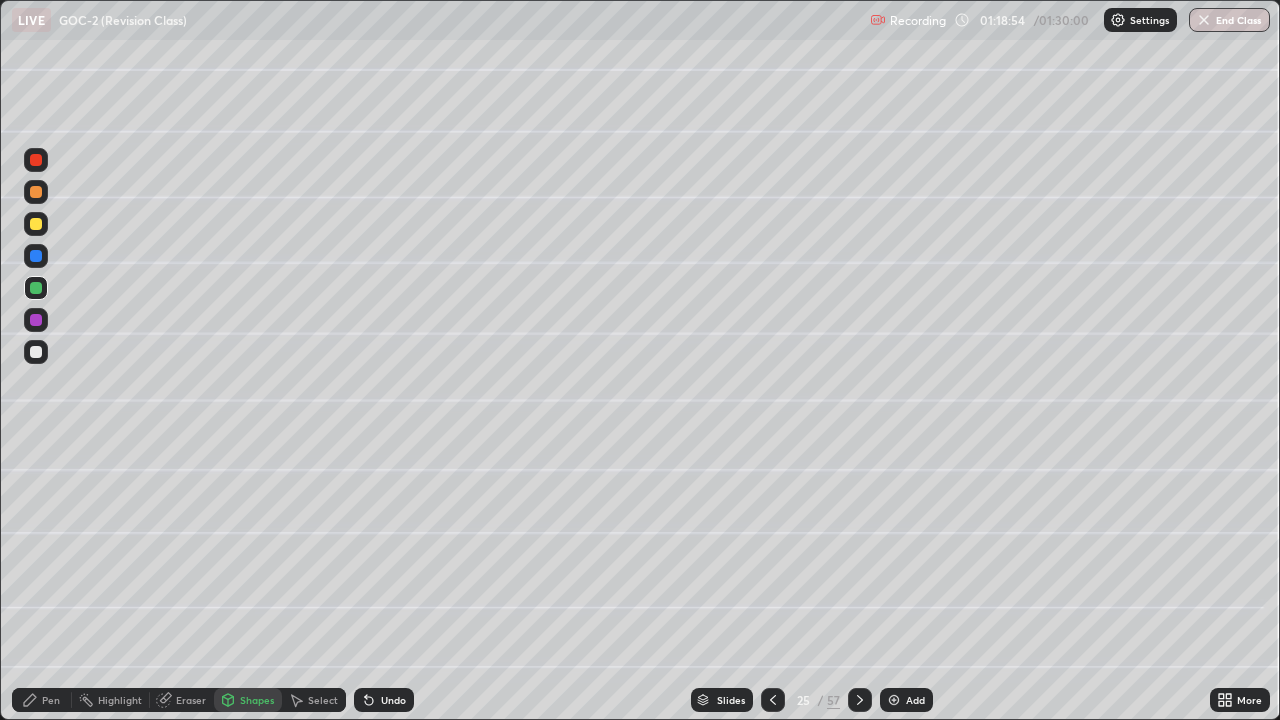 click on "Undo" at bounding box center [384, 700] 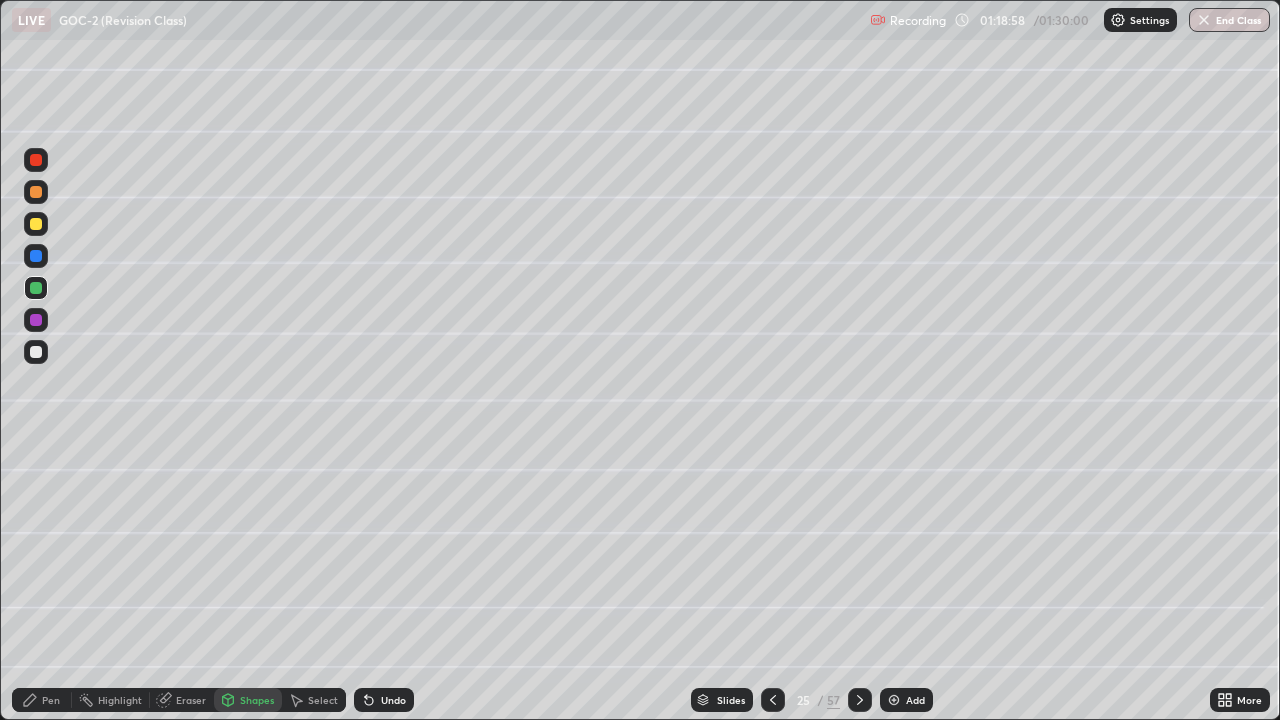 click on "Pen" at bounding box center (42, 700) 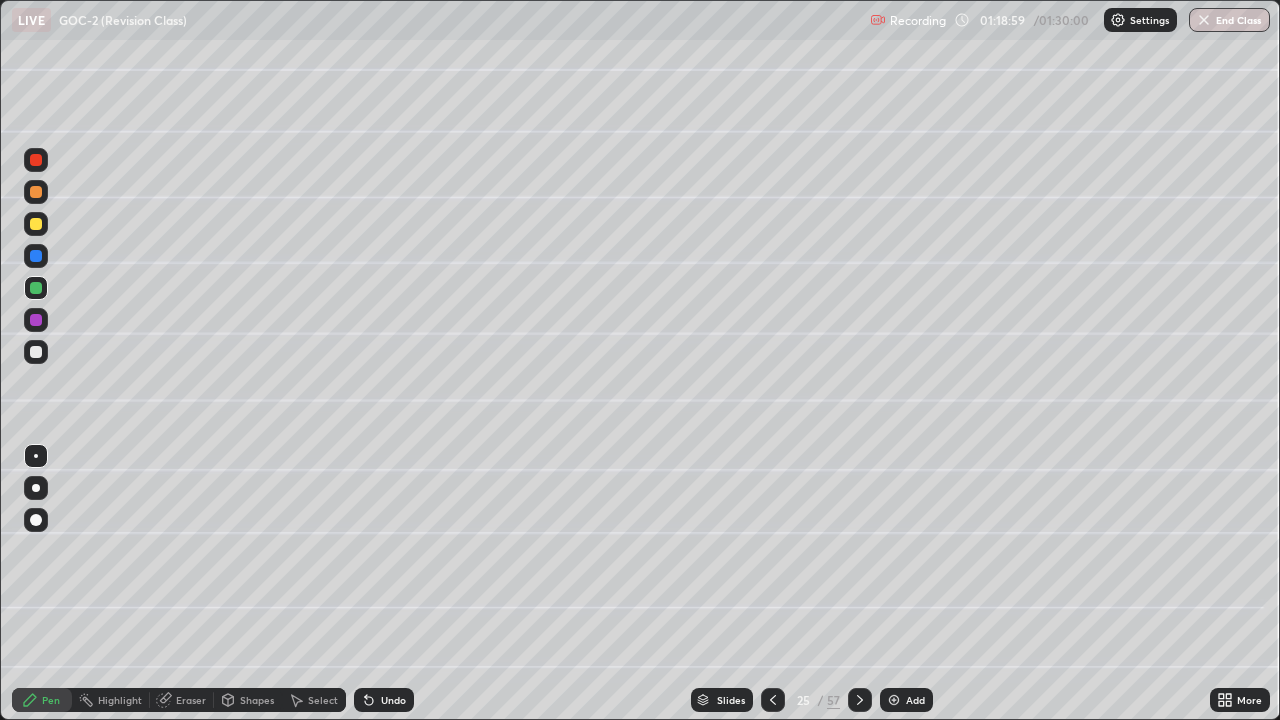 click at bounding box center [36, 352] 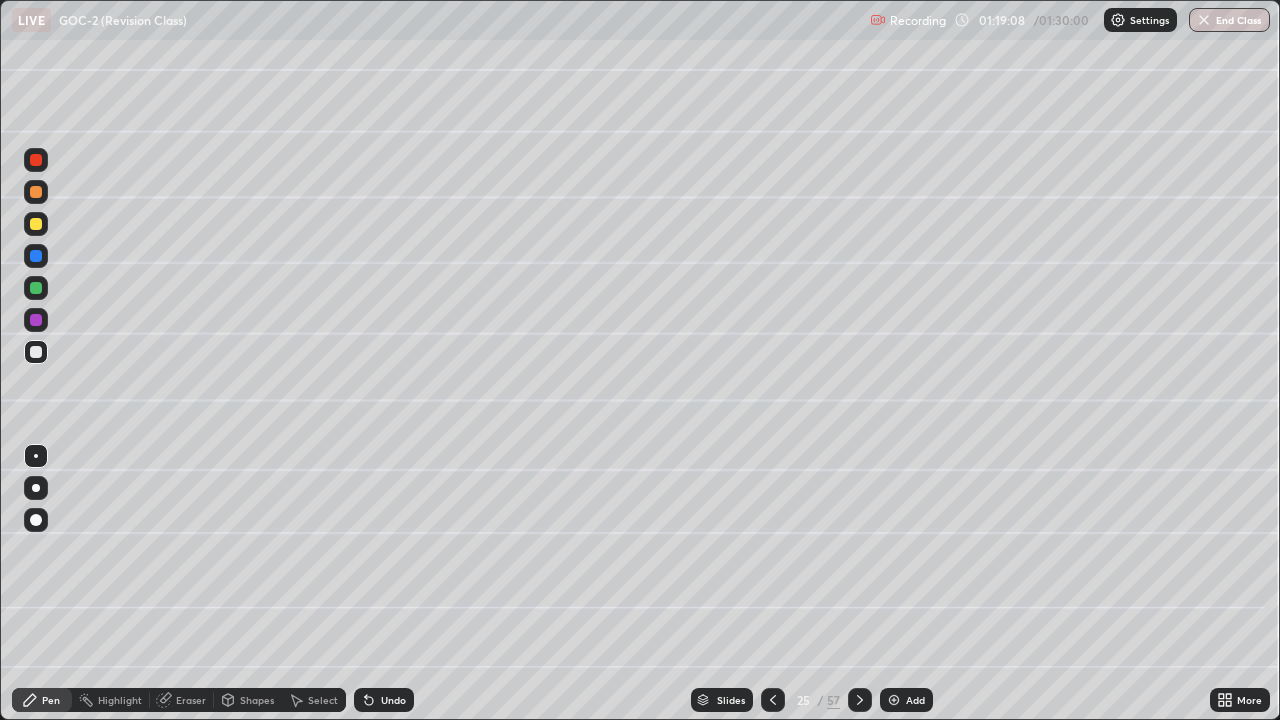 click on "Undo" at bounding box center [393, 700] 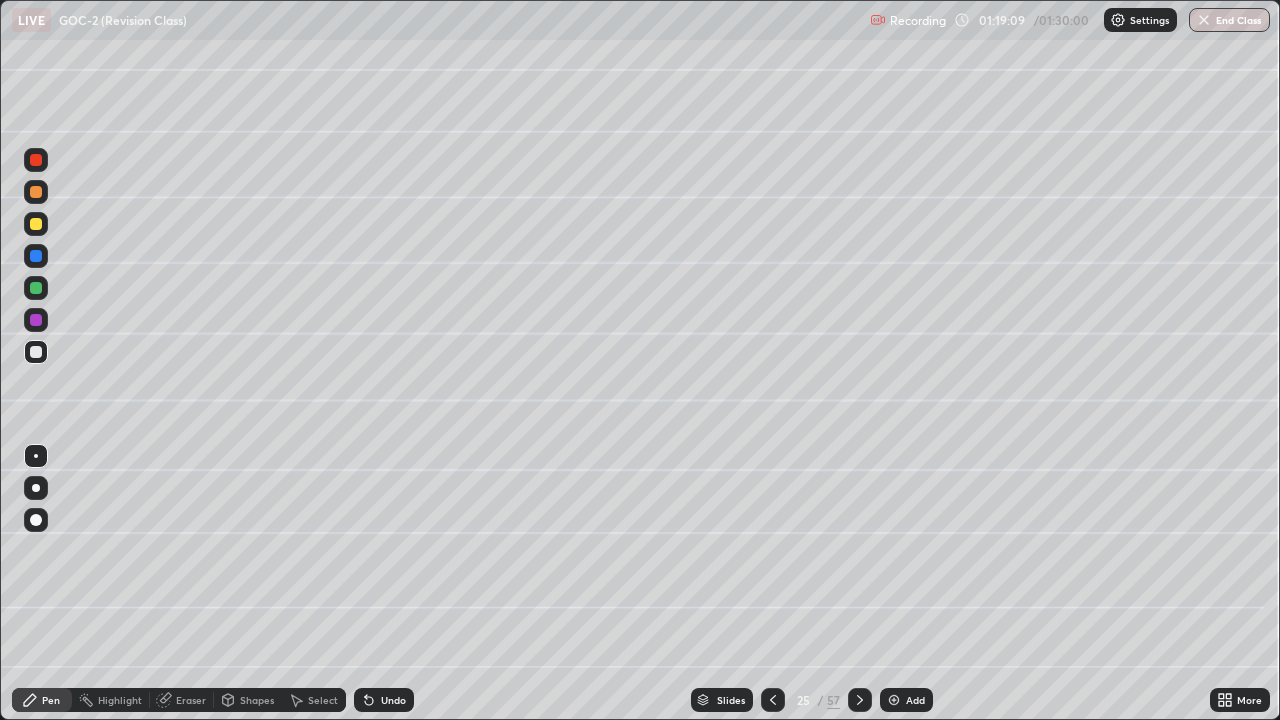 click on "Undo" at bounding box center [393, 700] 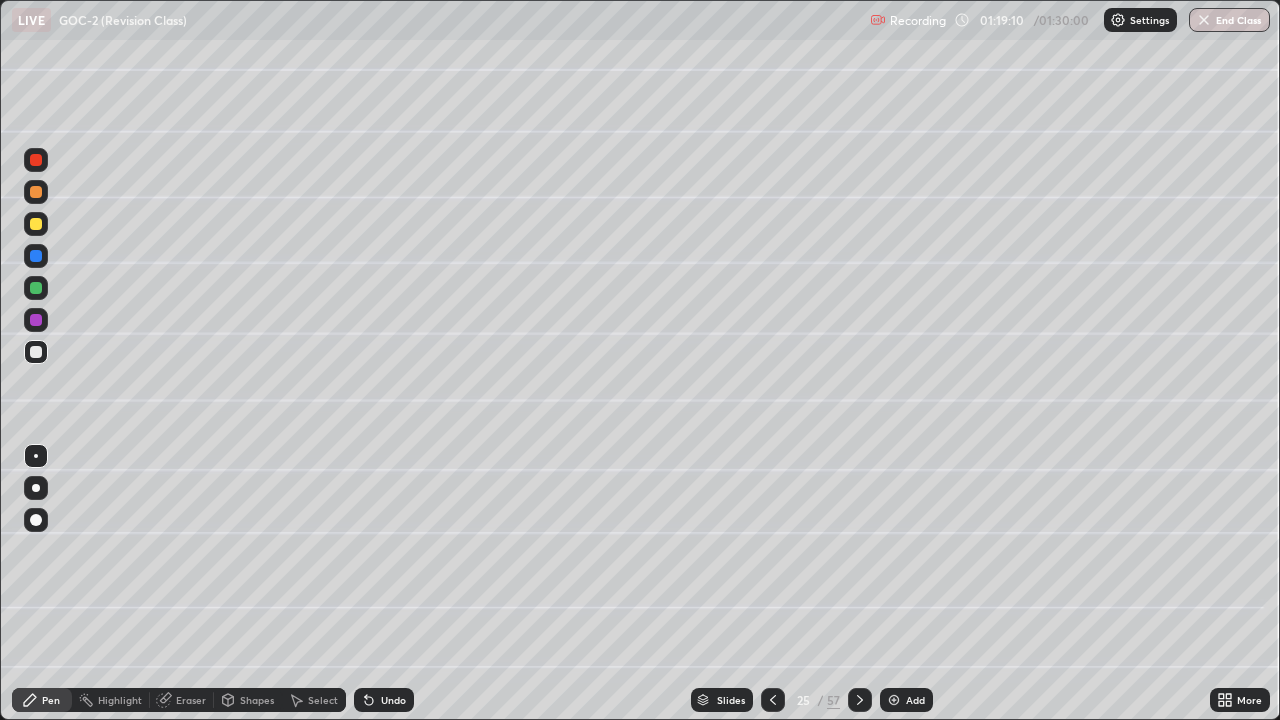 click on "Undo" at bounding box center [393, 700] 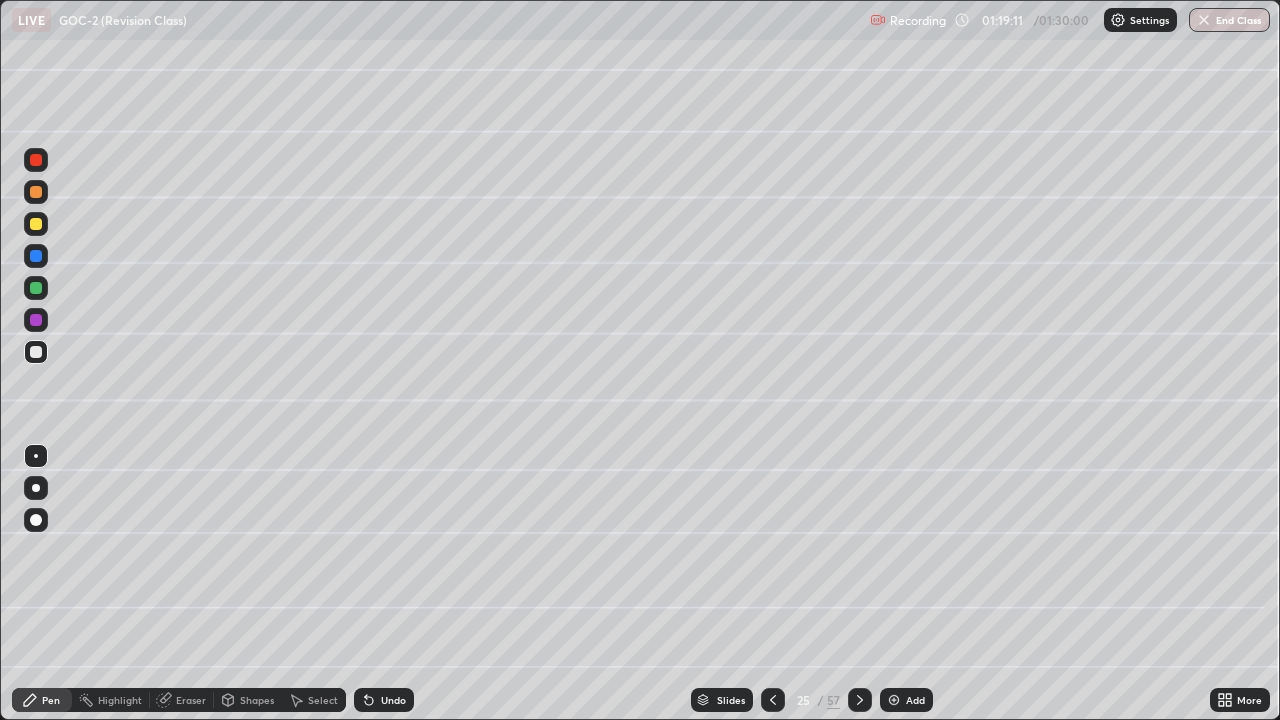 click on "Undo" at bounding box center [393, 700] 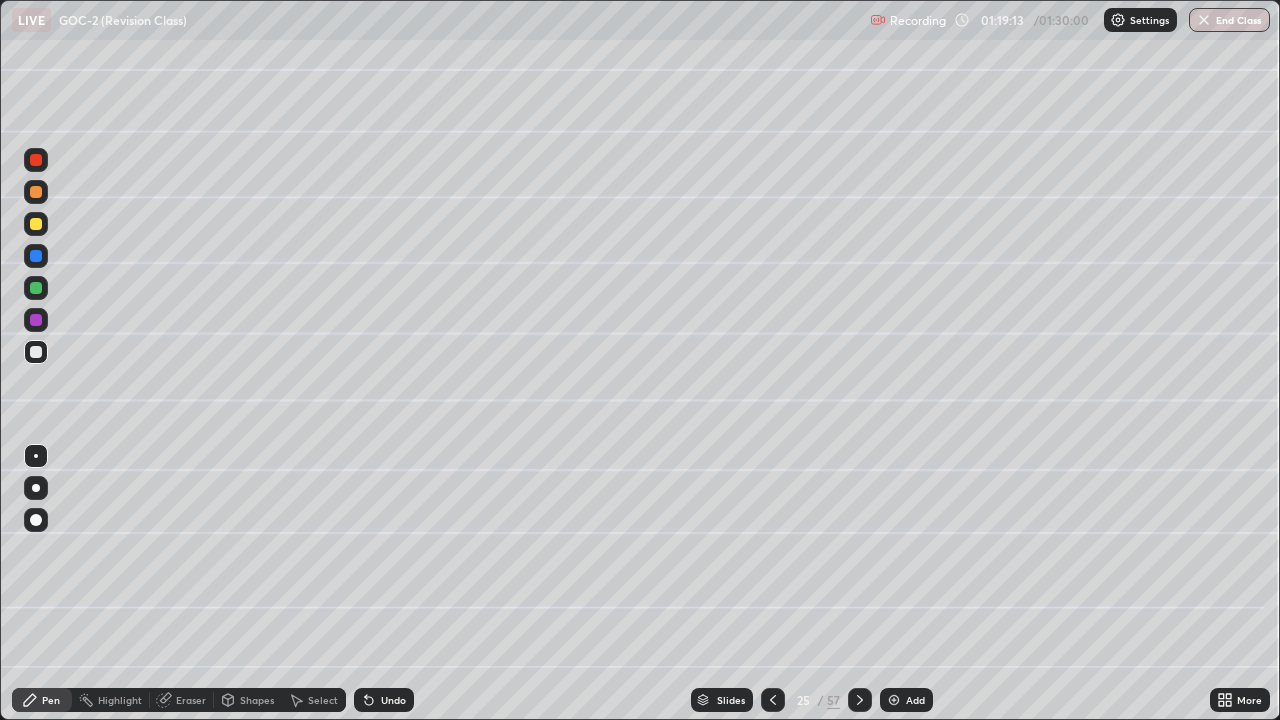 click on "Shapes" at bounding box center (257, 700) 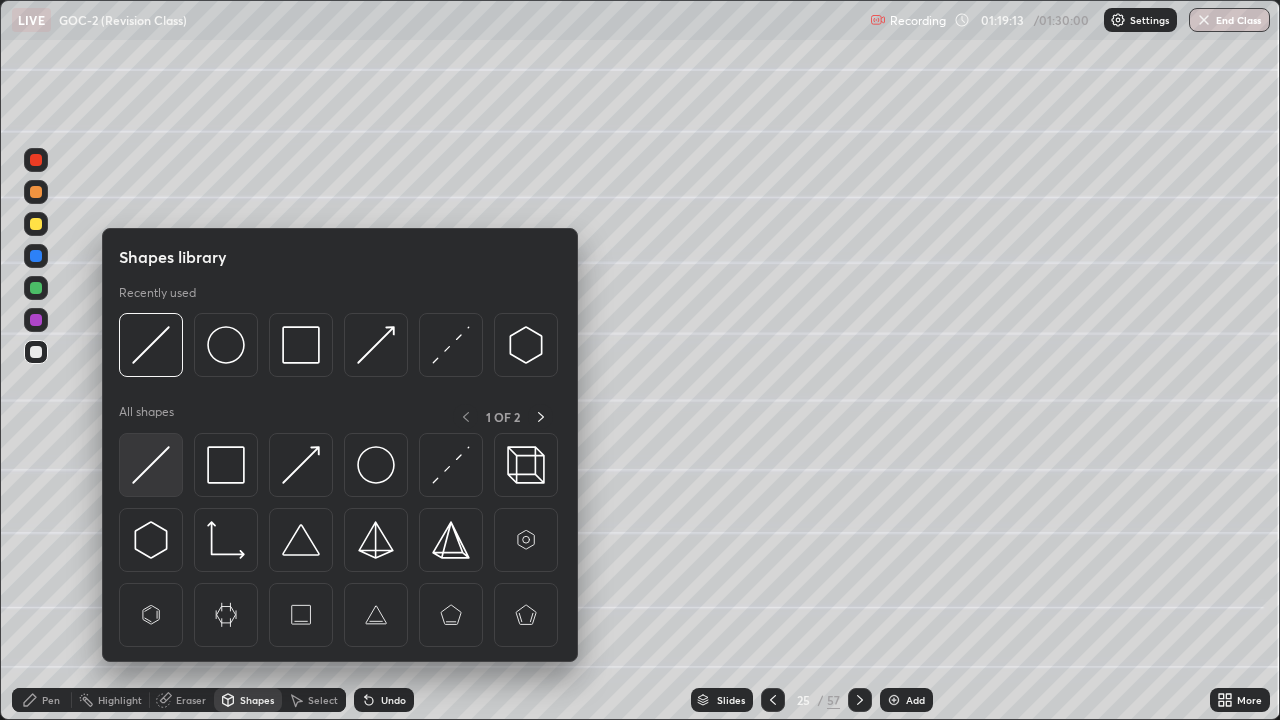 click at bounding box center (151, 465) 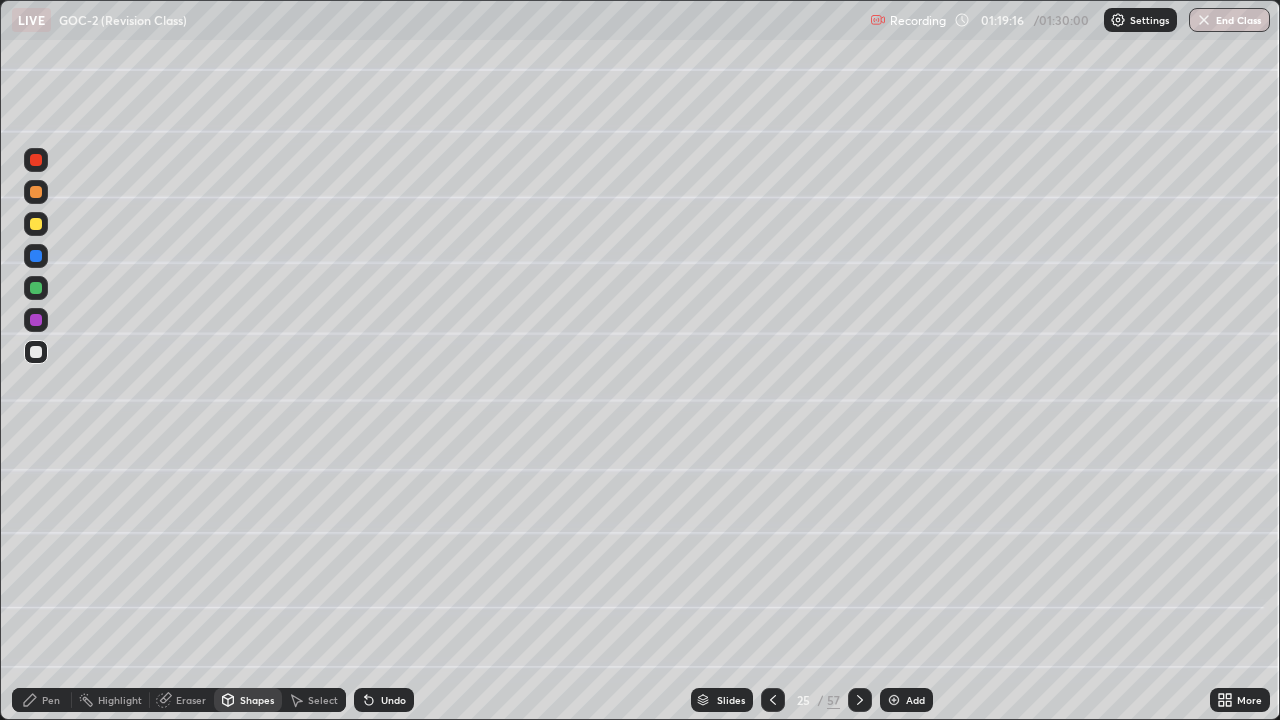 click on "Undo" at bounding box center [384, 700] 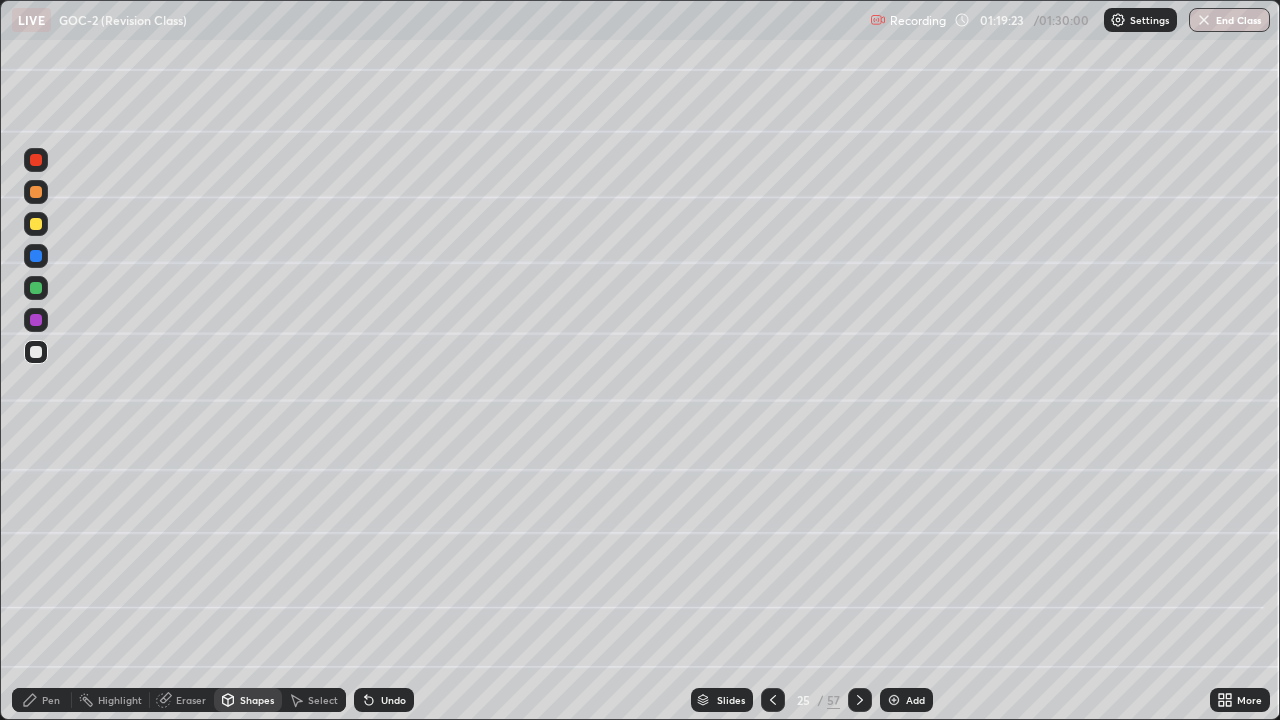 click at bounding box center [36, 288] 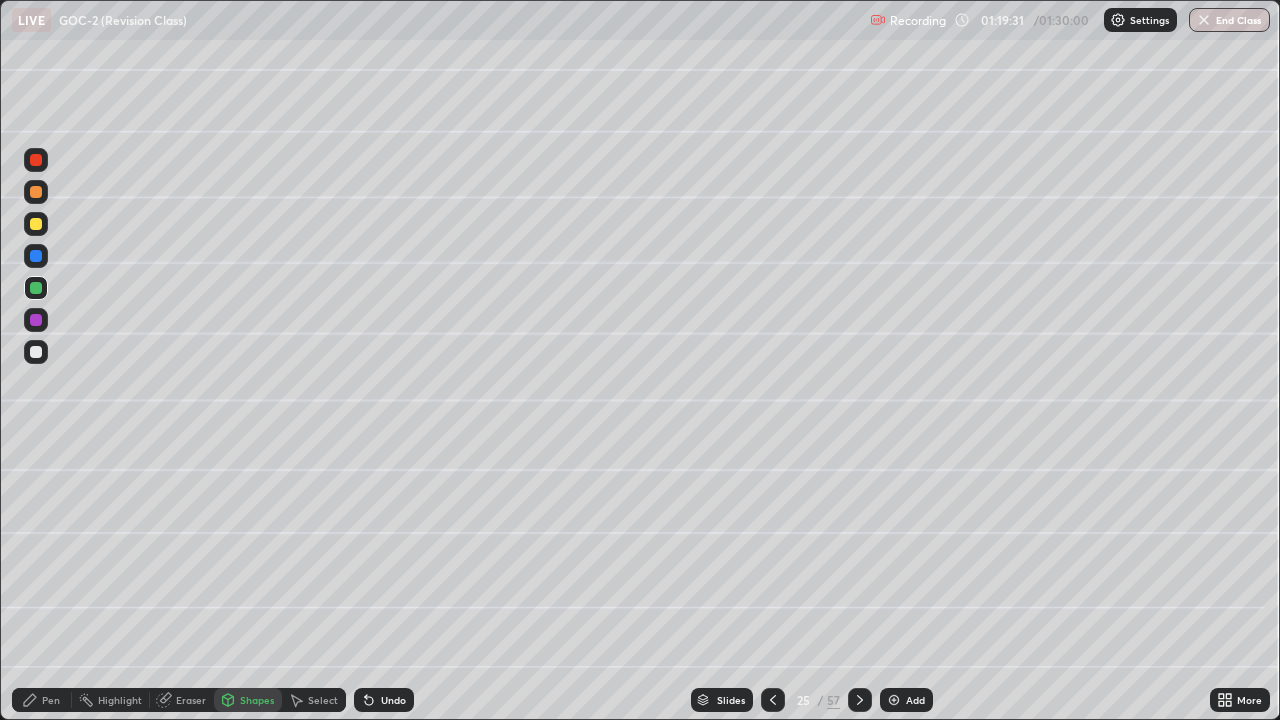 click at bounding box center [36, 224] 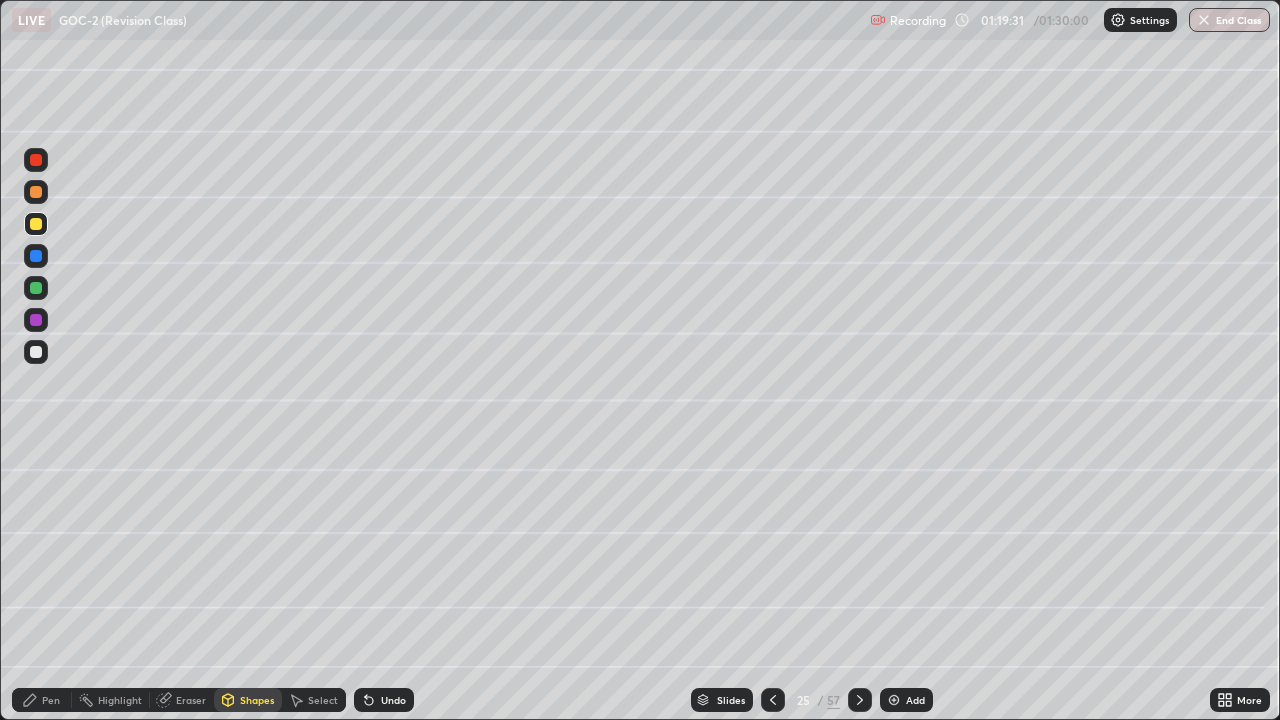 click 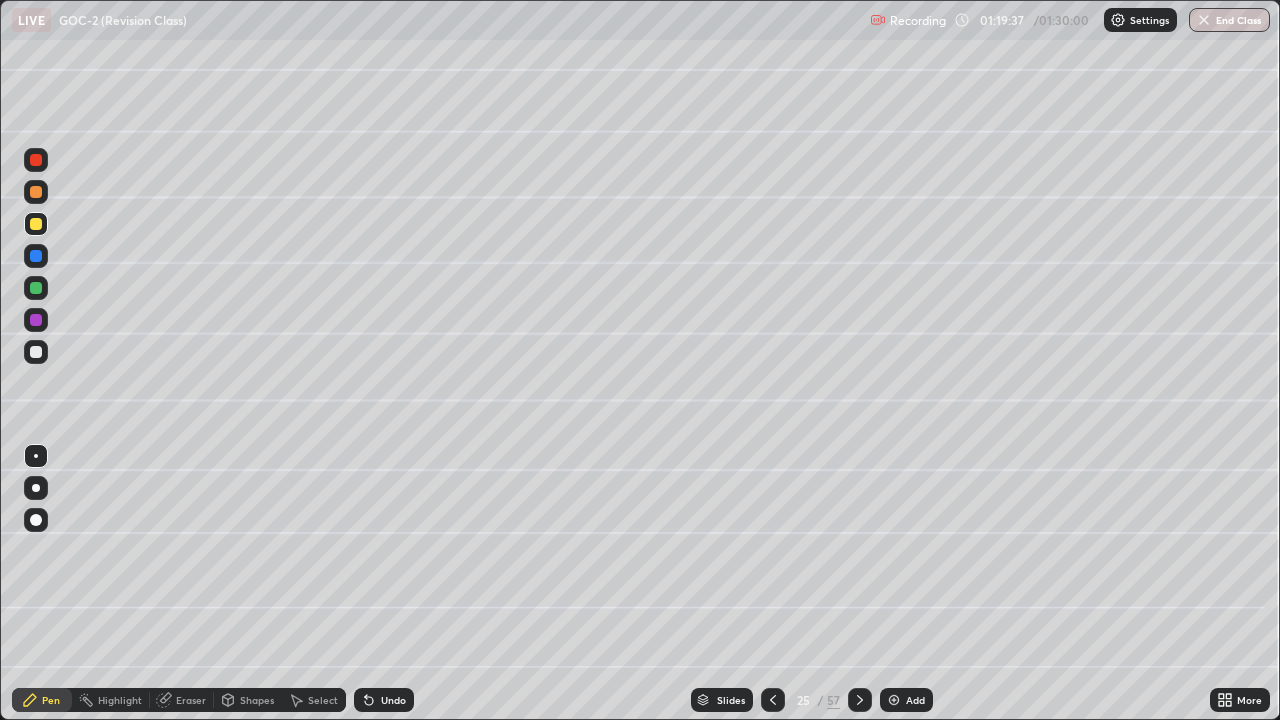 click at bounding box center (36, 288) 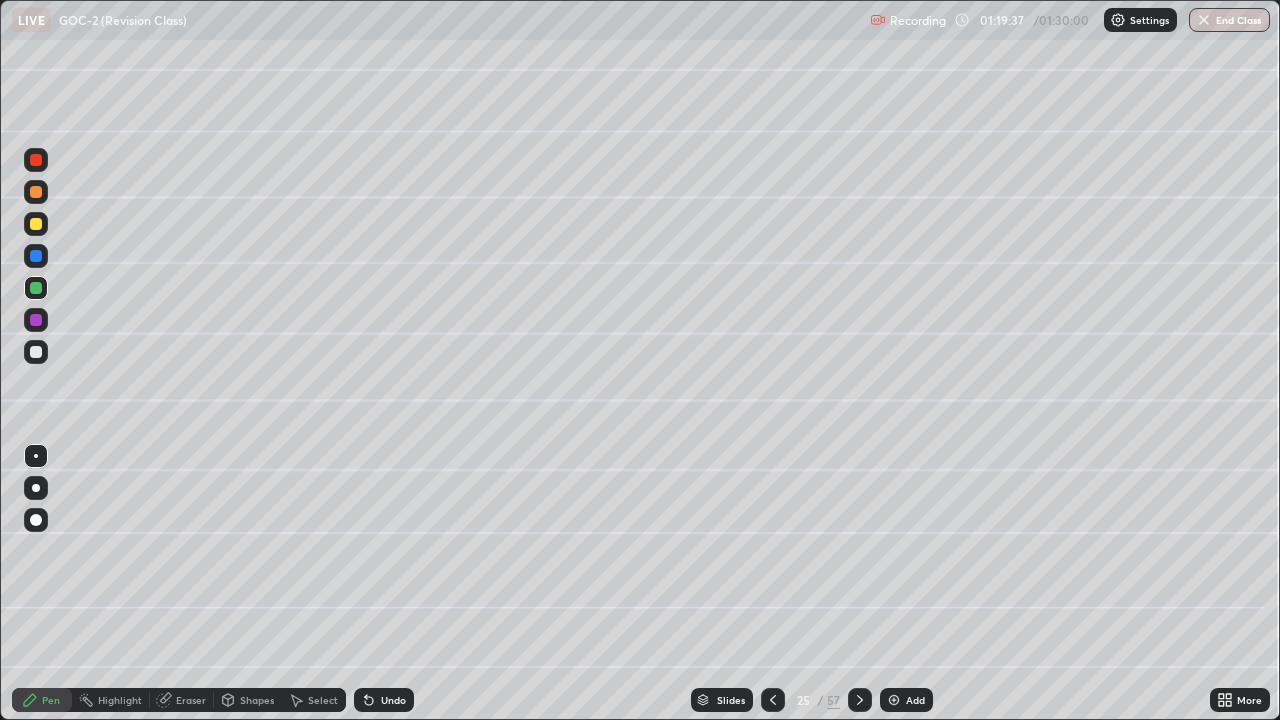 click at bounding box center (36, 320) 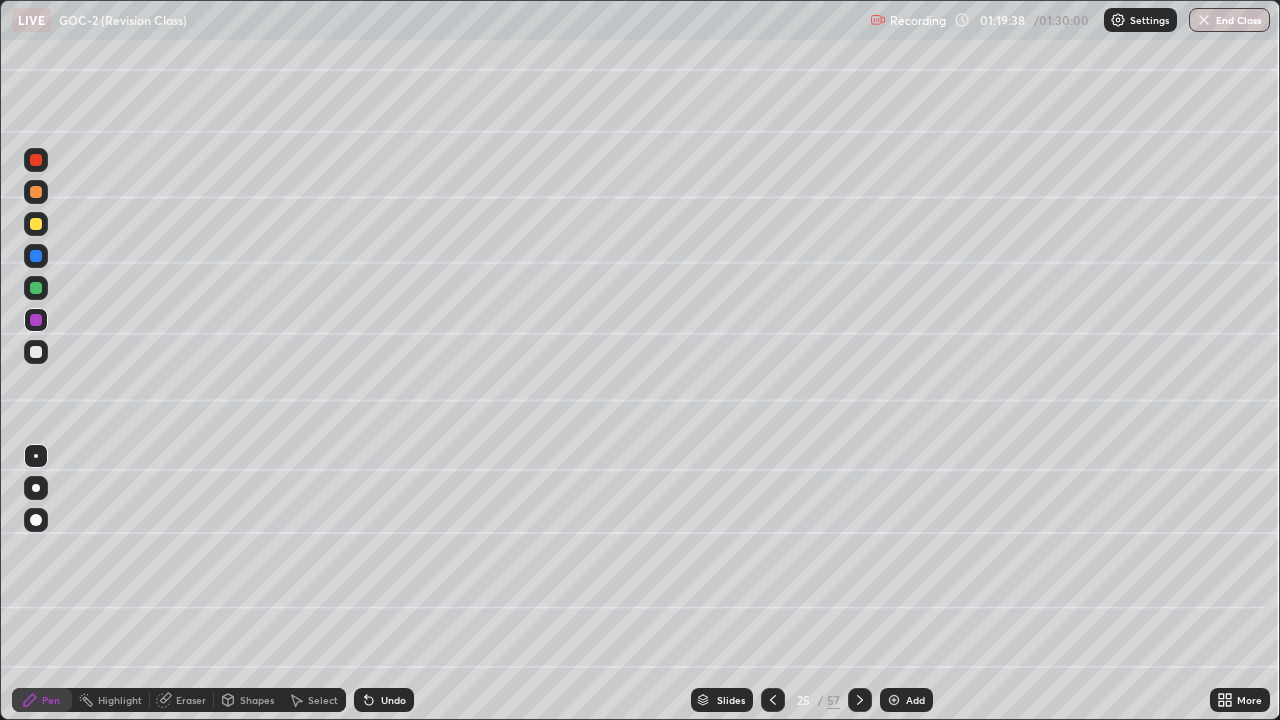 click at bounding box center [36, 224] 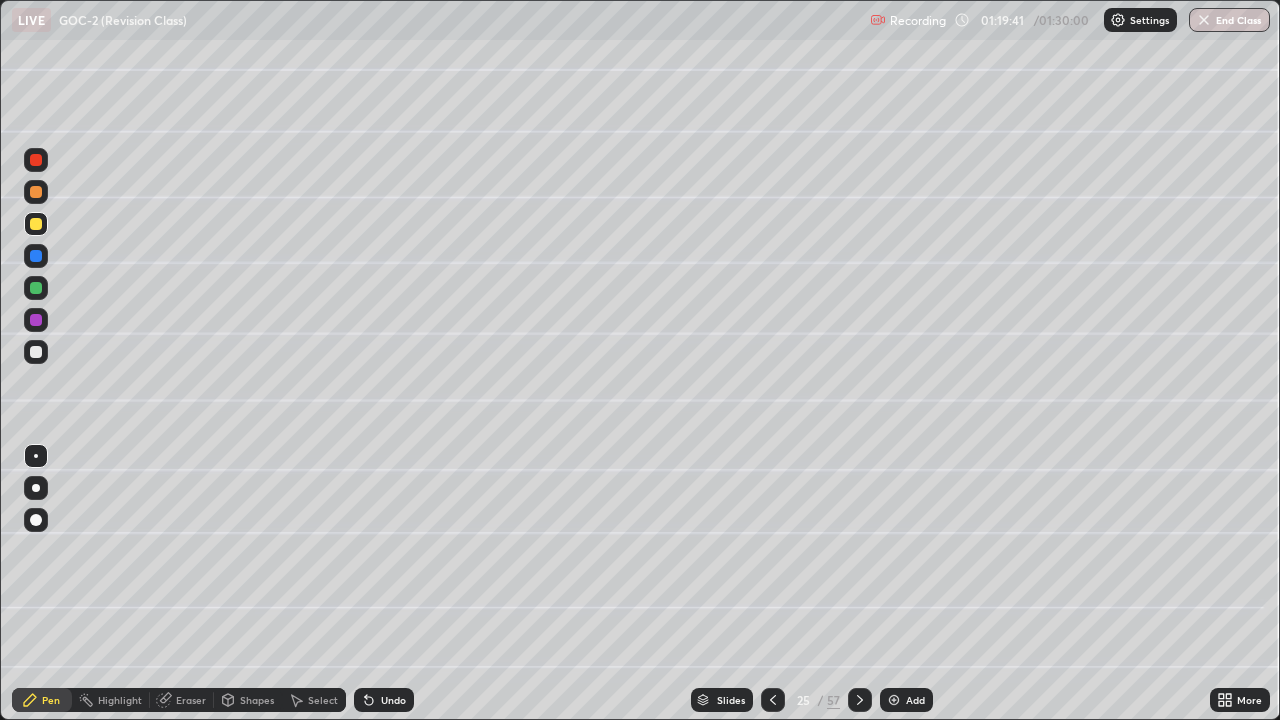 click 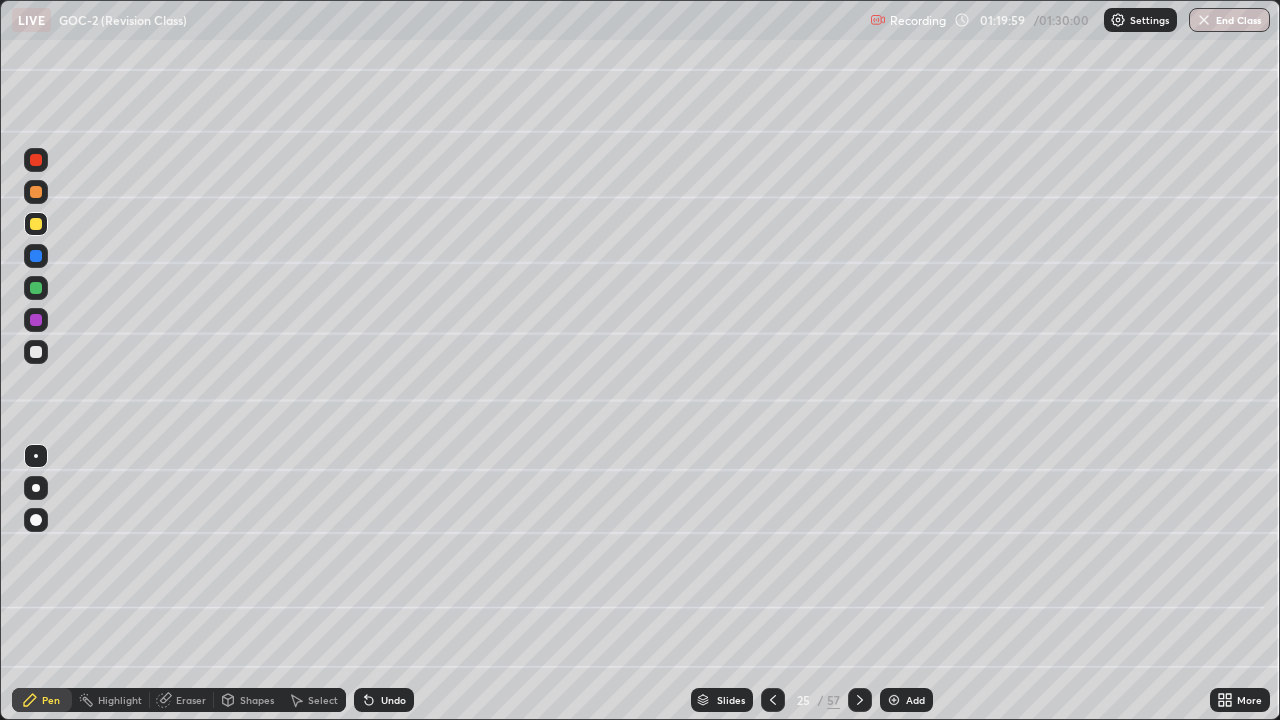 click at bounding box center (36, 192) 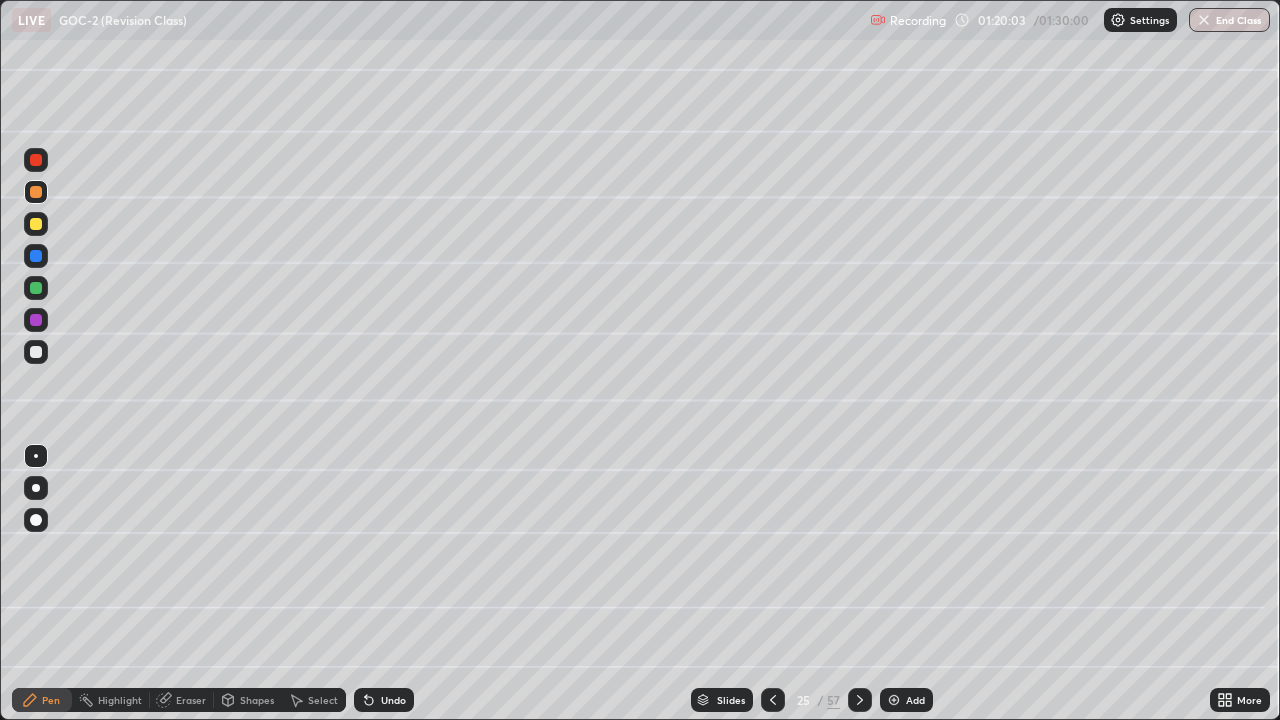 click at bounding box center [36, 352] 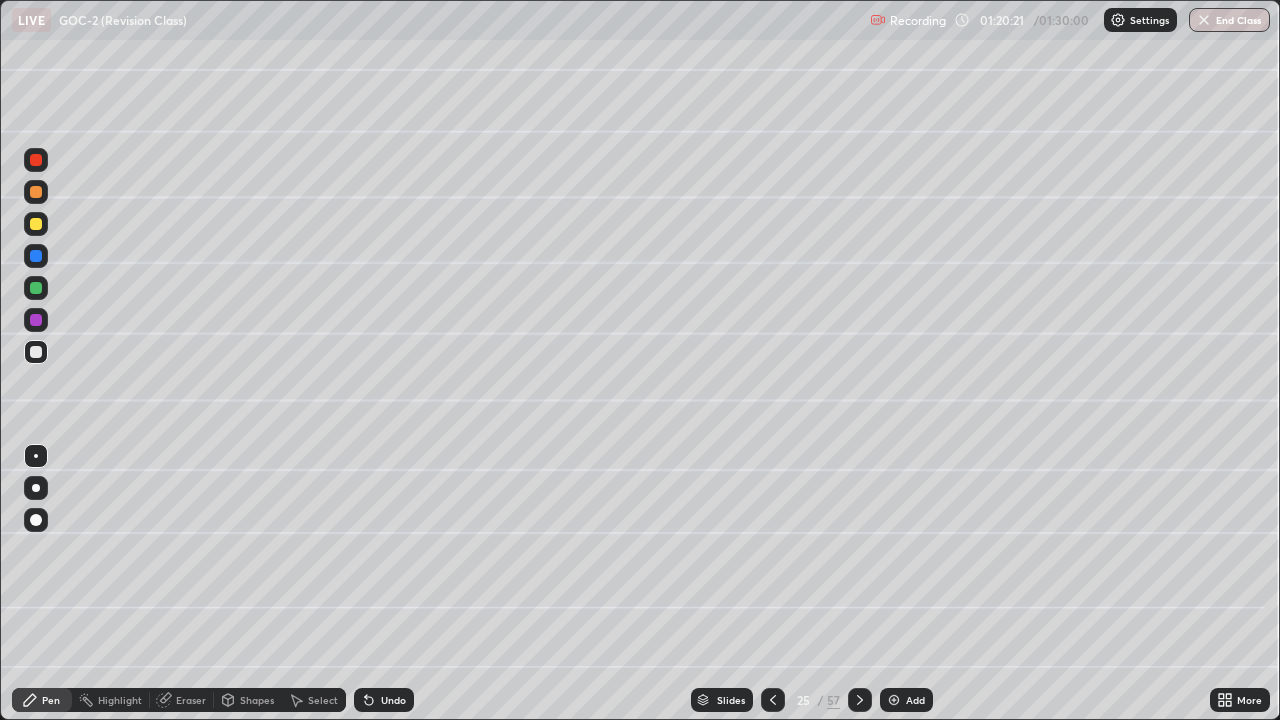 click at bounding box center [36, 224] 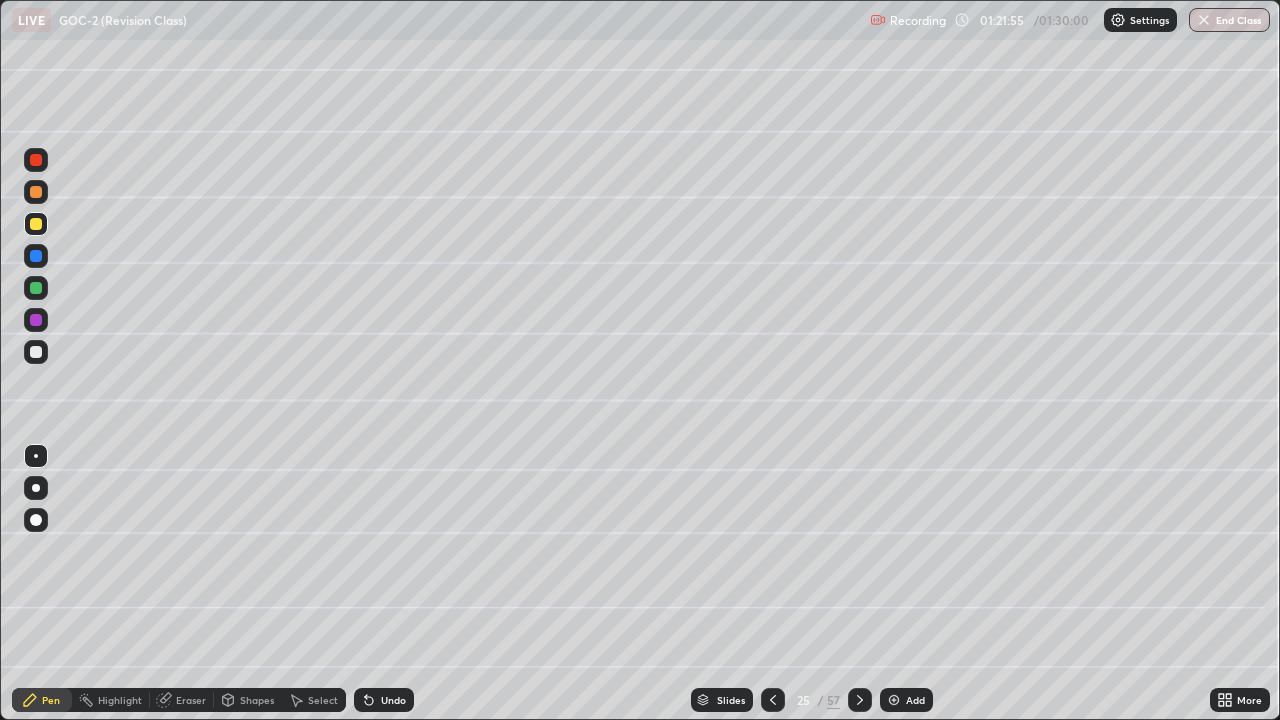 click at bounding box center (36, 320) 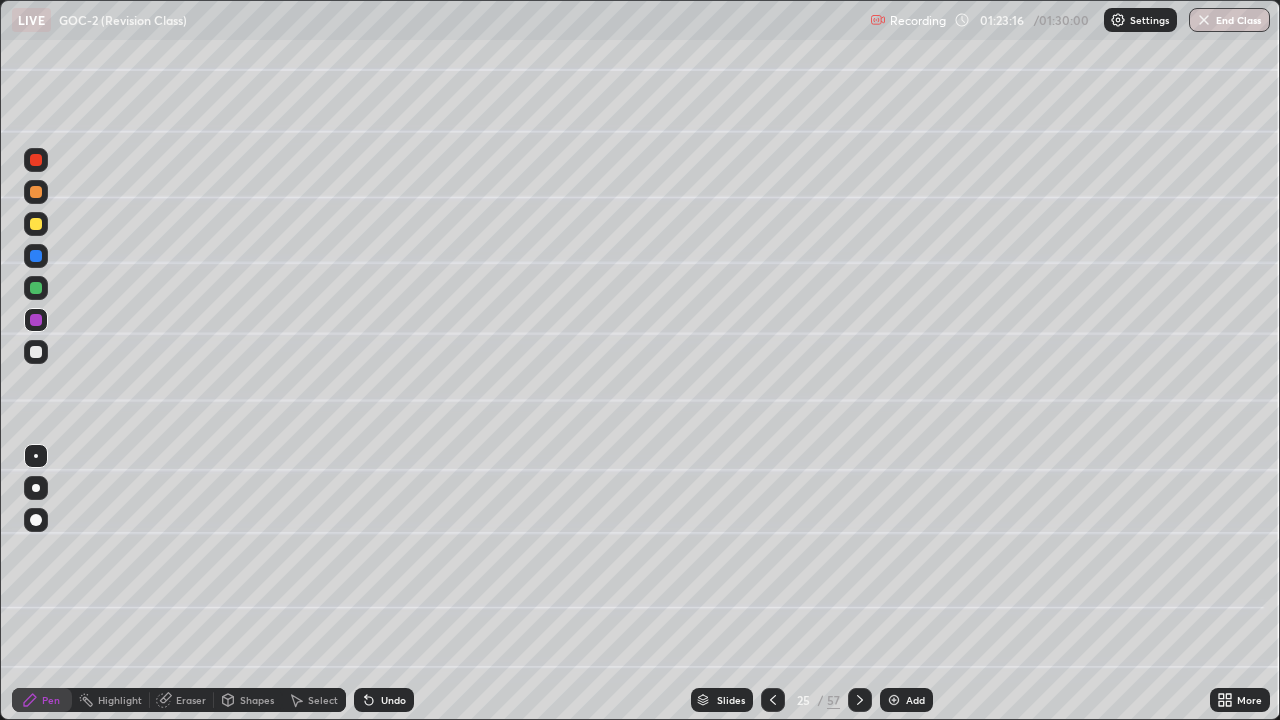 click at bounding box center [36, 160] 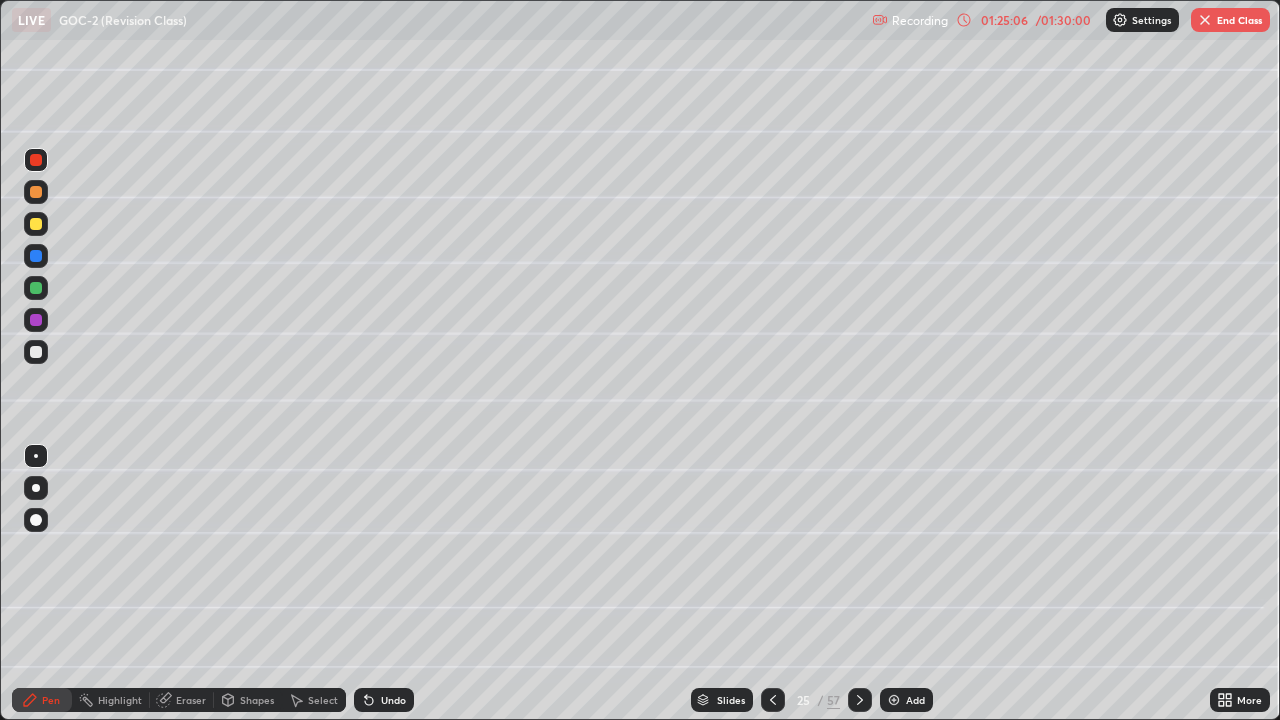 click at bounding box center [860, 700] 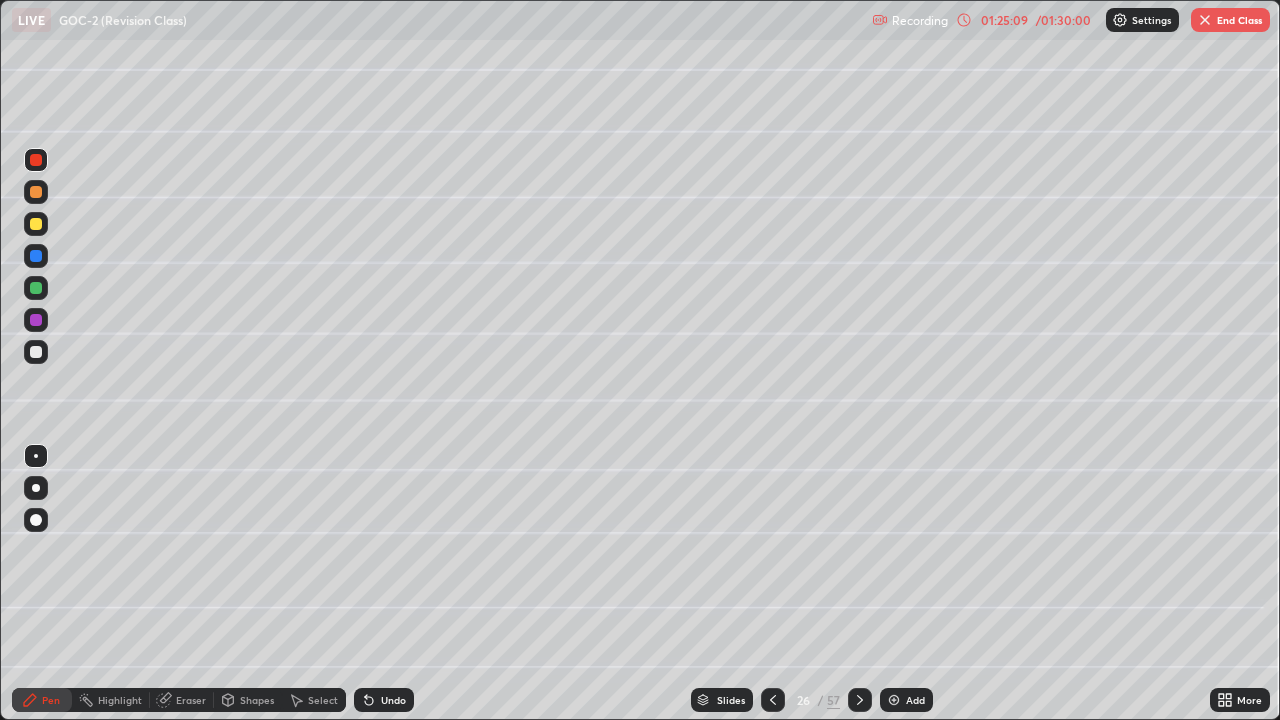 click 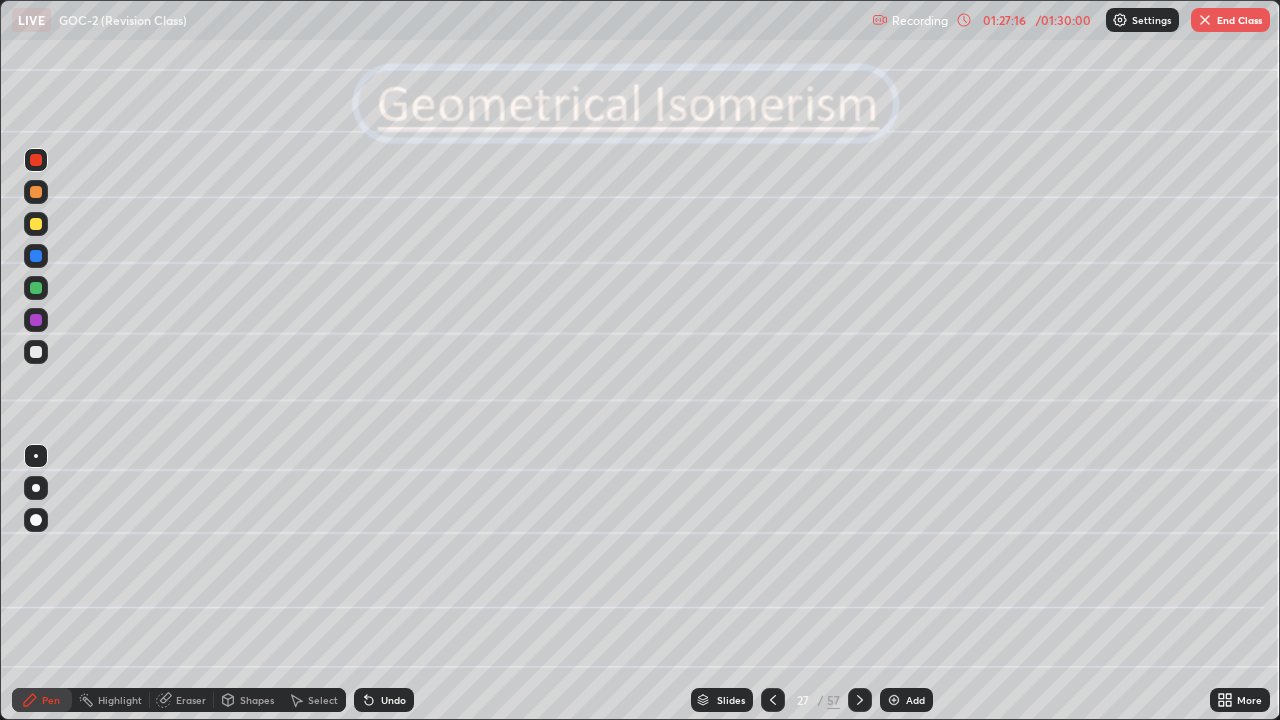 click at bounding box center (36, 288) 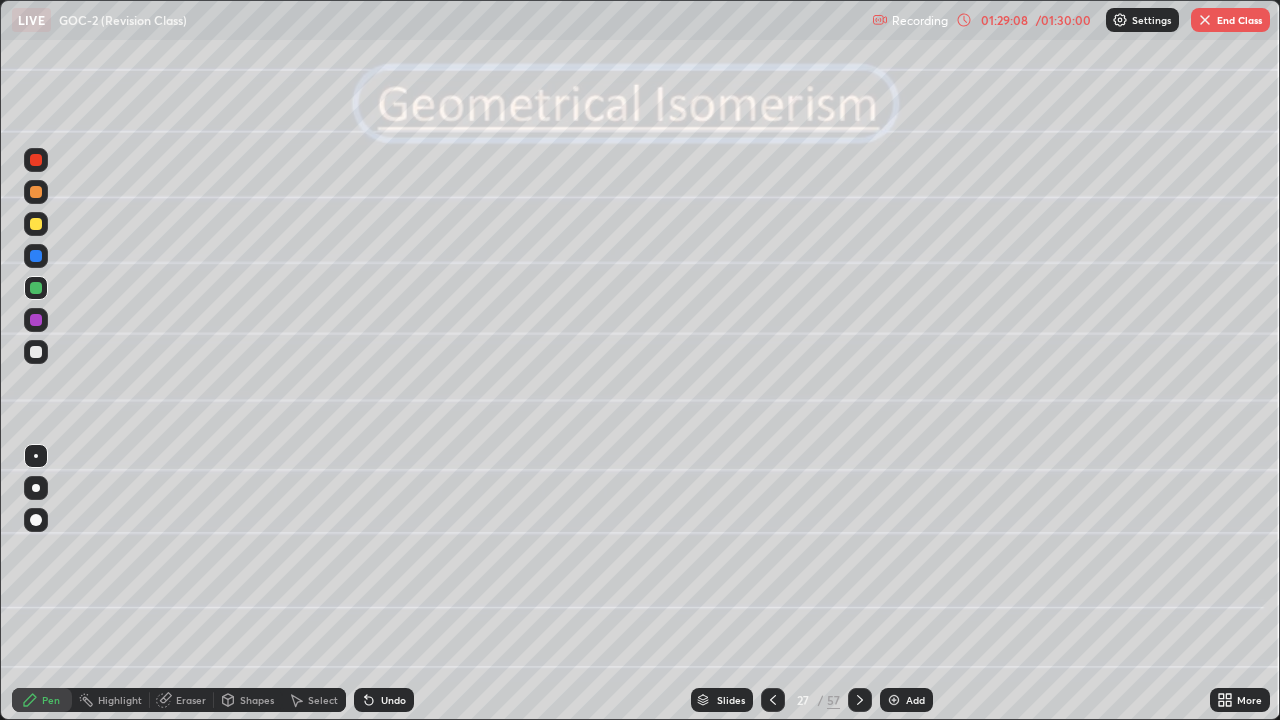 click 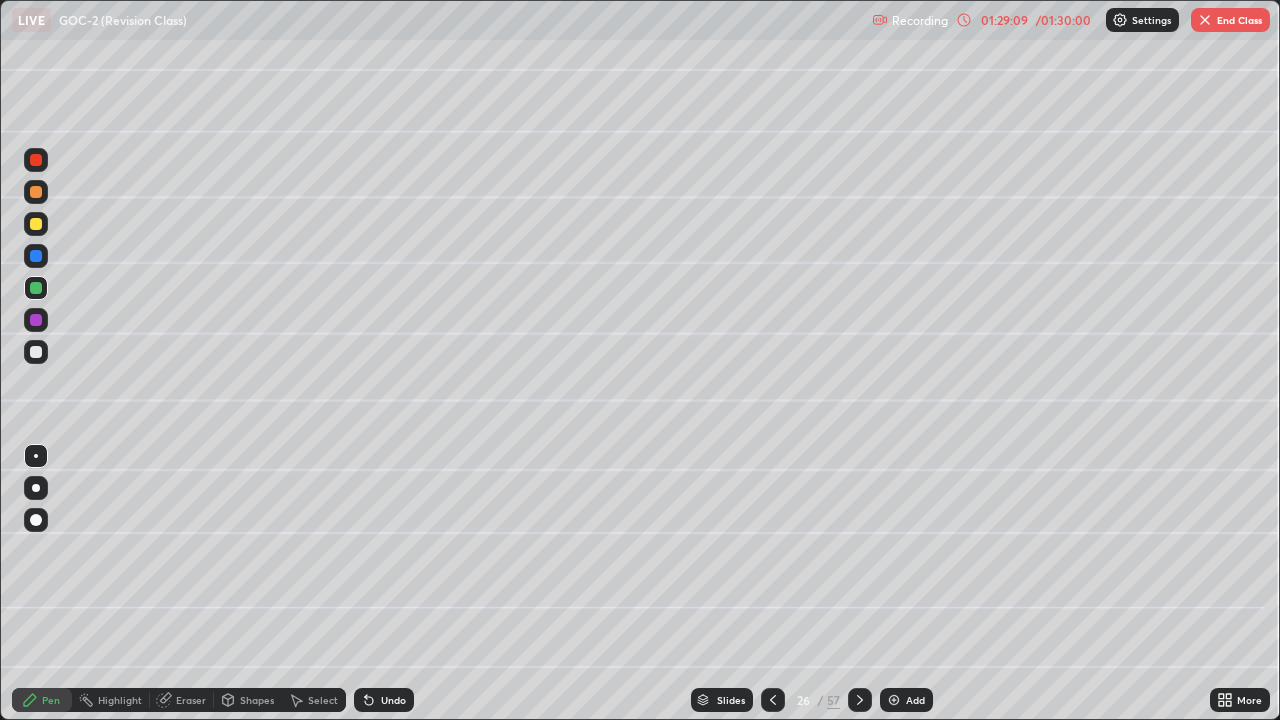 click on "26" at bounding box center [803, 700] 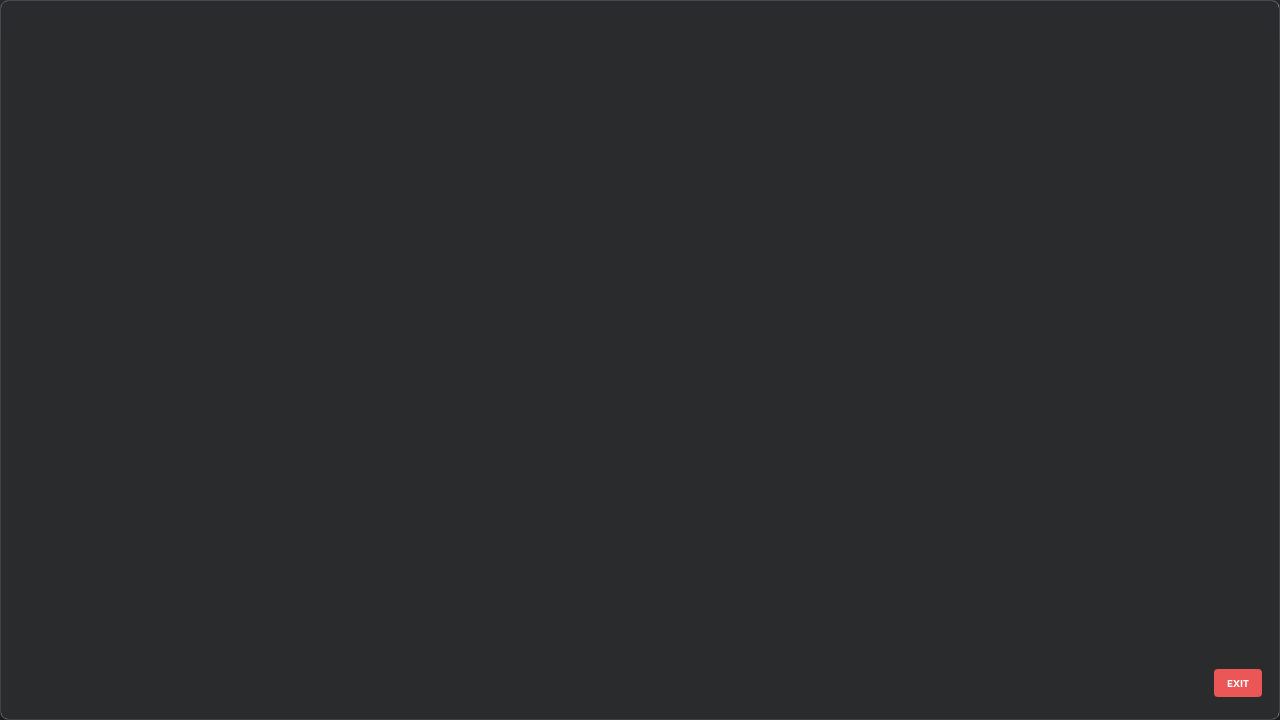 scroll, scrollTop: 1303, scrollLeft: 0, axis: vertical 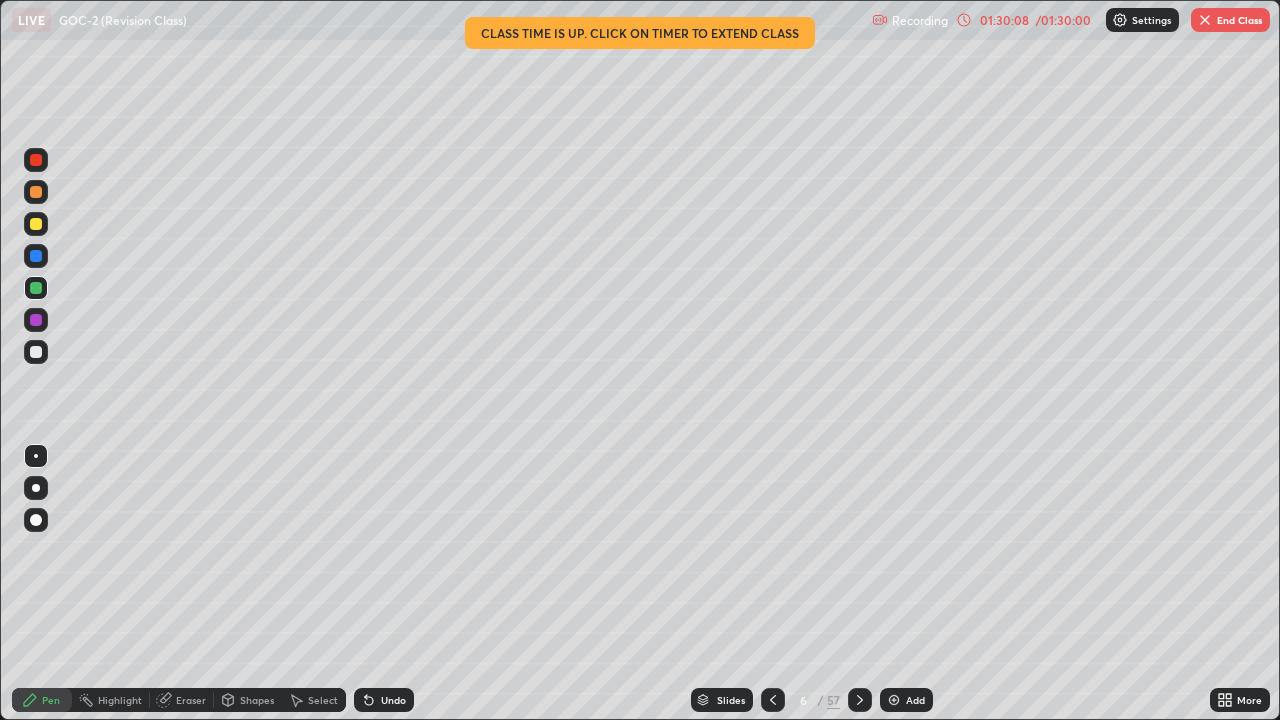 click 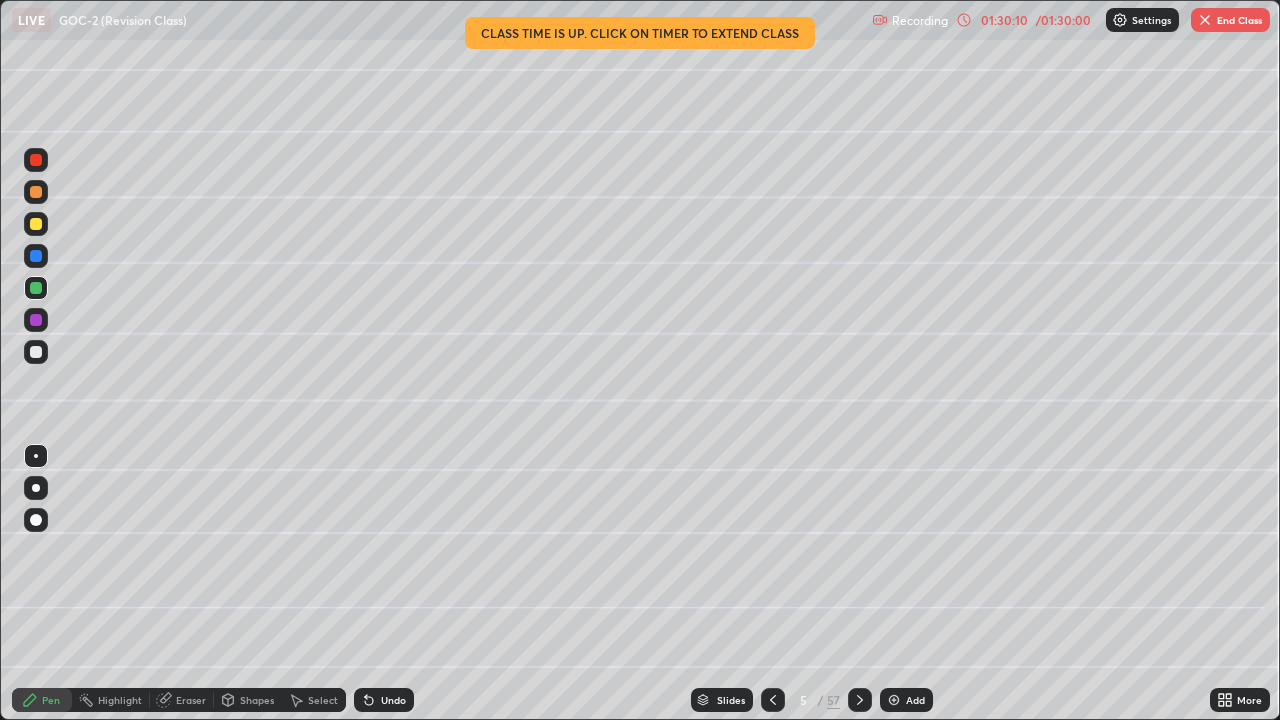 click 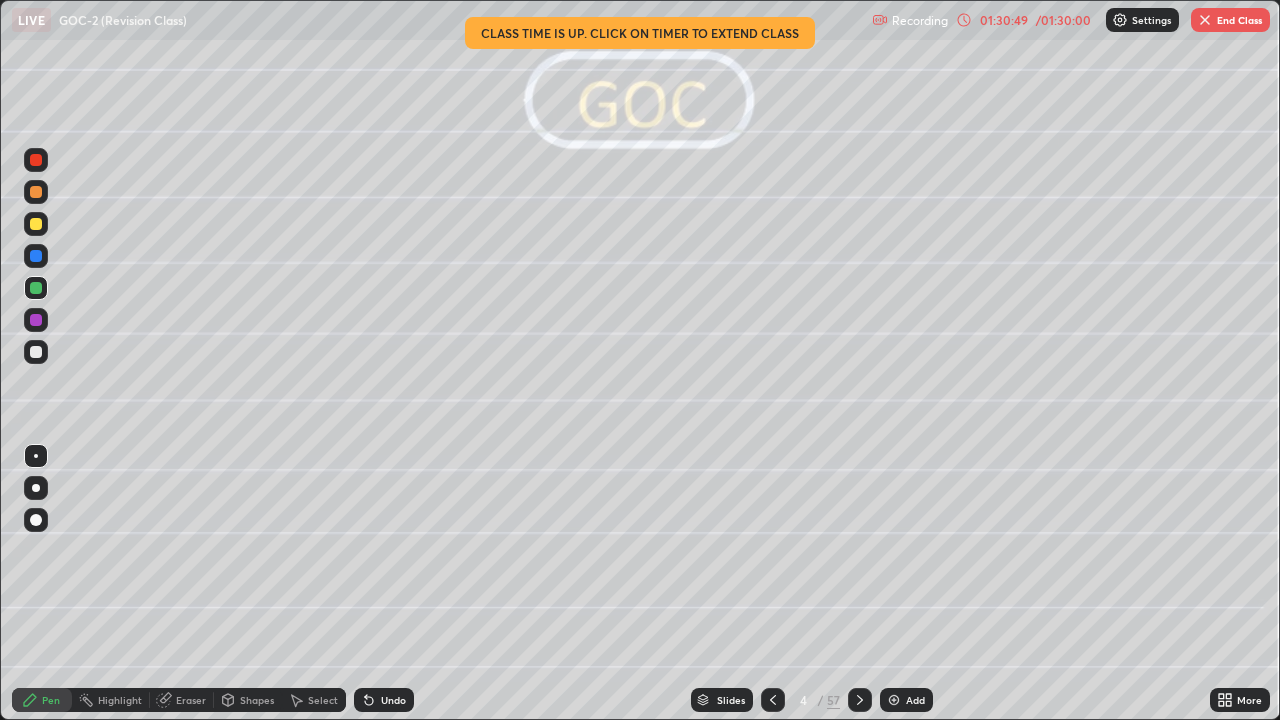 click on "End Class" at bounding box center (1230, 20) 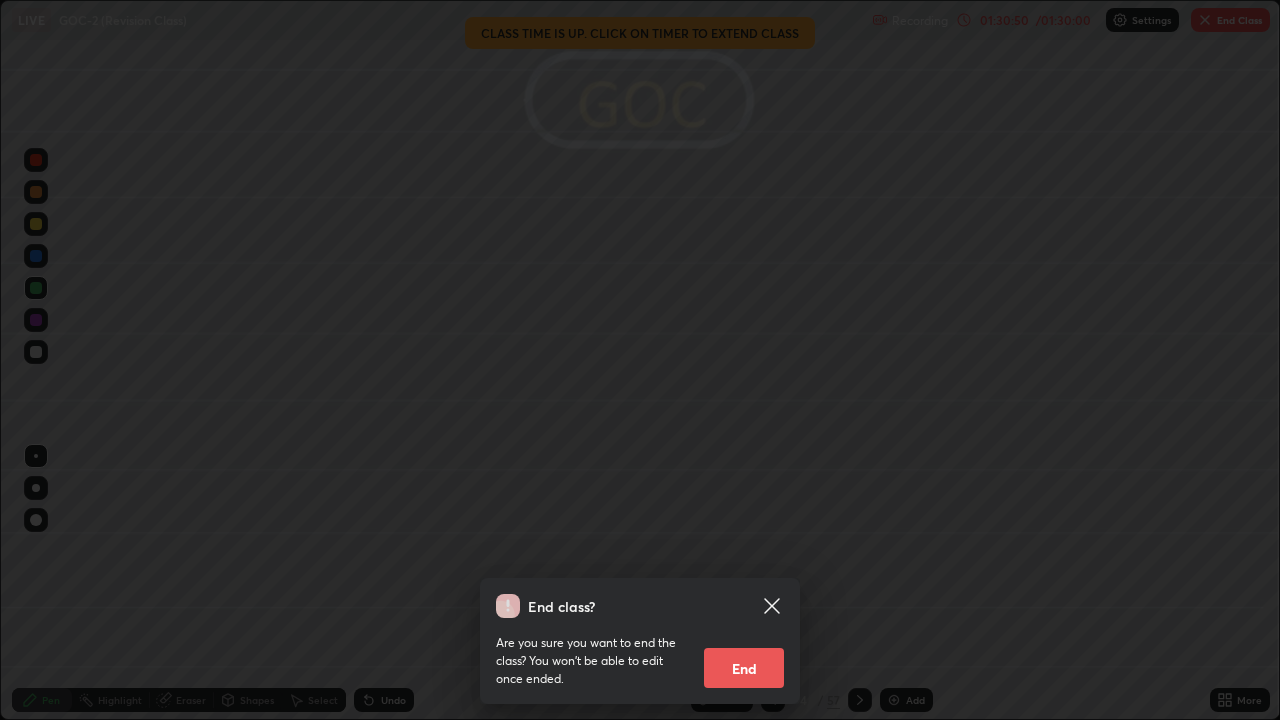 click on "End" at bounding box center [744, 668] 